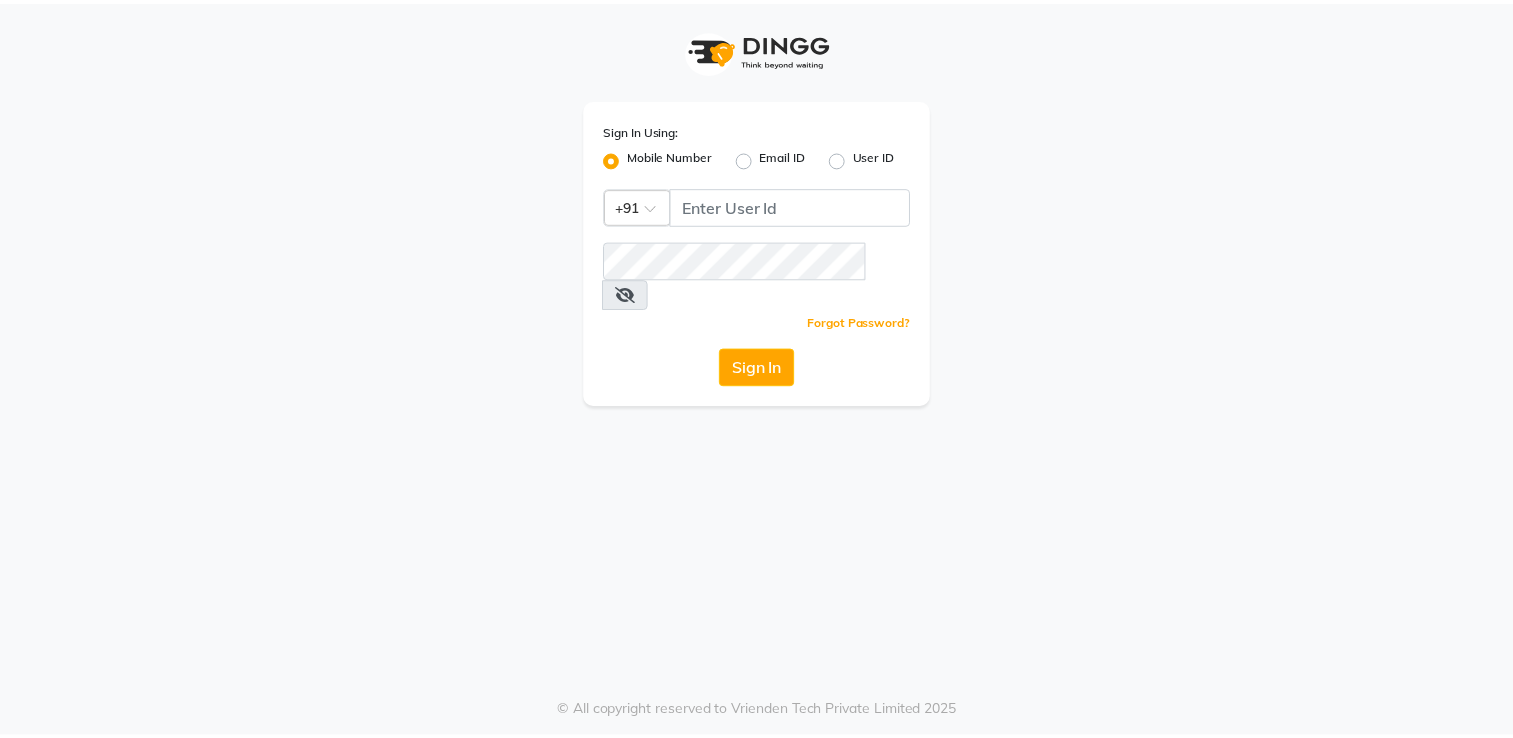 scroll, scrollTop: 0, scrollLeft: 0, axis: both 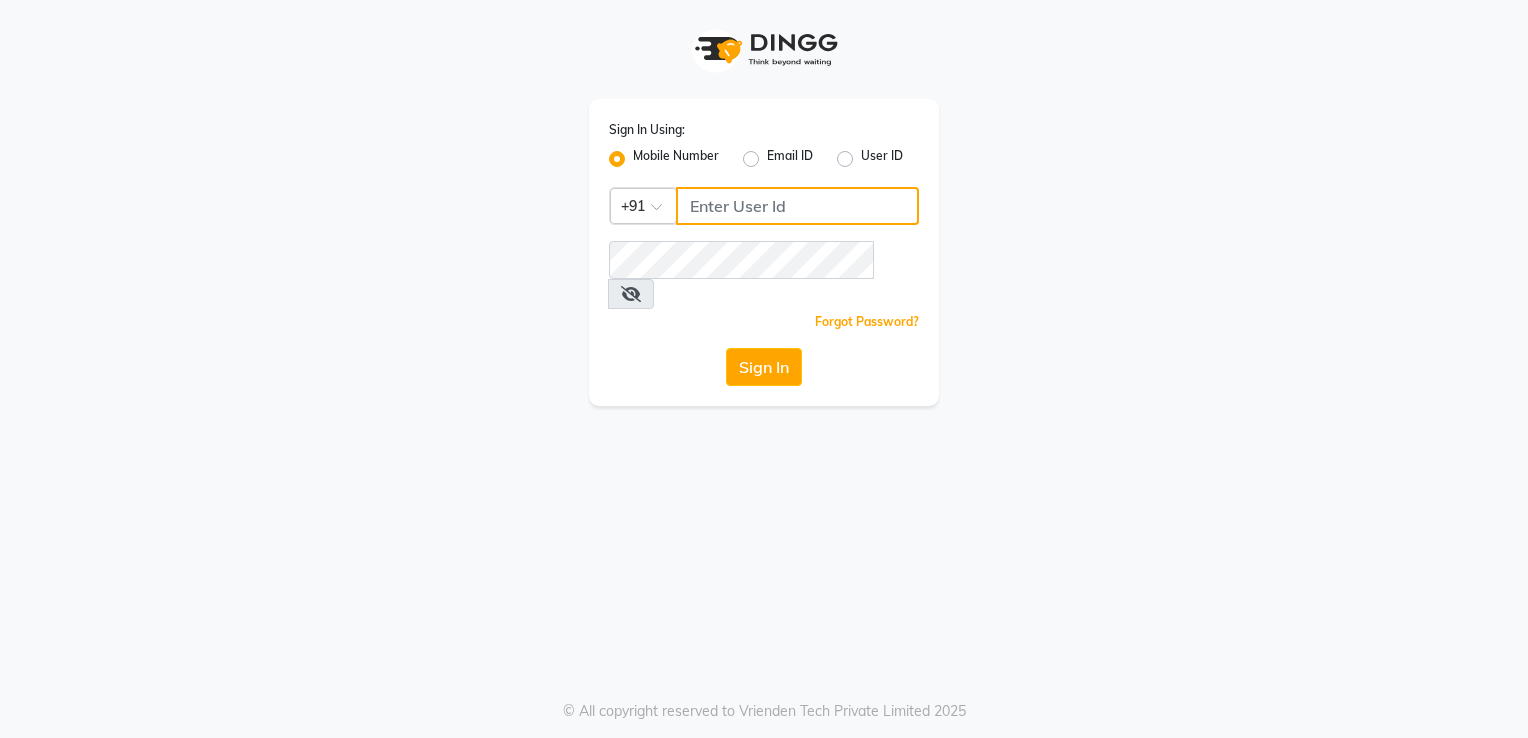 type on "9980535167" 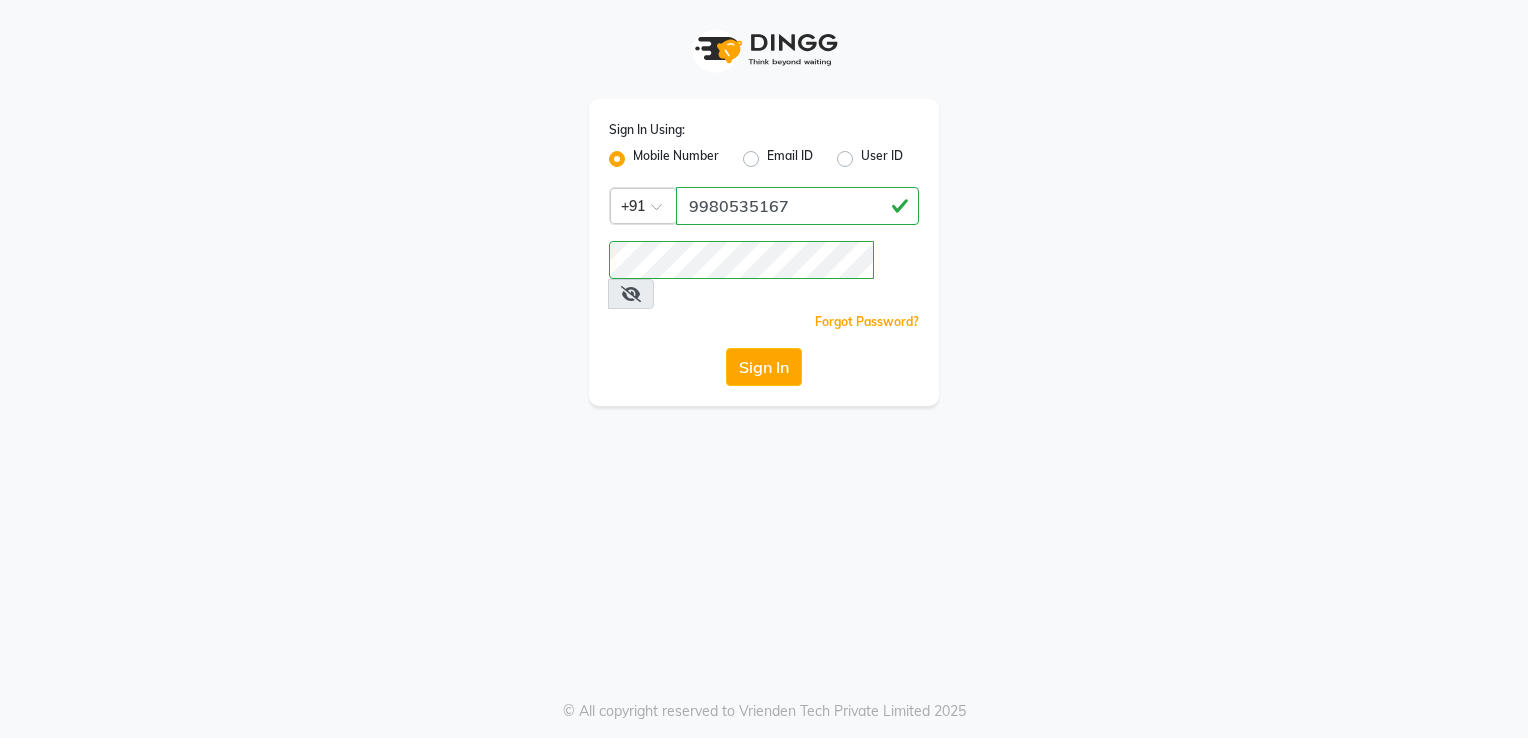 click on "Mobile Number" 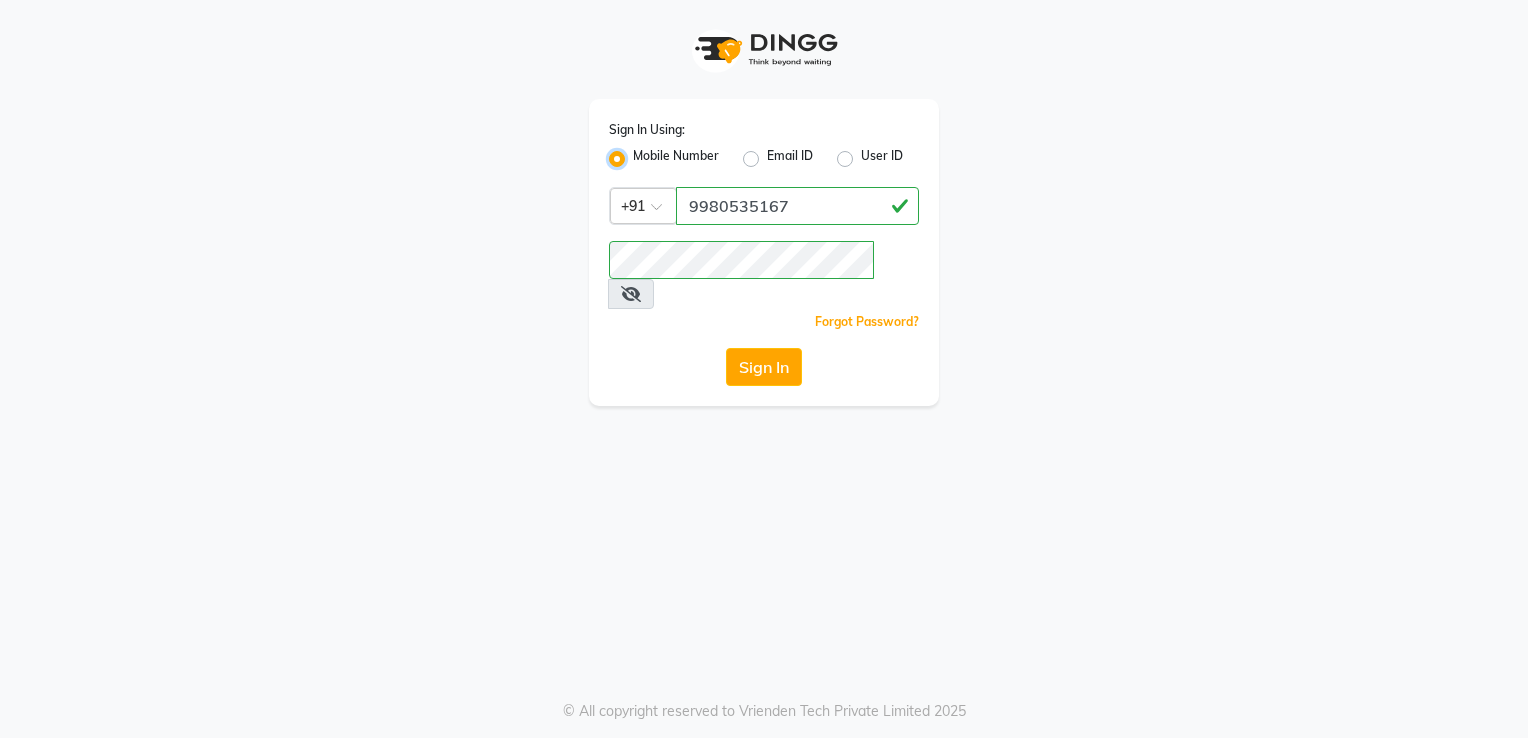 click on "Mobile Number" at bounding box center (639, 153) 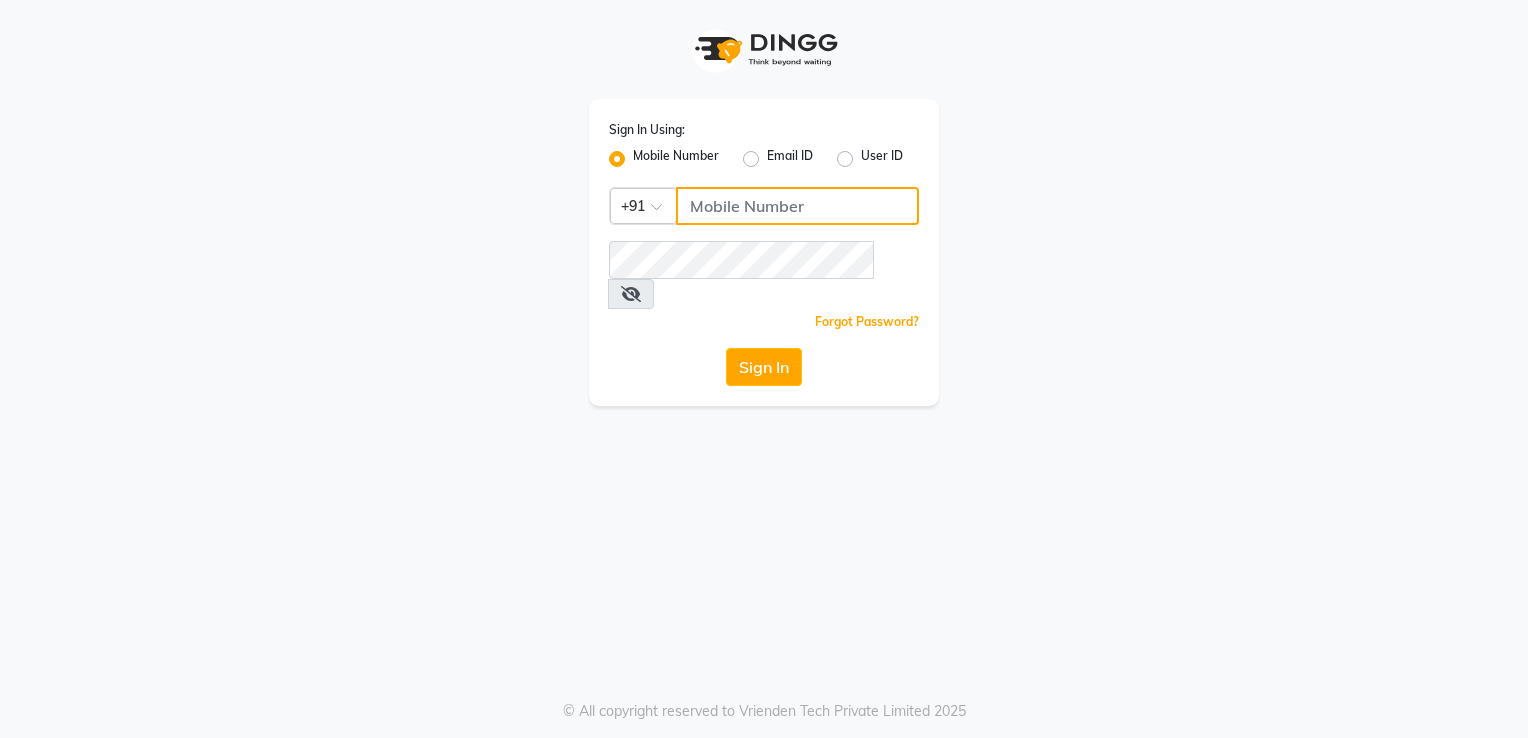click 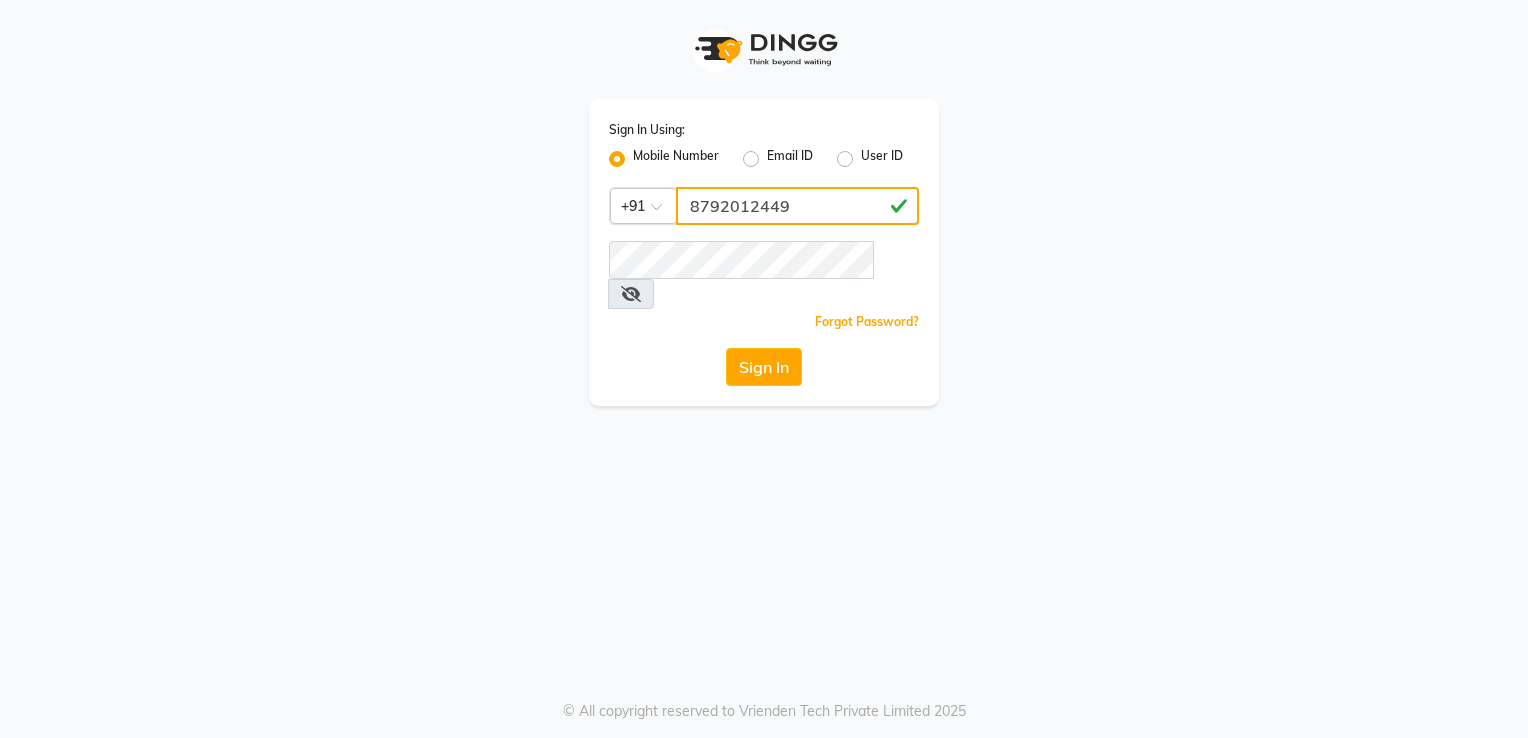 type on "8792012449" 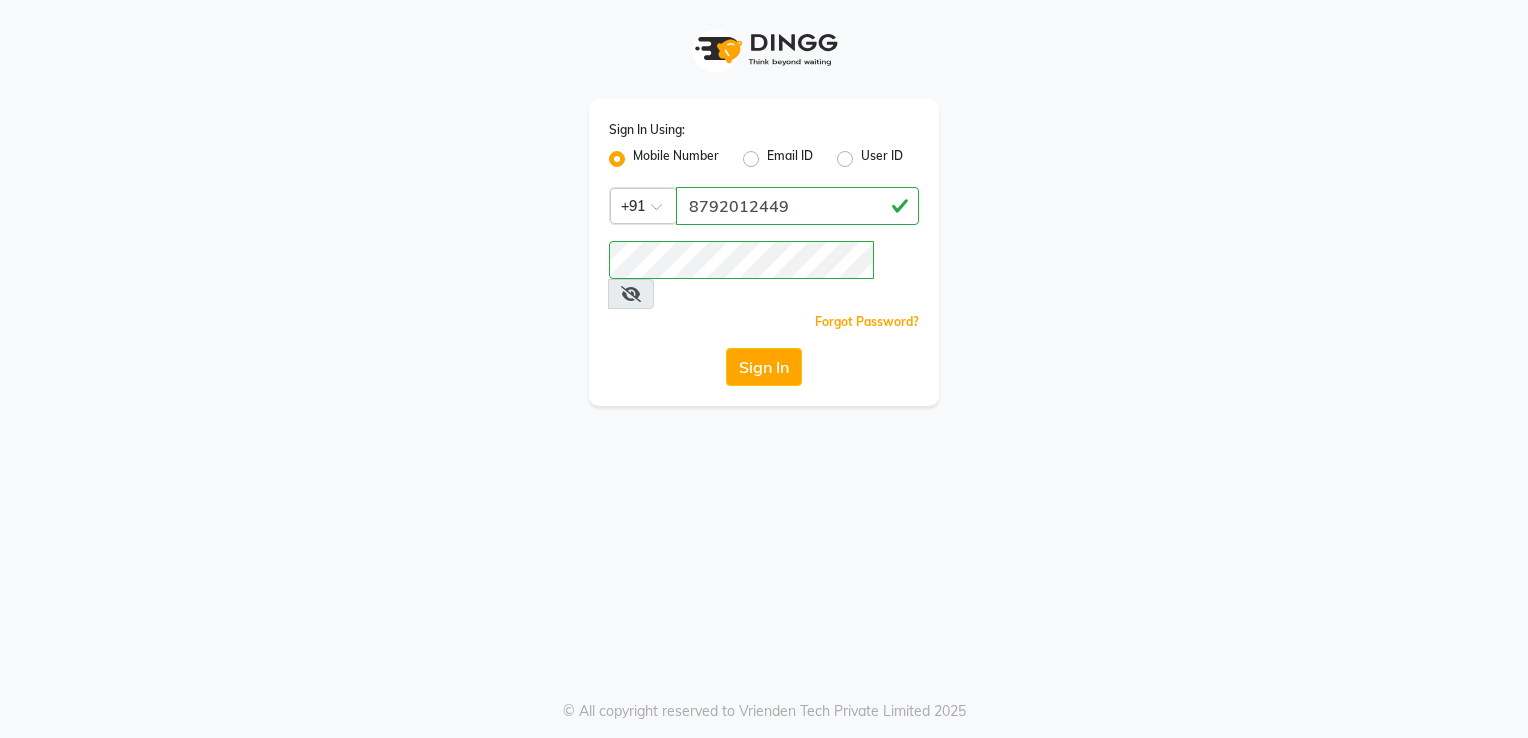 click at bounding box center [631, 294] 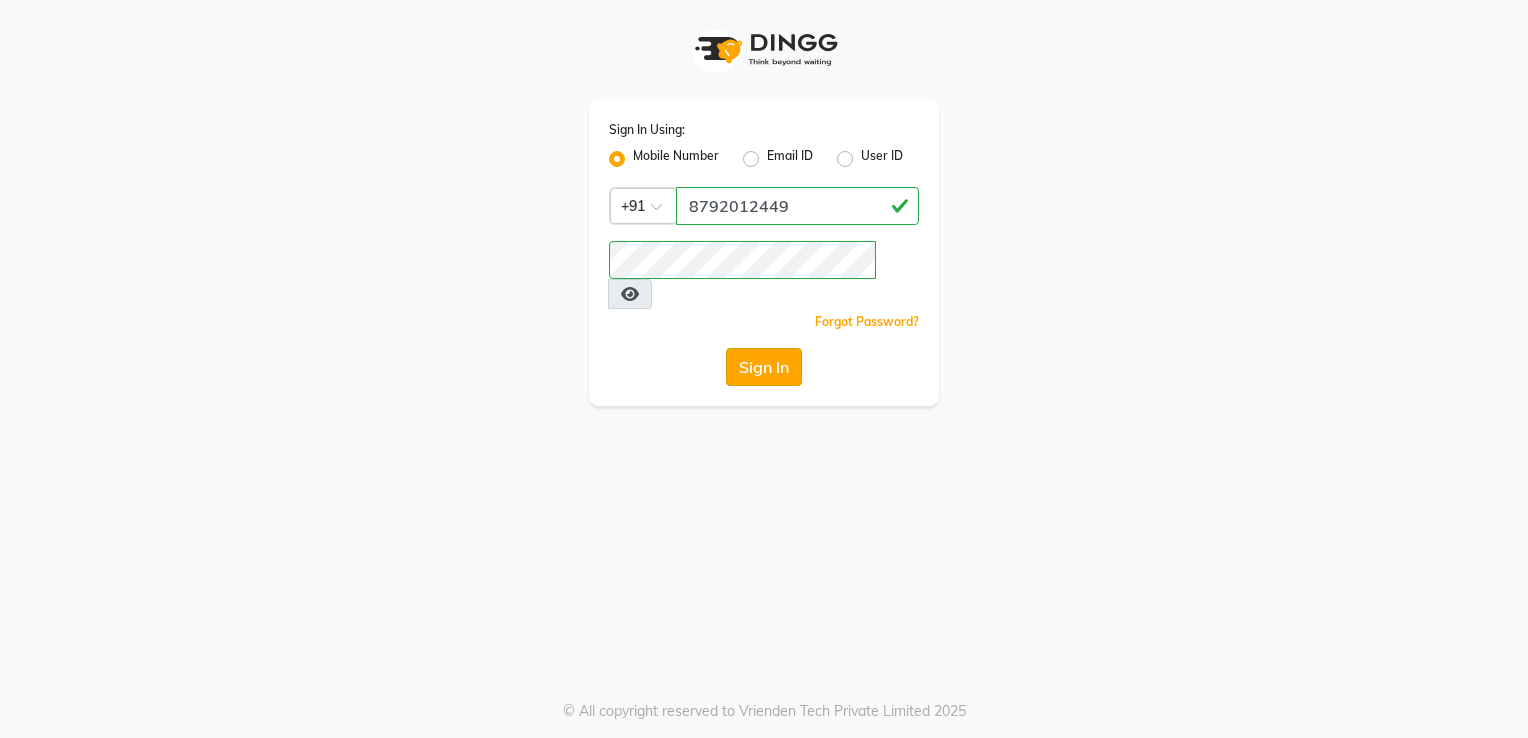 click on "Sign In" 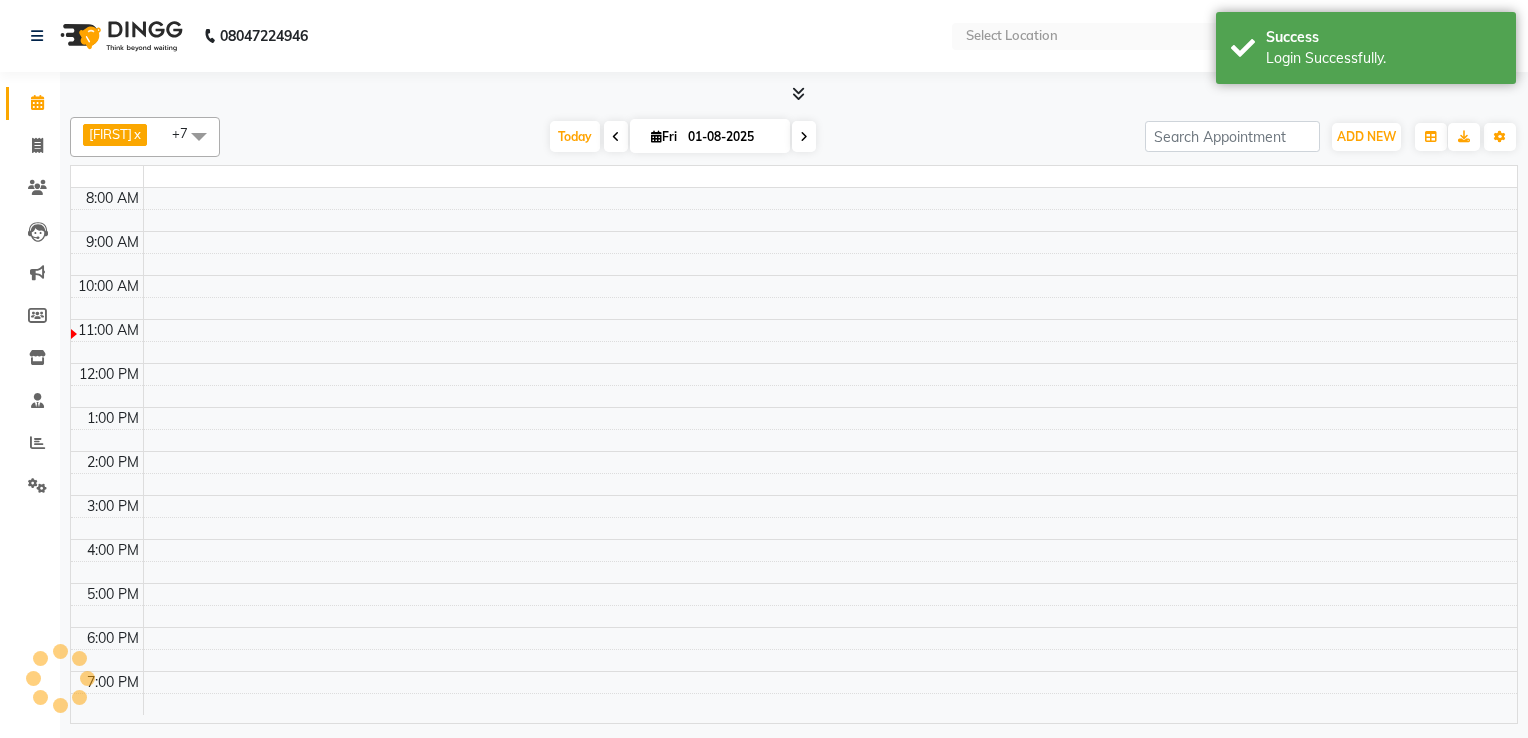 select on "en" 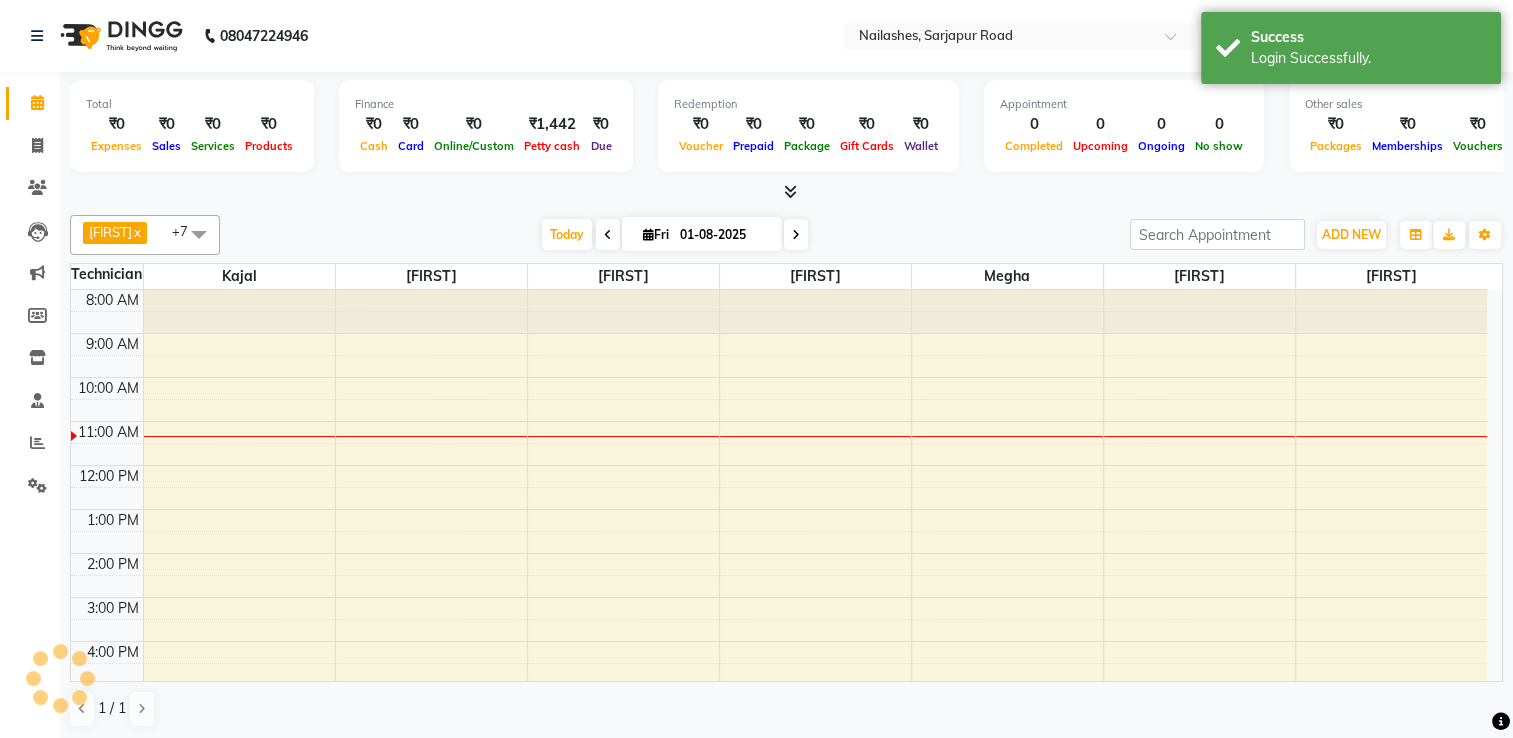 scroll, scrollTop: 0, scrollLeft: 0, axis: both 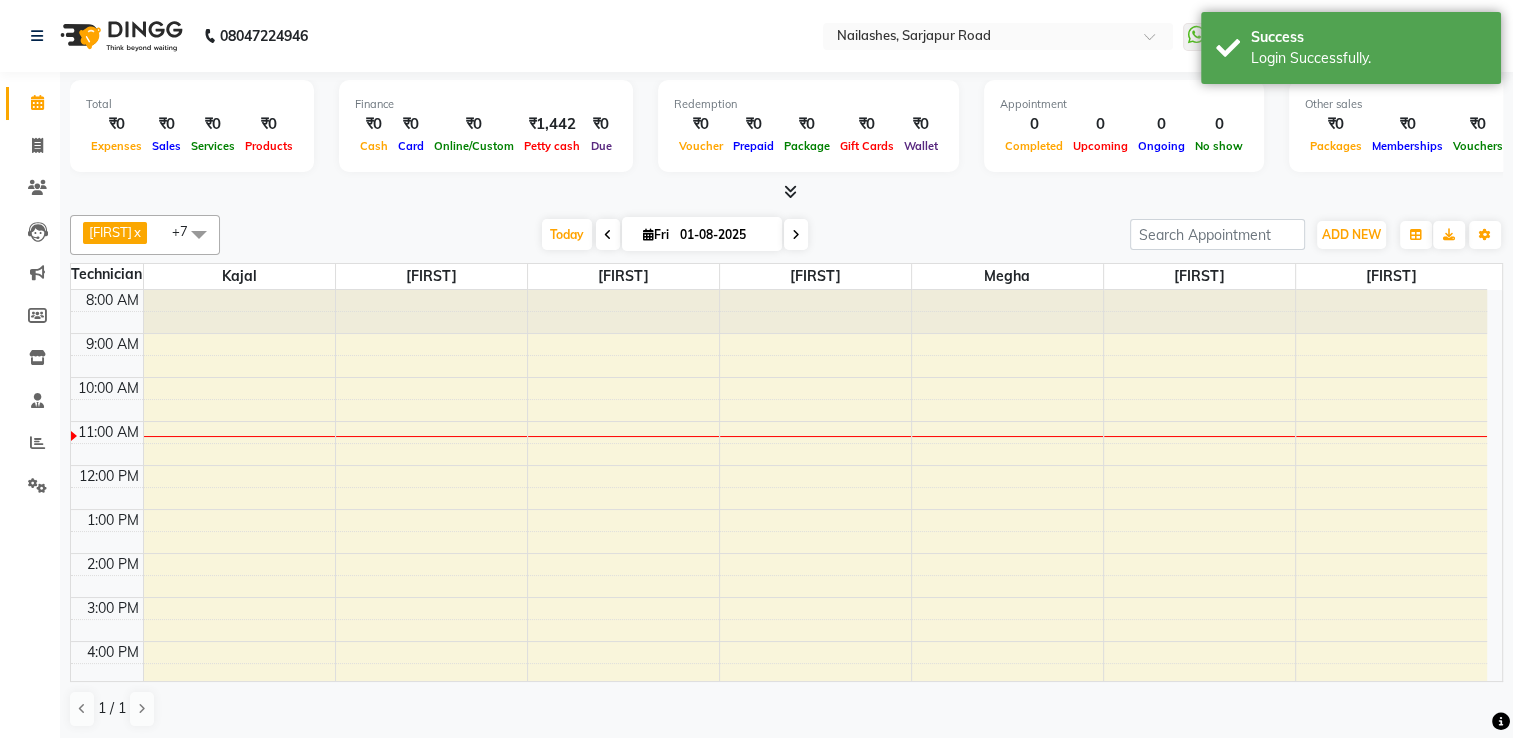 click at bounding box center [790, 191] 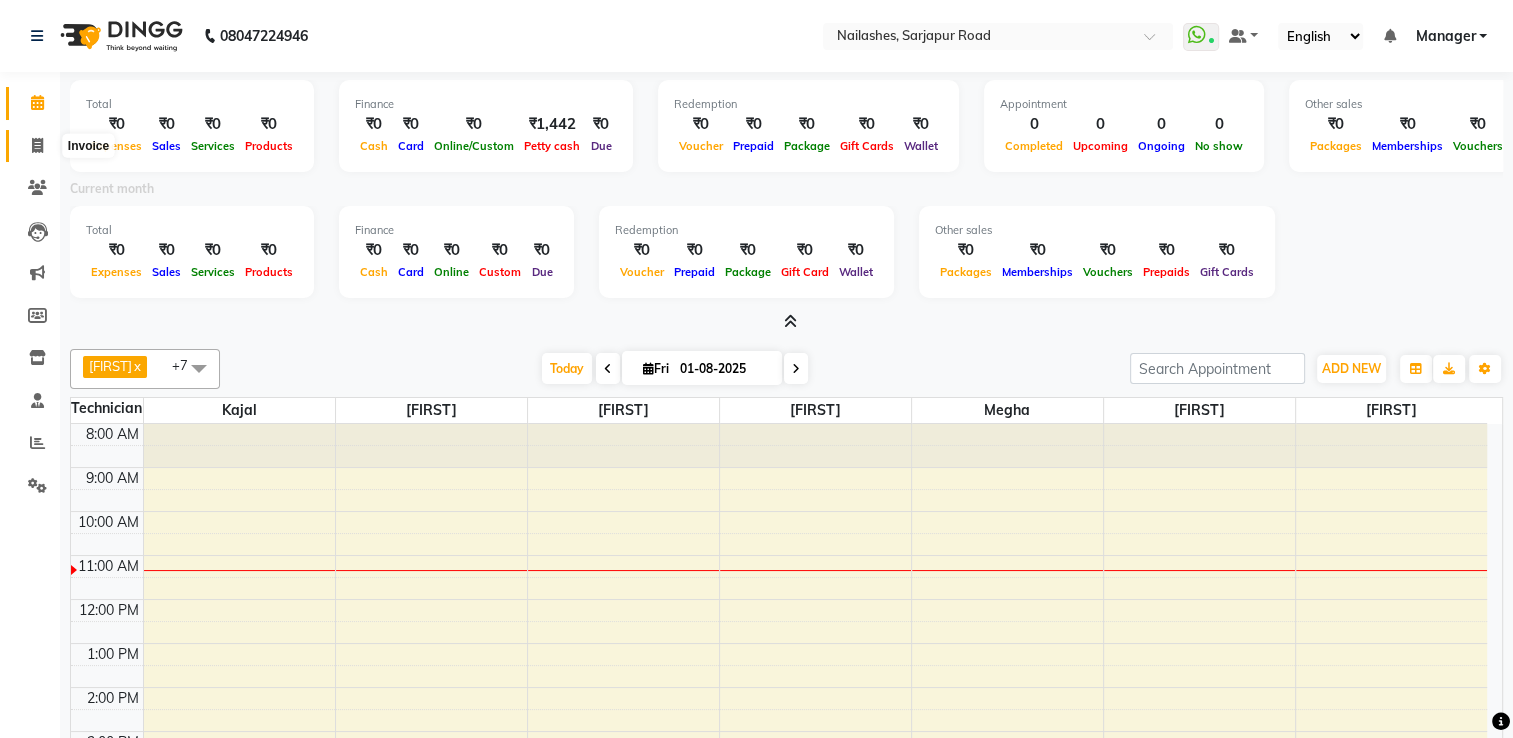 click 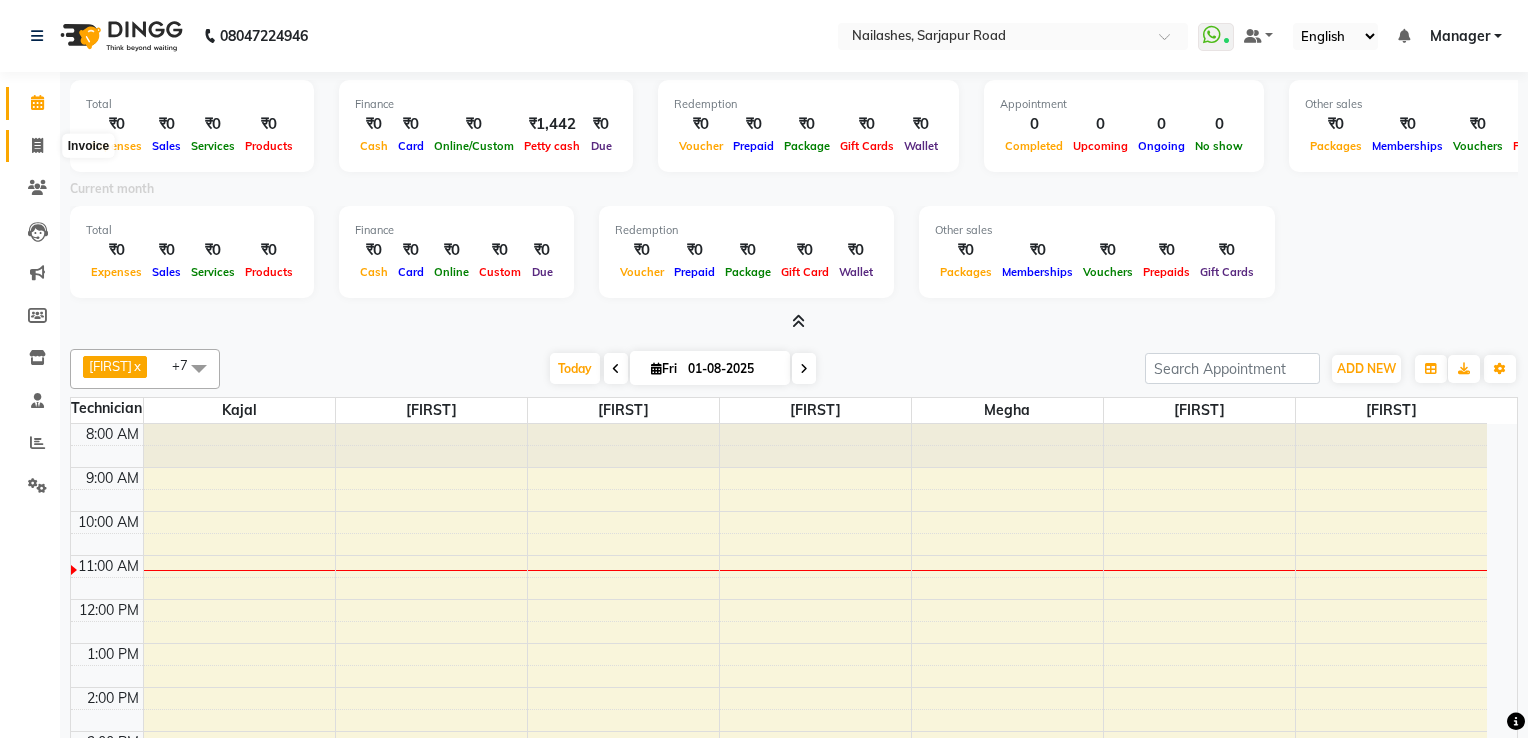 select on "service" 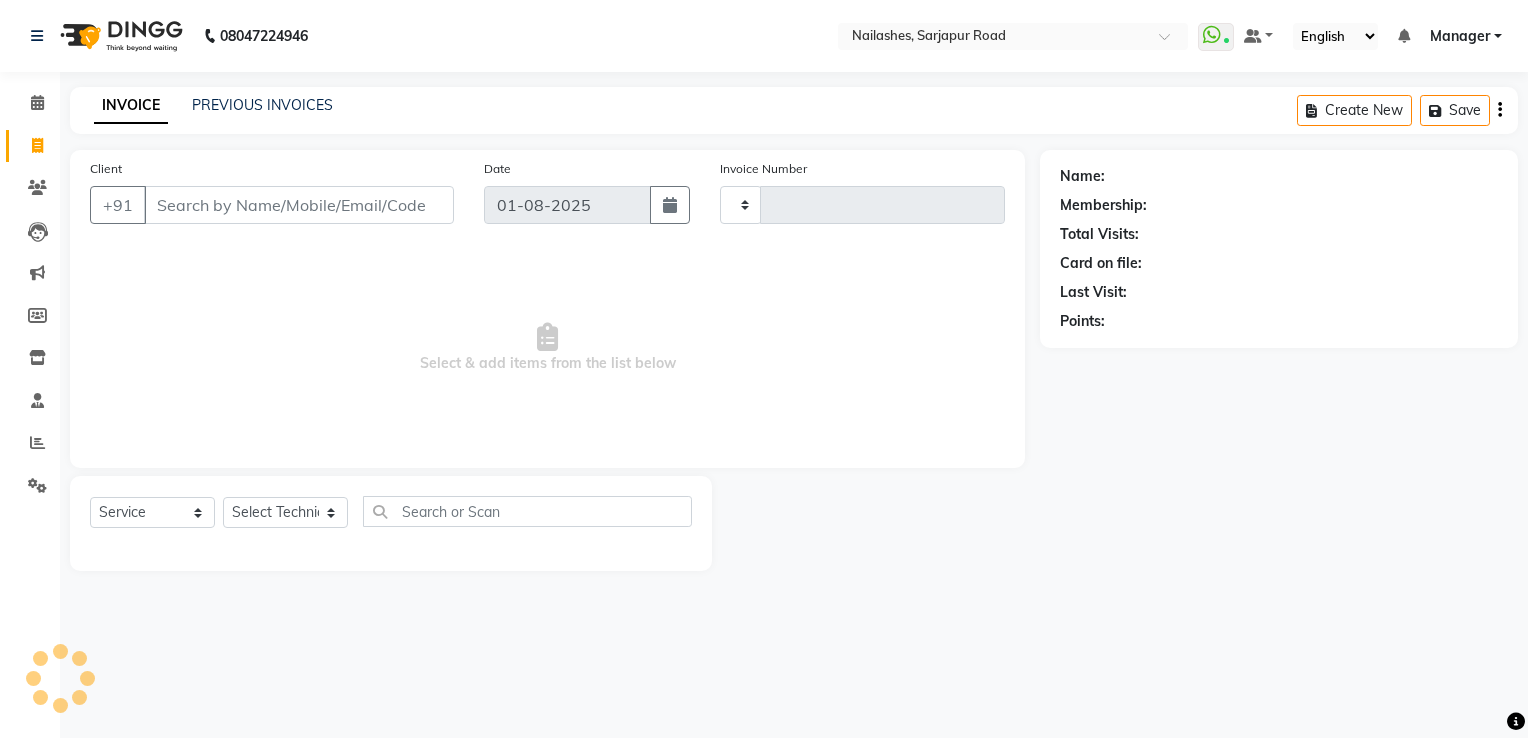 type on "1408" 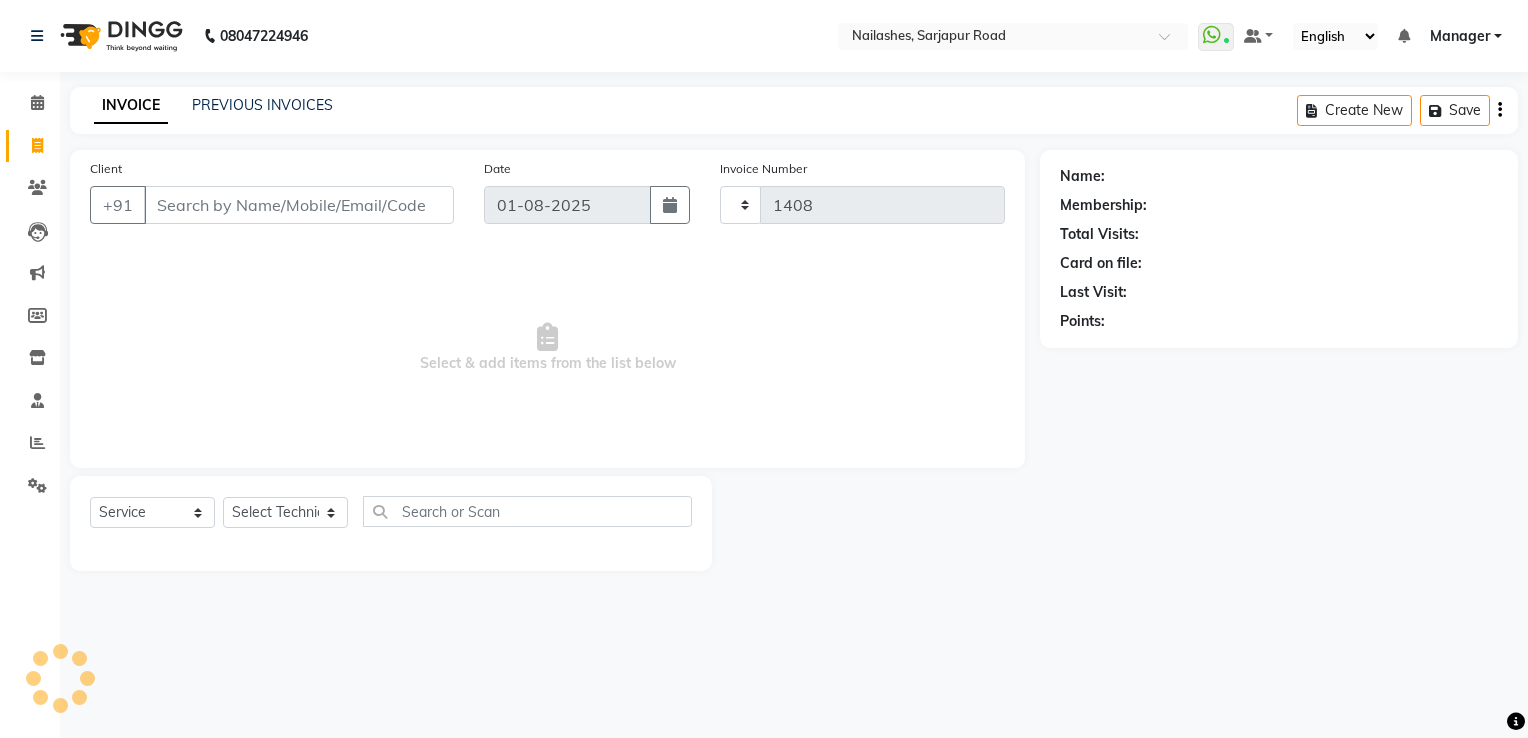 select on "6579" 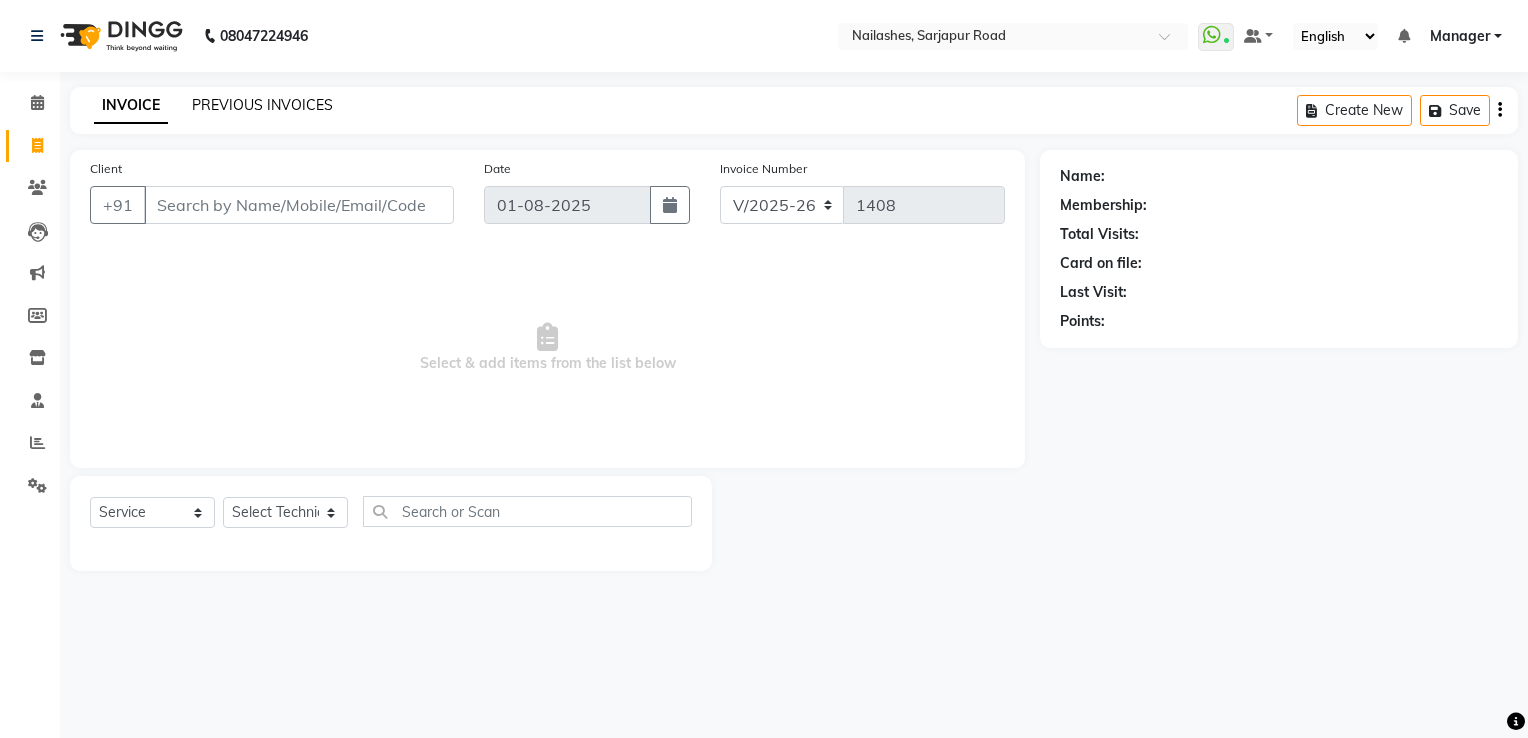 click on "PREVIOUS INVOICES" 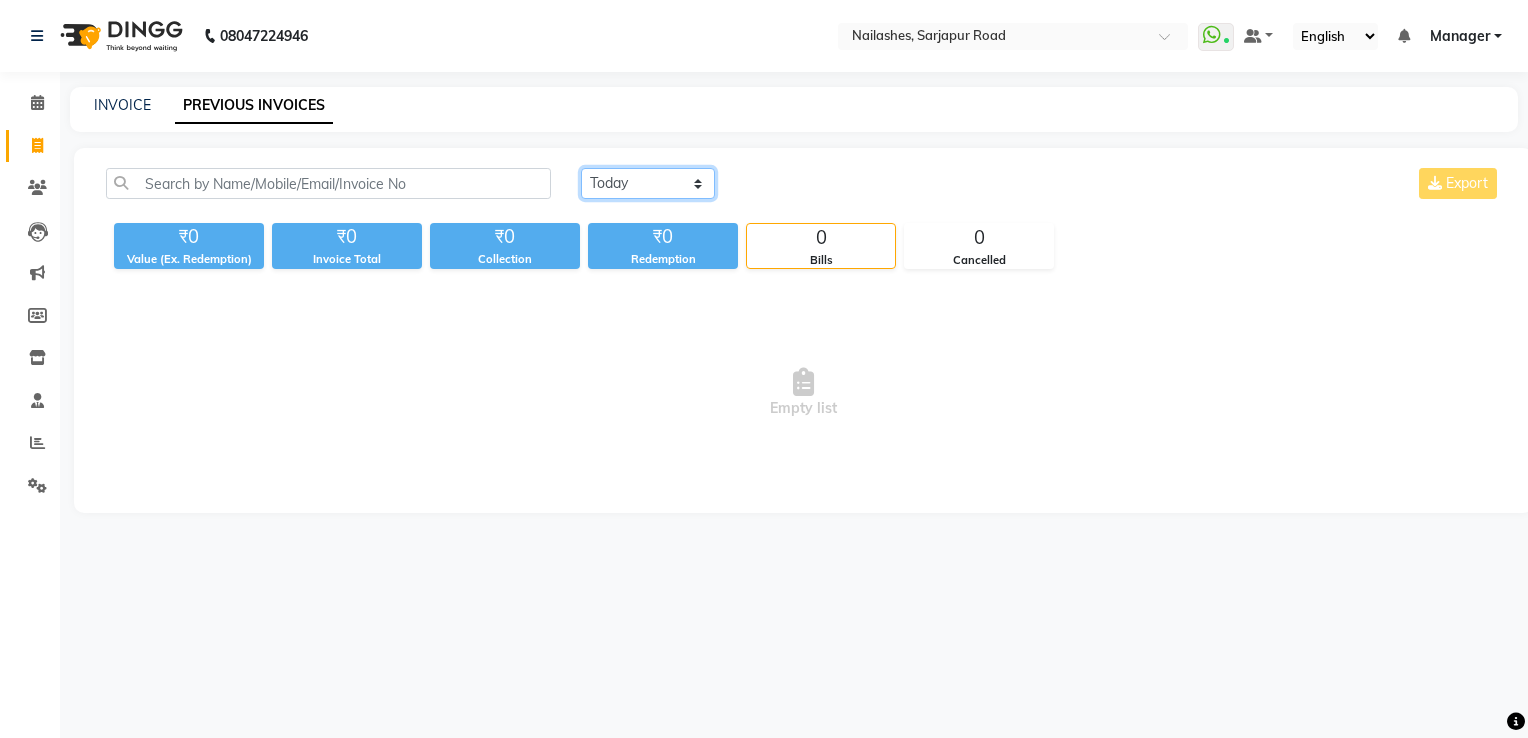 click on "Today Yesterday Custom Range" 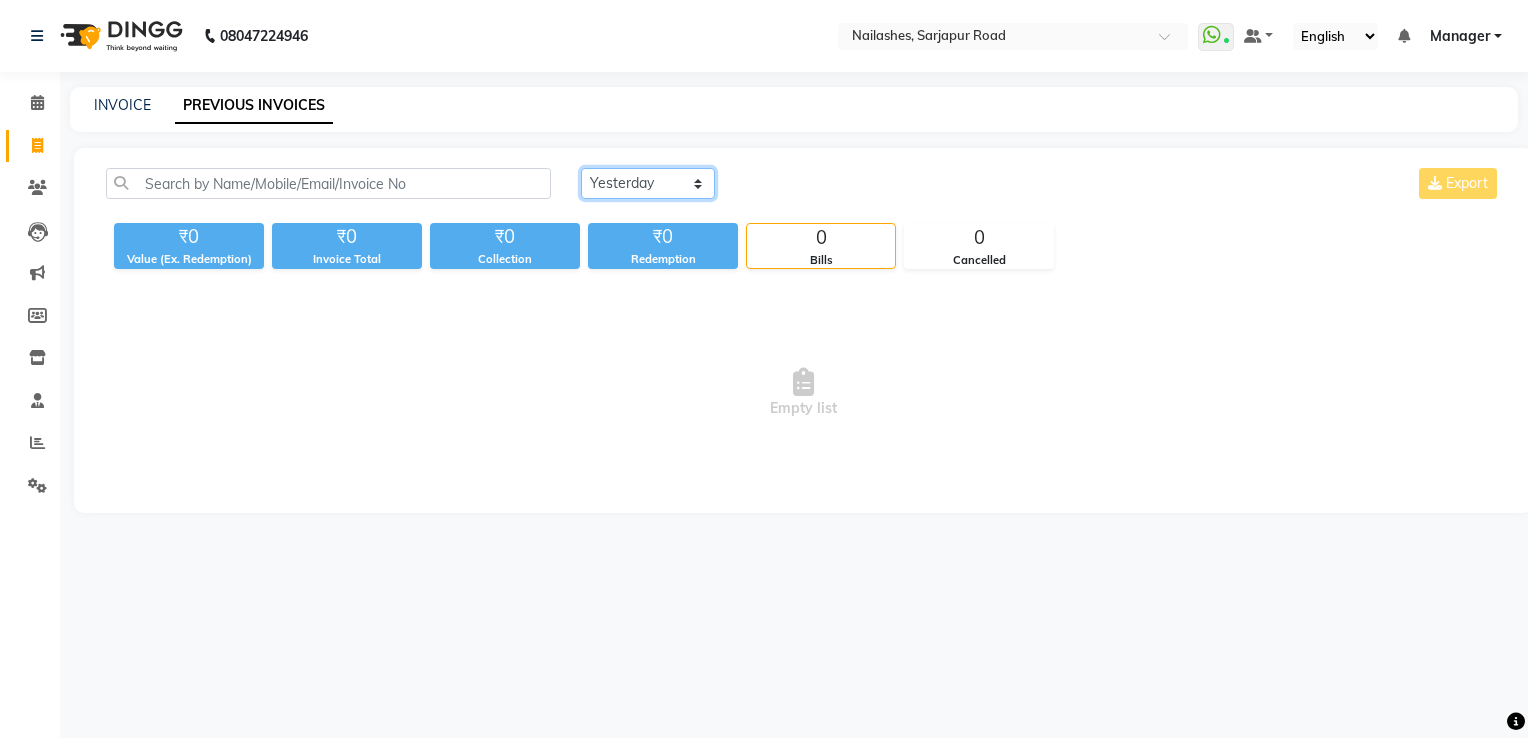 click on "Today Yesterday Custom Range" 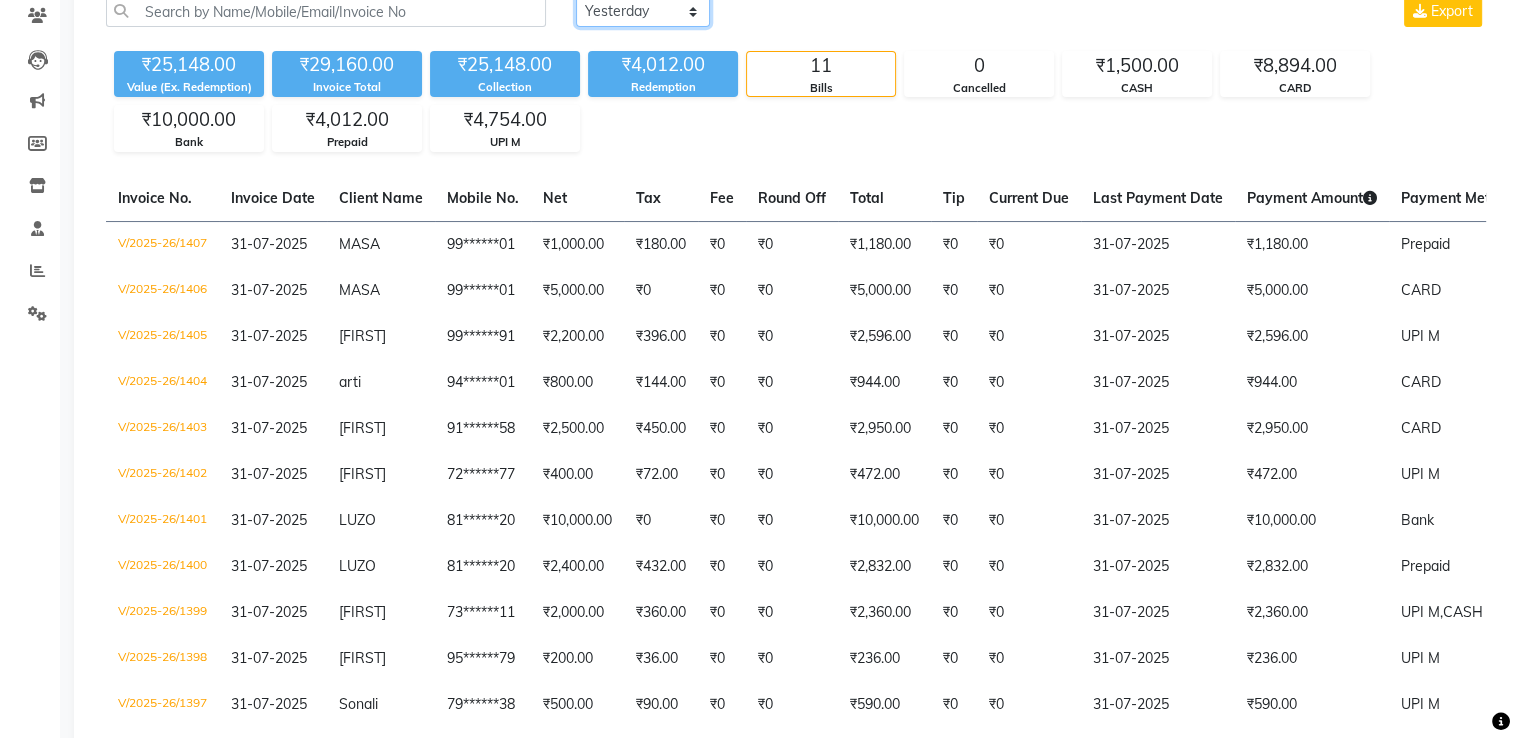 scroll, scrollTop: 168, scrollLeft: 0, axis: vertical 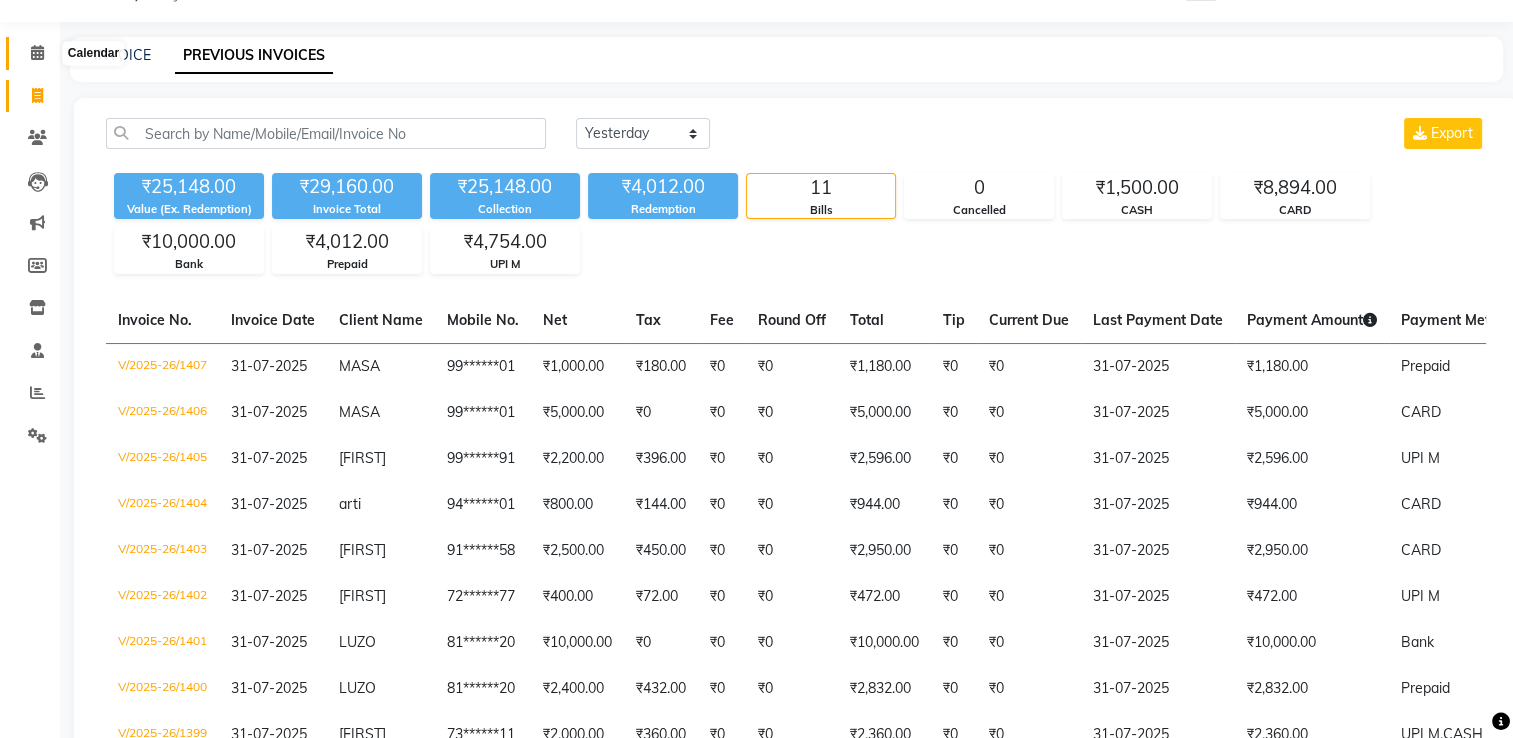 click 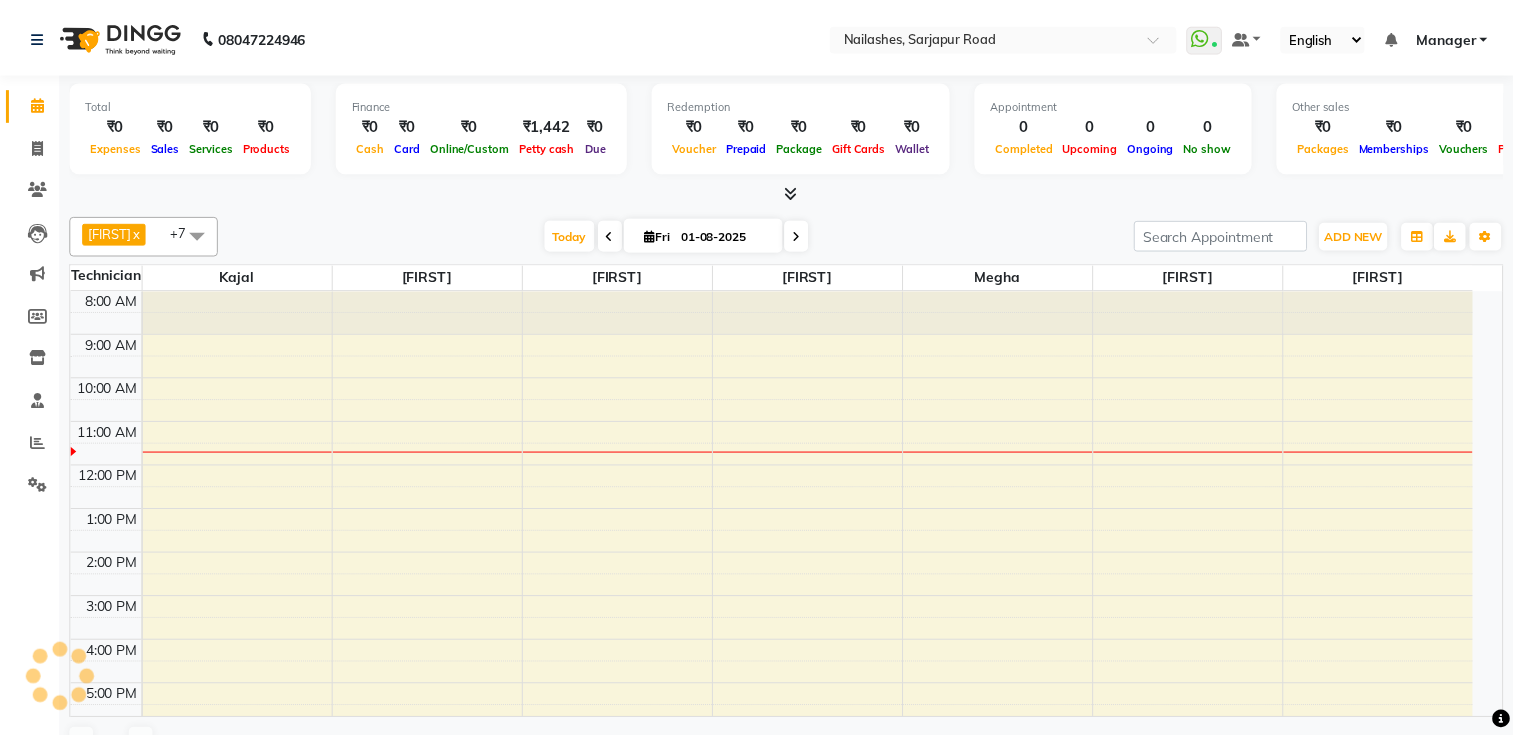 scroll, scrollTop: 0, scrollLeft: 0, axis: both 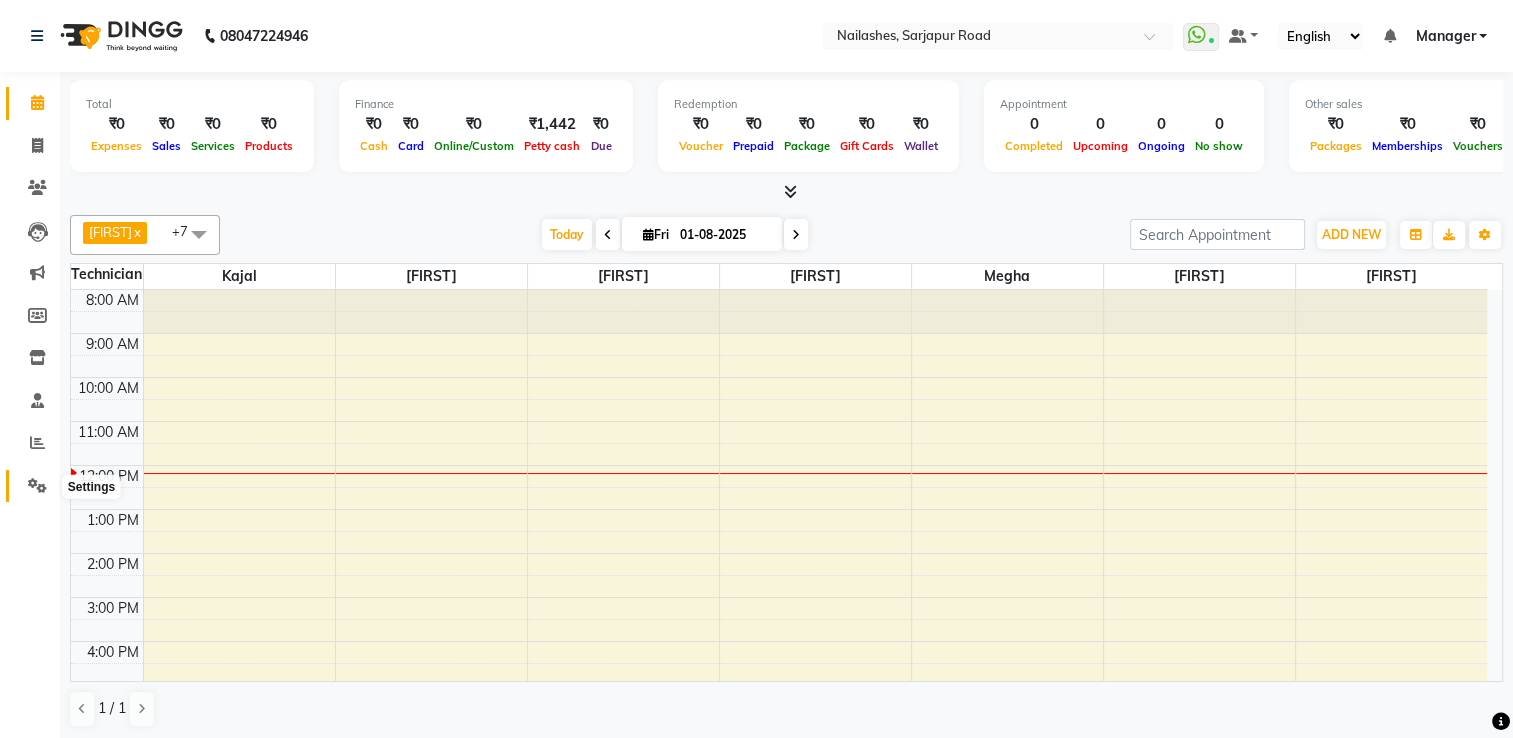 click 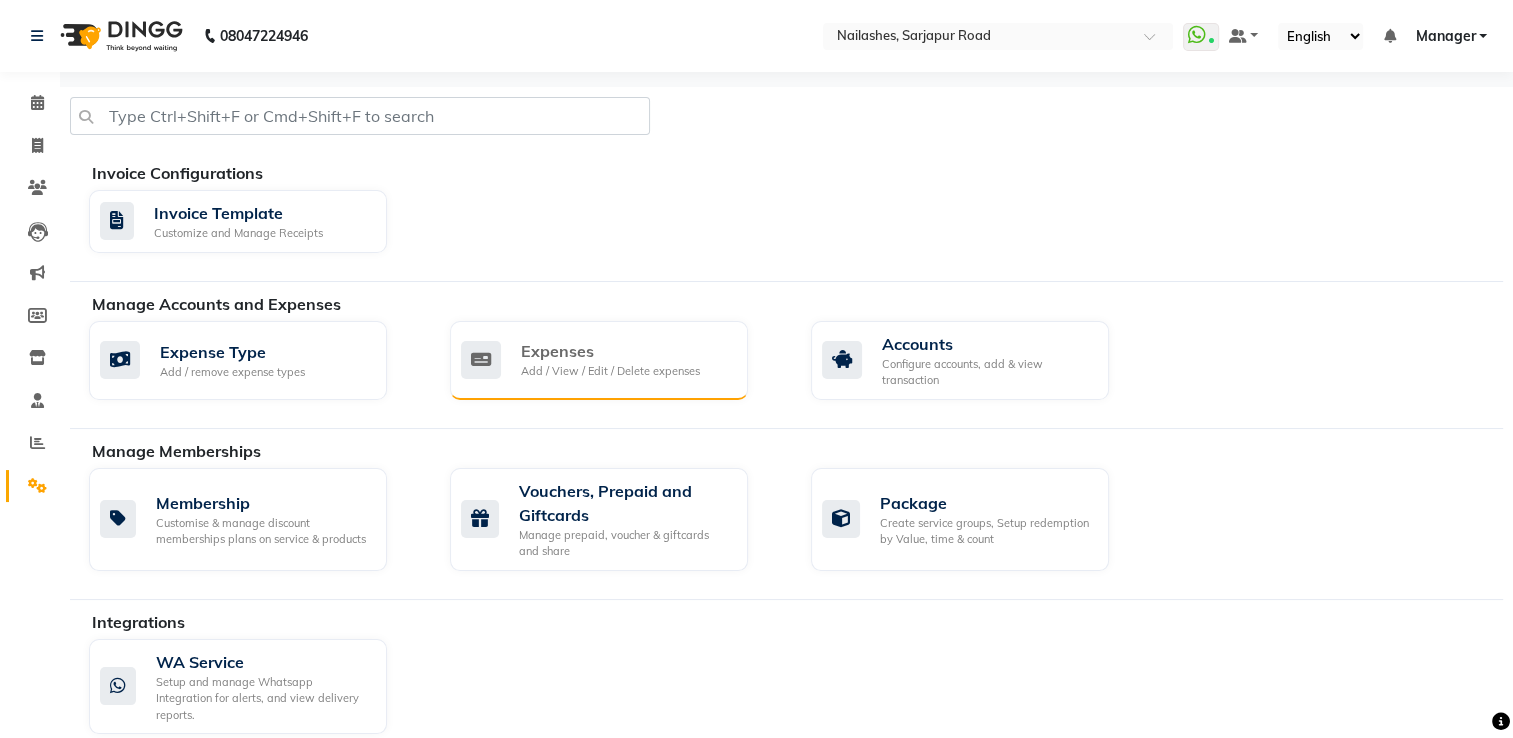click on "Expenses Add / View / Edit / Delete expenses" 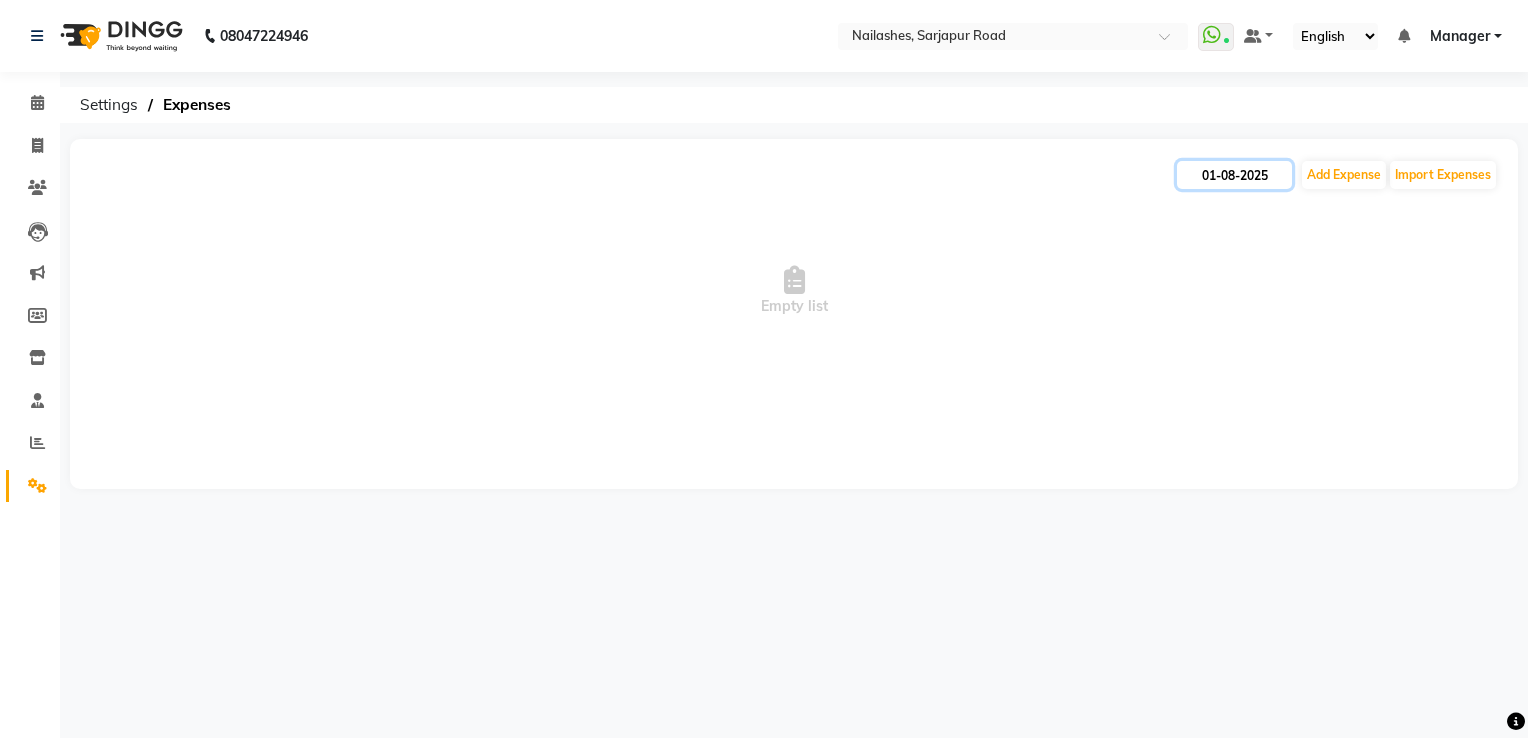 click on "01-08-2025" 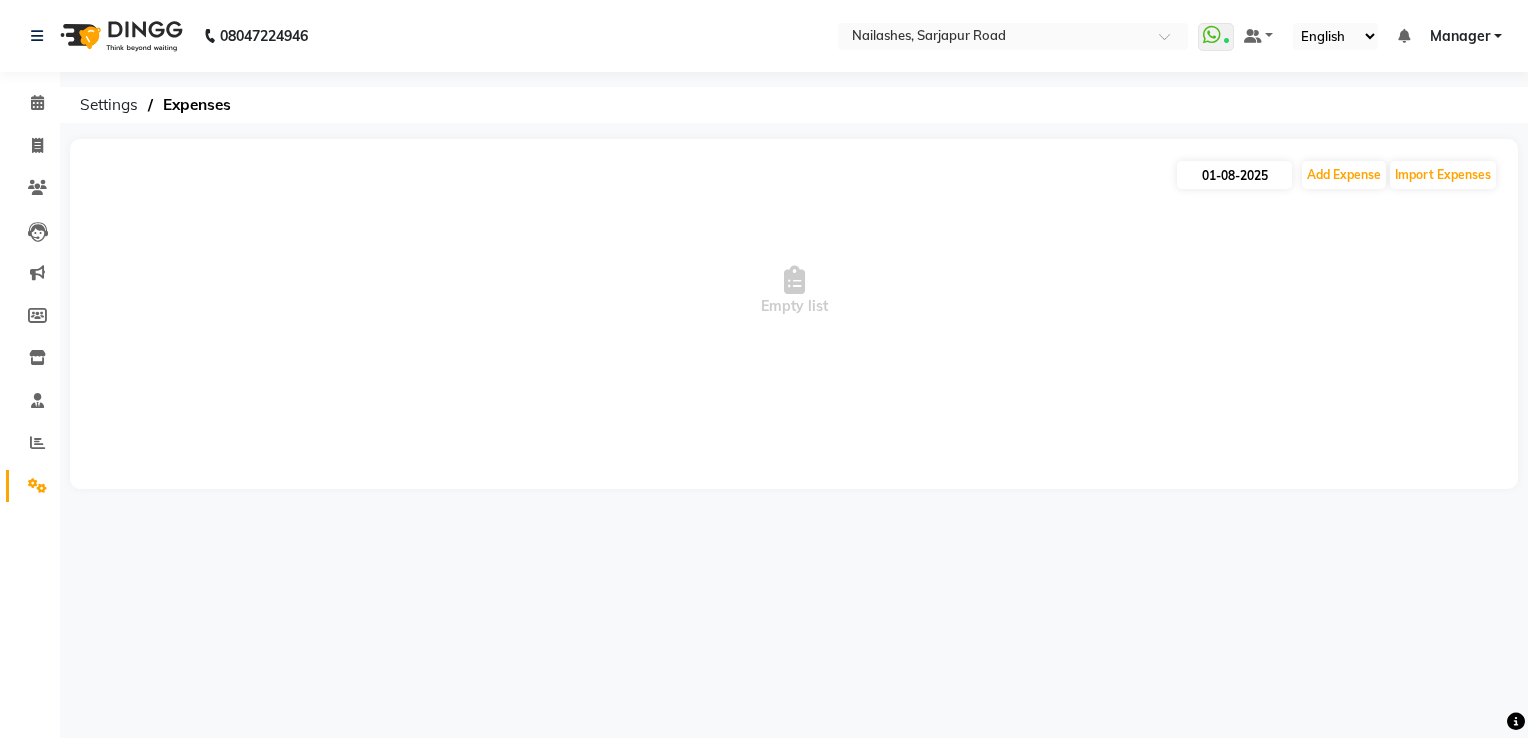 select on "8" 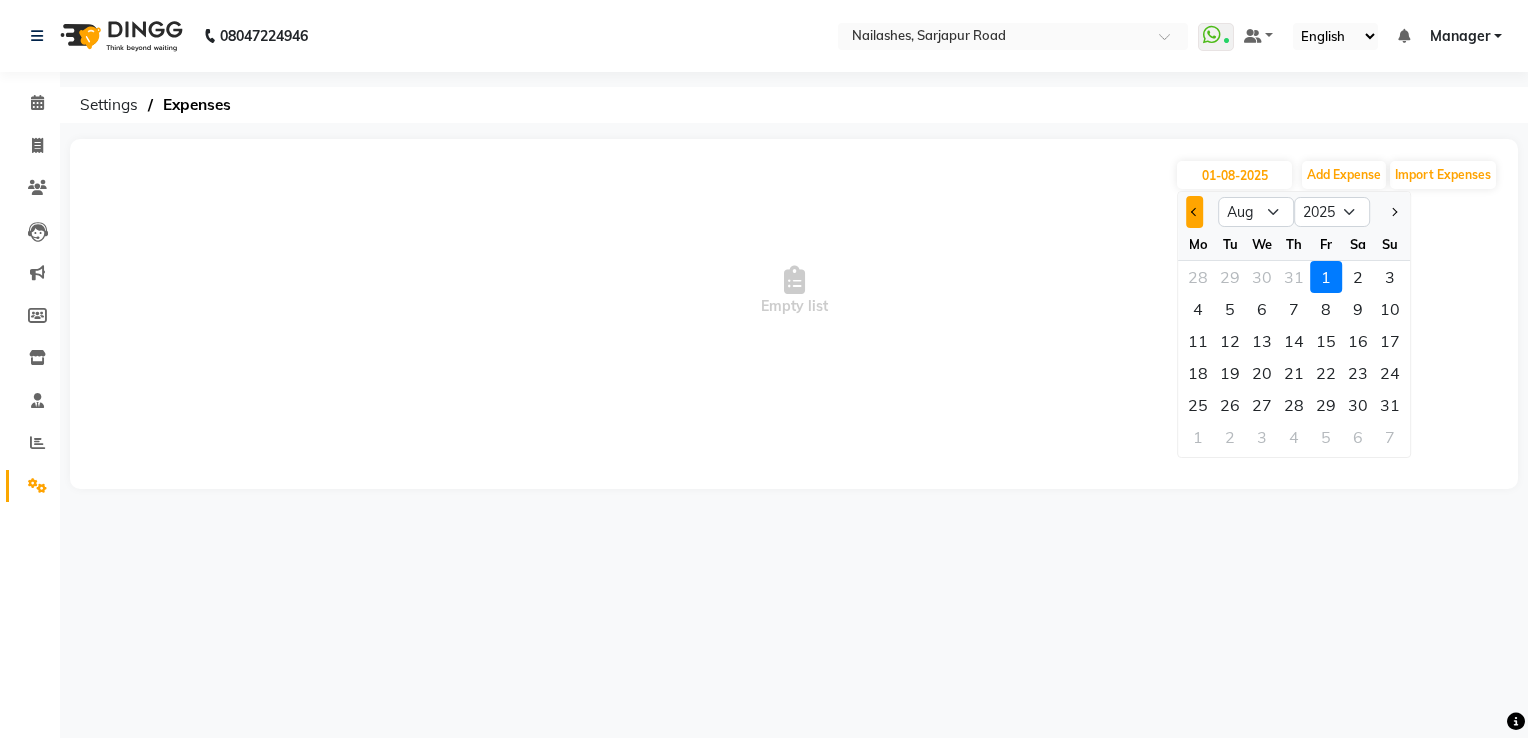 click 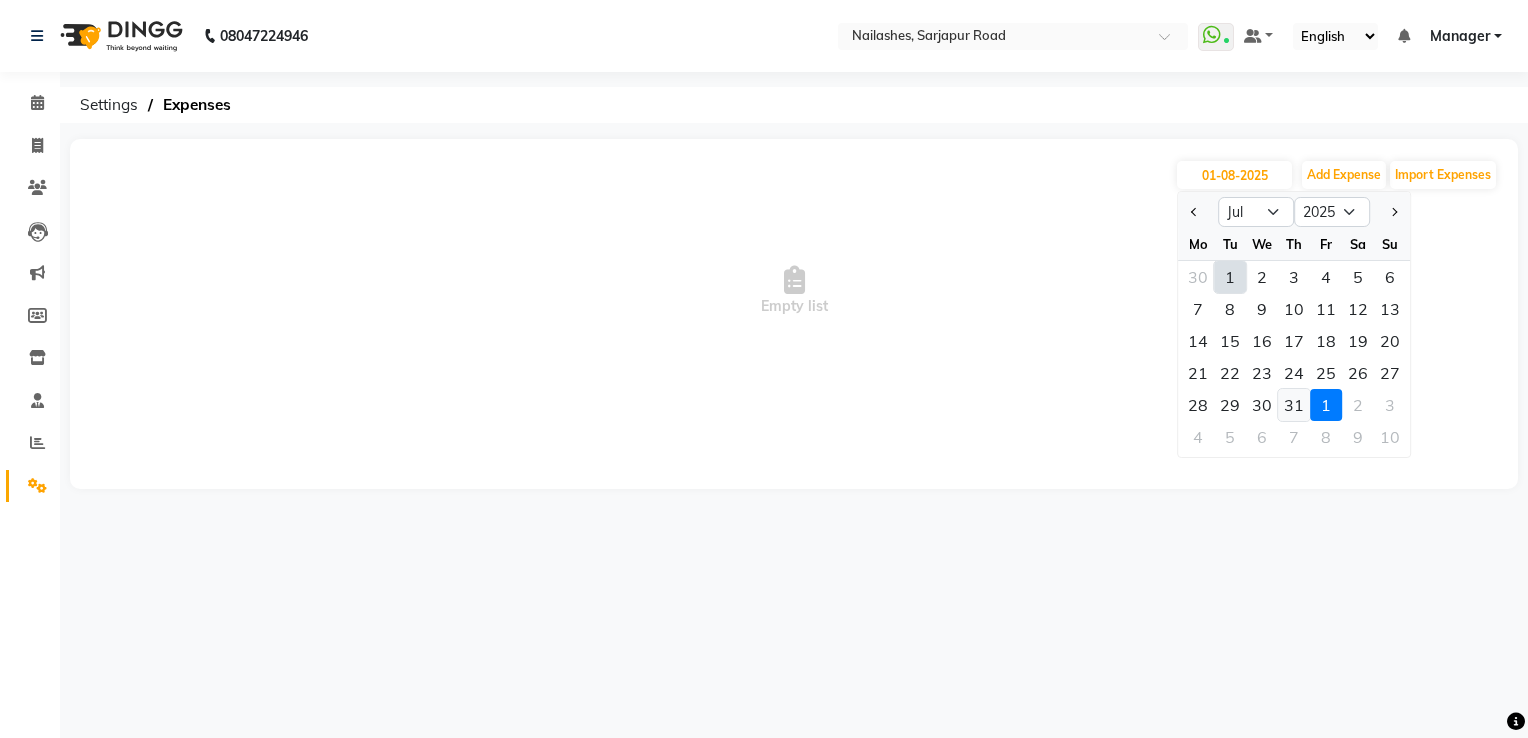 click on "31" 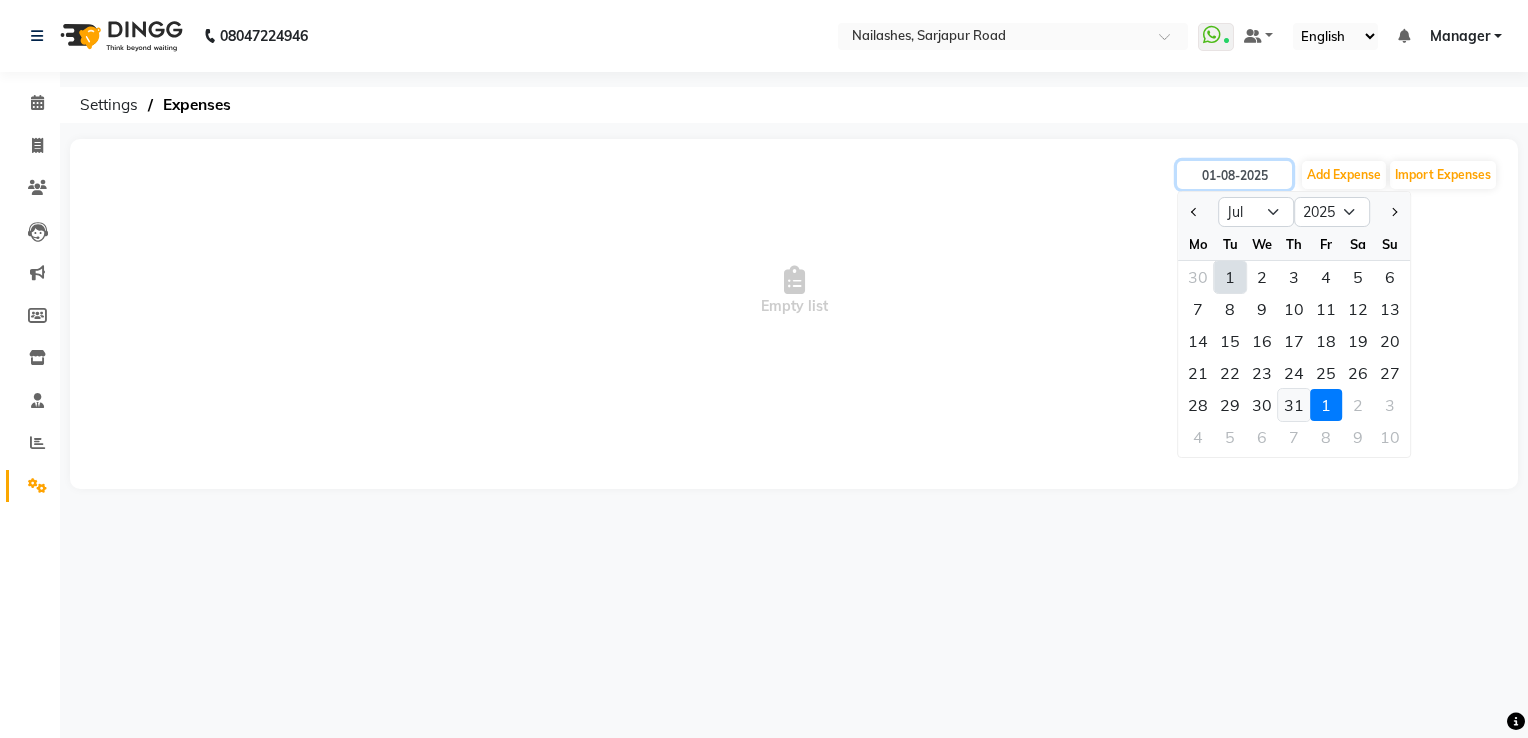 type on "31-07-2025" 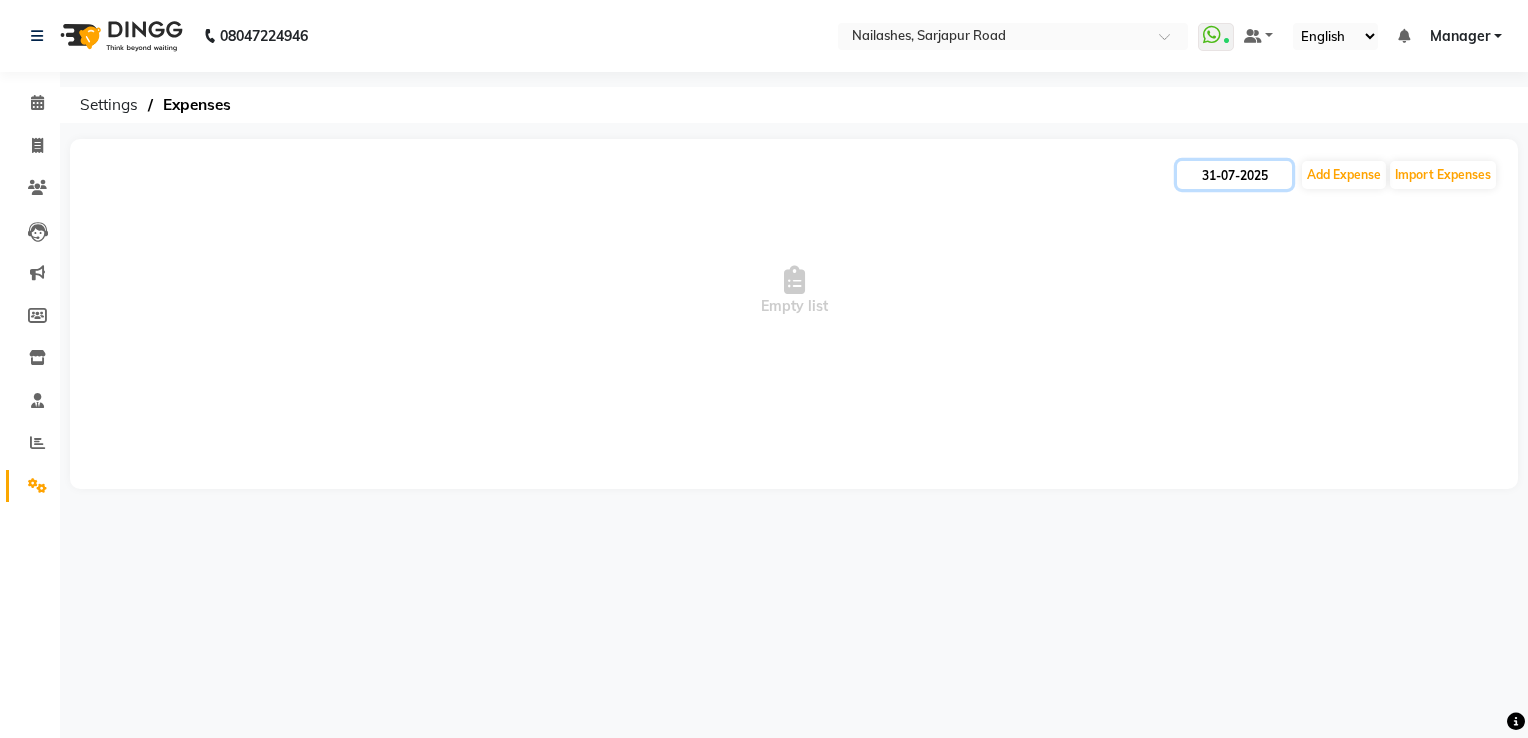 click on "31-07-2025" 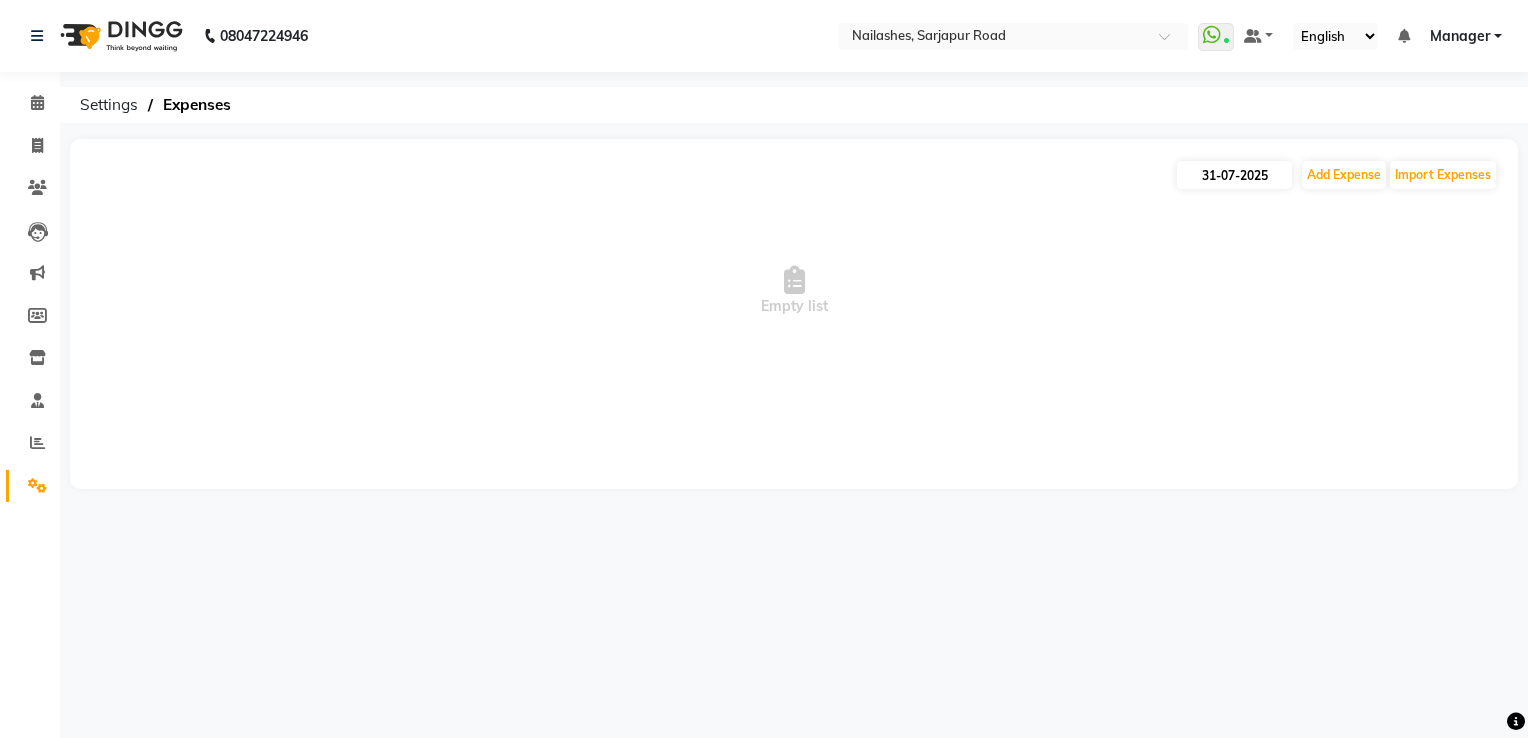 select on "7" 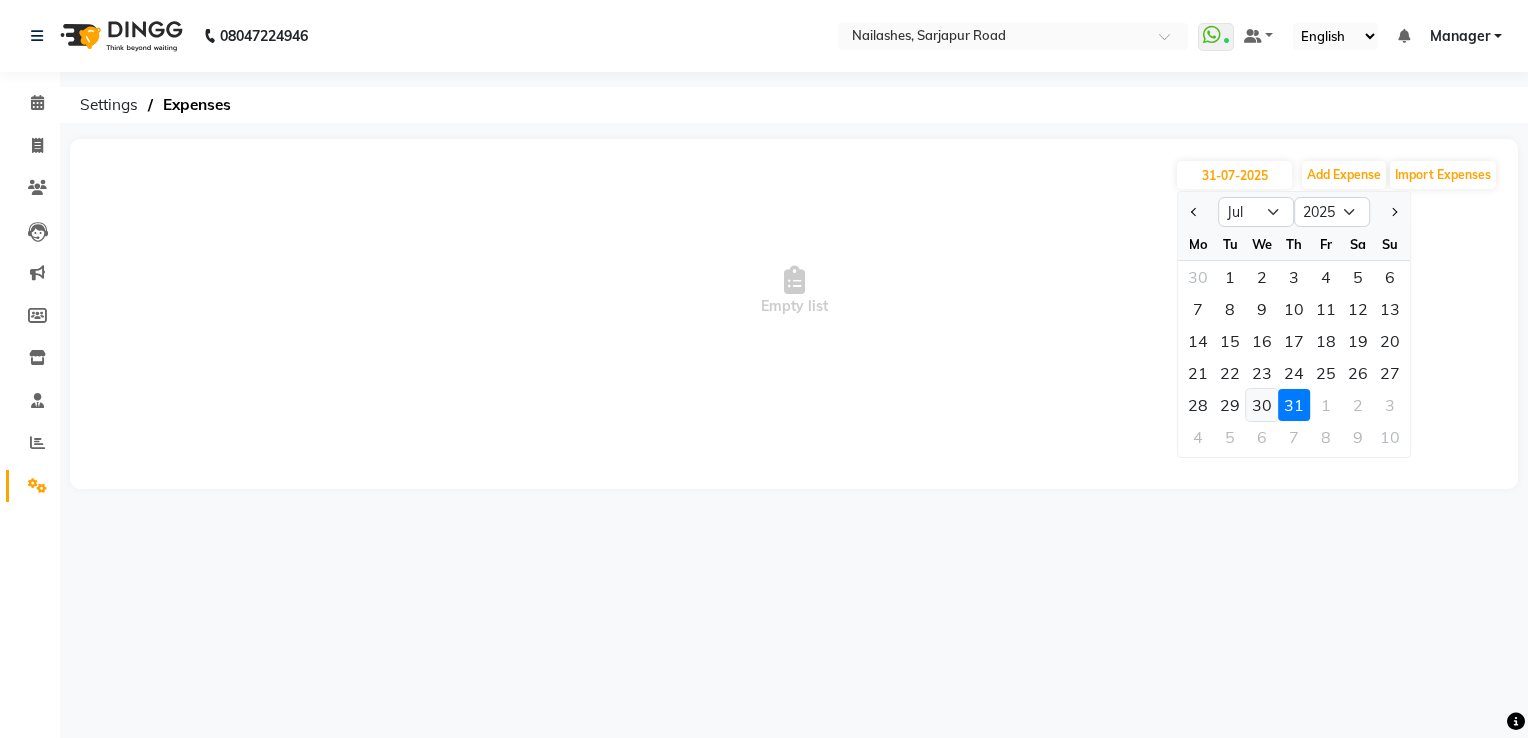 click on "30" 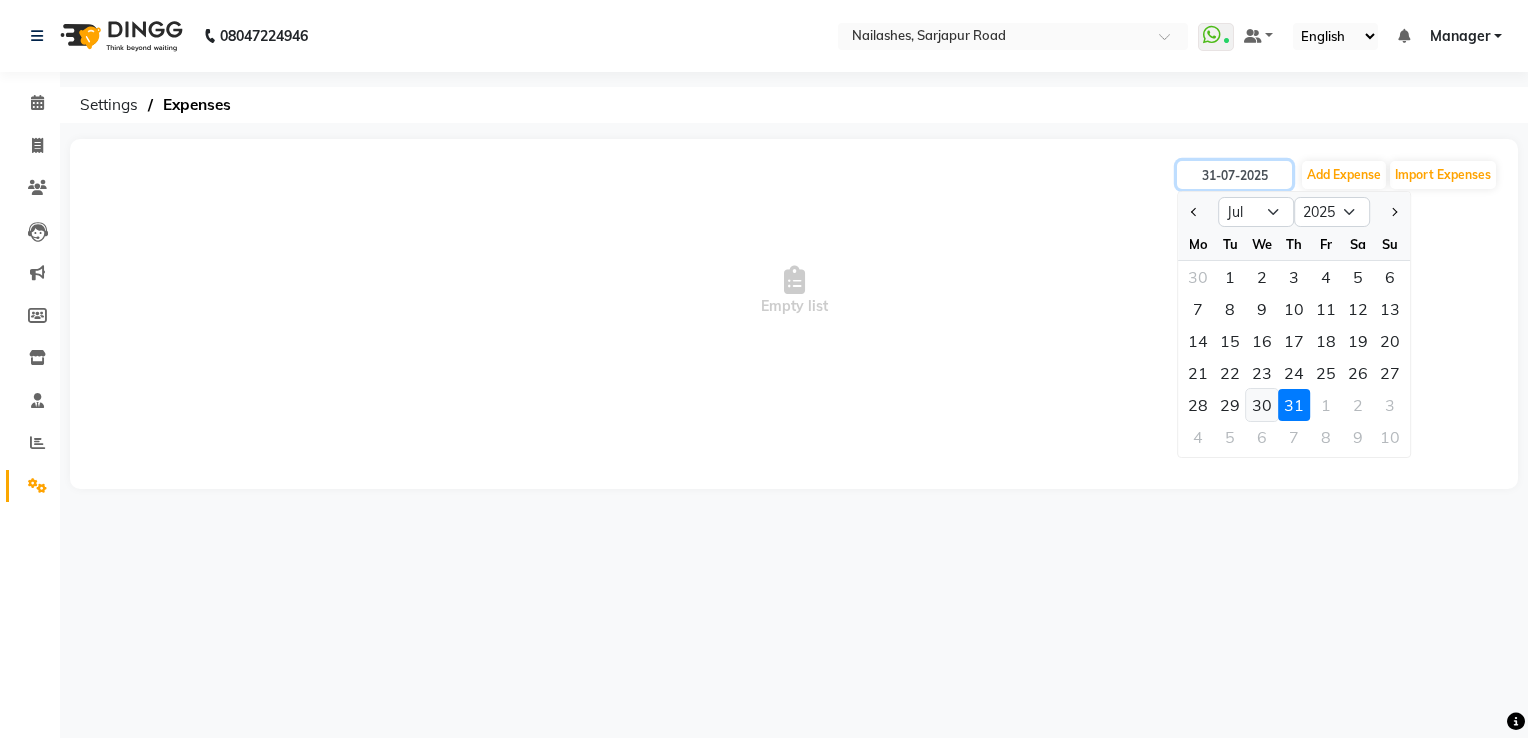 type on "30-07-2025" 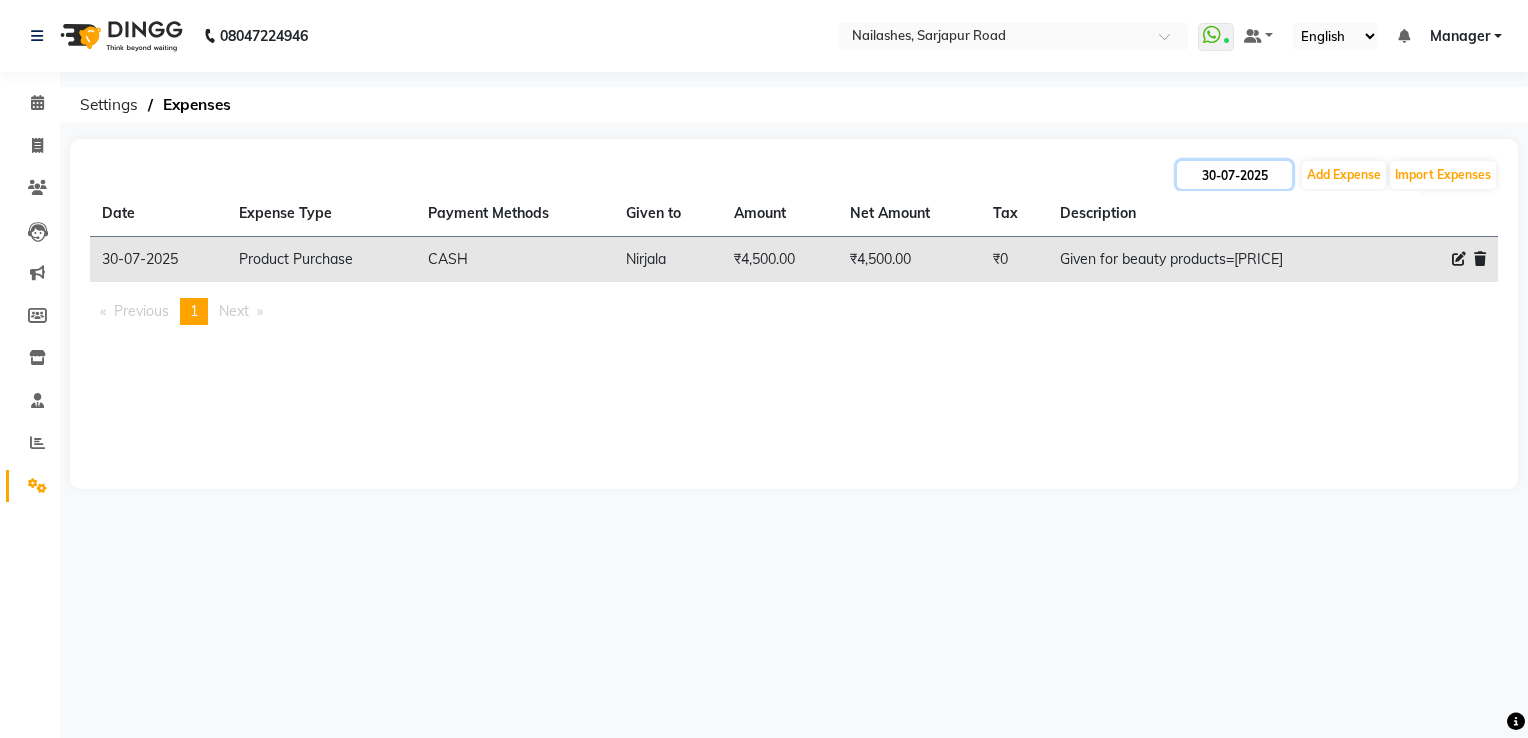 click on "30-07-2025" 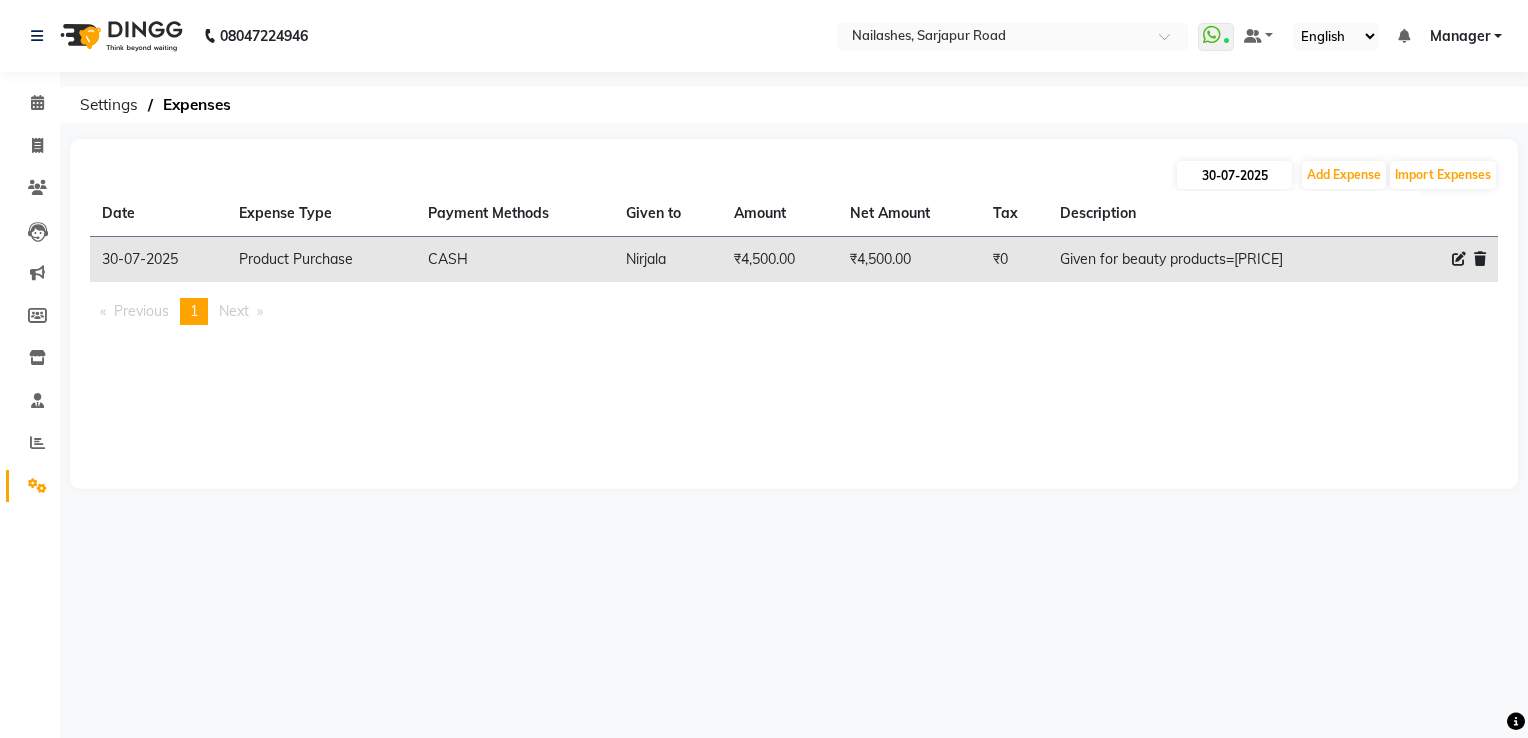 select on "7" 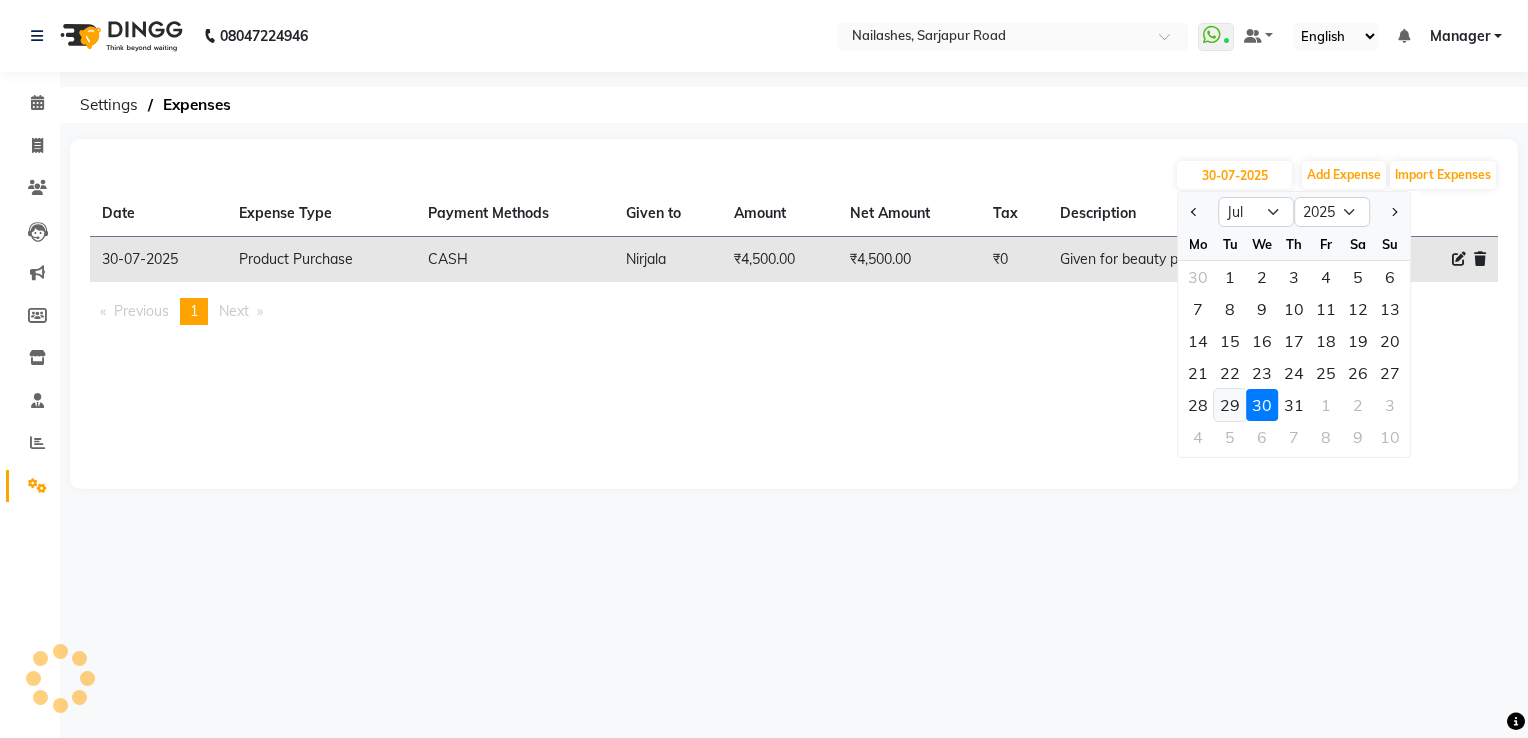 click on "29" 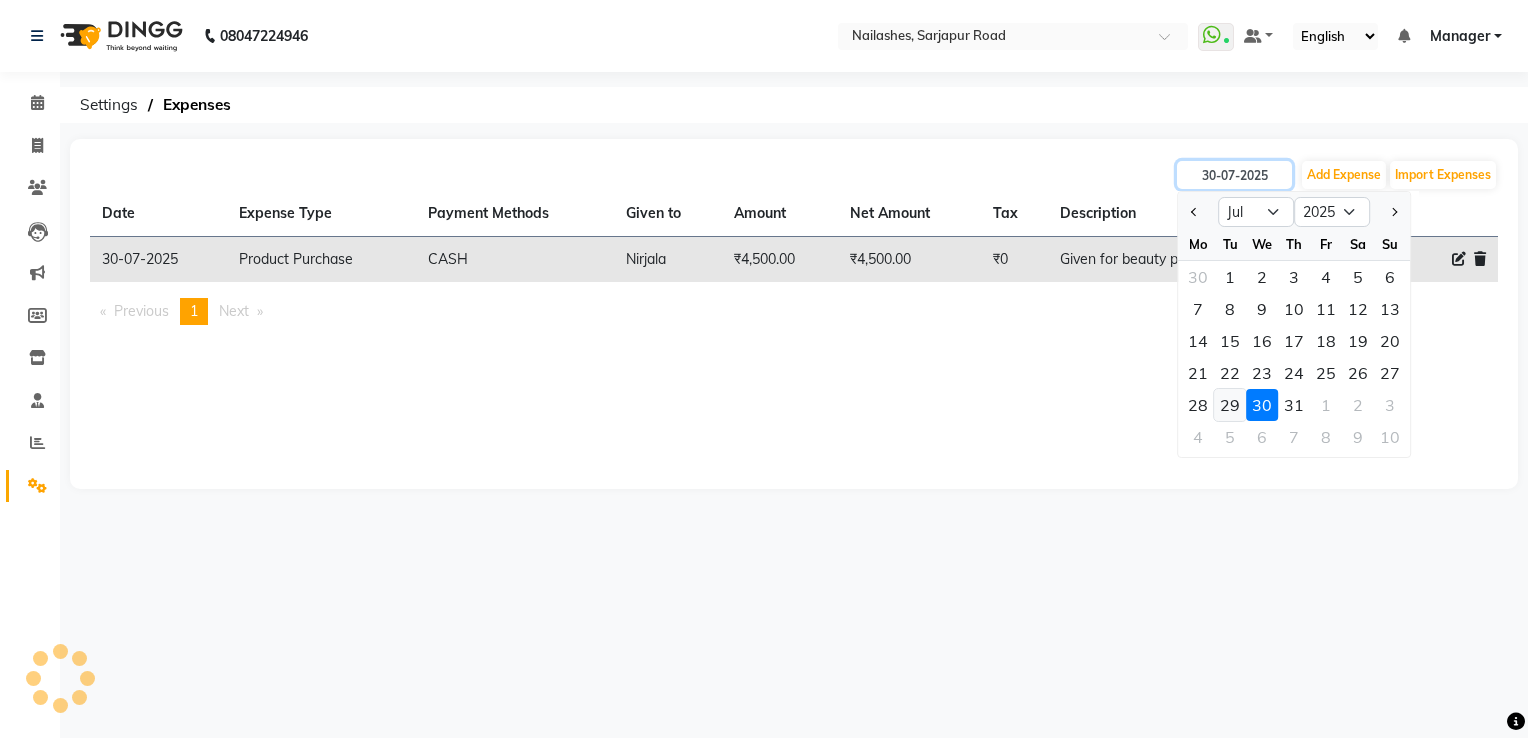 type on "29-07-2025" 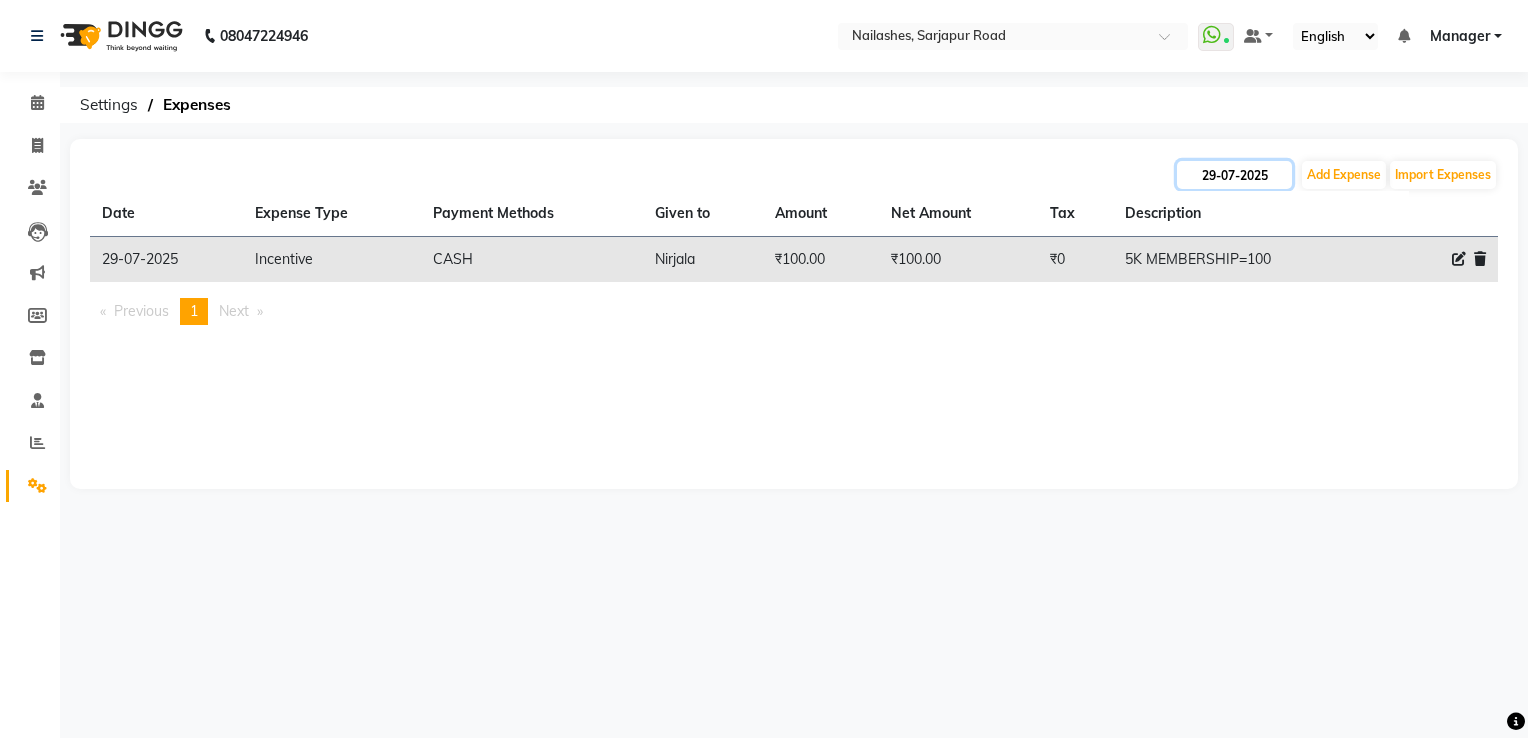 click on "29-07-2025" 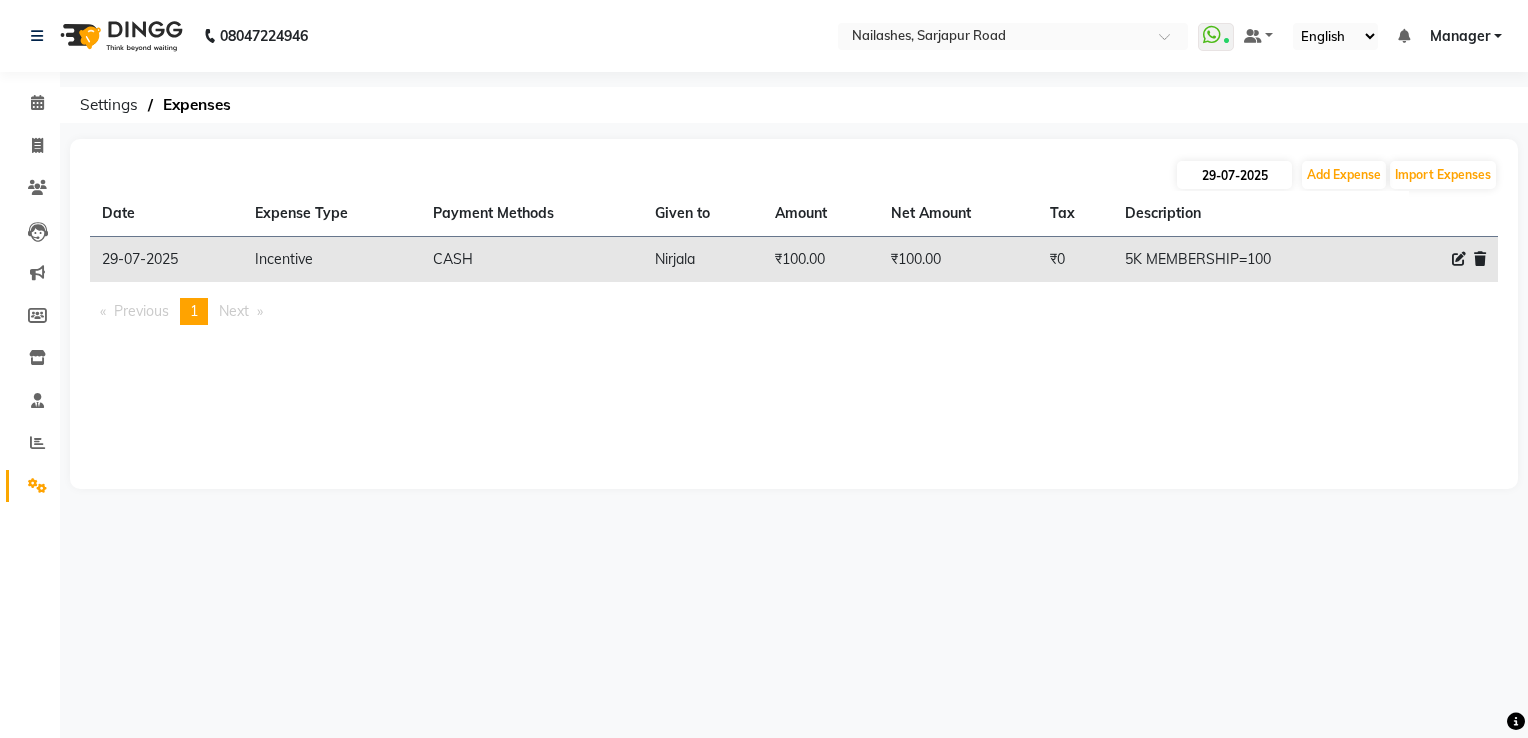 select on "7" 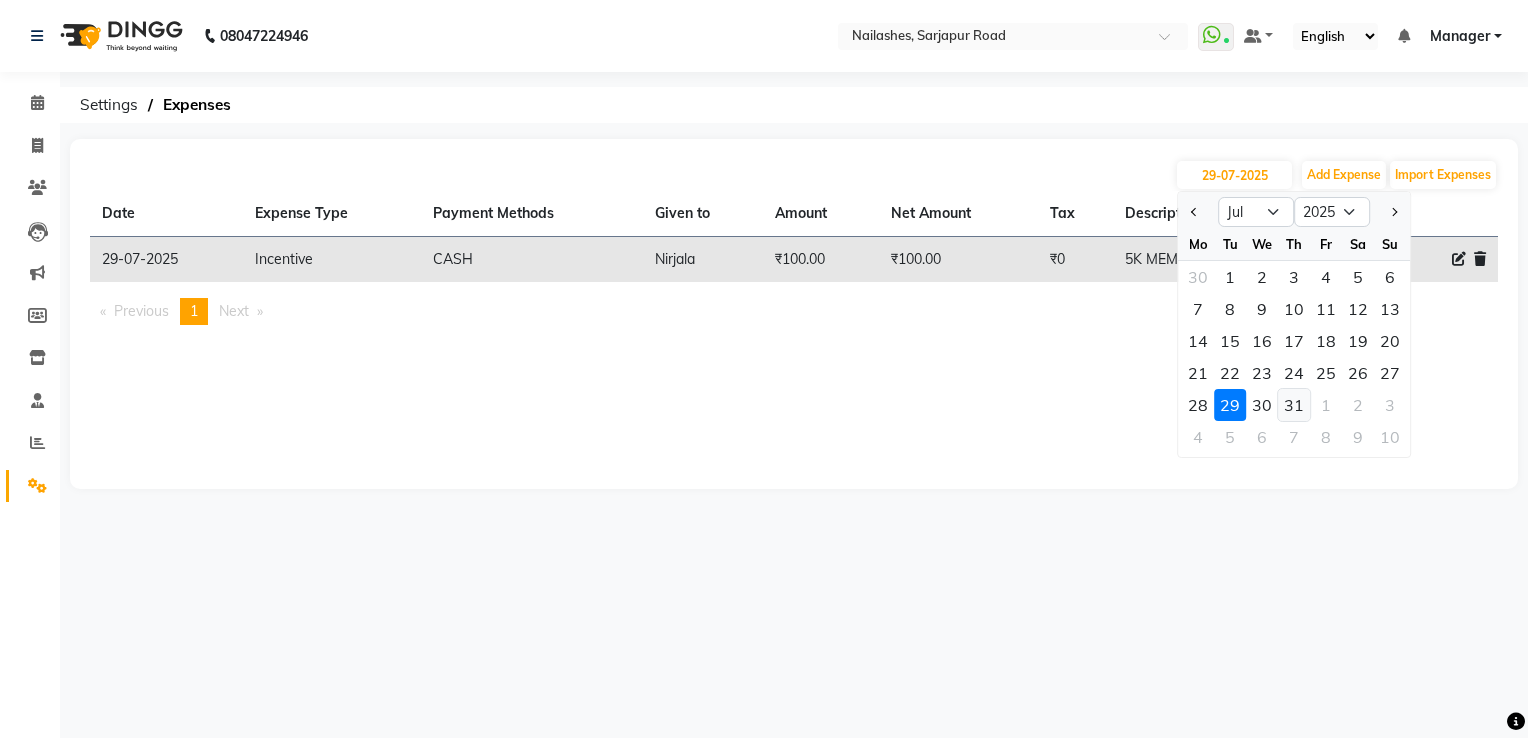 click on "31" 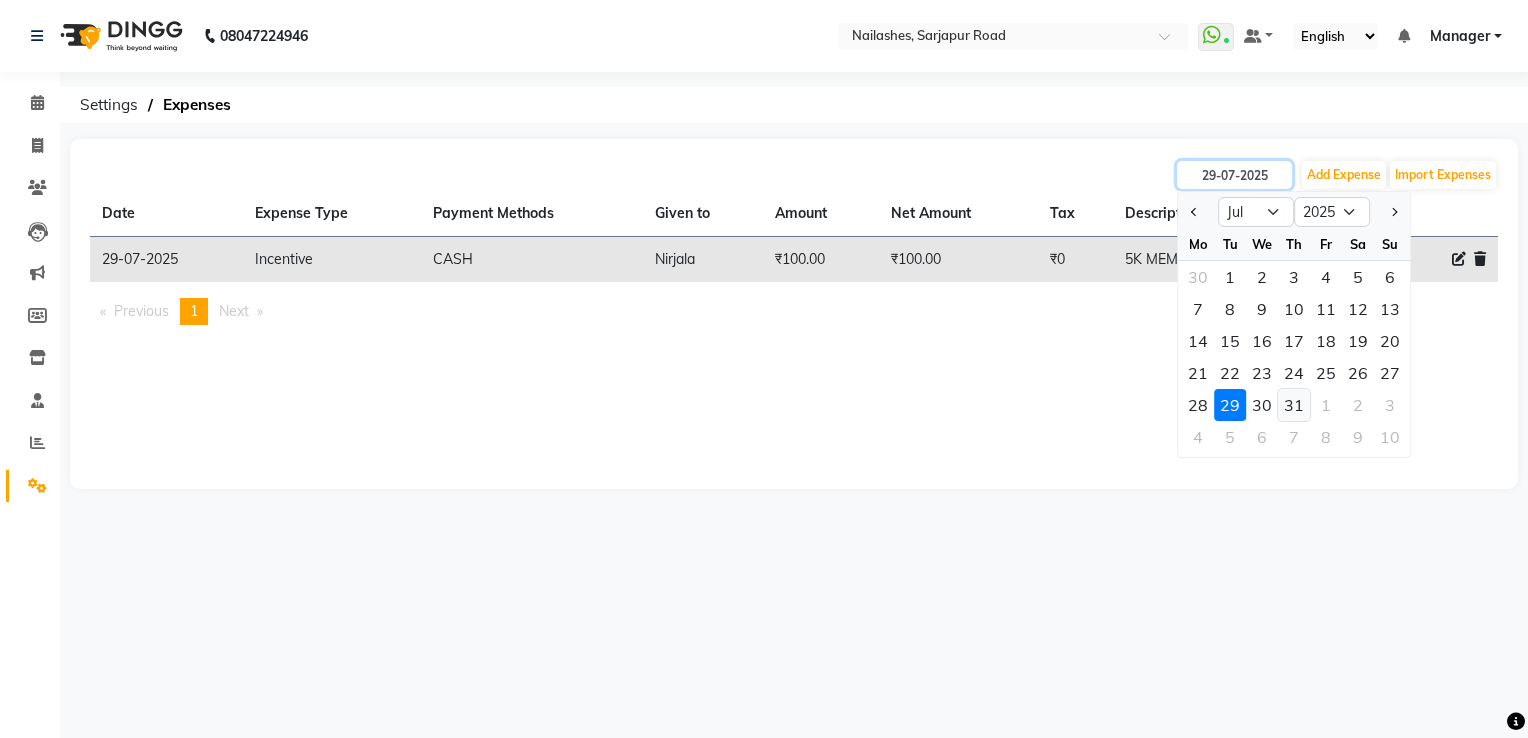 type on "31-07-2025" 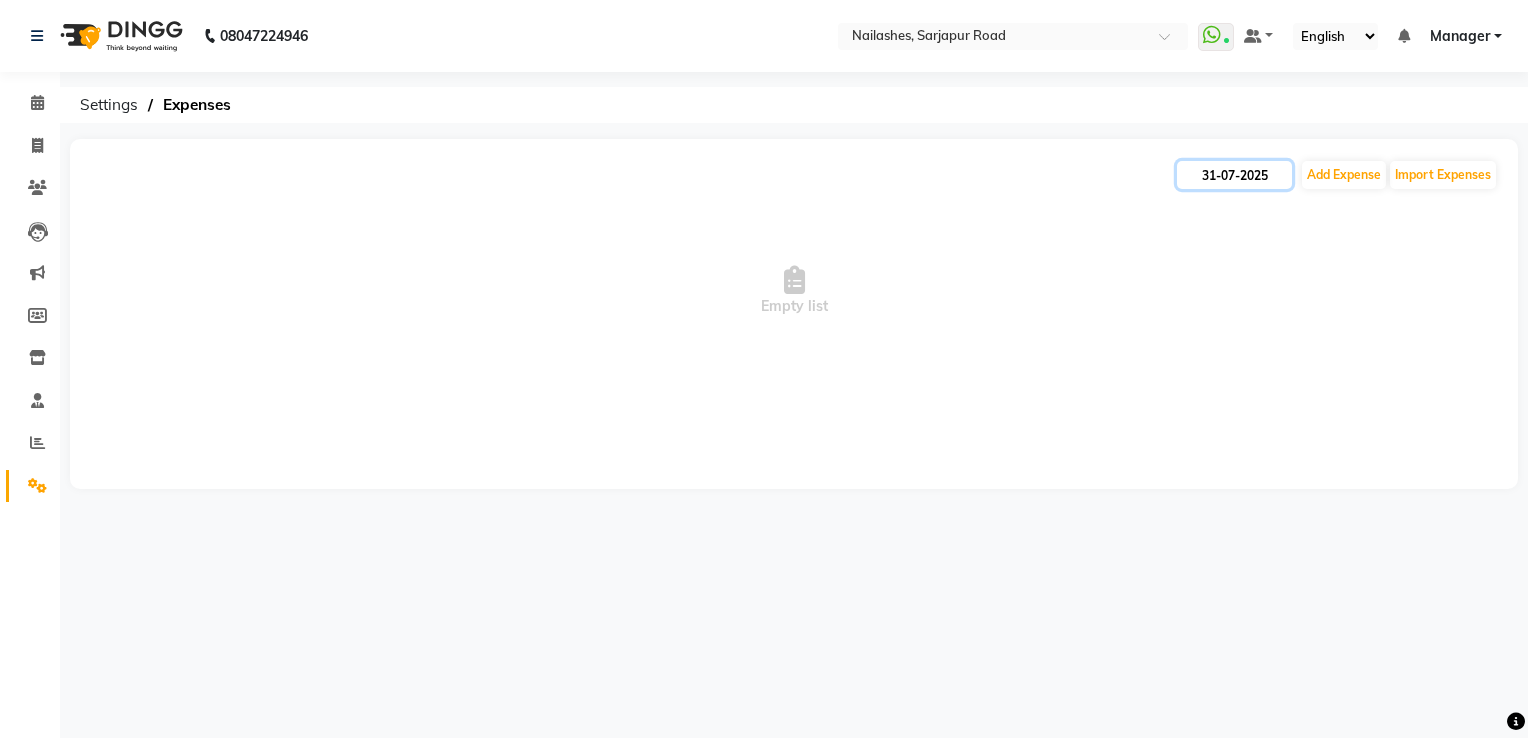 click on "31-07-2025" 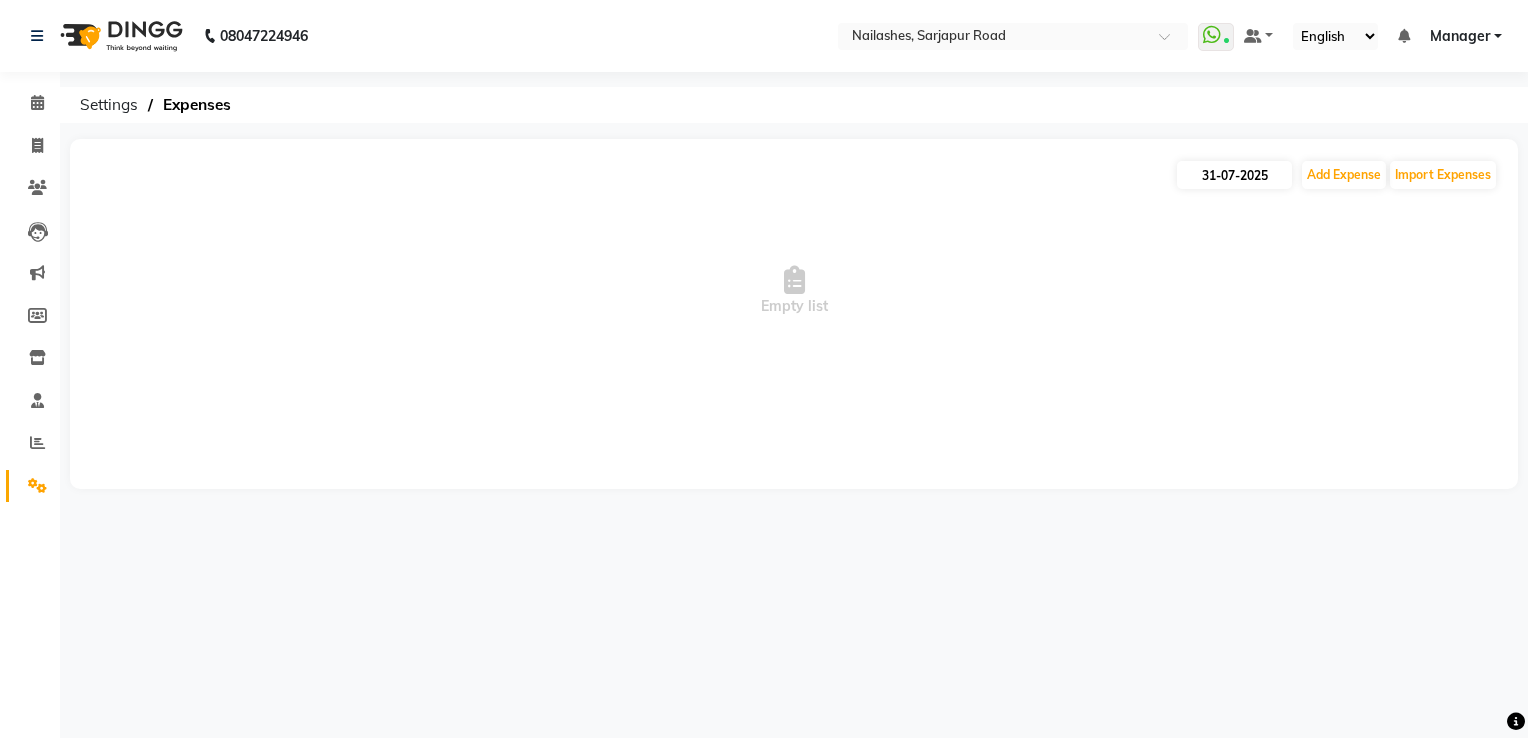 select on "7" 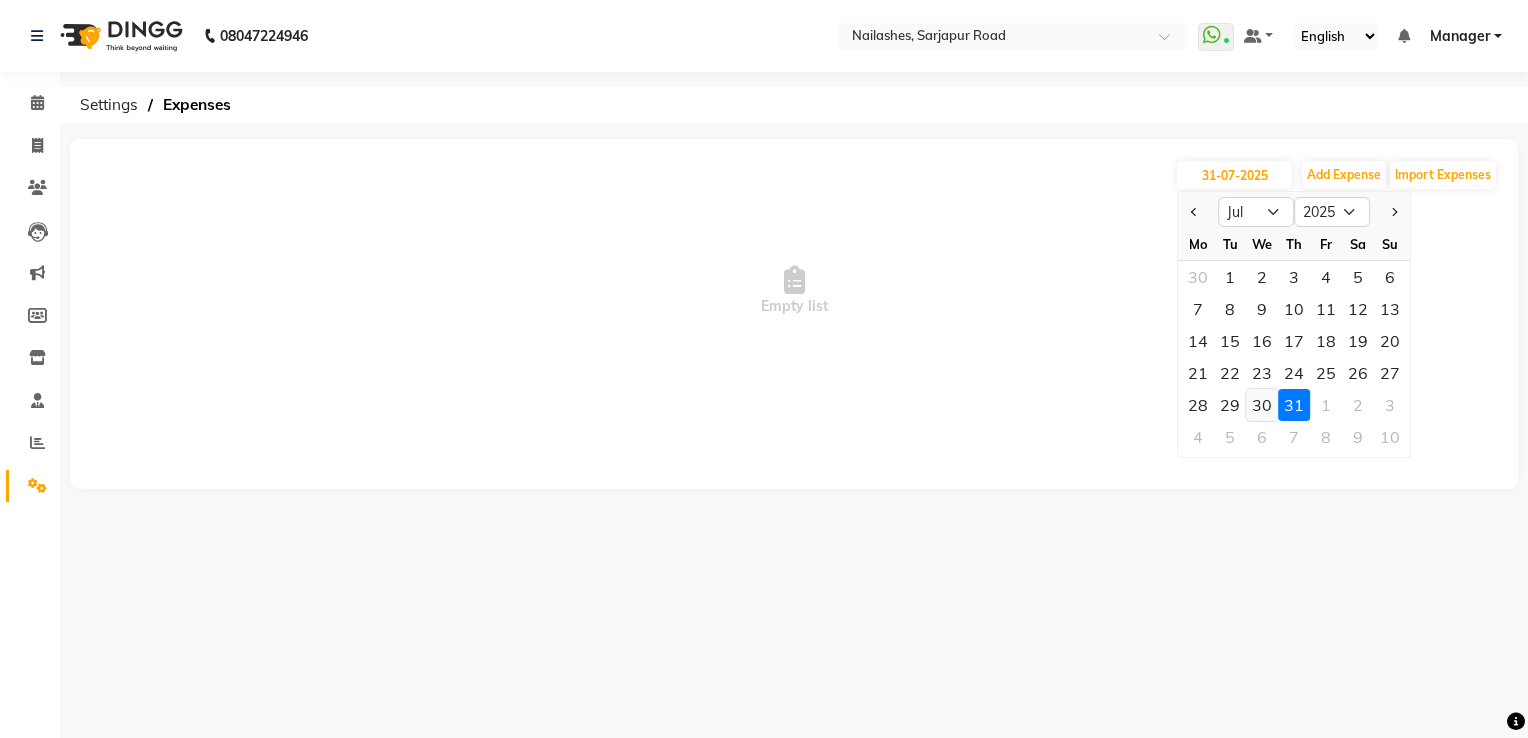 click on "30" 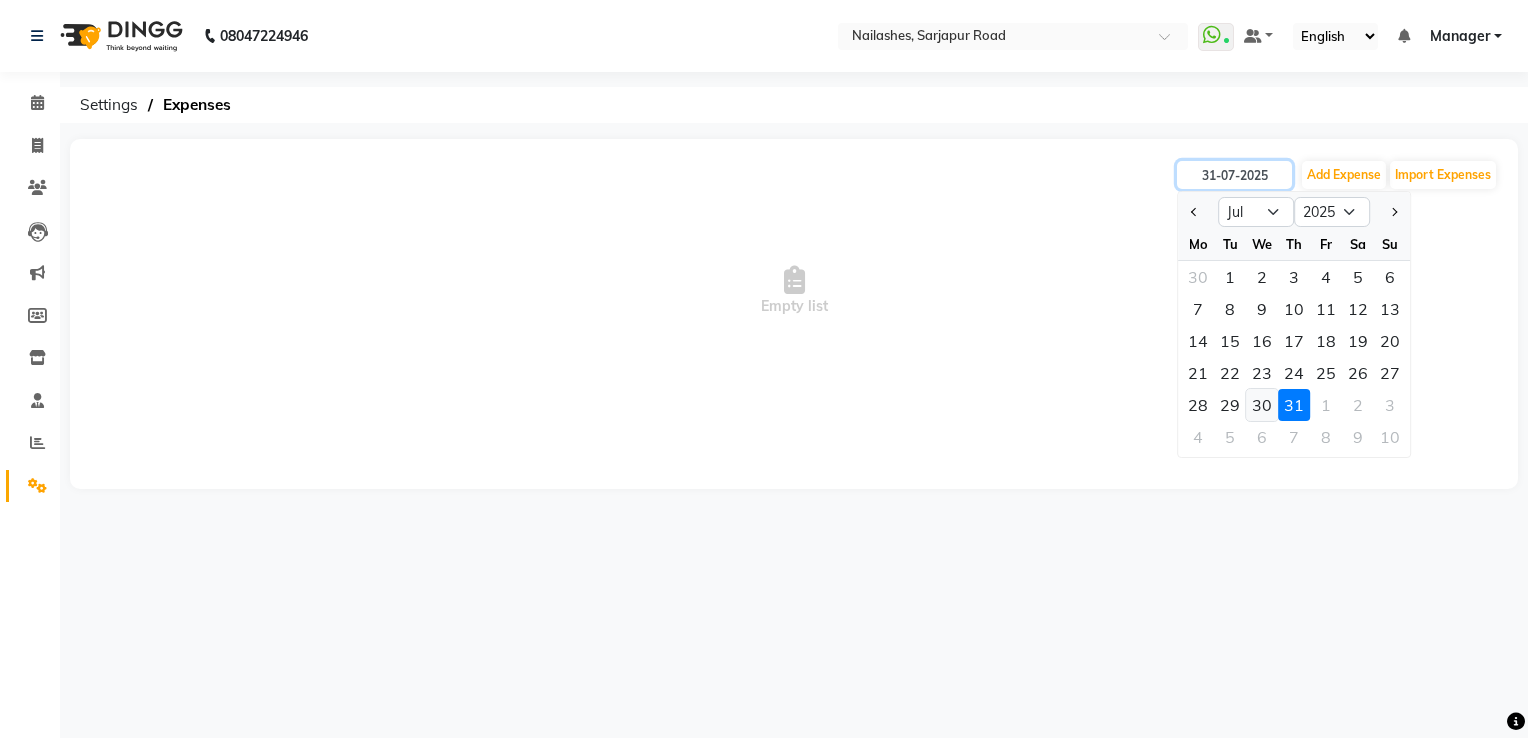 type on "30-07-2025" 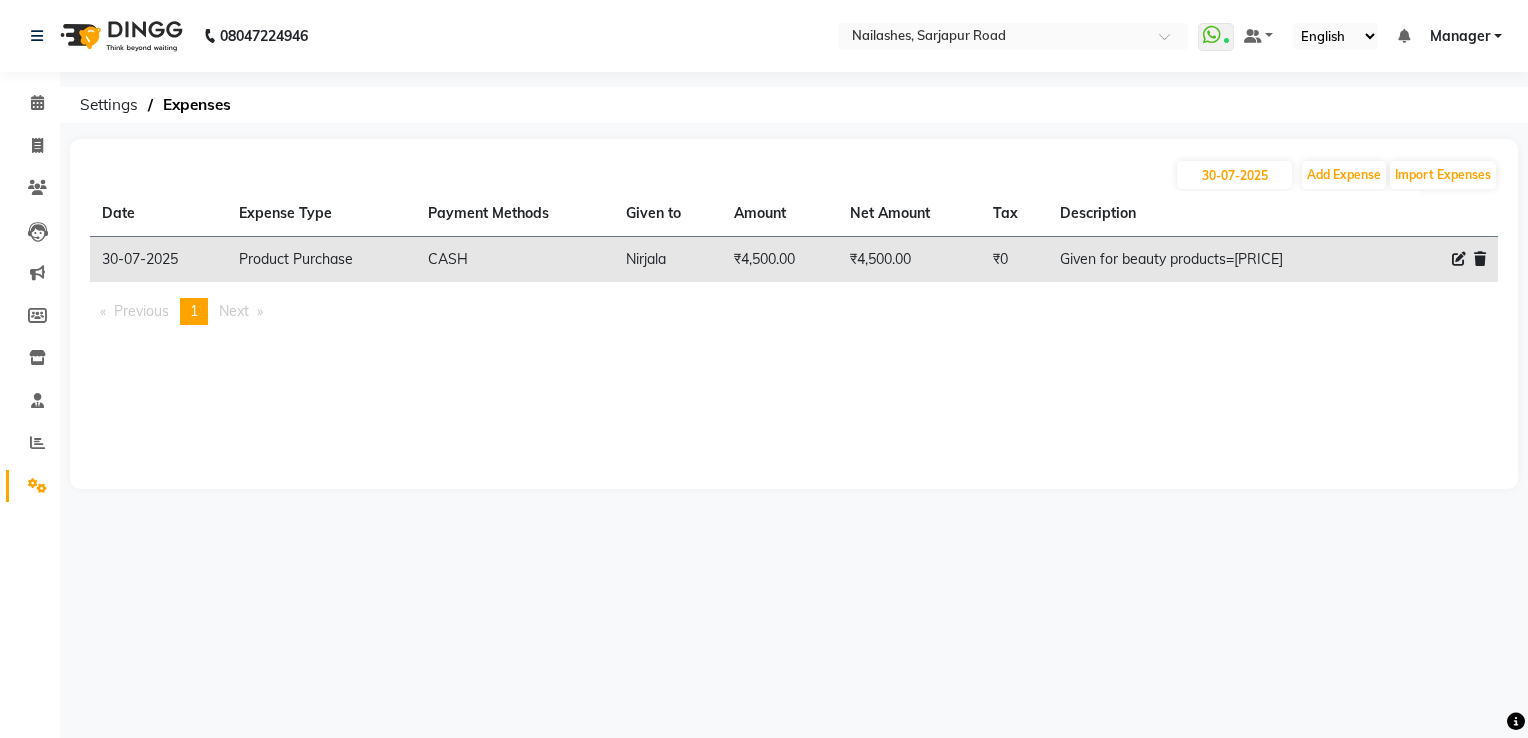 click 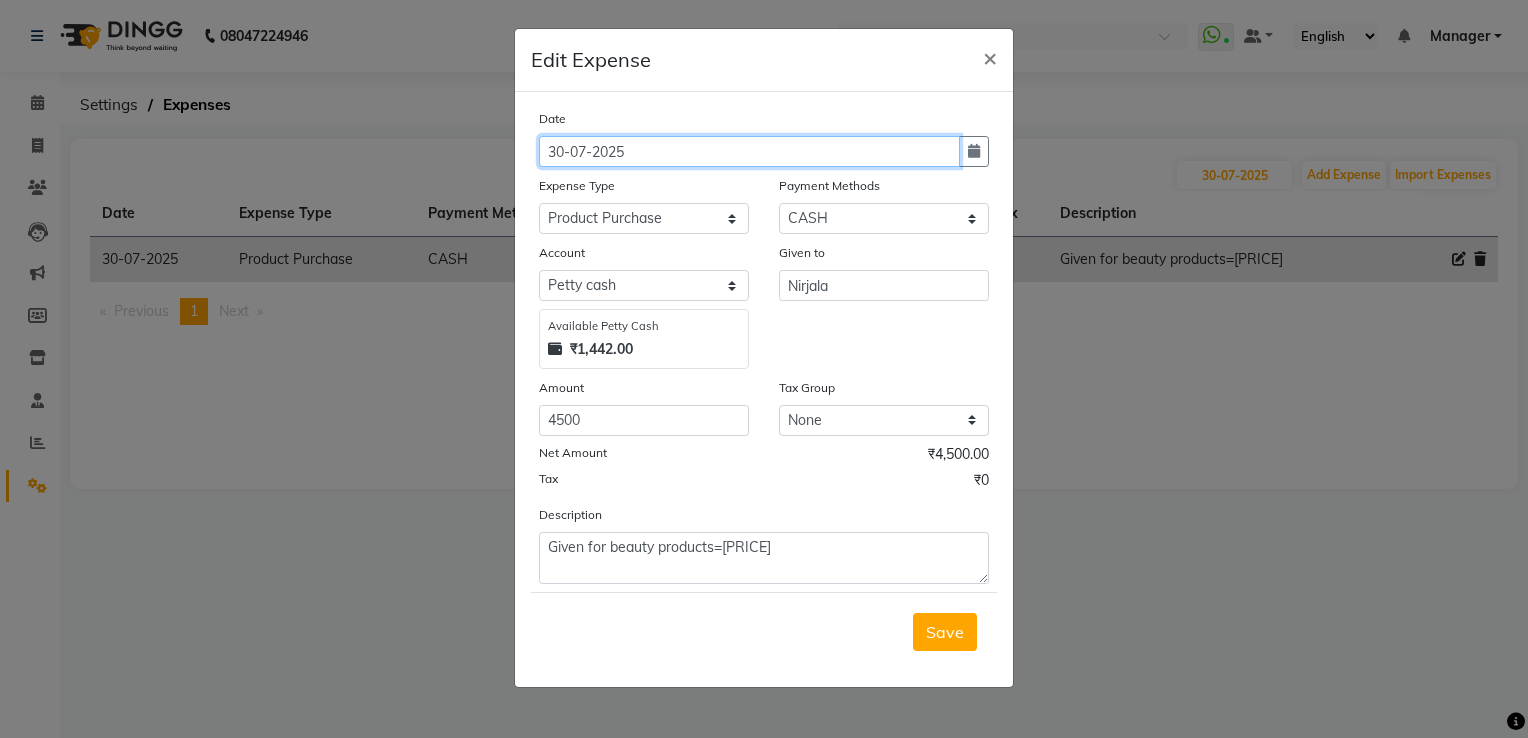 click on "30-07-2025" 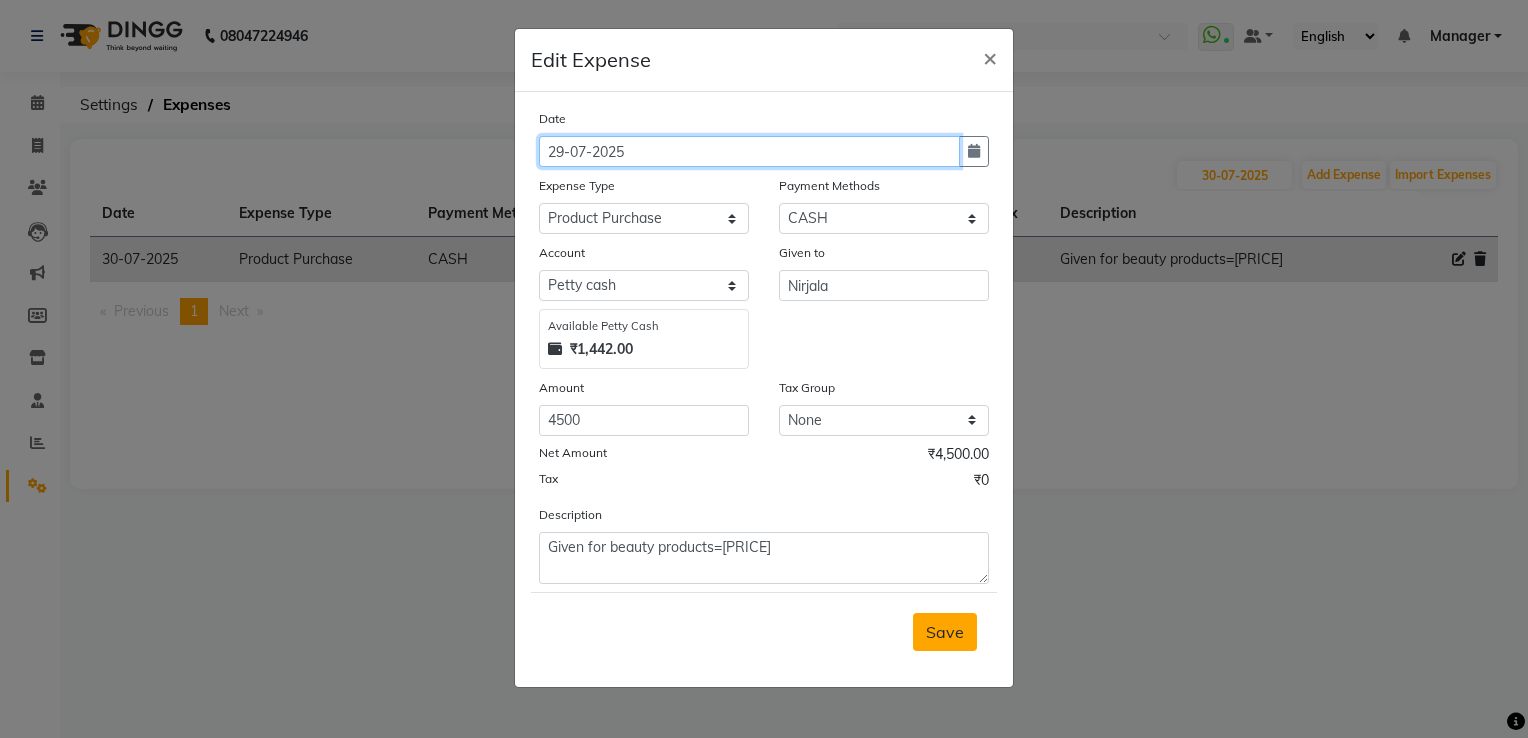 type on "29-07-2025" 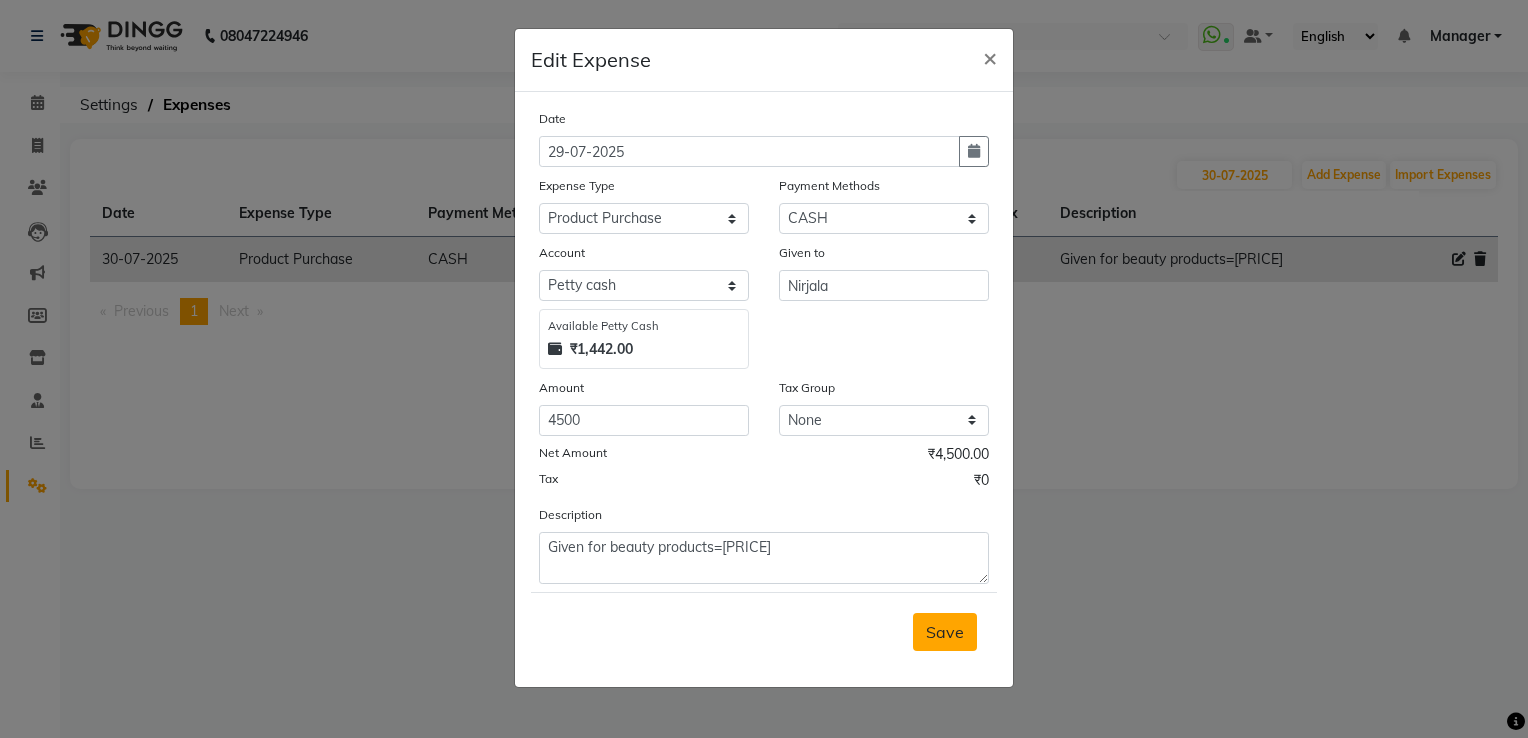 click on "Save" at bounding box center [945, 632] 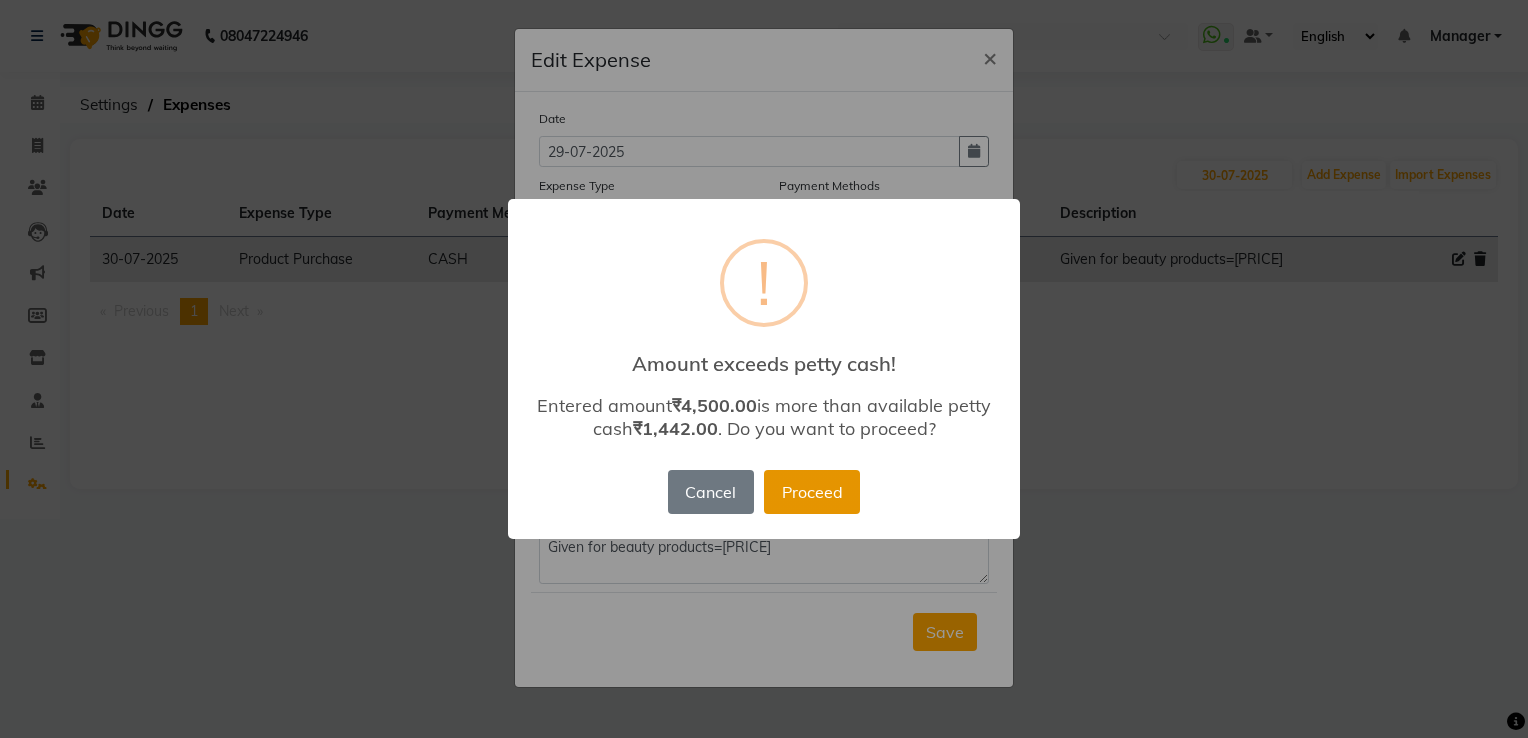 click on "Proceed" at bounding box center (812, 492) 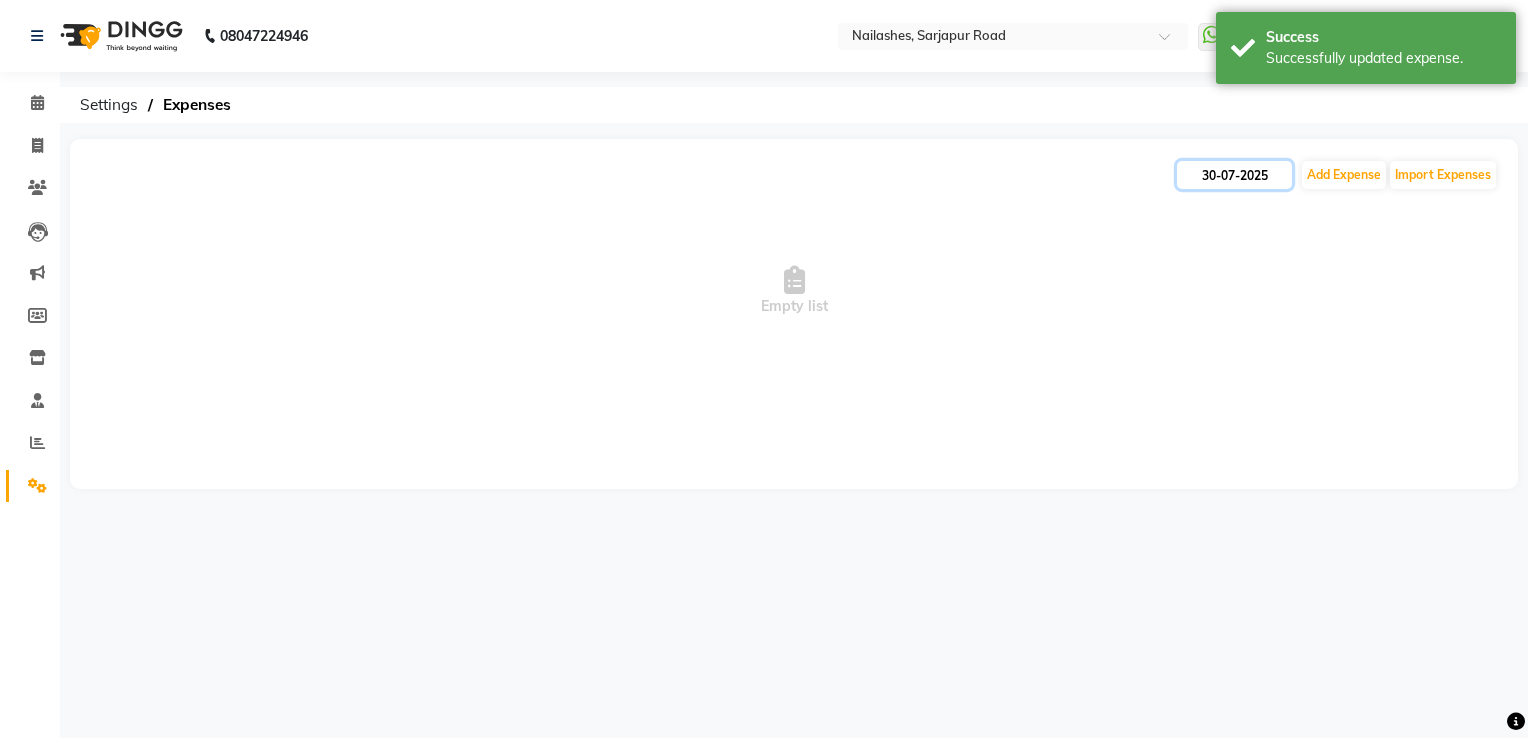 click on "30-07-2025" 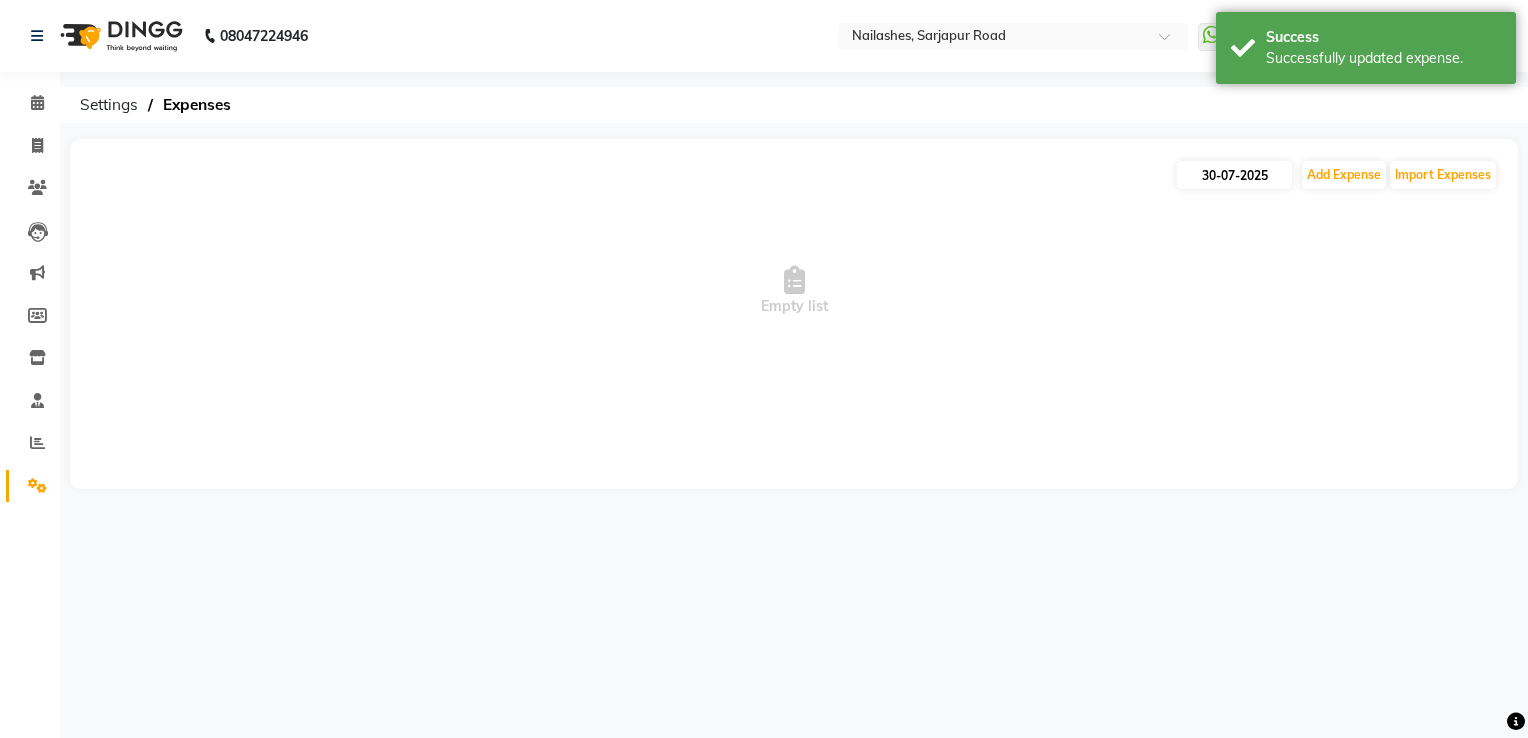 select on "7" 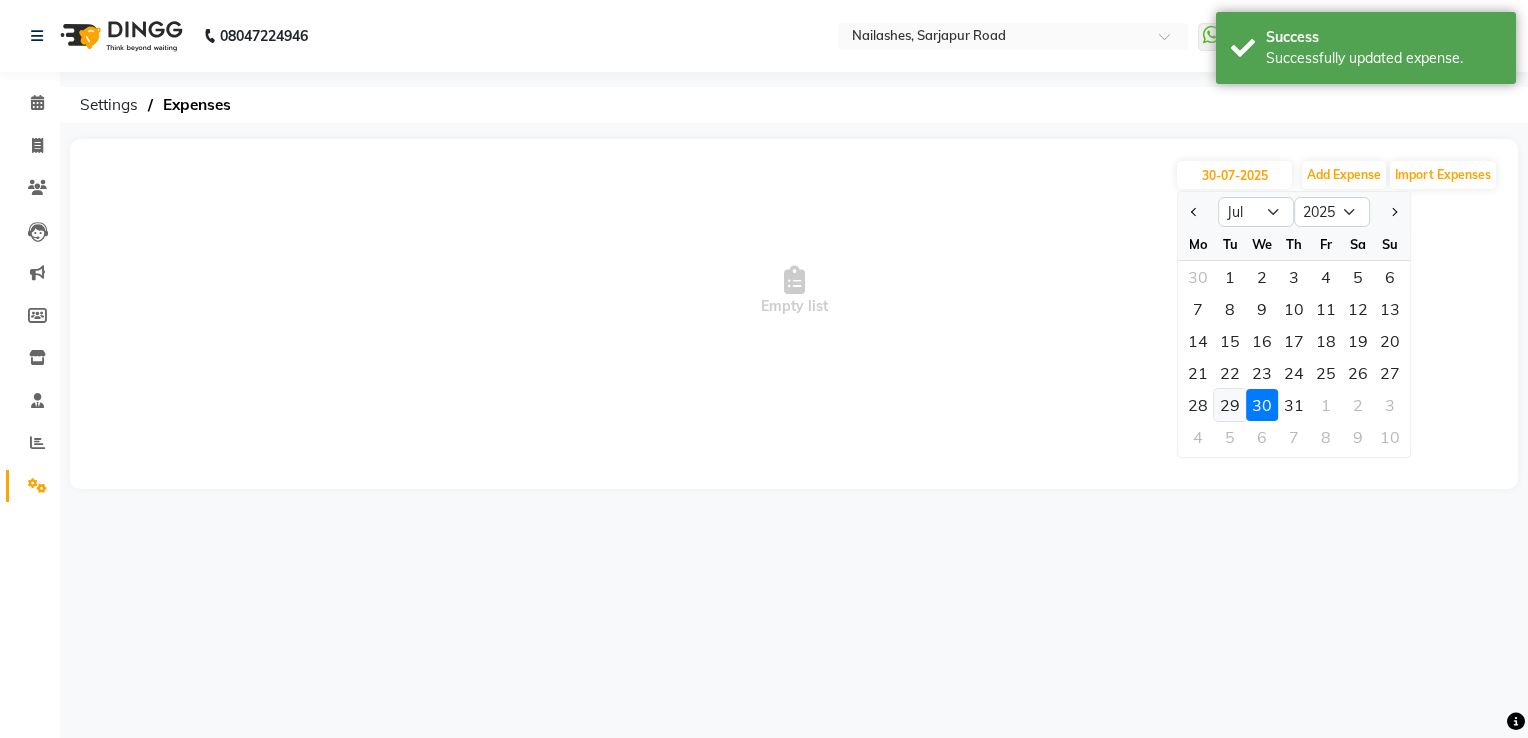 click on "29" 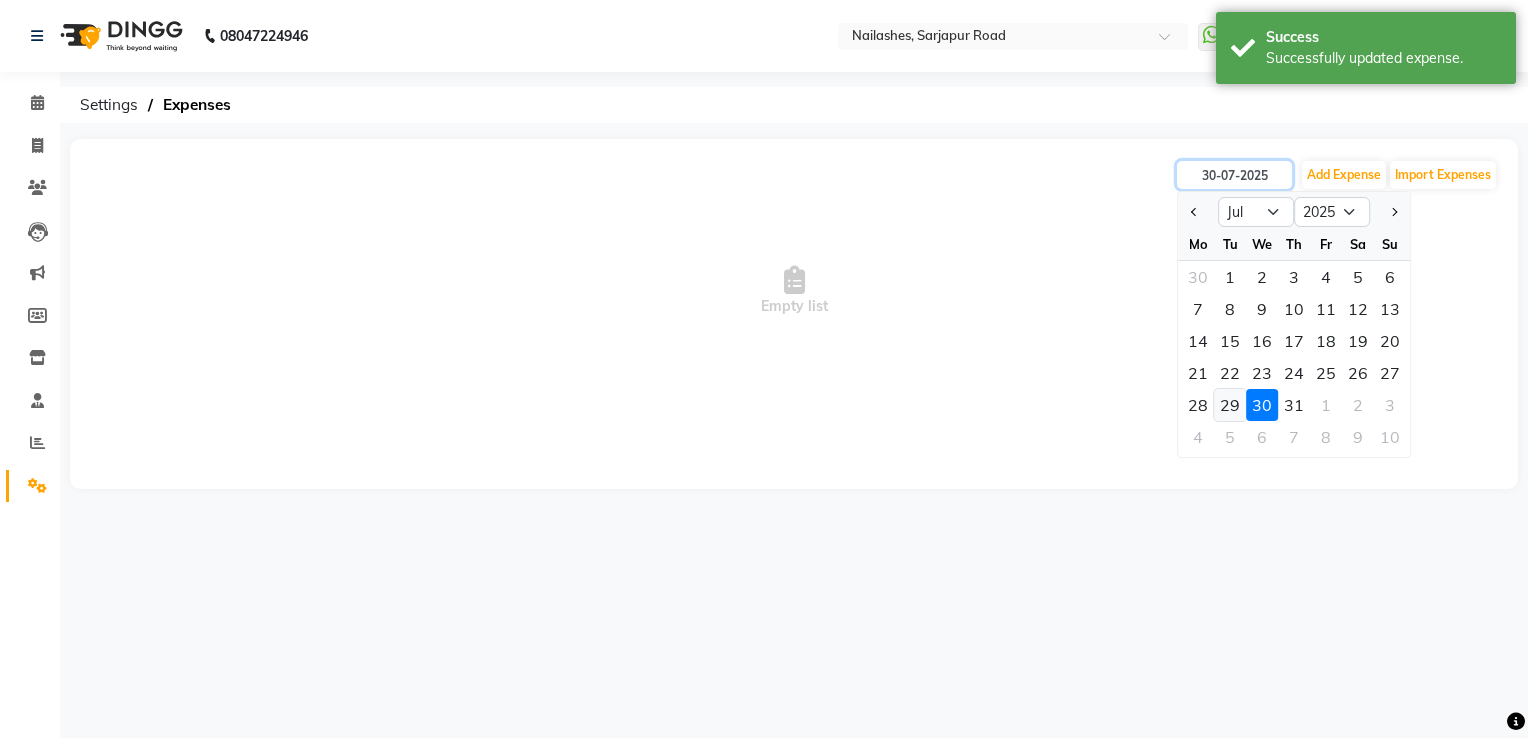 type on "29-07-2025" 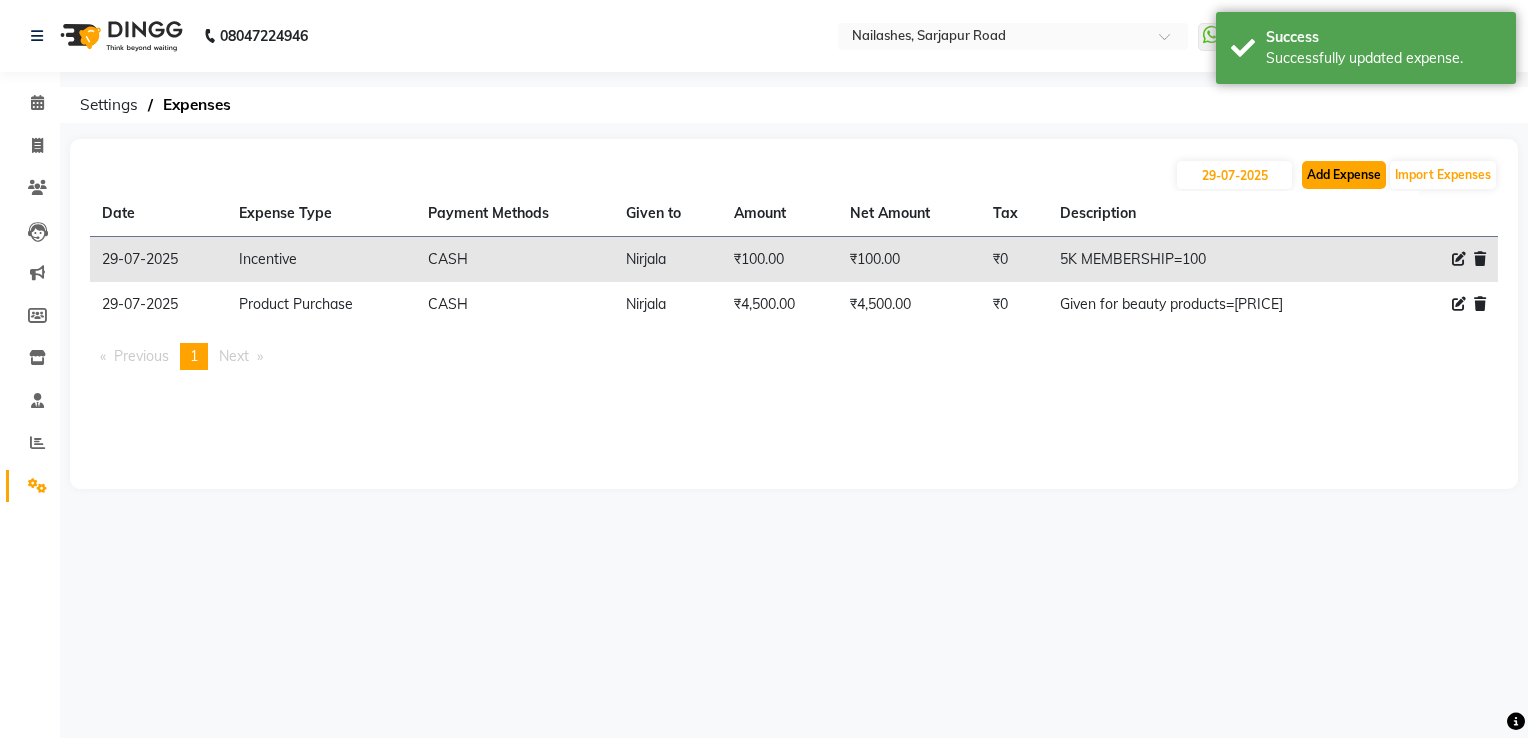 click on "Add Expense" 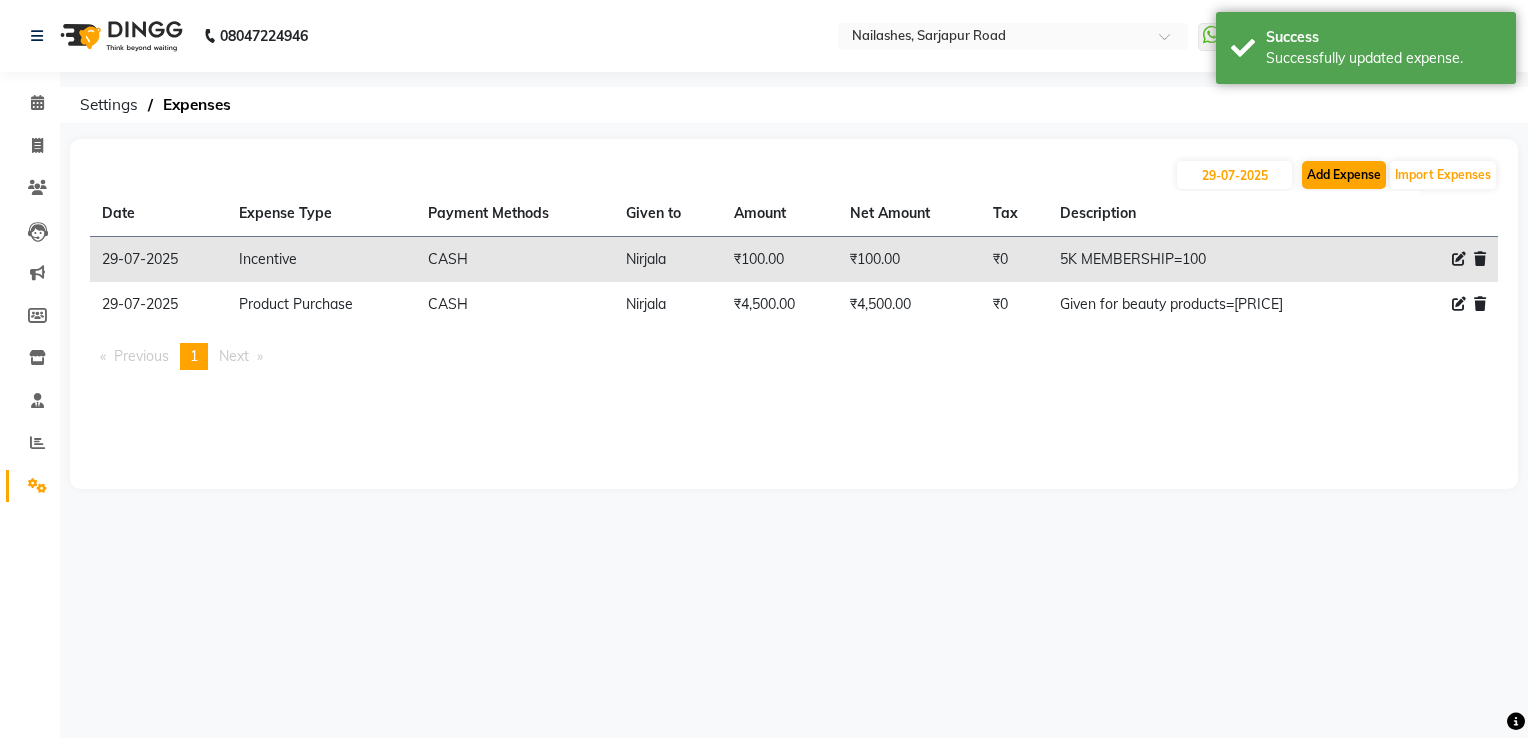 select on "1" 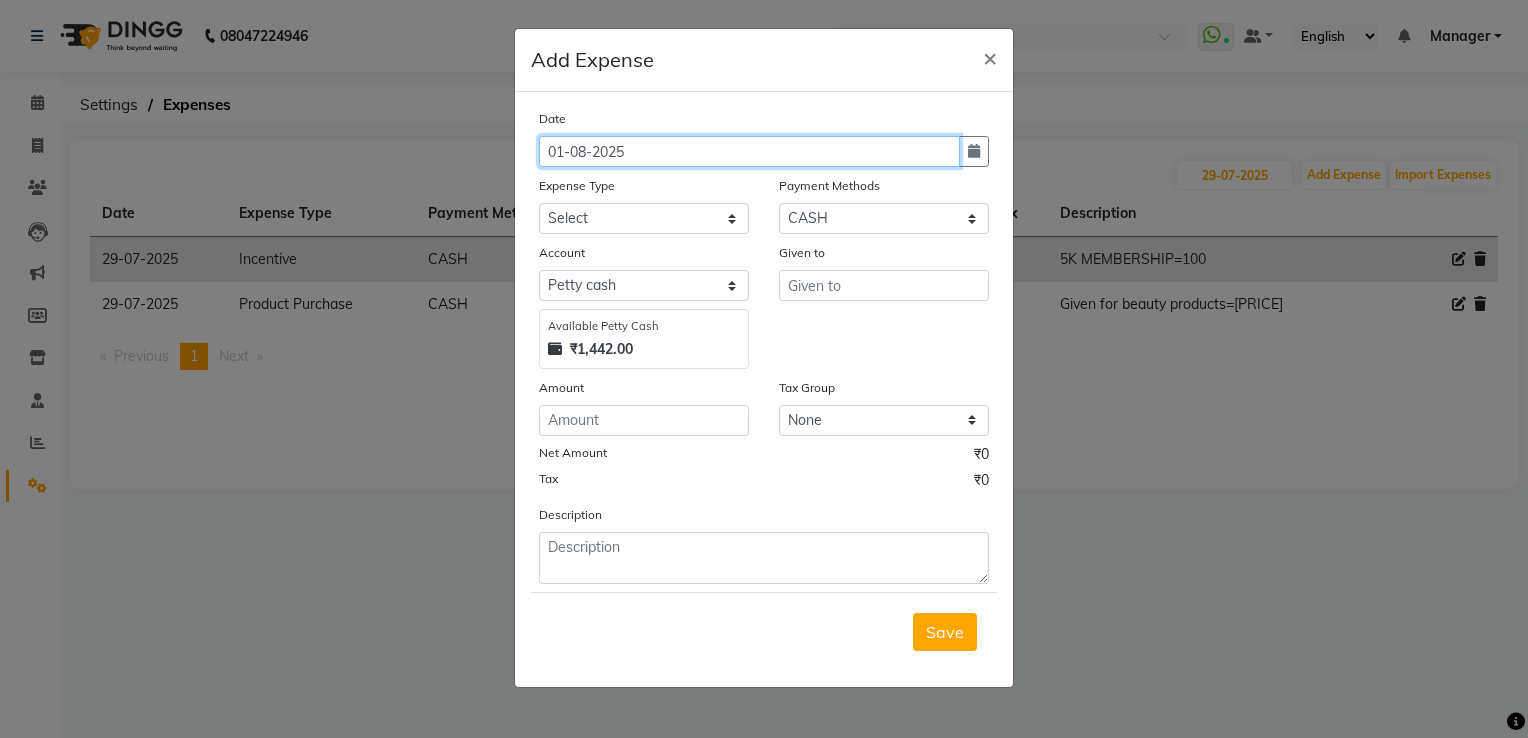 click on "01-08-2025" 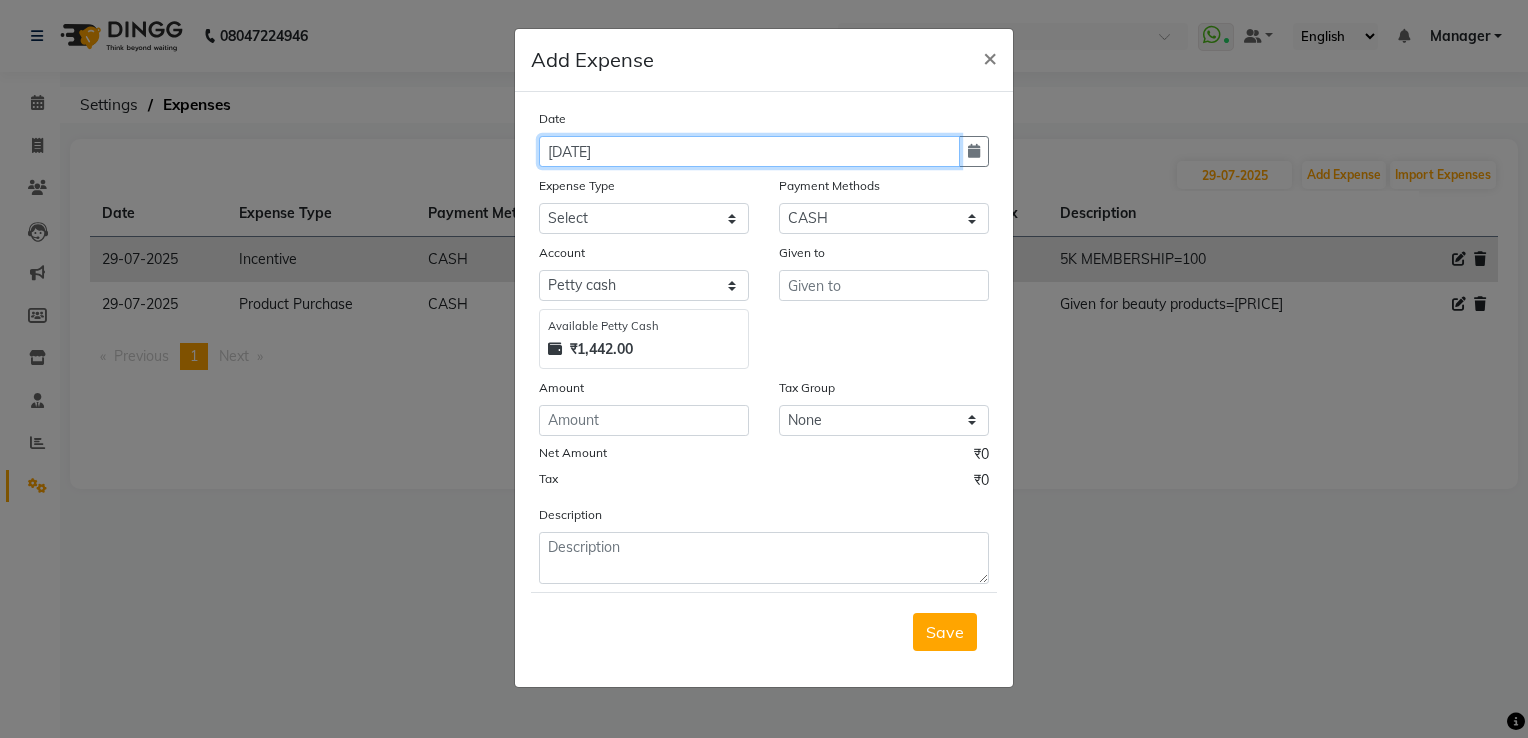 click on "[DATE]" 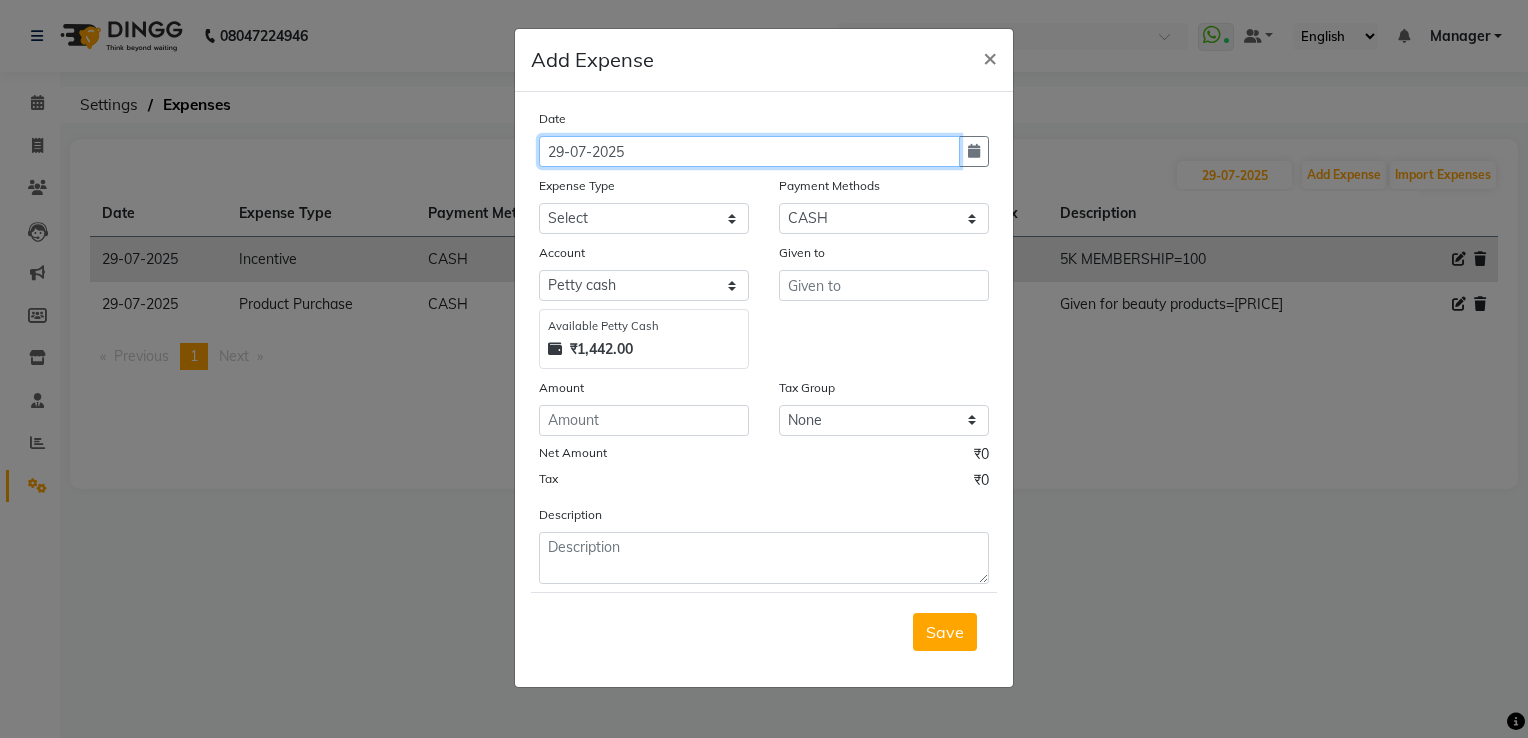 type on "29-07-2025" 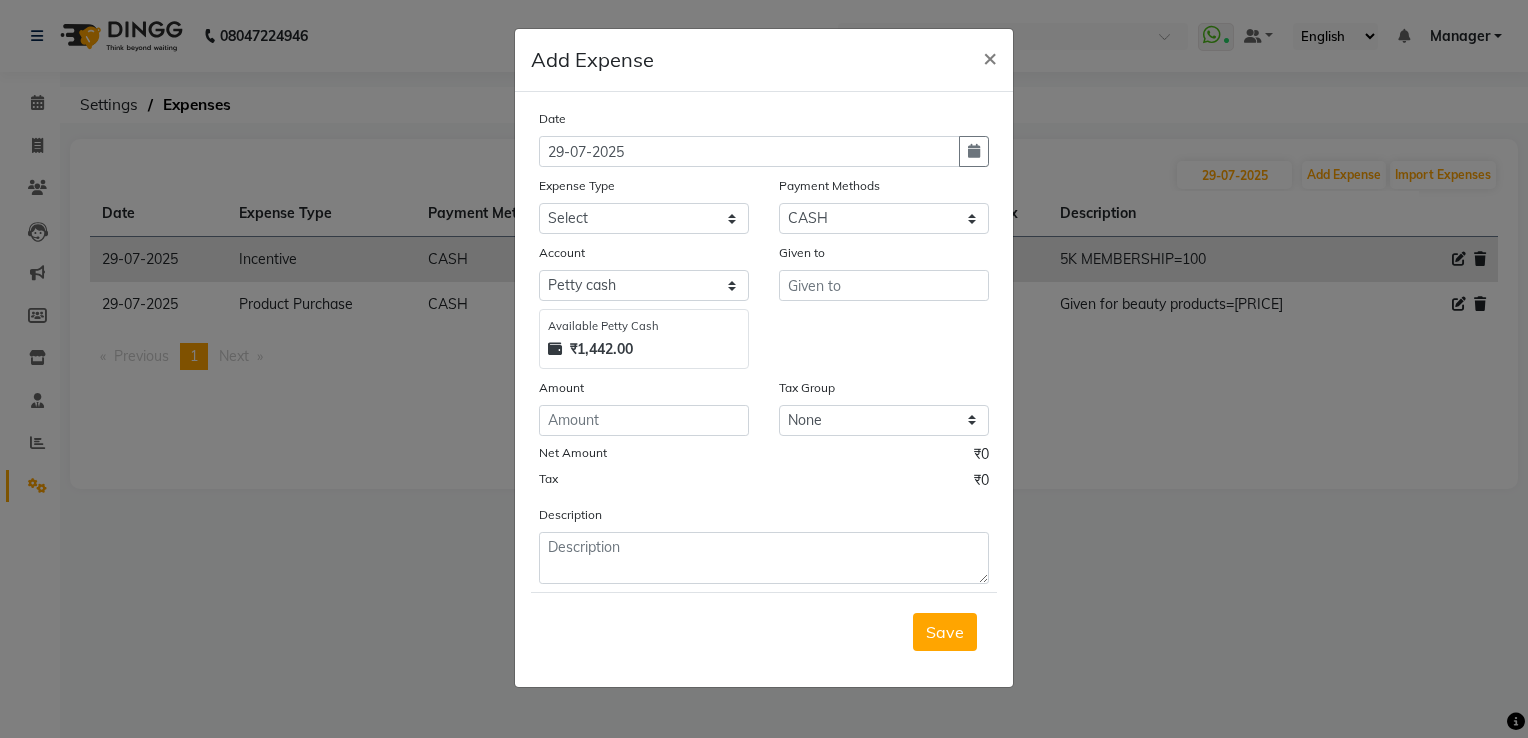 click on "Add Expense × Date [DATE] Expense Type Select acetone Advance Salary bank deposite BBMP Beauty products Bed charges BIRTHDAY CAKE Bonus Carpenter CASH EXPENSE VOUCHER Cash handover chocolate for store cleaning things Client Refreshment coconut water for clients COFFEE coffee cup coffee powder Commission Conveyance Cotton Courier decoration Diesel for generator Donation Drinking Water Electricity Eyelashes return Face mask floor cleaner flowers daily garbage generator diesel green tea GST handover HANDWASH House Keeping Material House keeping Salary Incentive Internet Bill juice LAUNDRY Maintainance Marketing Medical Membership Milk Milk miscelleneous Naturals salon NEWSPAPER O T Other Pantry PETROL Phone Bill Plants plumber pooja items Porter priest Product Purchase product return Product sale puja items RAPIDO Refund Rent Shop Rent Staff Accommodation Royalty Salary Staff cab charges Staff dinner Staff Flight Ticket Staff Hiring from another Branch Staff Snacks Stationary STORE OPENING CHARGE sugar" 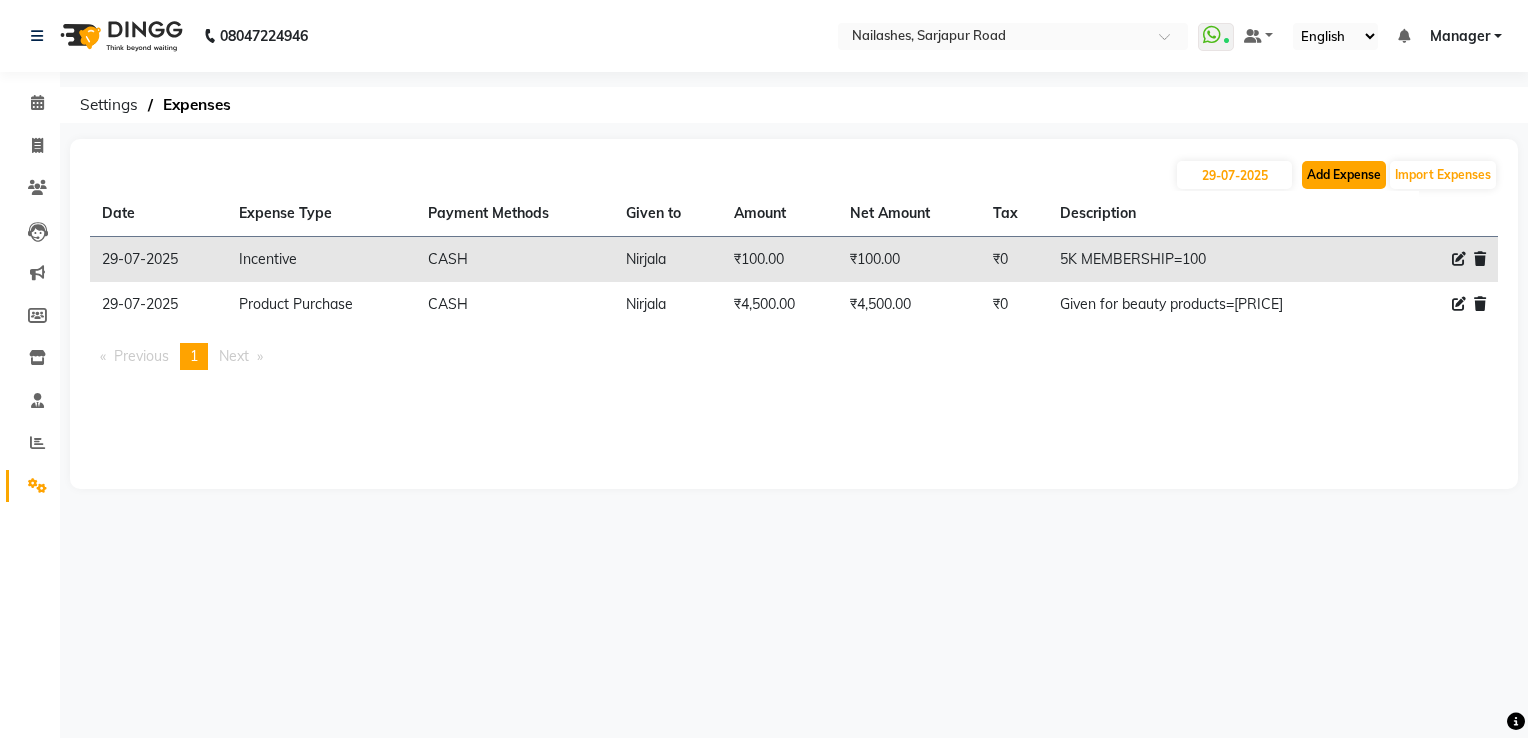click on "Add Expense" 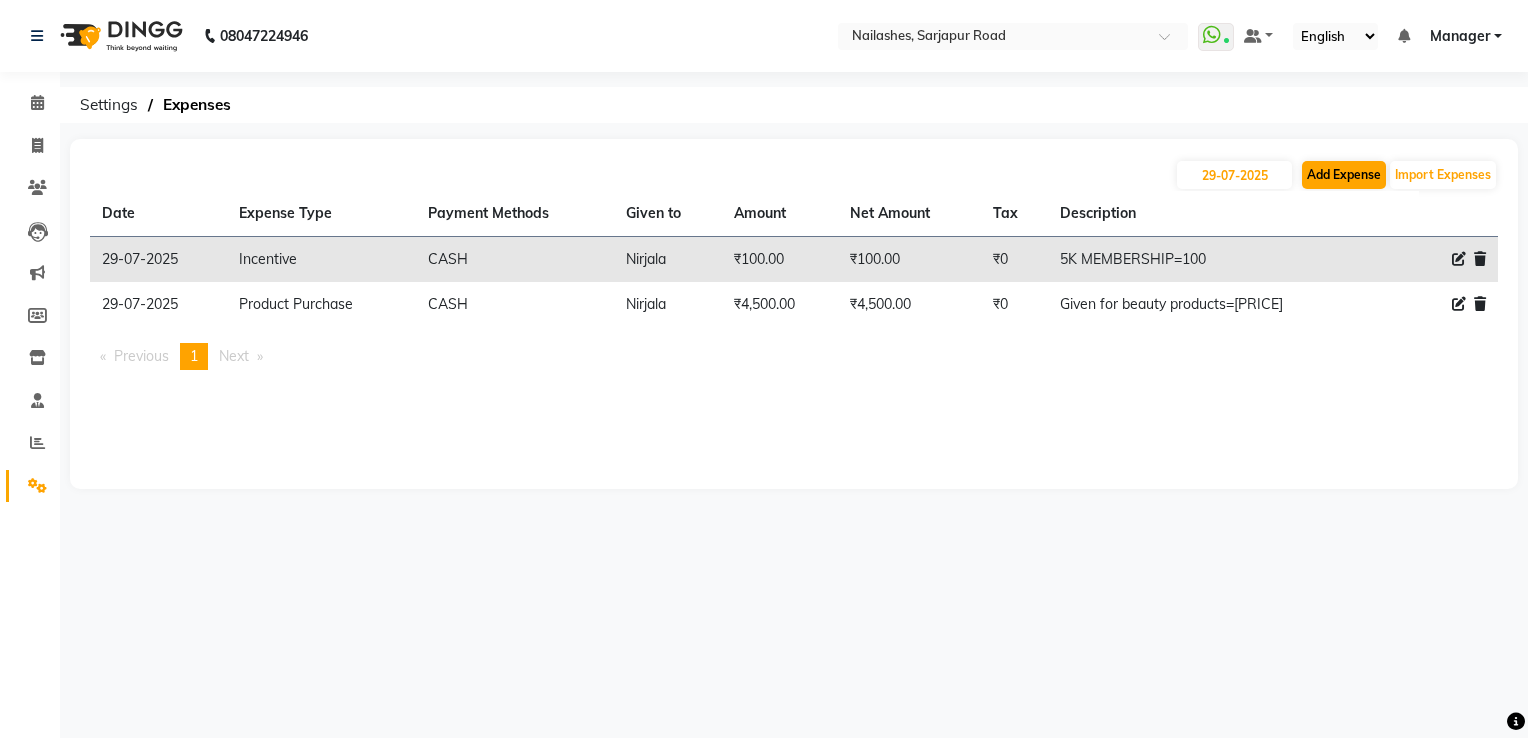 select on "1" 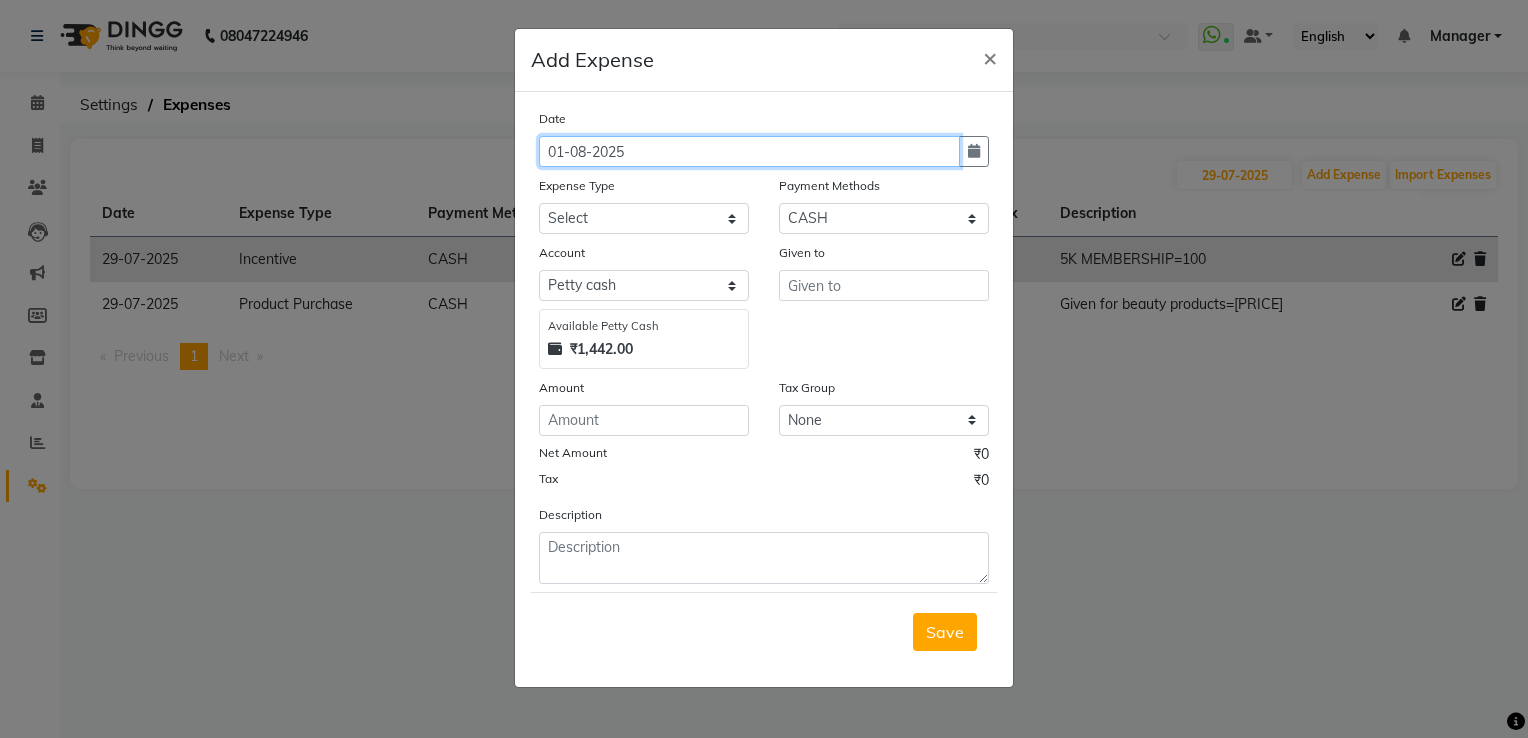 click on "01-08-2025" 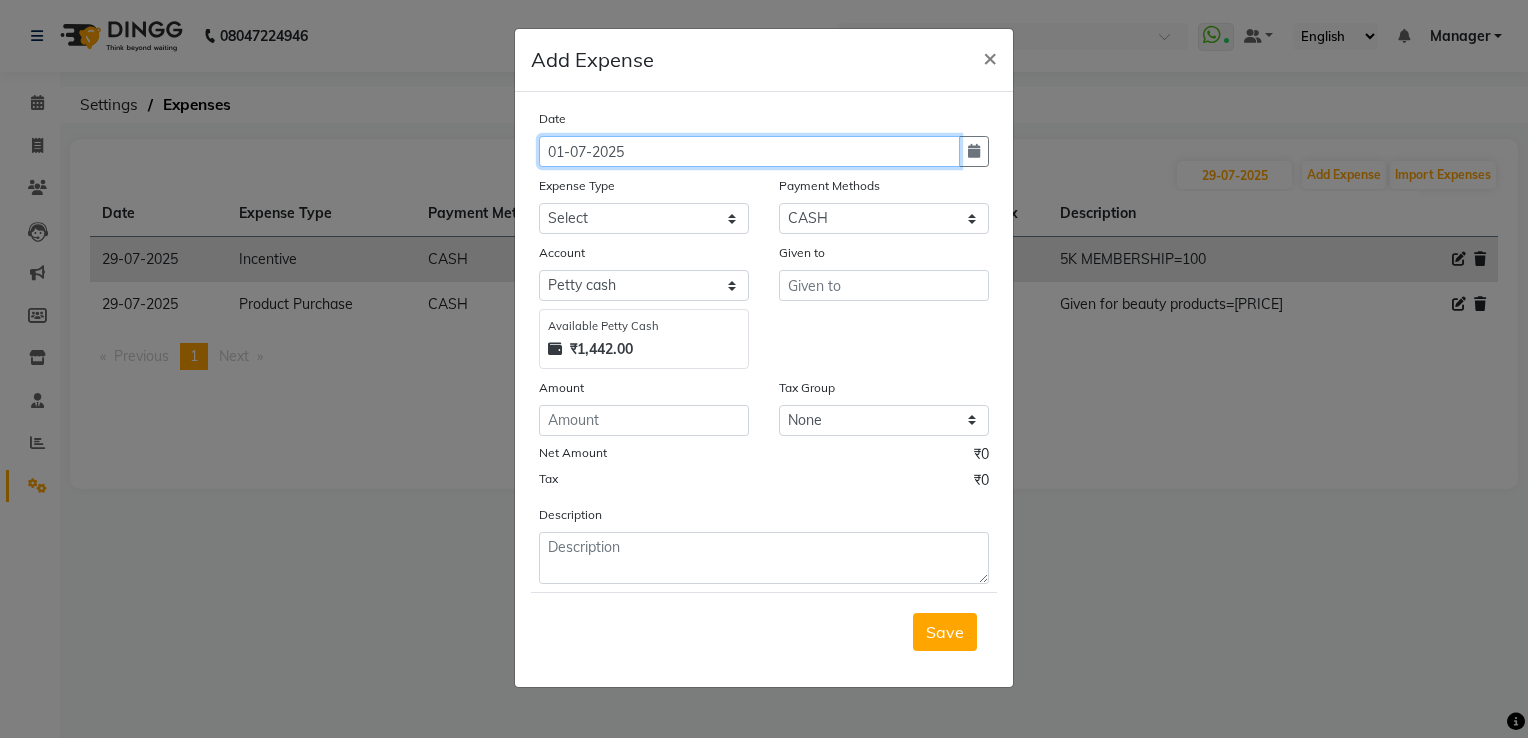 click on "01-07-2025" 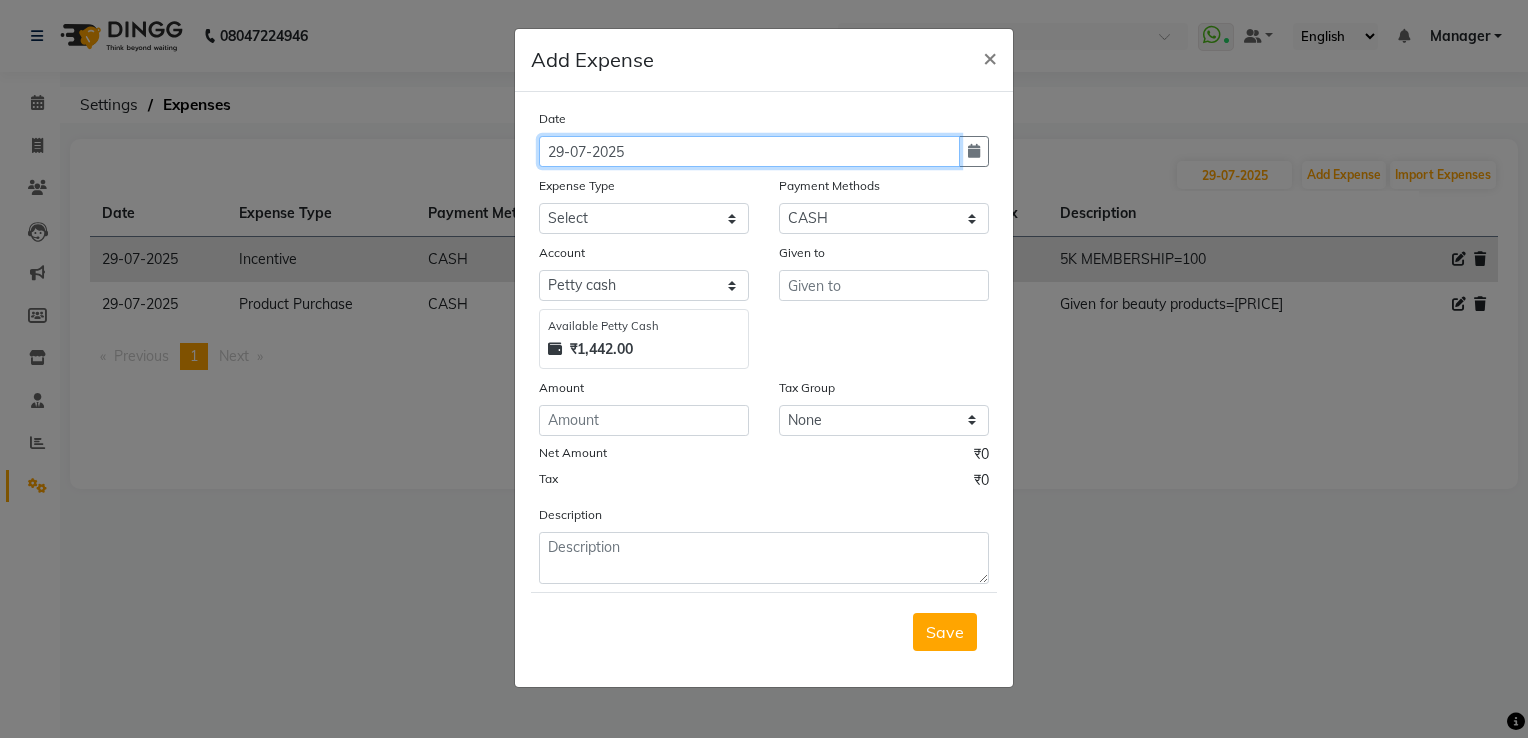 type on "29-07-2025" 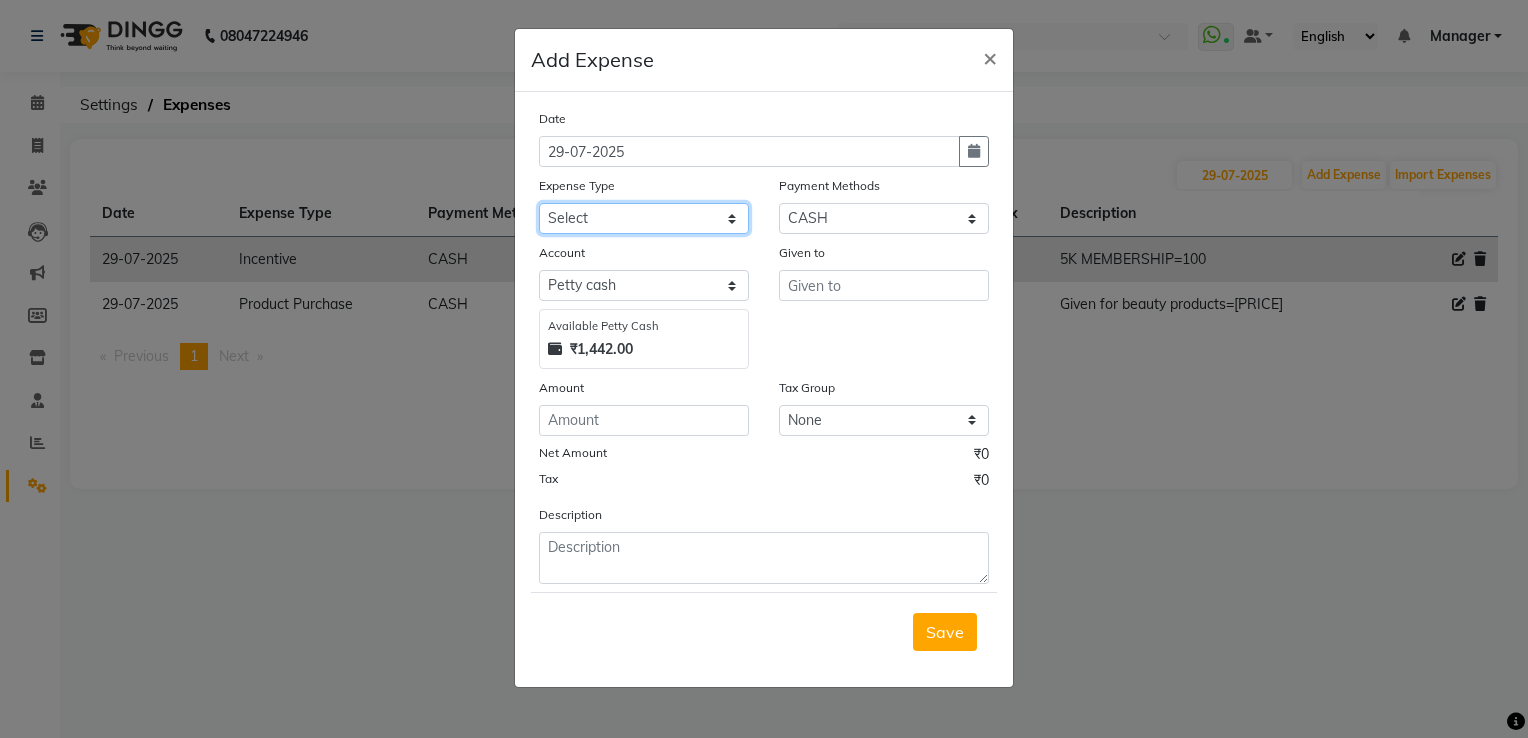 click on "Select acetone Advance Salary bank deposite BBMP Beauty products Bed charges BIRTHDAY CAKE Bonus Carpenter CASH EXPENSE VOUCHER Cash handover chocolate for store cleaning things Client Refreshment coconut water for clients COFFEE coffee cup coffee powder Commission Conveyance Cotton Courier decoration Diesel for generator Donation Drinking Water Electricity Eyelashes return Face mask floor cleaner flowers daily garbage generator diesel green tea GST handover HANDWASH House Keeping Material House keeping Salary Incentive Internet Bill juice LAUNDRY Maintainance Marketing Medical Membership Milk Milk miscelleneous Naturals salon NEWSPAPER O T Other Pantry PETROL Phone Bill Plants plumber pooja items Porter priest Product Purchase product return Product sale puja items RAPIDO Refund Rent Shop Rent Staff Accommodation Royalty Salary Staff cab charges Staff dinner Staff Flight Ticket Staff  Hiring from another Branch Staff Snacks Stationary STORE OPENING CHARGE sugar sweets TEAM DINNER TIPS Tissue Transgender" 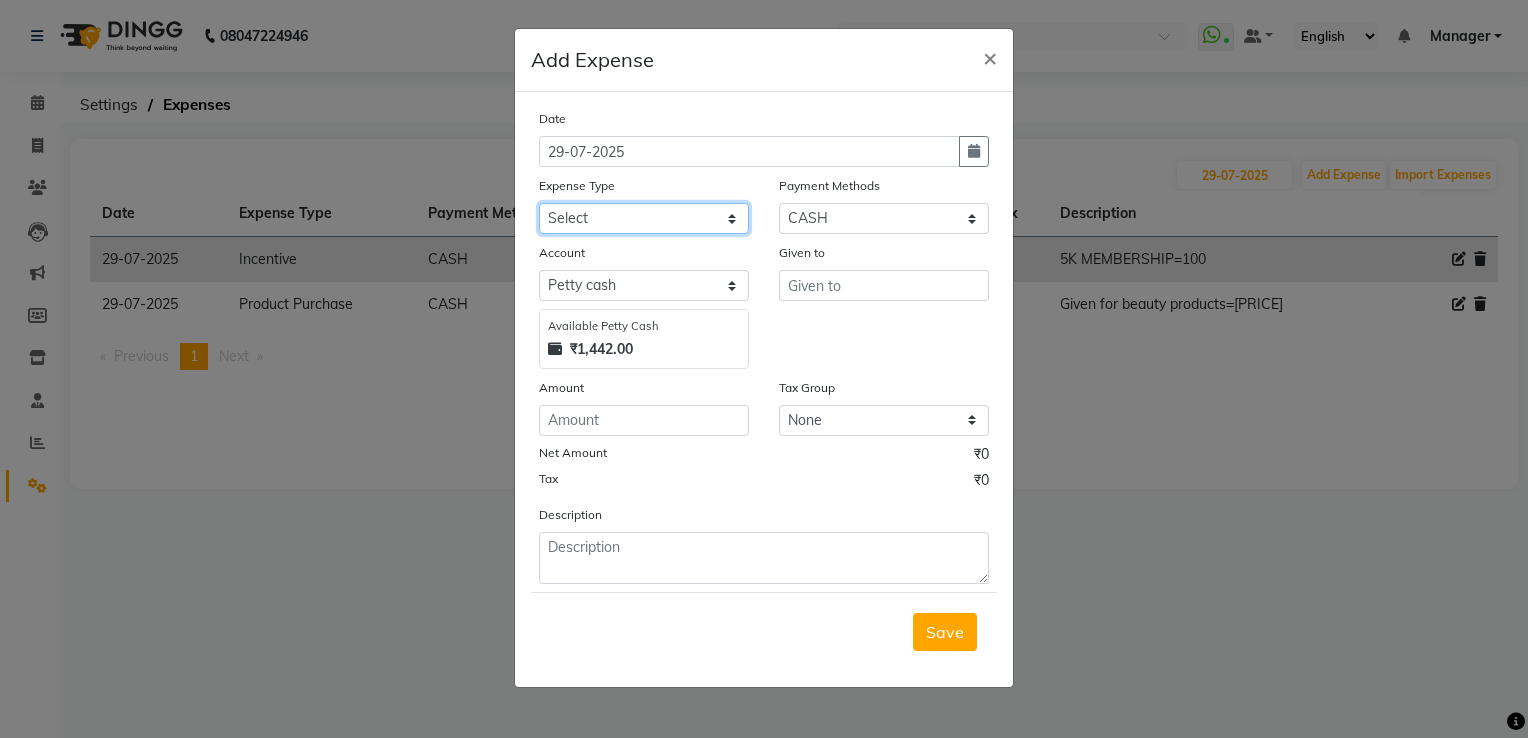 select on "20307" 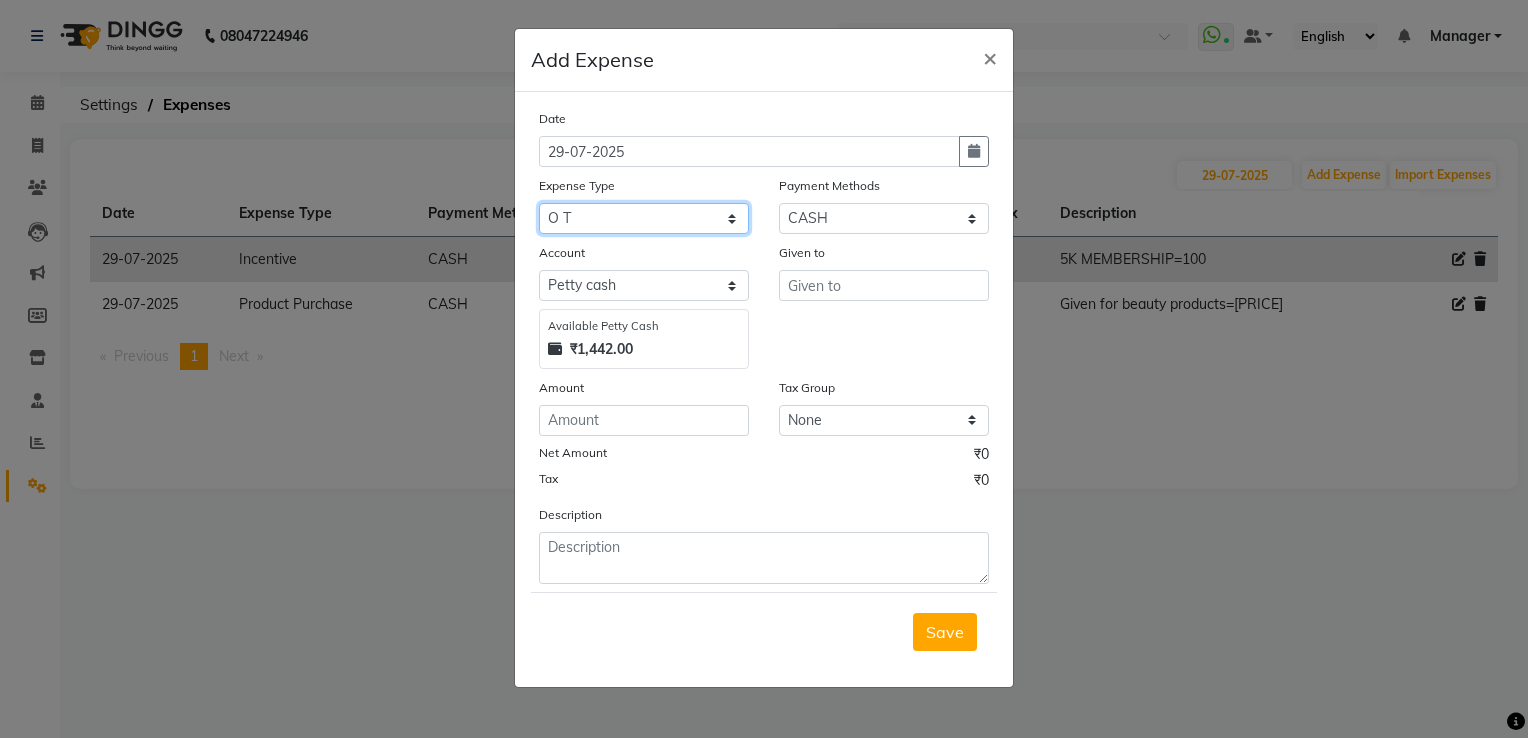 click on "Select acetone Advance Salary bank deposite BBMP Beauty products Bed charges BIRTHDAY CAKE Bonus Carpenter CASH EXPENSE VOUCHER Cash handover chocolate for store cleaning things Client Refreshment coconut water for clients COFFEE coffee cup coffee powder Commission Conveyance Cotton Courier decoration Diesel for generator Donation Drinking Water Electricity Eyelashes return Face mask floor cleaner flowers daily garbage generator diesel green tea GST handover HANDWASH House Keeping Material House keeping Salary Incentive Internet Bill juice LAUNDRY Maintainance Marketing Medical Membership Milk Milk miscelleneous Naturals salon NEWSPAPER O T Other Pantry PETROL Phone Bill Plants plumber pooja items Porter priest Product Purchase product return Product sale puja items RAPIDO Refund Rent Shop Rent Staff Accommodation Royalty Salary Staff cab charges Staff dinner Staff Flight Ticket Staff  Hiring from another Branch Staff Snacks Stationary STORE OPENING CHARGE sugar sweets TEAM DINNER TIPS Tissue Transgender" 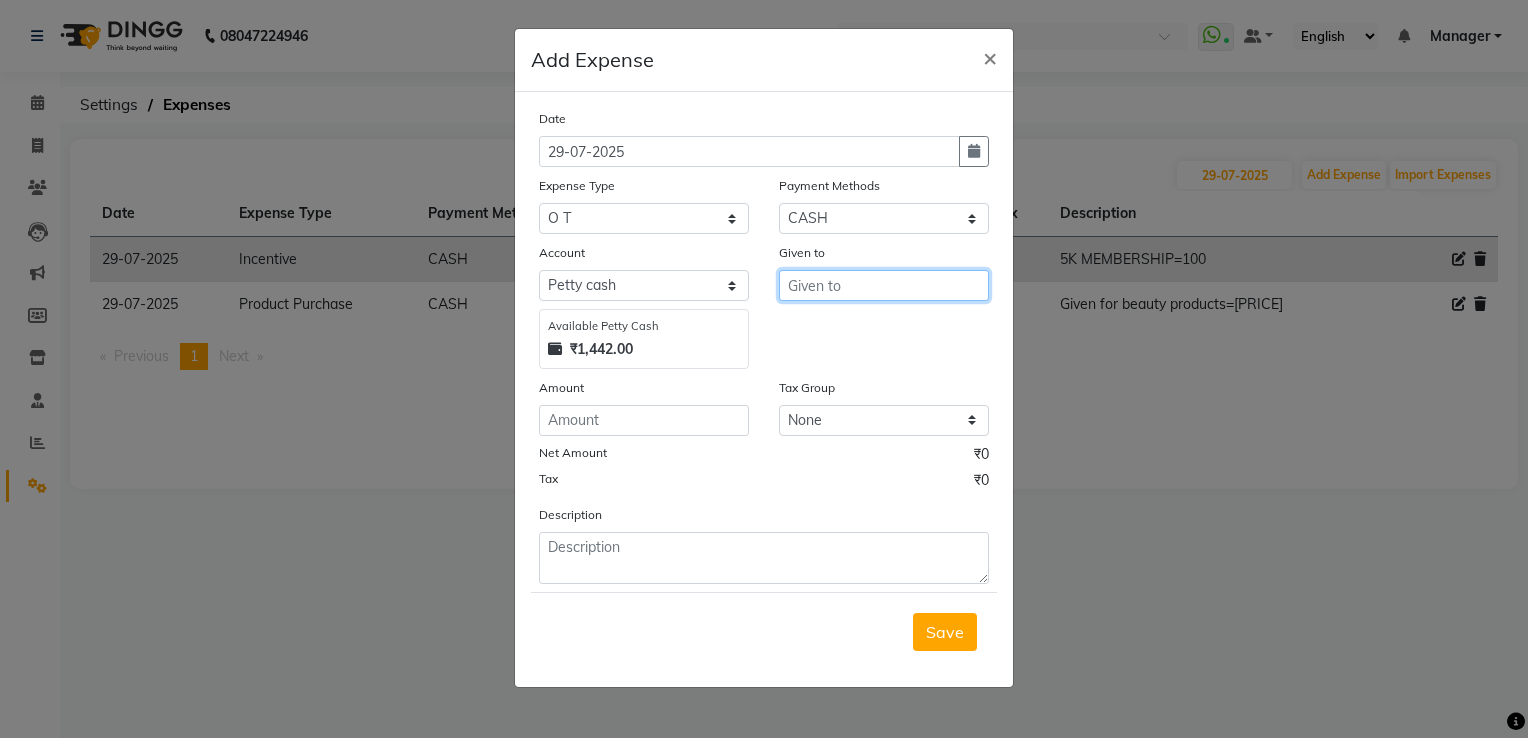 click at bounding box center [884, 285] 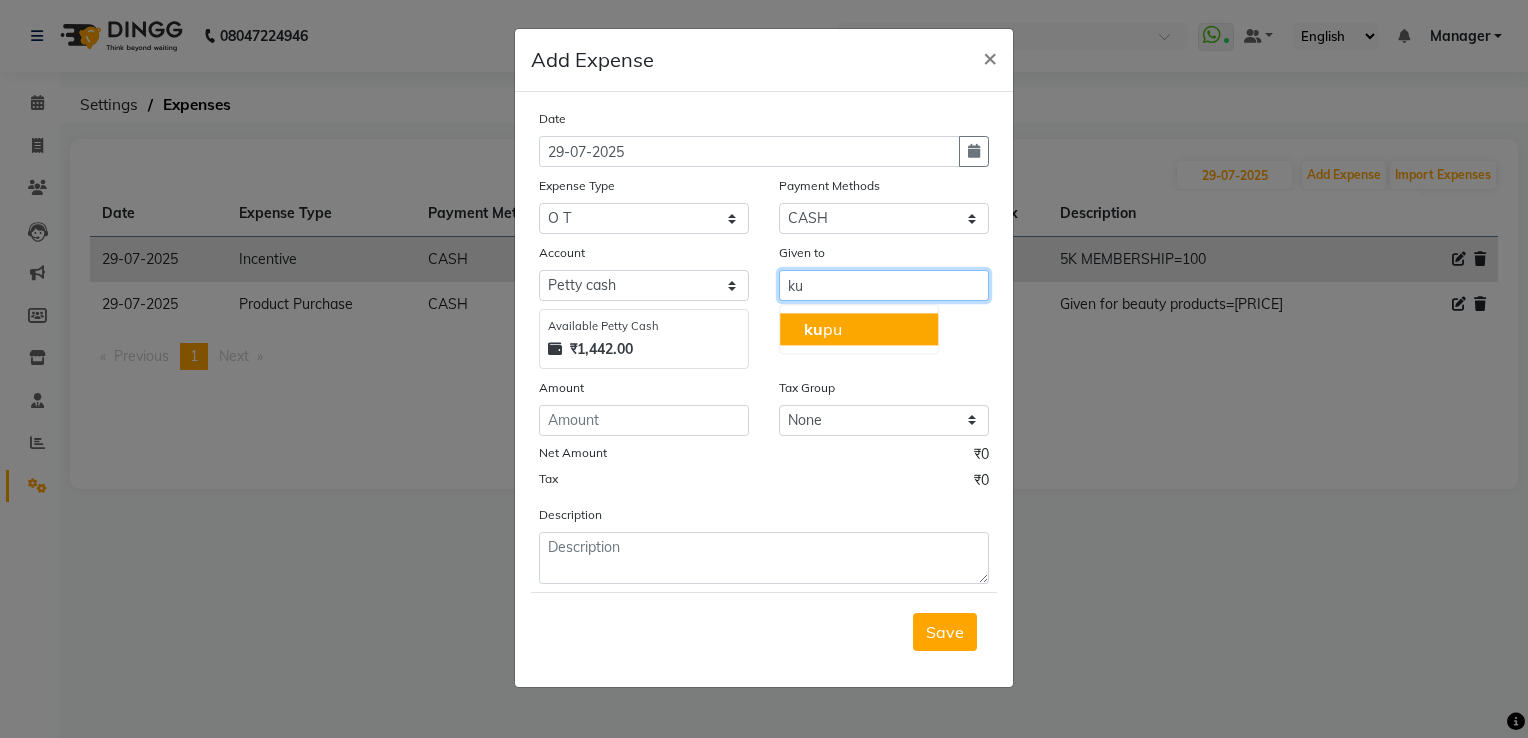 click on "ku" 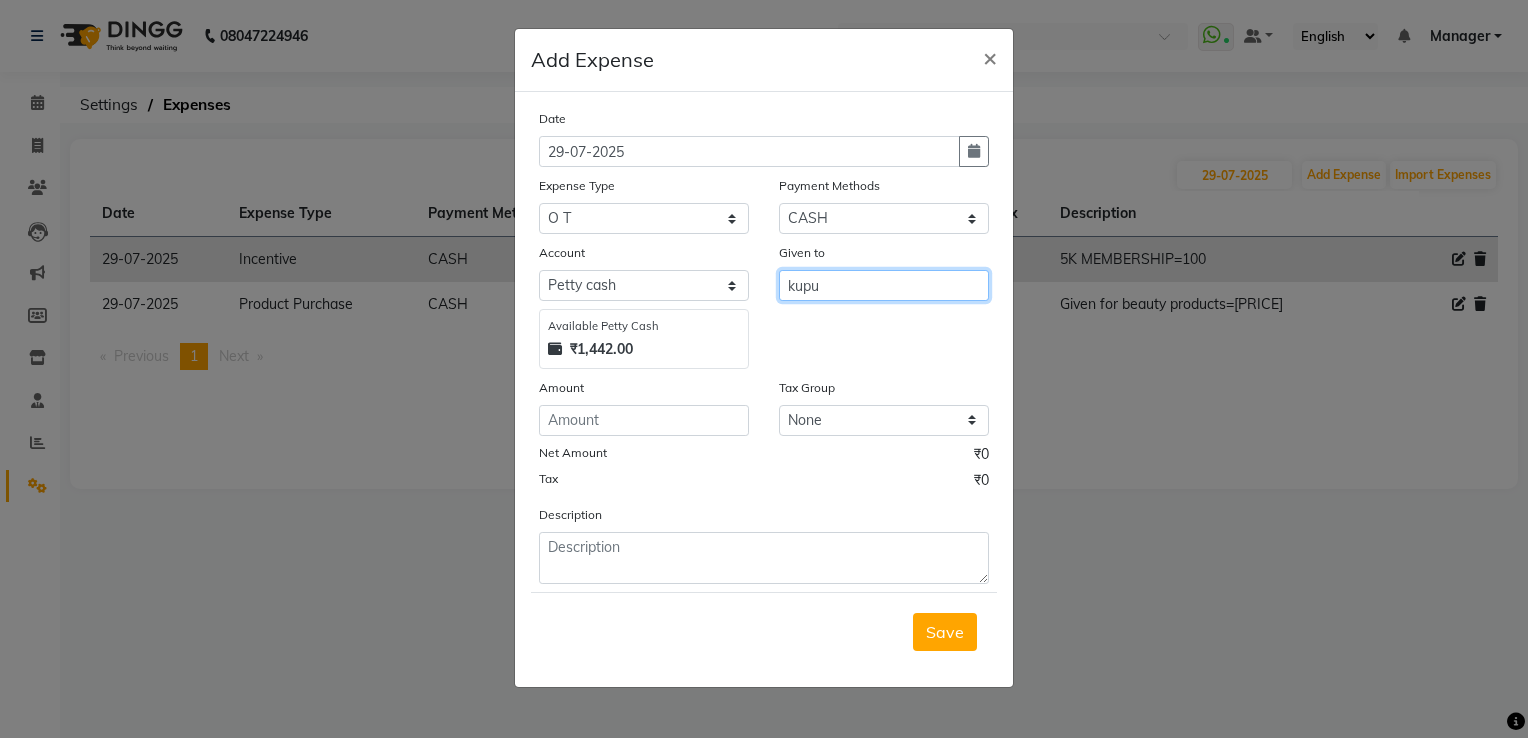 type on "kupu" 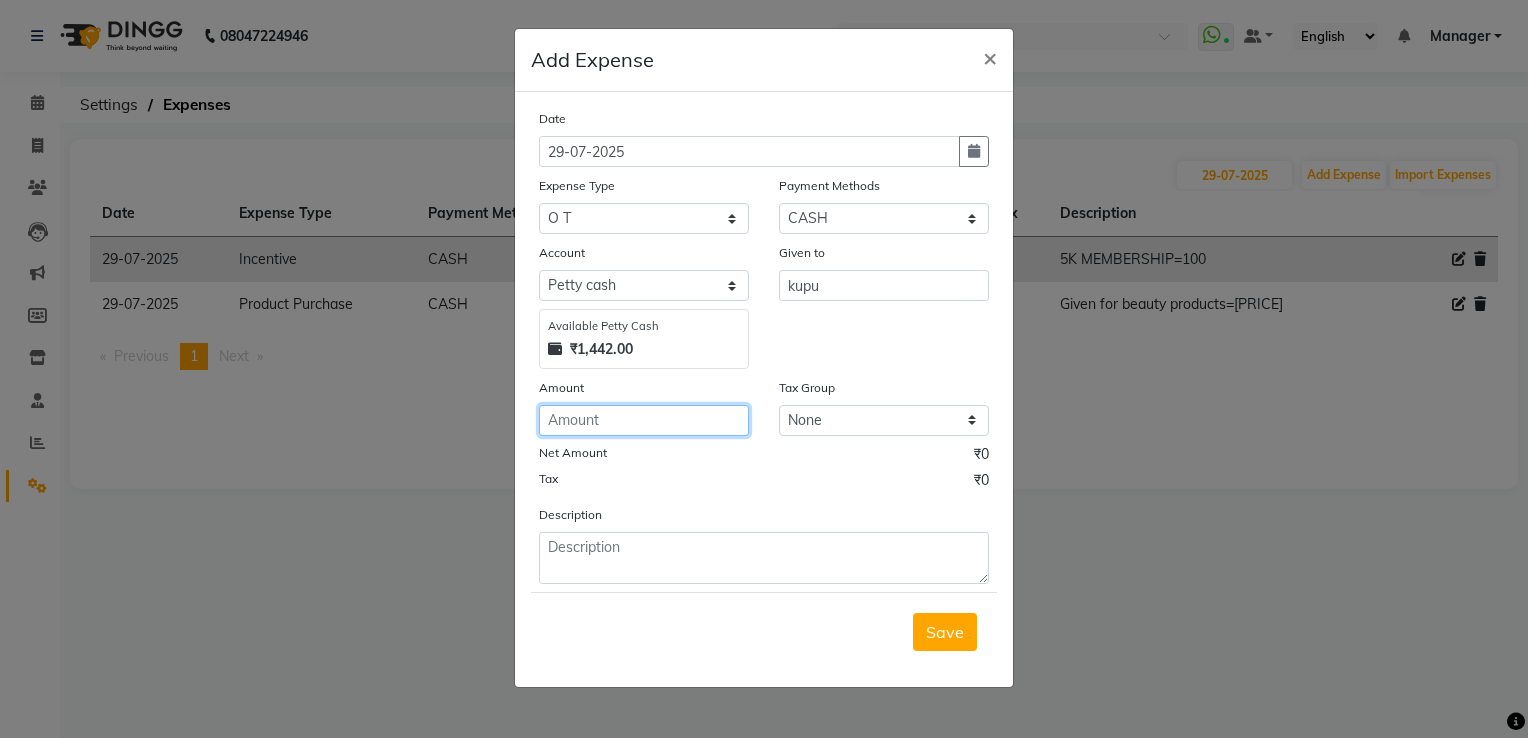 click 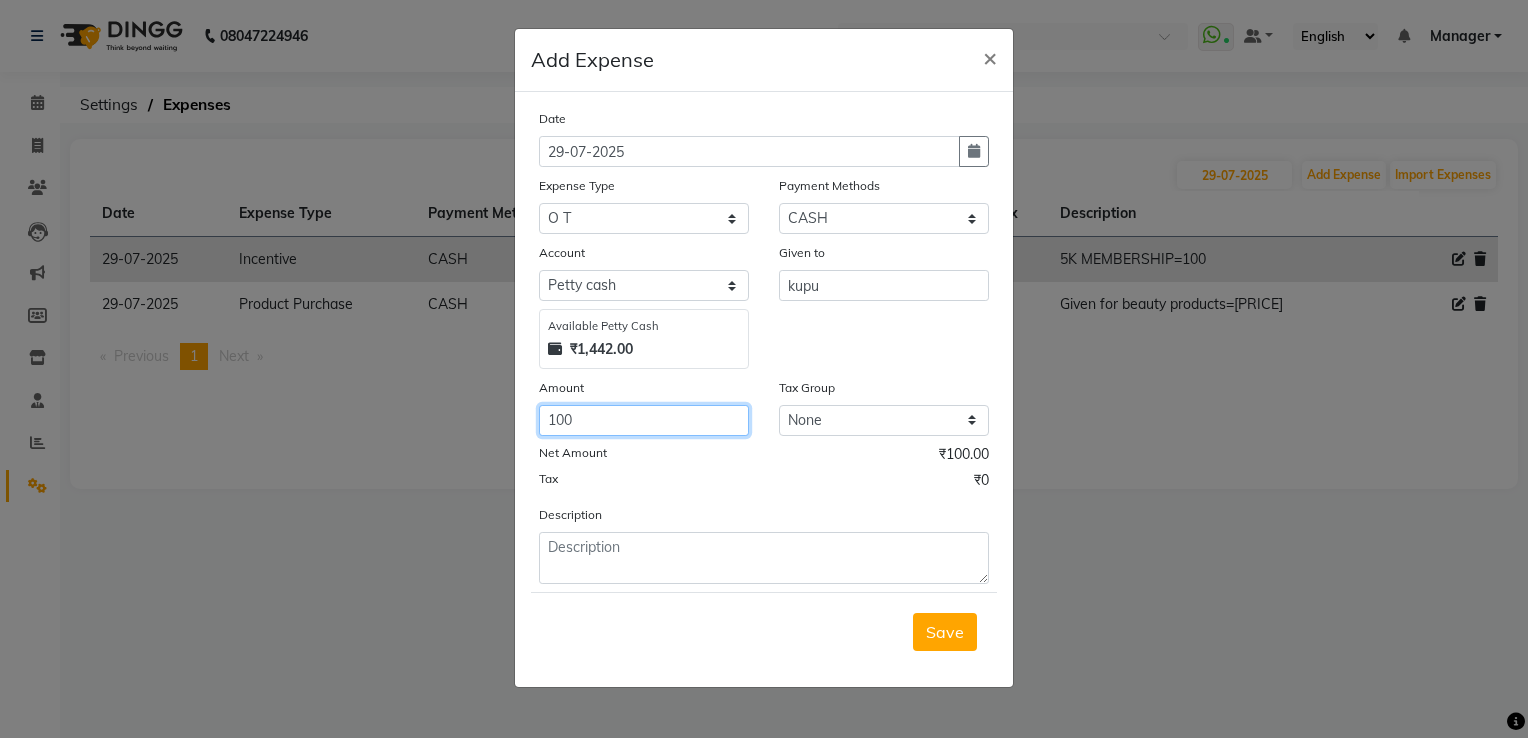 type on "100" 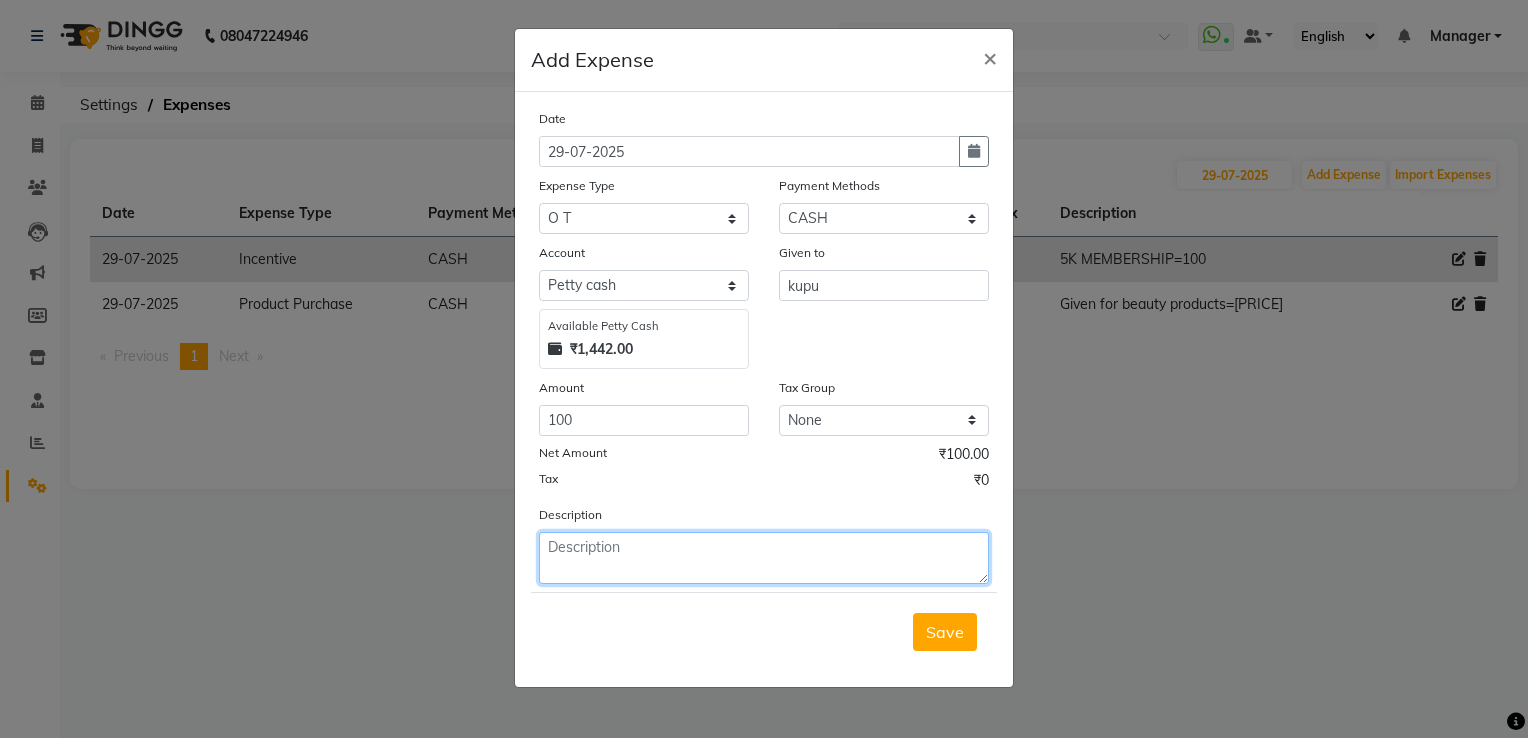 click 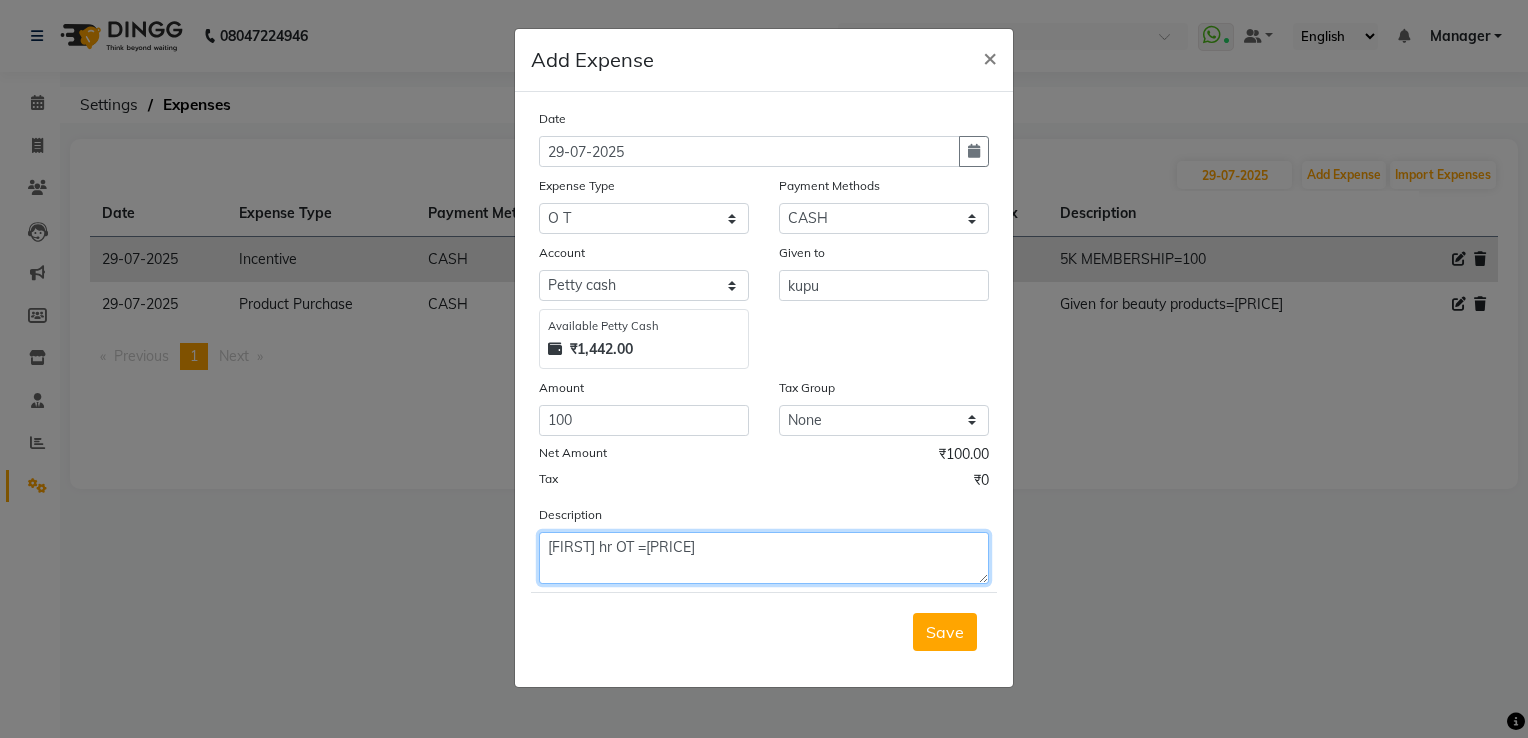click on "[FIRST] hr OT =[PRICE]" 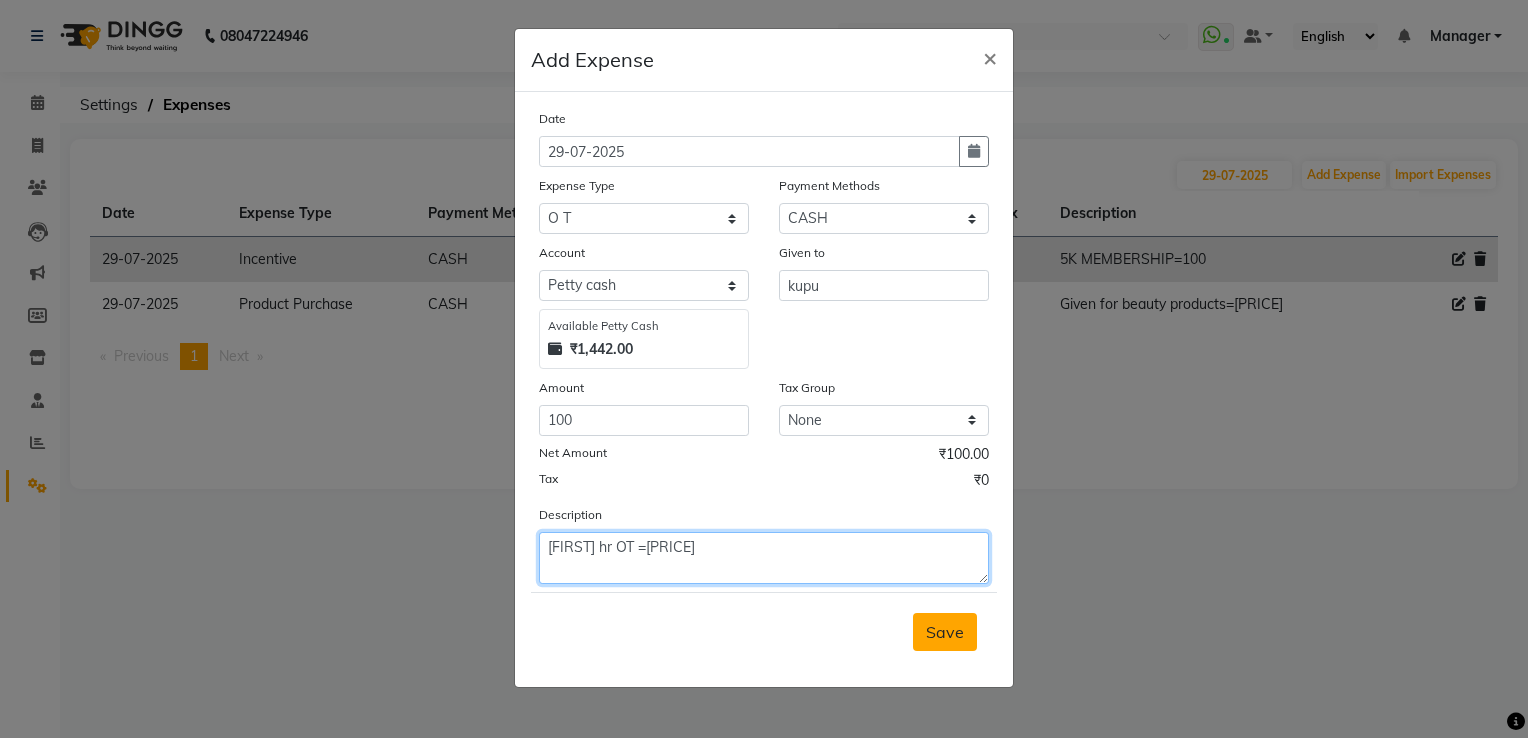 type on "[FIRST] hr OT =[PRICE]" 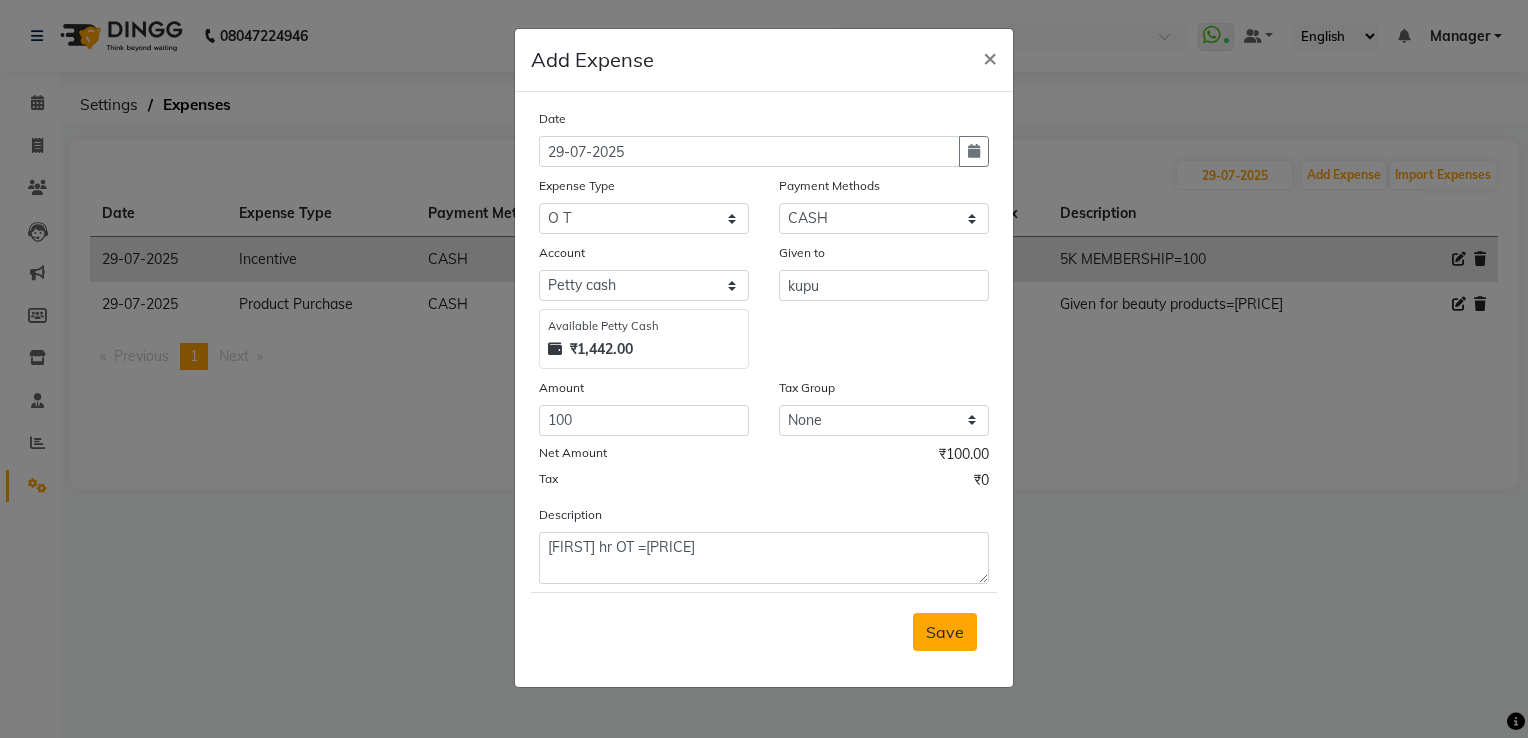 click on "Save" at bounding box center (945, 632) 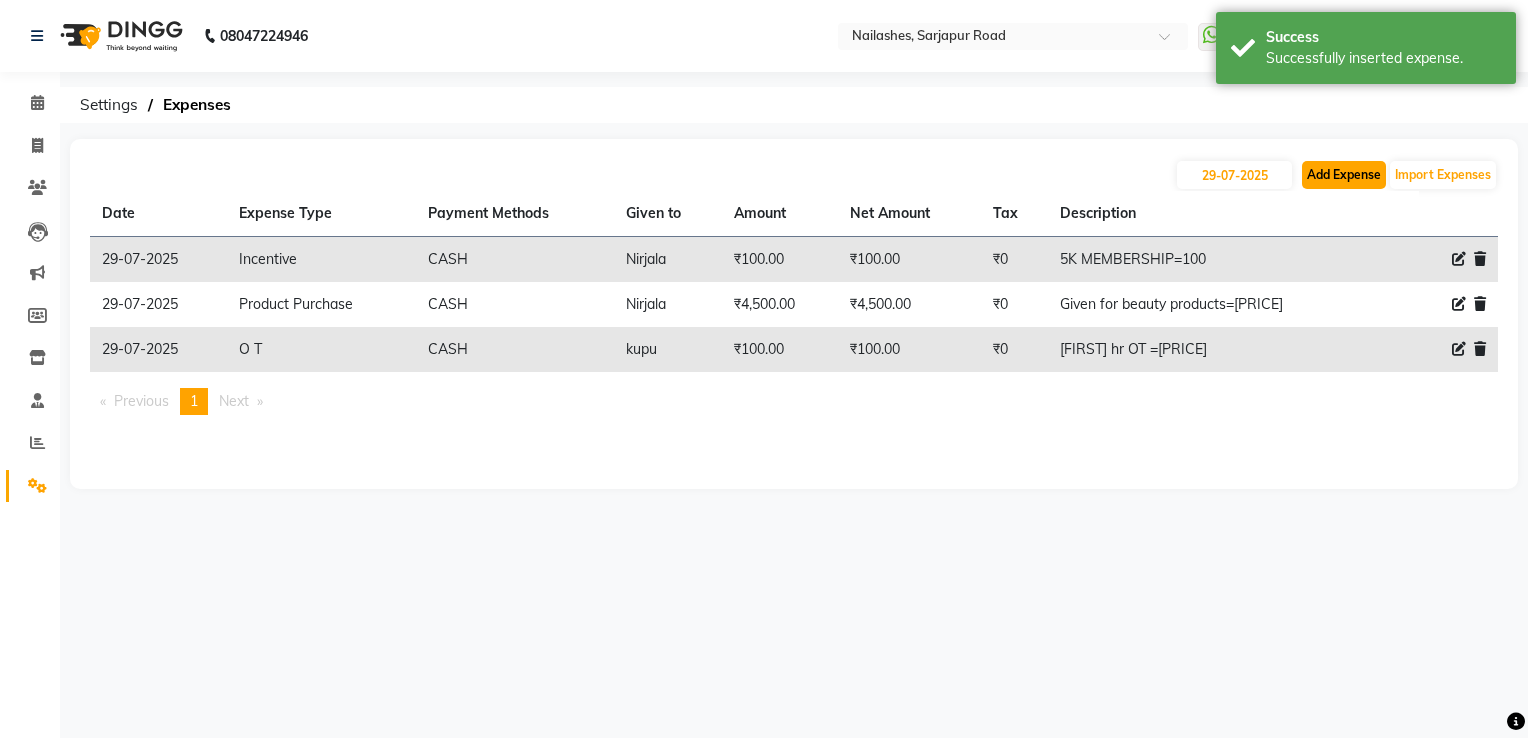 click on "Add Expense" 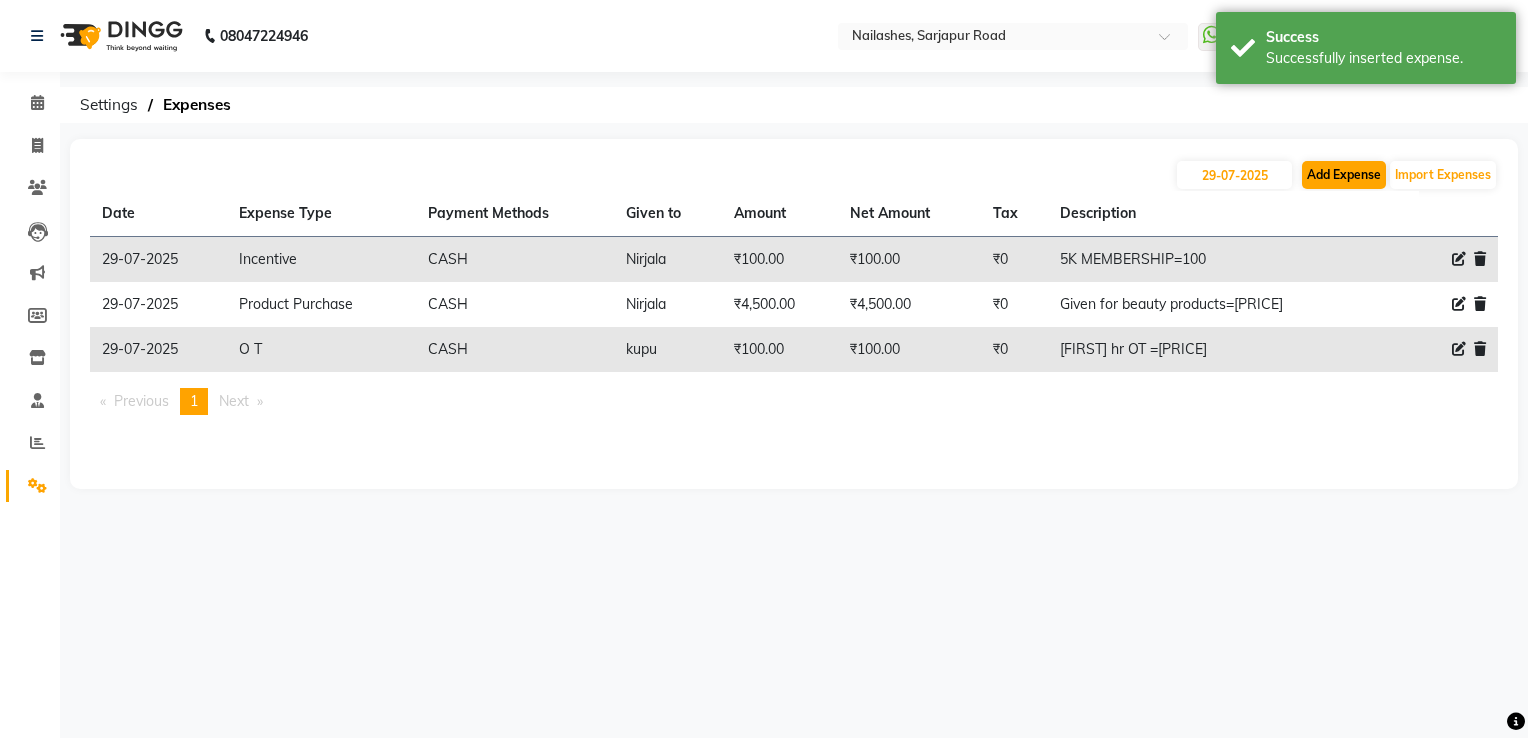 select on "1" 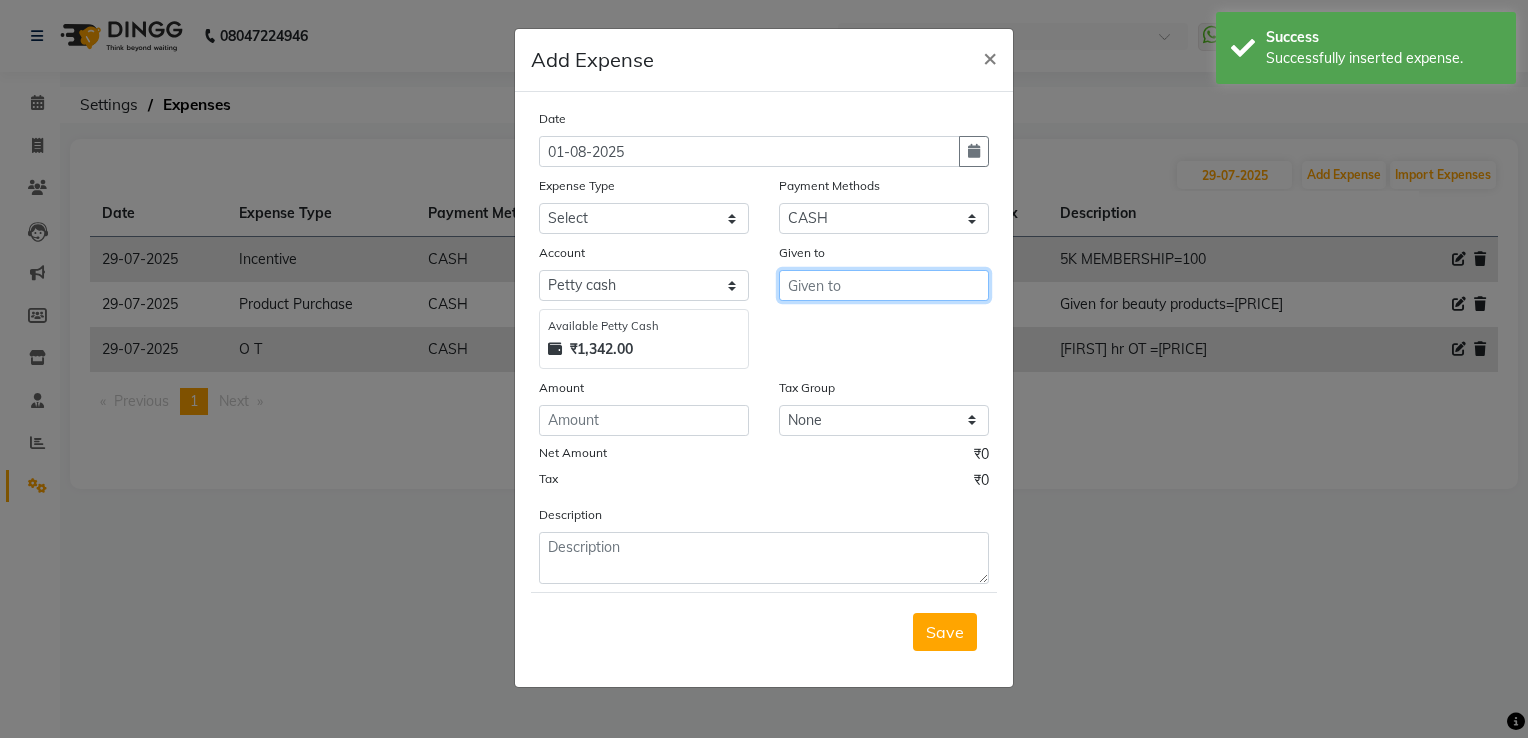 click at bounding box center [884, 285] 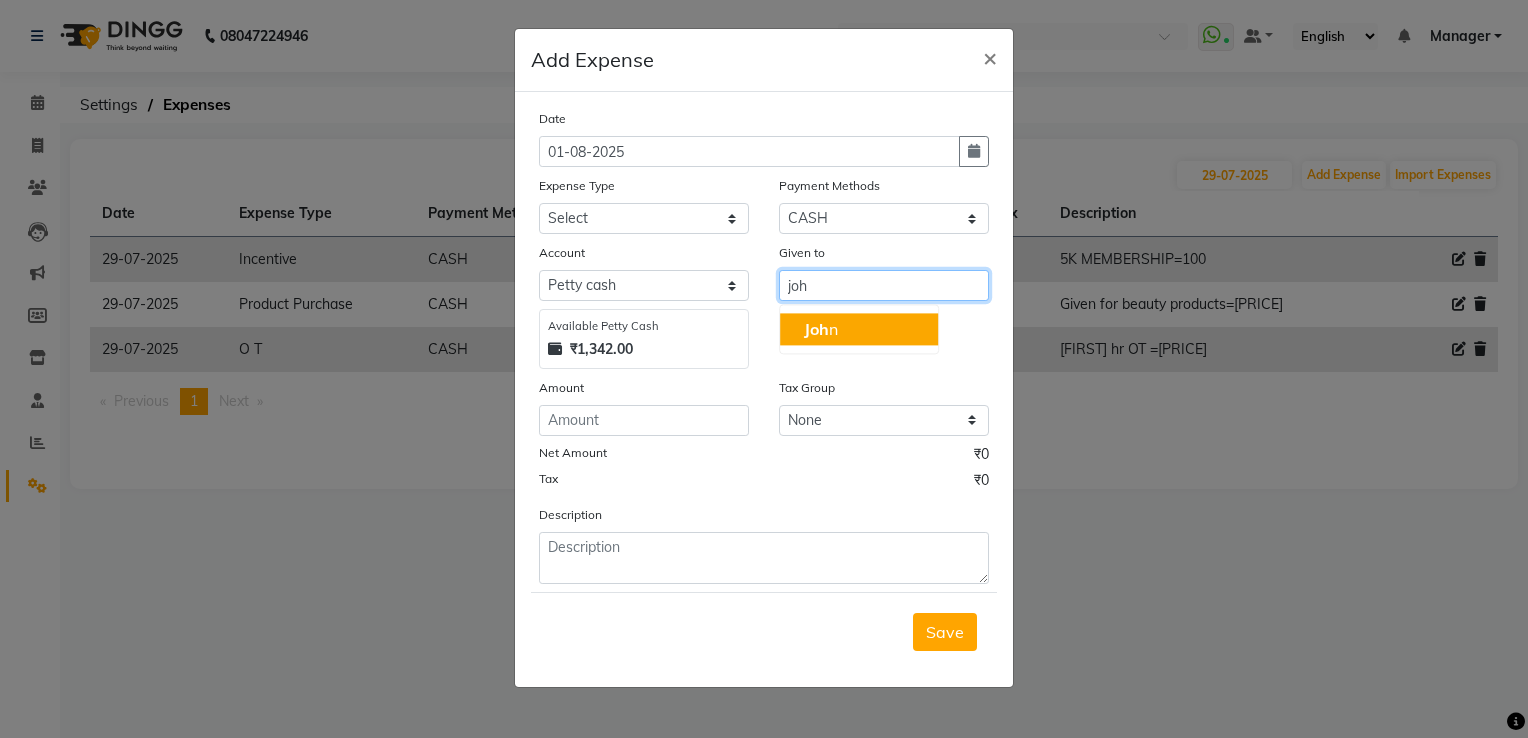 click on "Joh" 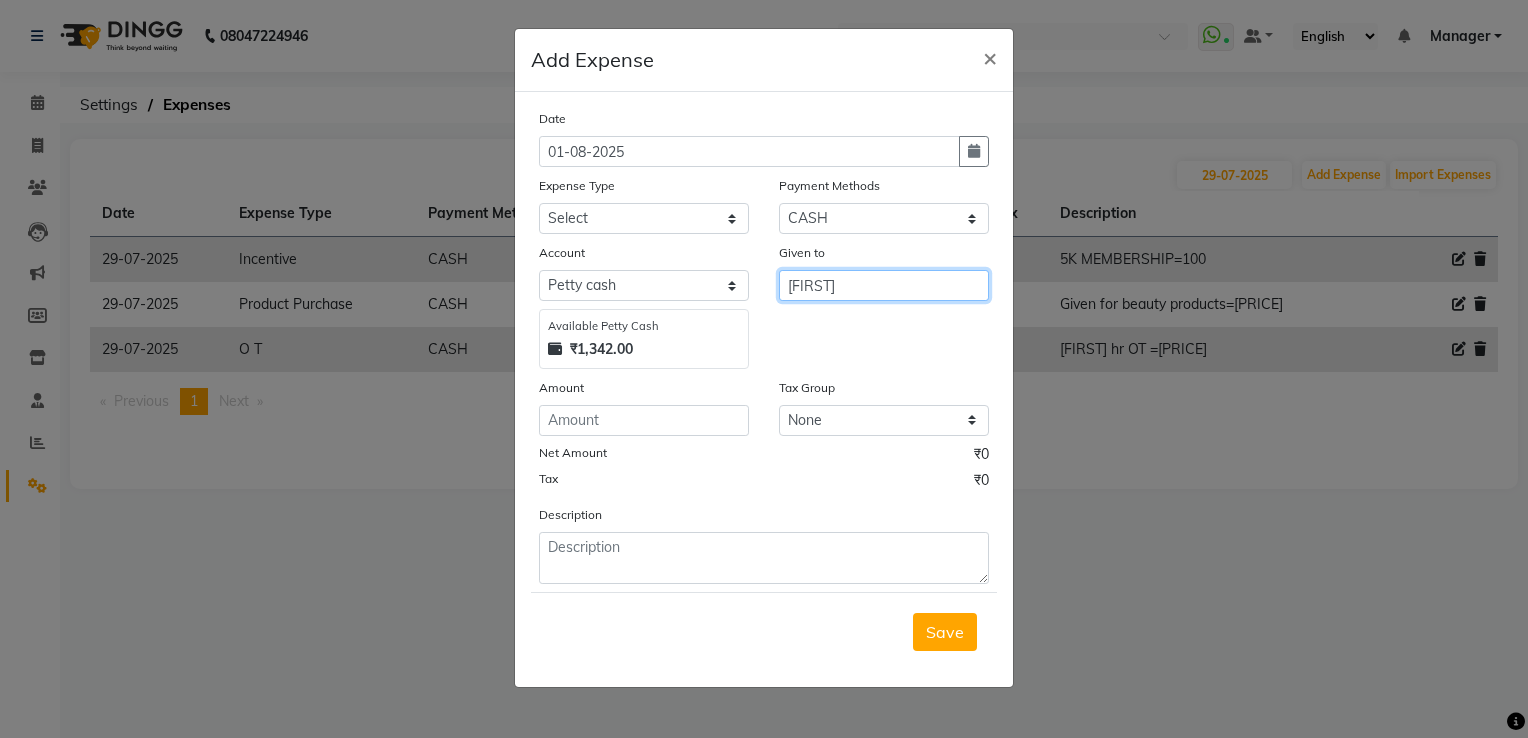 type on "[FIRST]" 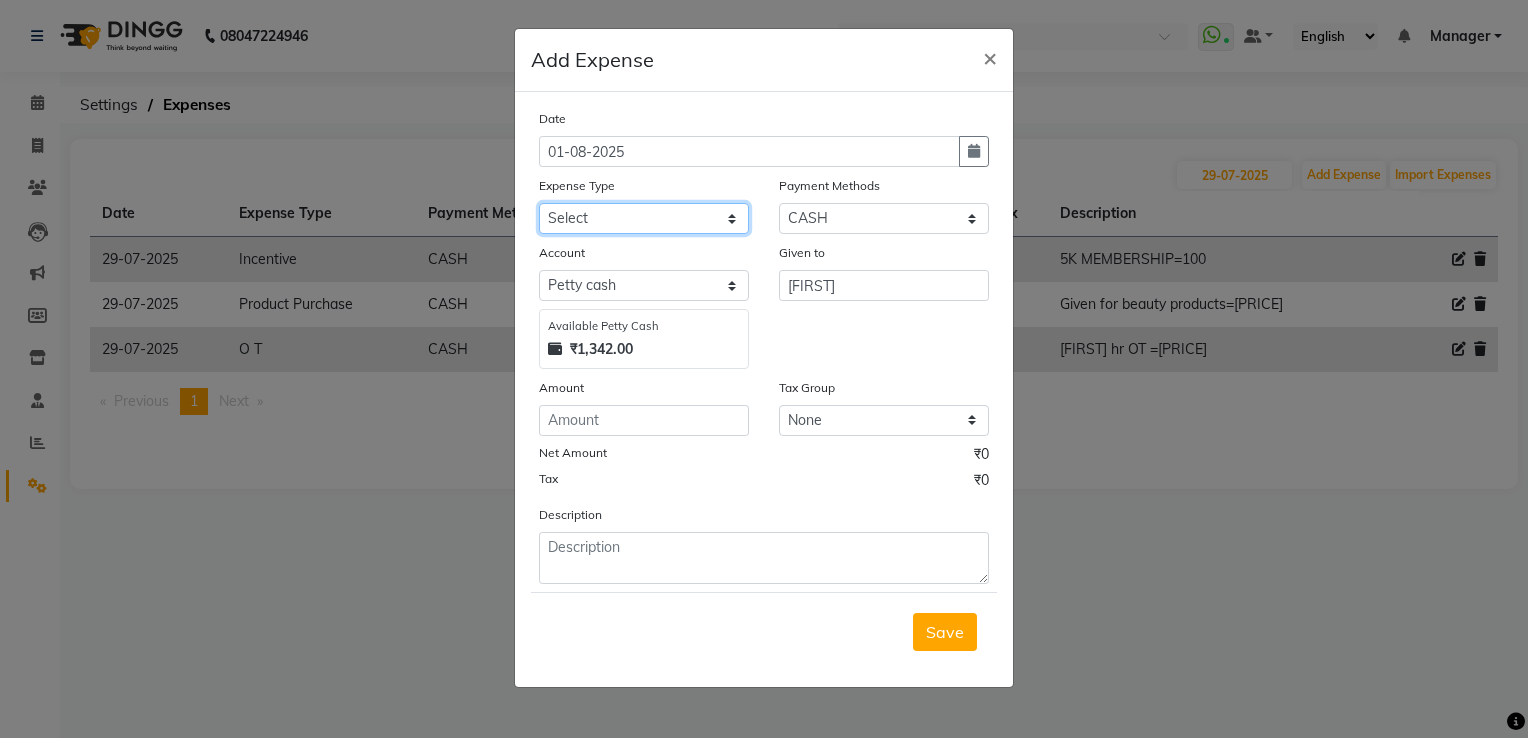 click on "Select acetone Advance Salary bank deposite BBMP Beauty products Bed charges BIRTHDAY CAKE Bonus Carpenter CASH EXPENSE VOUCHER Cash handover chocolate for store cleaning things Client Refreshment coconut water for clients COFFEE coffee cup coffee powder Commission Conveyance Cotton Courier decoration Diesel for generator Donation Drinking Water Electricity Eyelashes return Face mask floor cleaner flowers daily garbage generator diesel green tea GST handover HANDWASH House Keeping Material House keeping Salary Incentive Internet Bill juice LAUNDRY Maintainance Marketing Medical Membership Milk Milk miscelleneous Naturals salon NEWSPAPER O T Other Pantry PETROL Phone Bill Plants plumber pooja items Porter priest Product Purchase product return Product sale puja items RAPIDO Refund Rent Shop Rent Staff Accommodation Royalty Salary Staff cab charges Staff dinner Staff Flight Ticket Staff  Hiring from another Branch Staff Snacks Stationary STORE OPENING CHARGE sugar sweets TEAM DINNER TIPS Tissue Transgender" 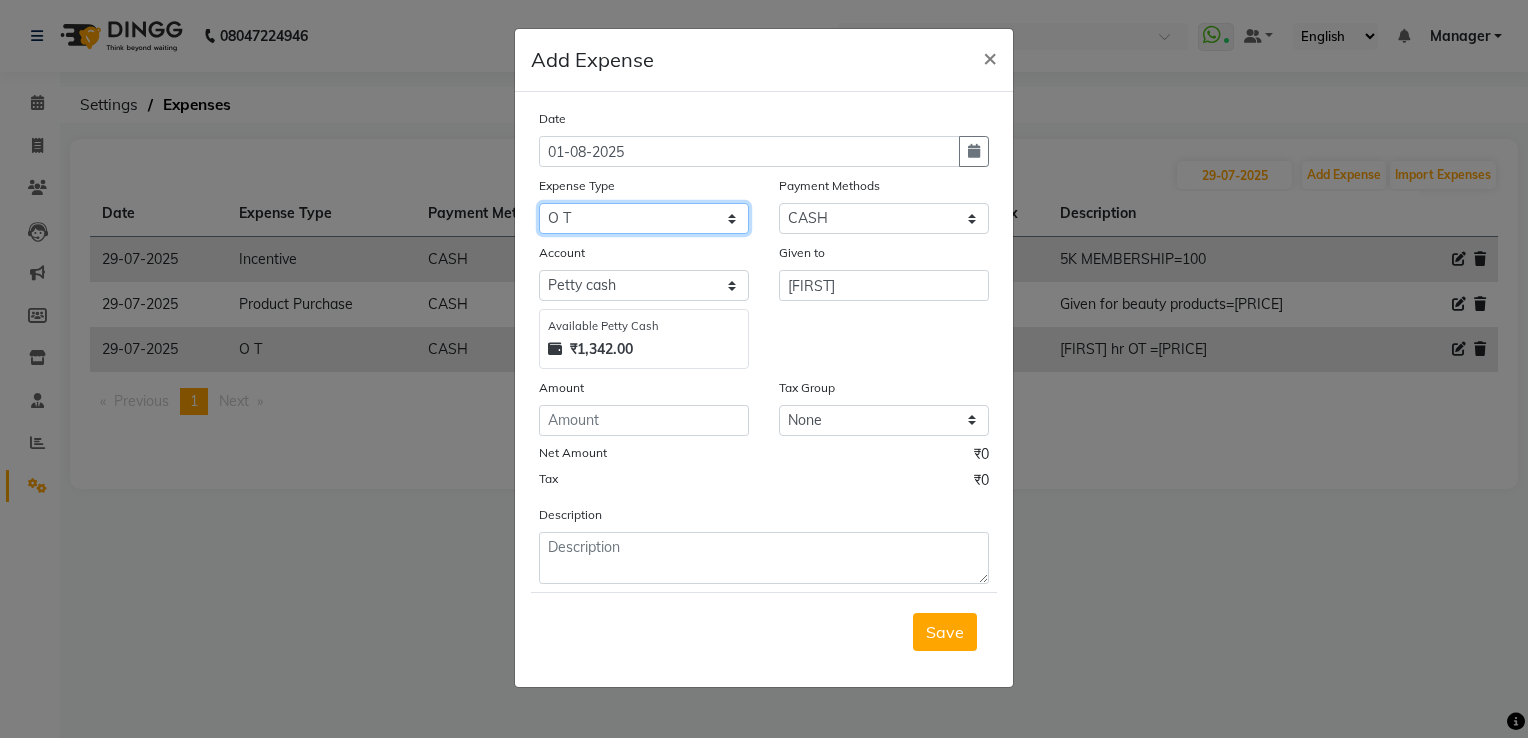 click on "Select acetone Advance Salary bank deposite BBMP Beauty products Bed charges BIRTHDAY CAKE Bonus Carpenter CASH EXPENSE VOUCHER Cash handover chocolate for store cleaning things Client Refreshment coconut water for clients COFFEE coffee cup coffee powder Commission Conveyance Cotton Courier decoration Diesel for generator Donation Drinking Water Electricity Eyelashes return Face mask floor cleaner flowers daily garbage generator diesel green tea GST handover HANDWASH House Keeping Material House keeping Salary Incentive Internet Bill juice LAUNDRY Maintainance Marketing Medical Membership Milk Milk miscelleneous Naturals salon NEWSPAPER O T Other Pantry PETROL Phone Bill Plants plumber pooja items Porter priest Product Purchase product return Product sale puja items RAPIDO Refund Rent Shop Rent Staff Accommodation Royalty Salary Staff cab charges Staff dinner Staff Flight Ticket Staff  Hiring from another Branch Staff Snacks Stationary STORE OPENING CHARGE sugar sweets TEAM DINNER TIPS Tissue Transgender" 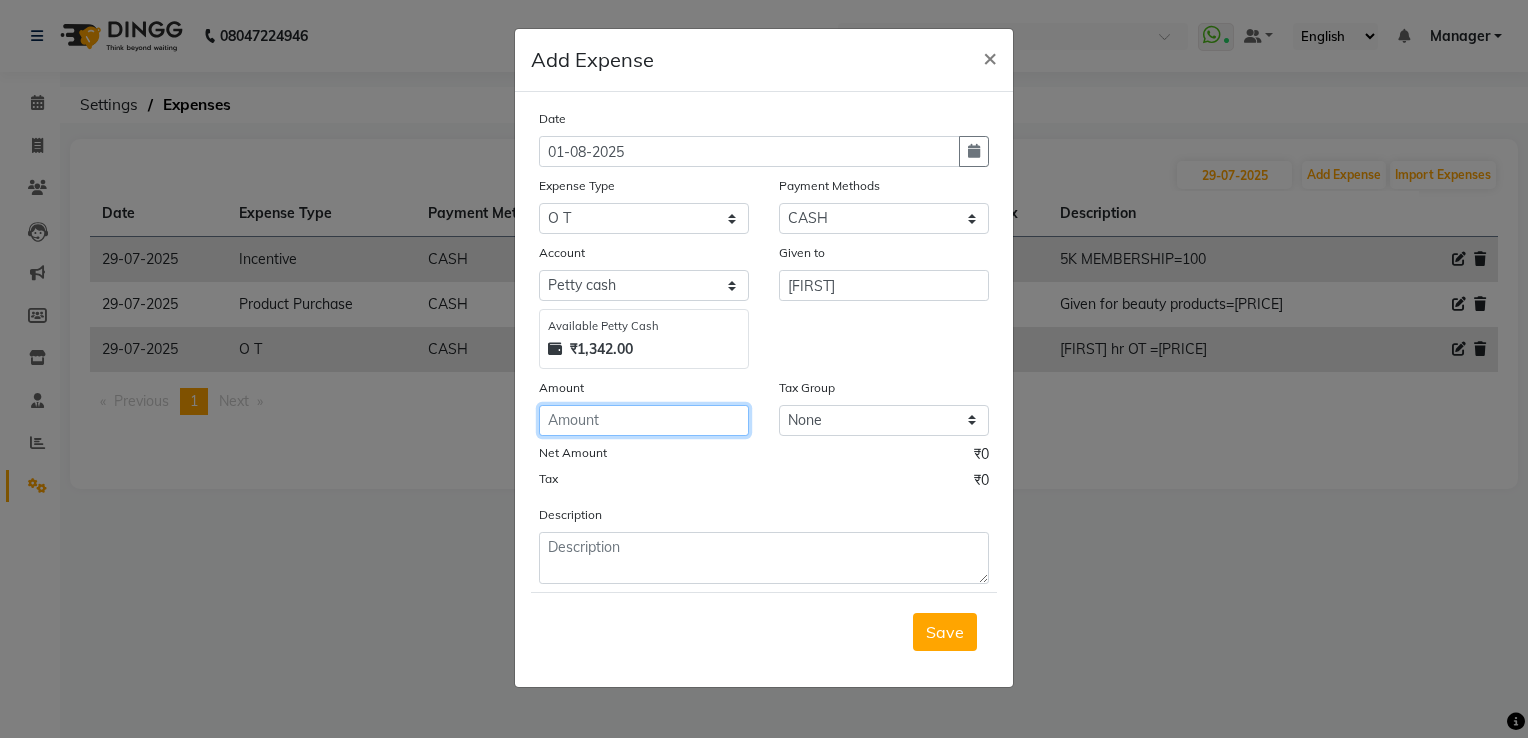 click 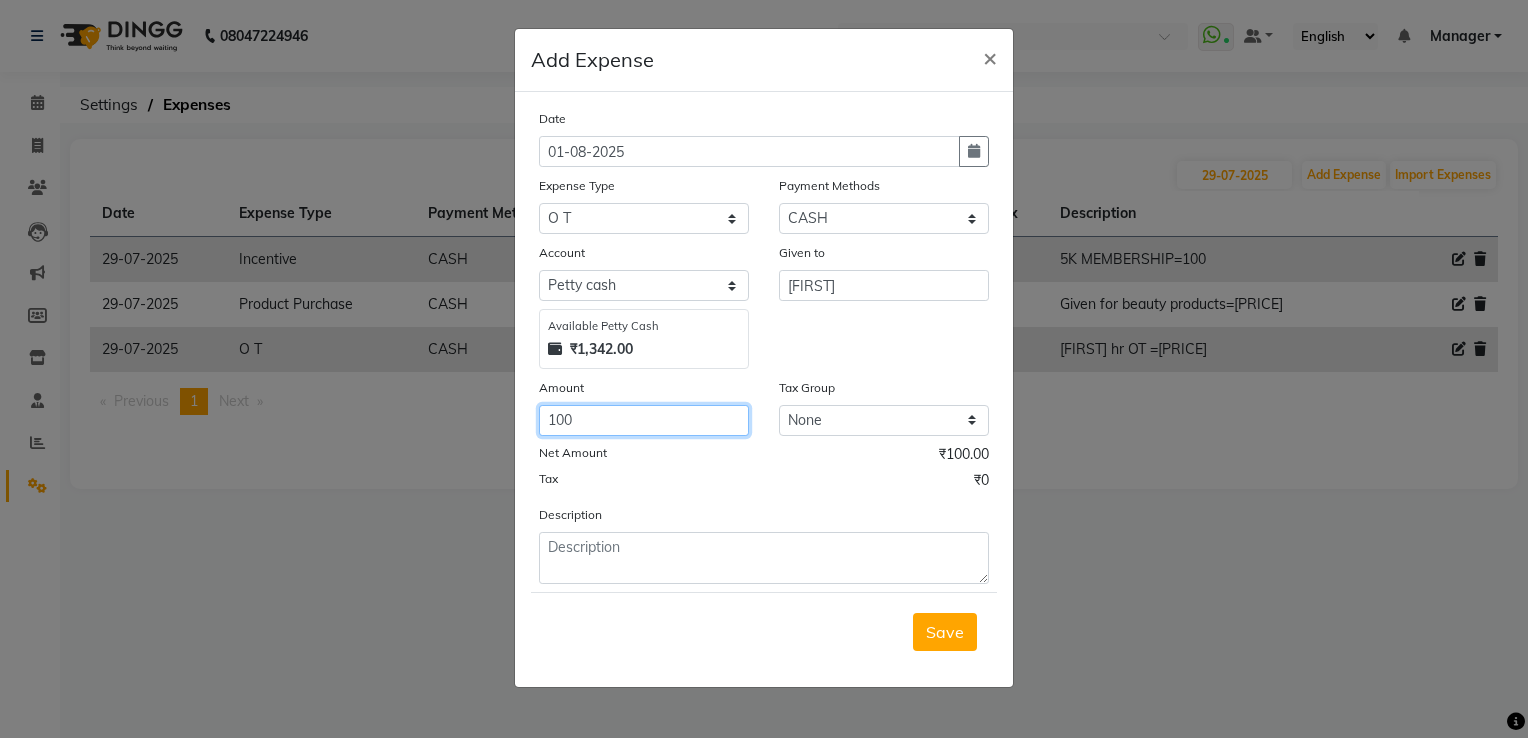 type on "100" 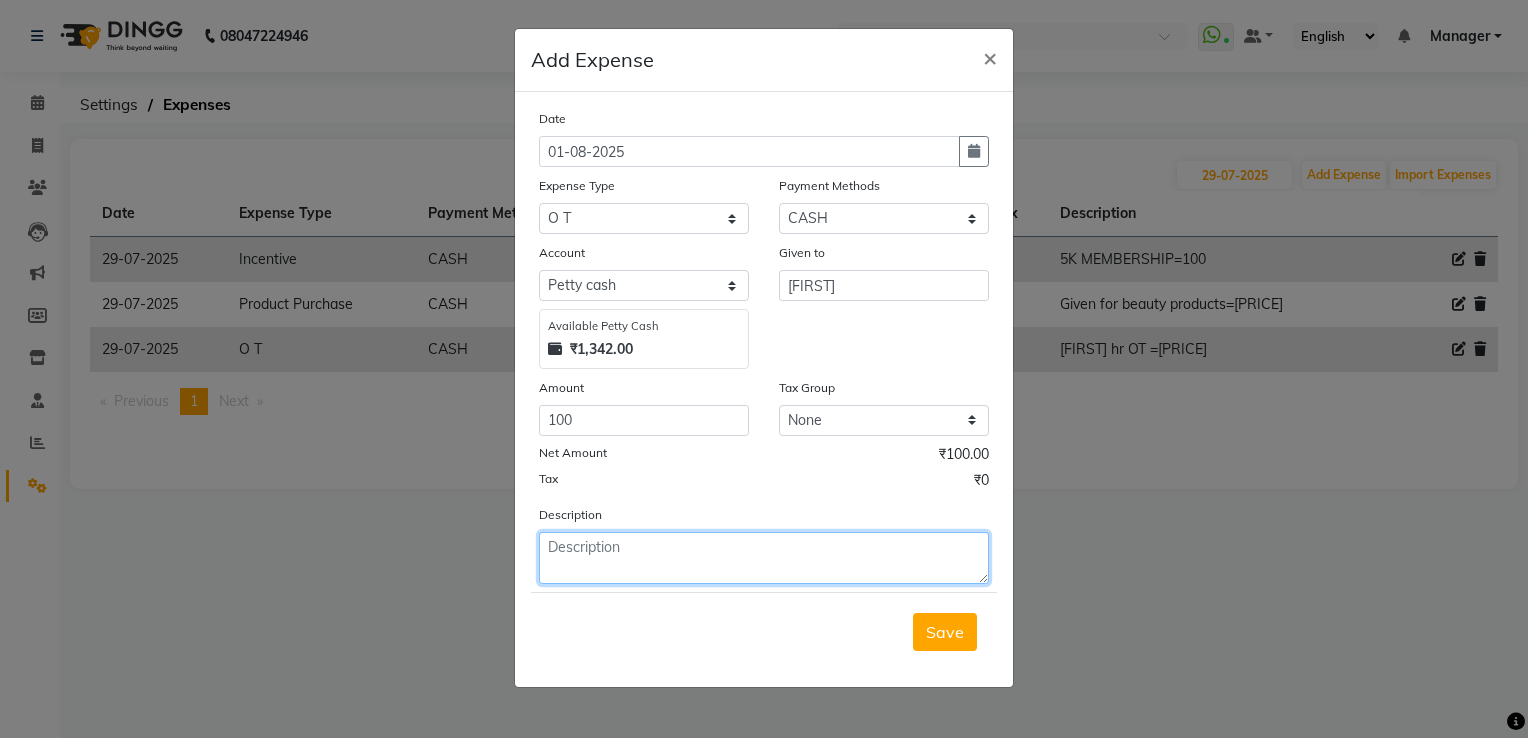click 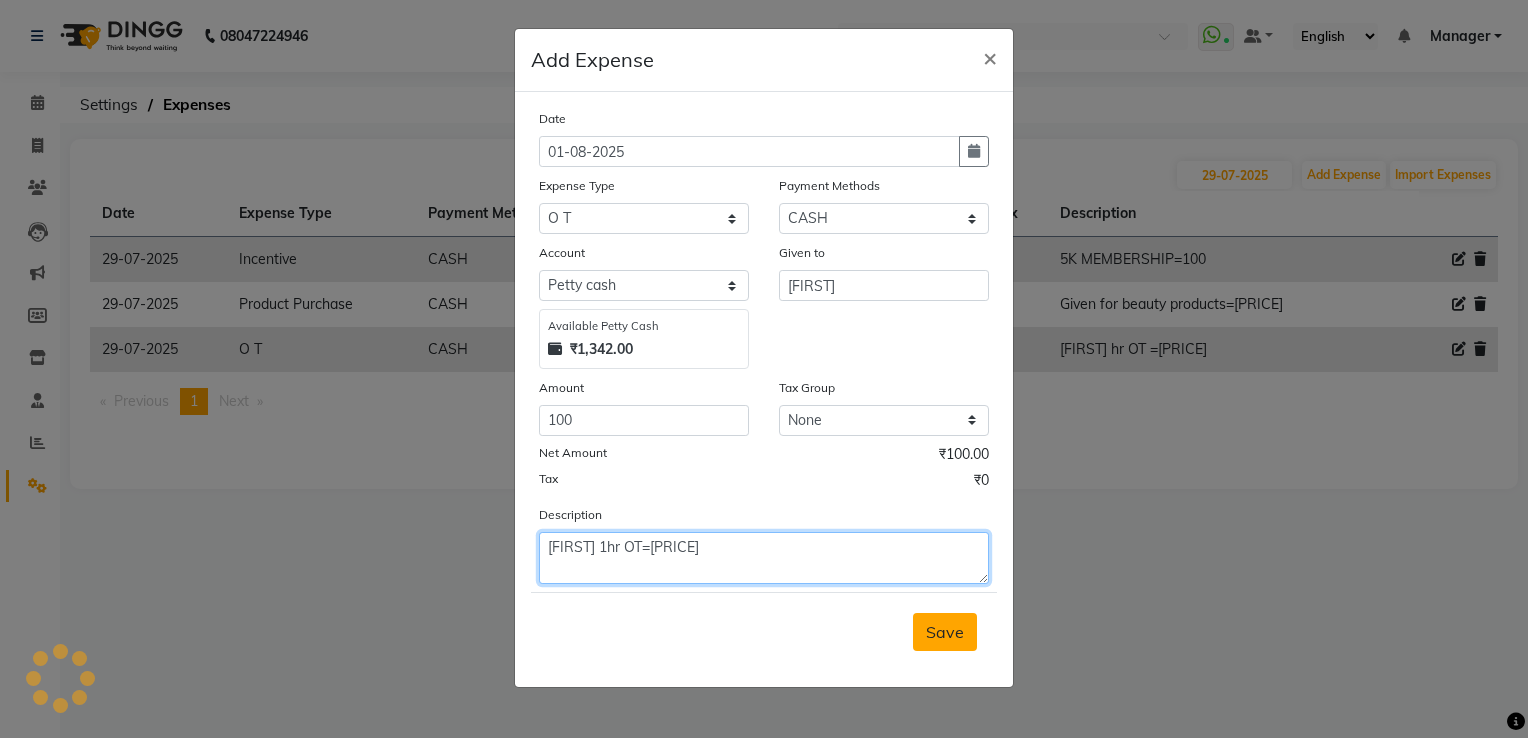 type on "[FIRST] 1hr OT=[PRICE]" 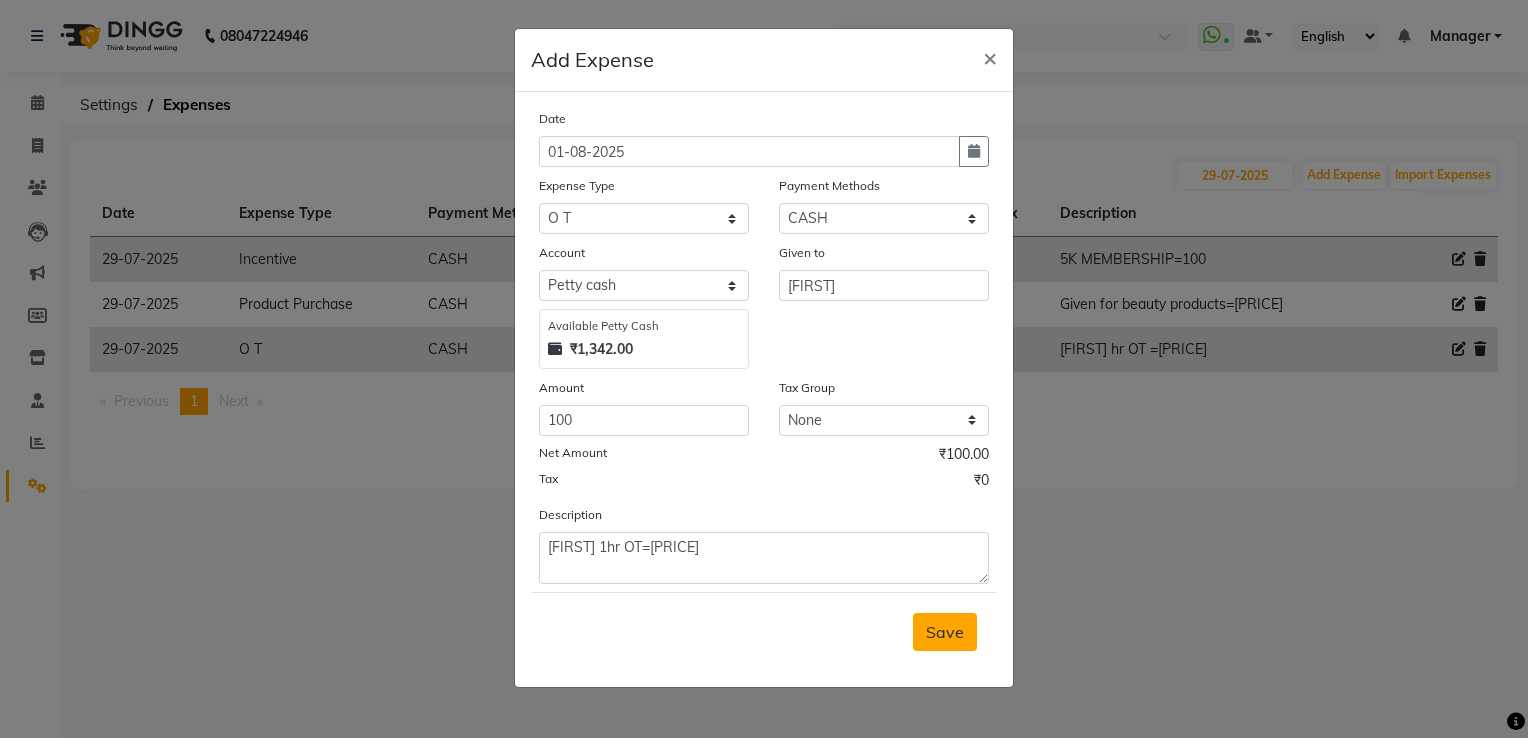 click on "Save" at bounding box center (945, 632) 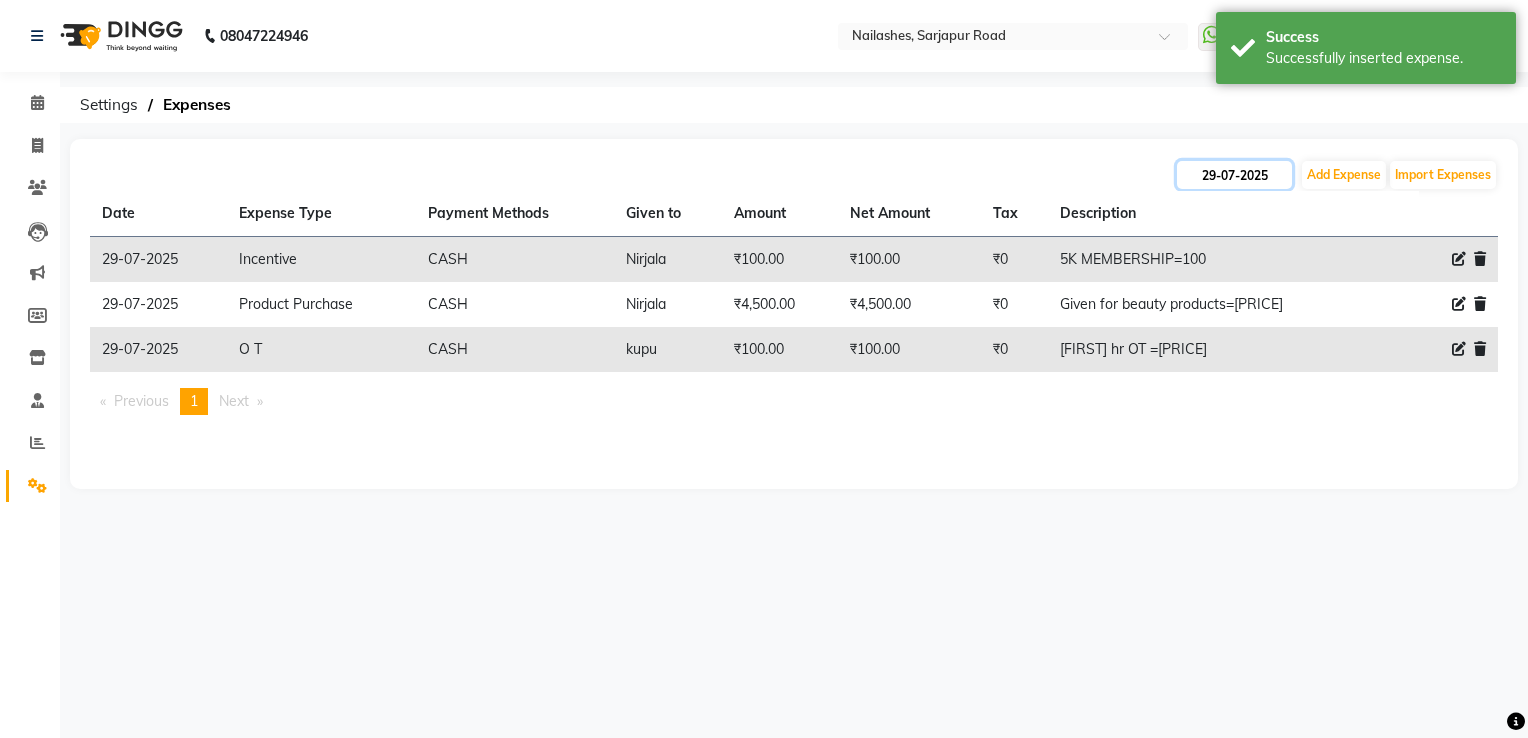click on "29-07-2025" 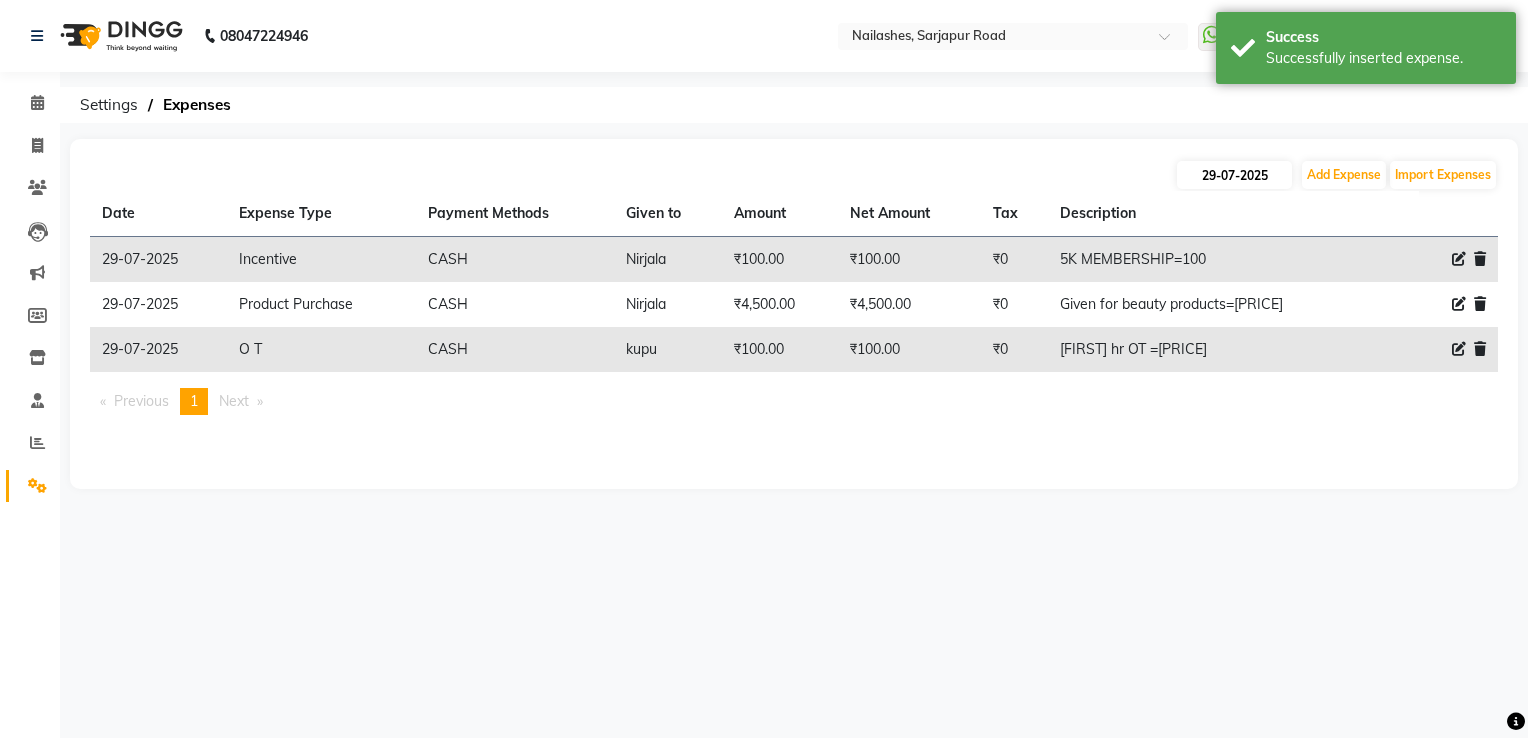 select on "7" 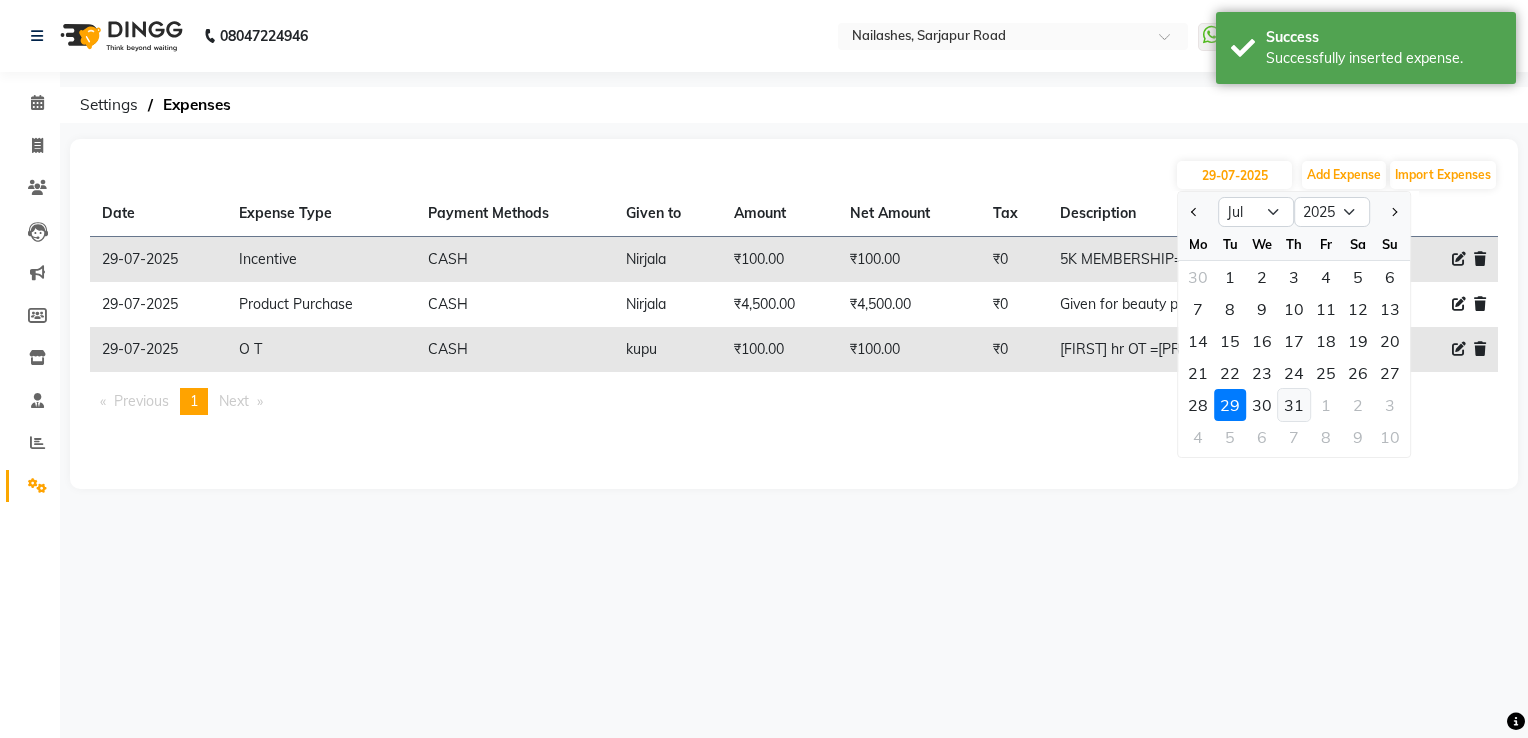 click on "31" 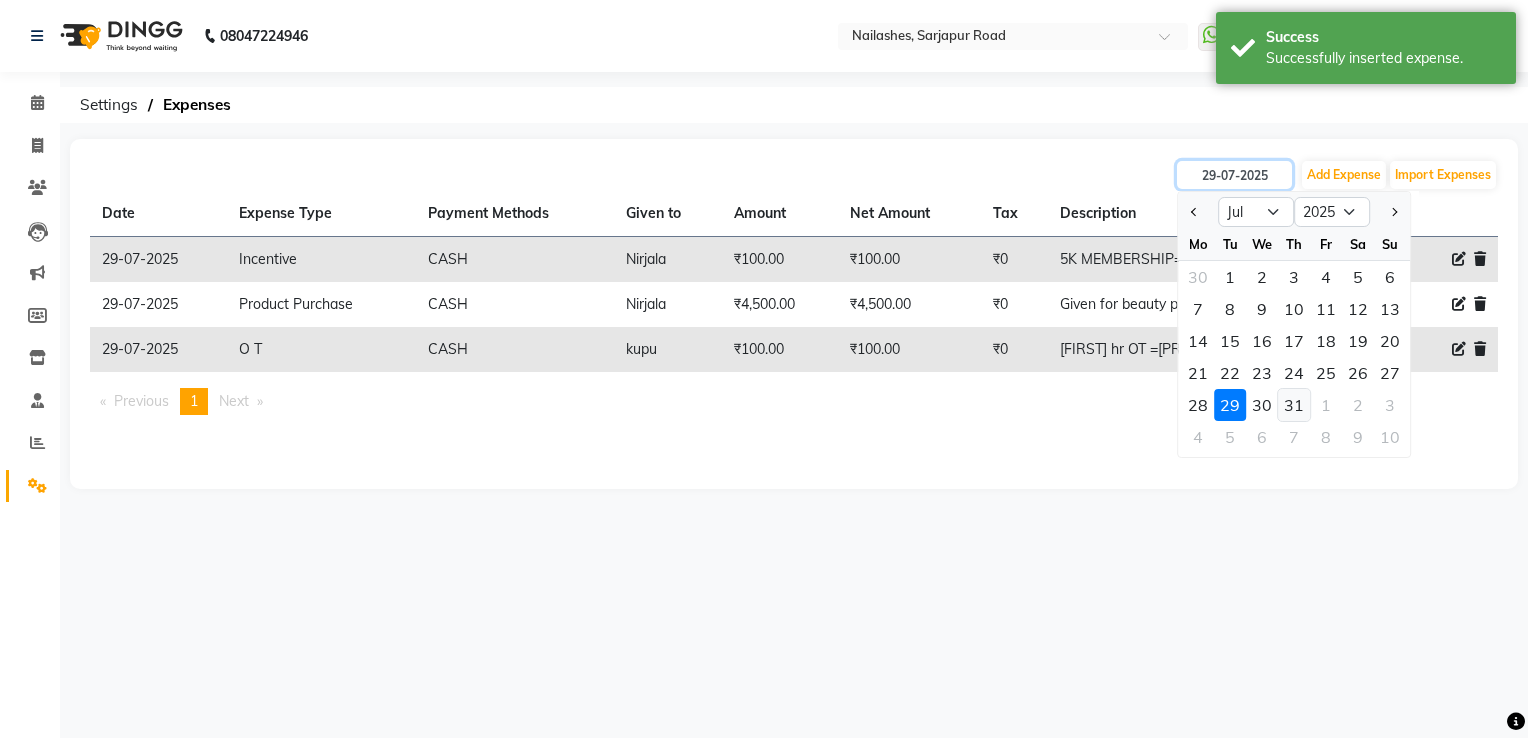type on "31-07-2025" 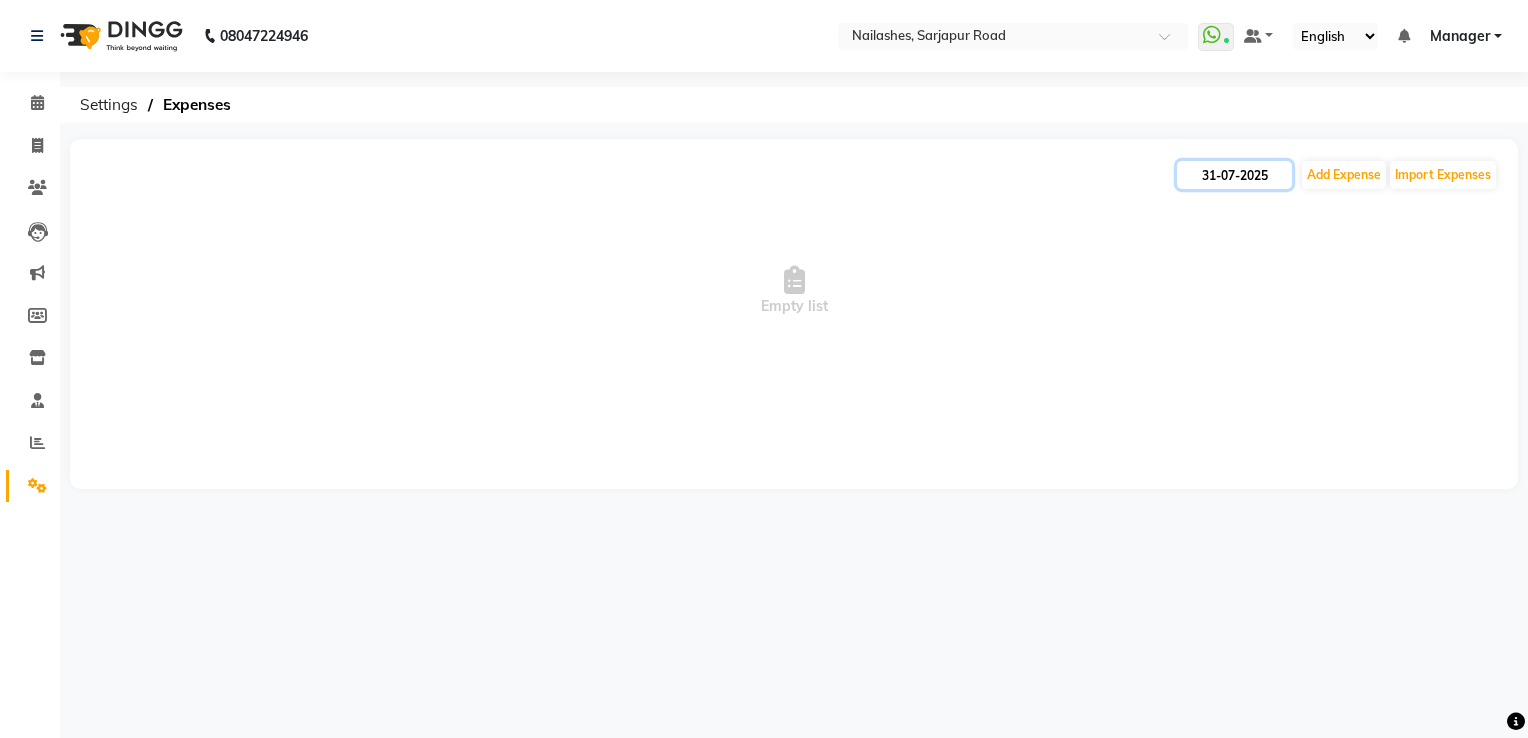 click on "31-07-2025" 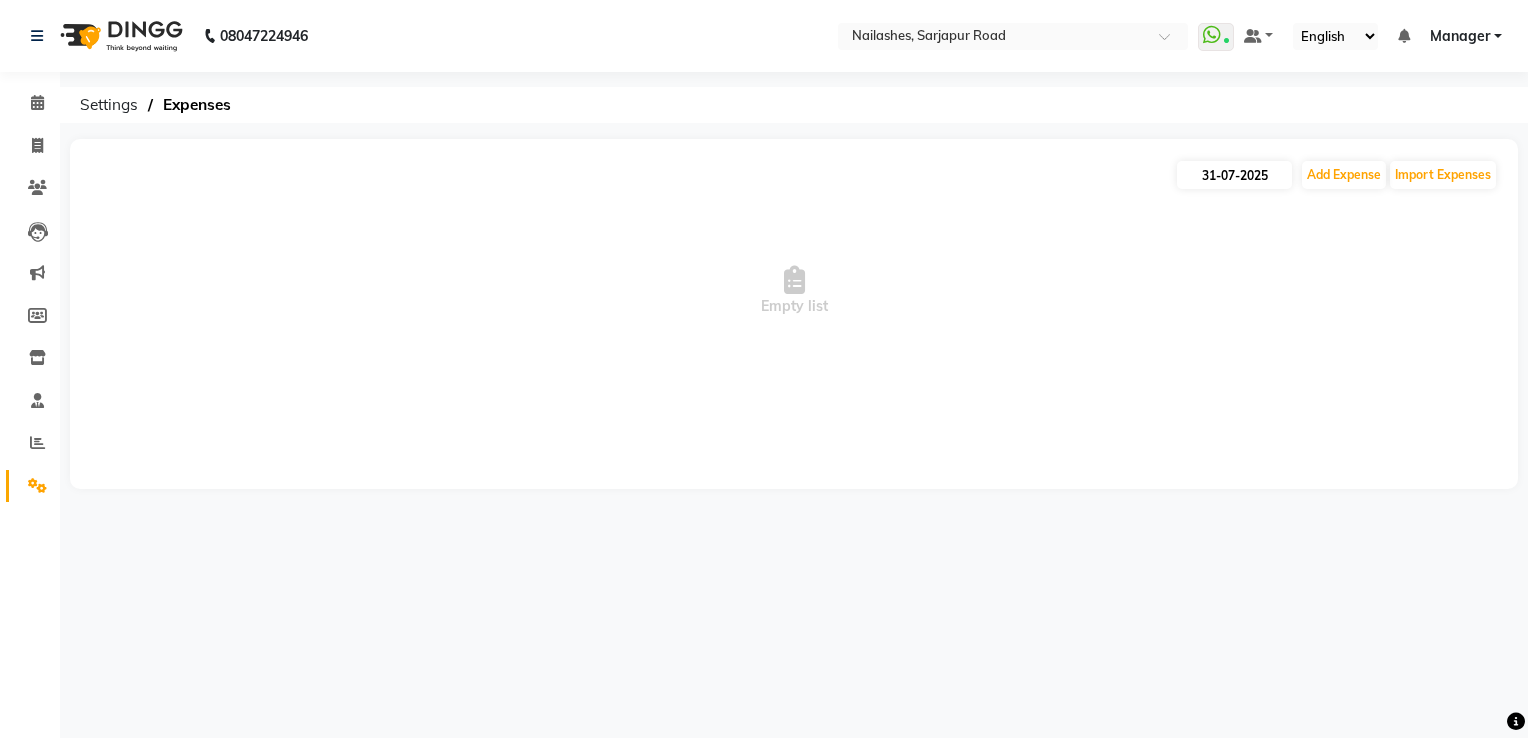 select on "7" 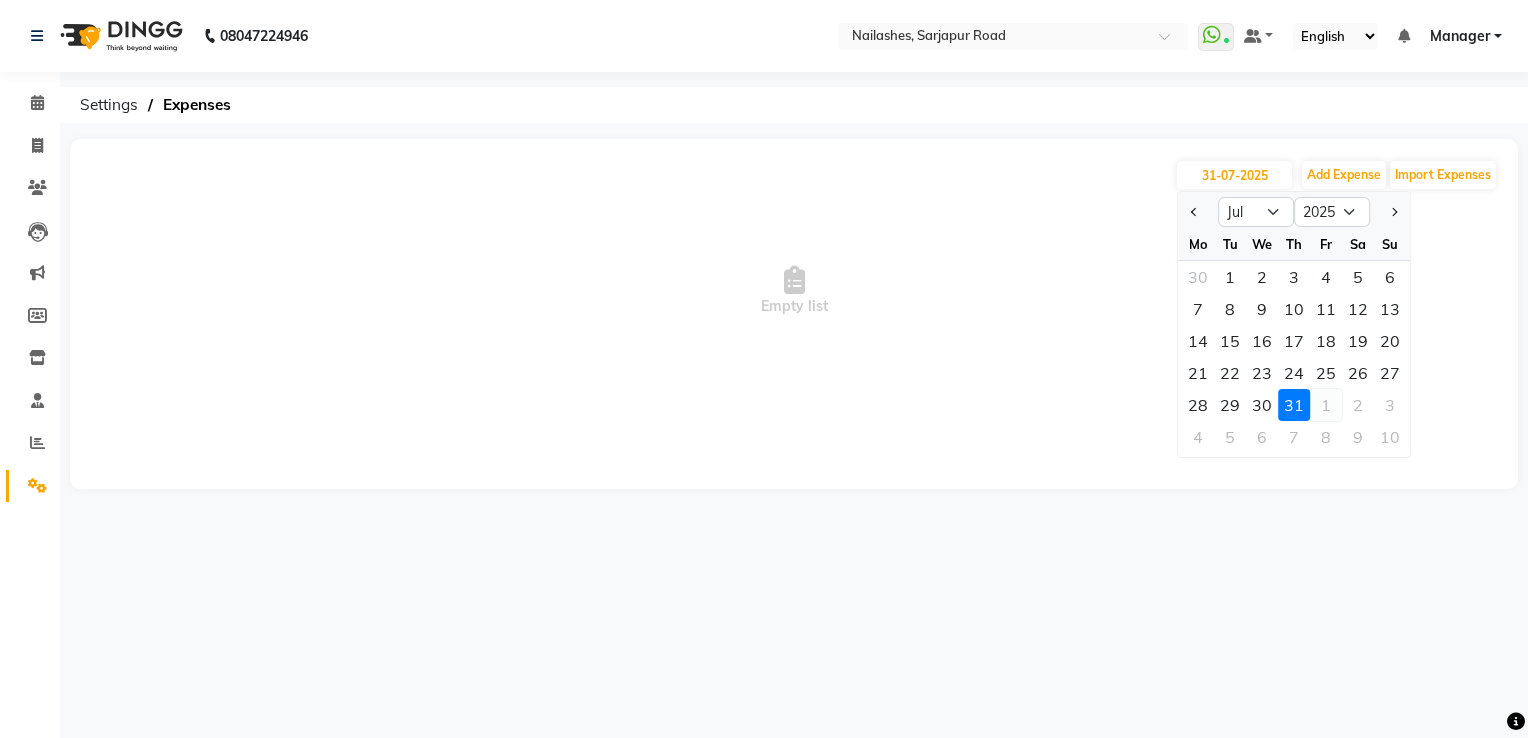 click on "1" 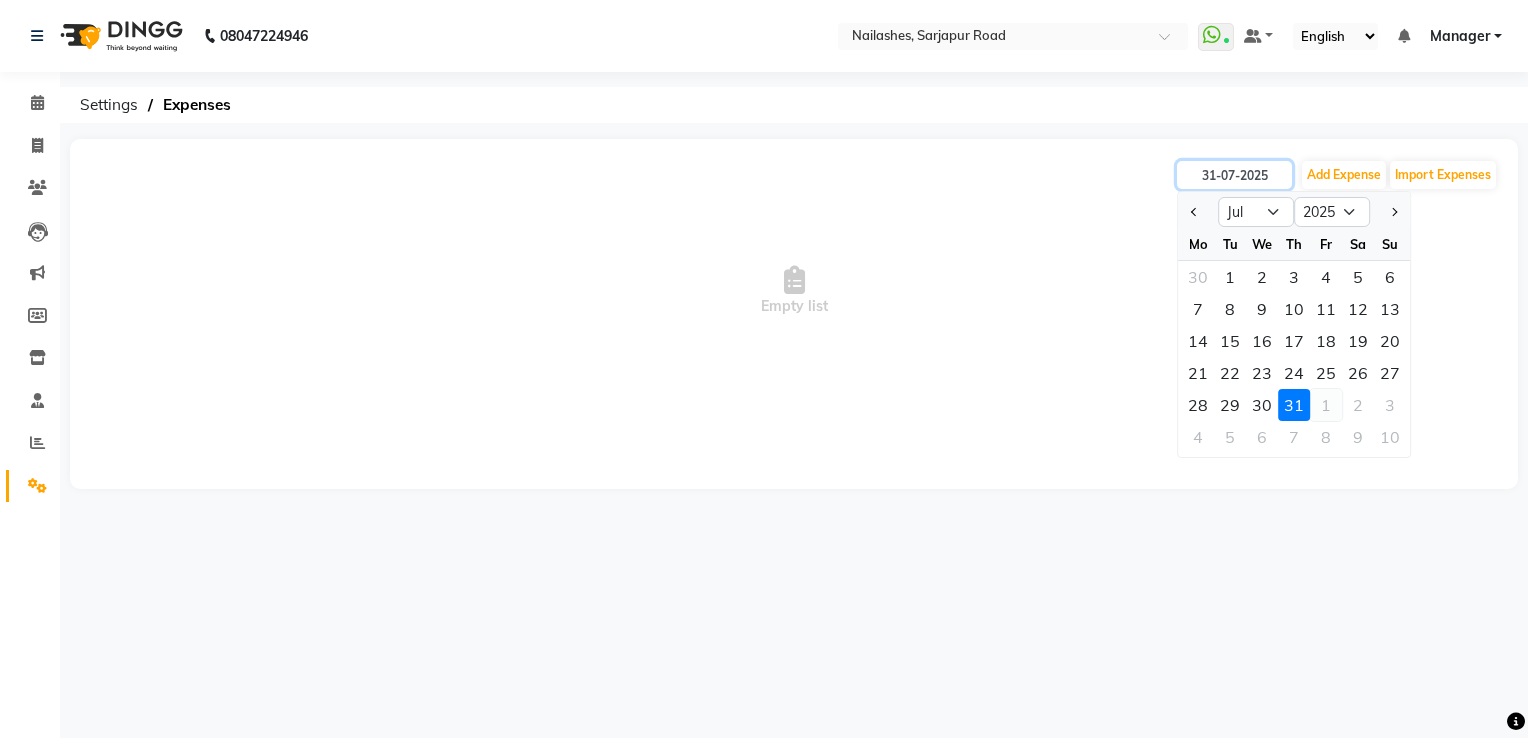 type on "01-08-2025" 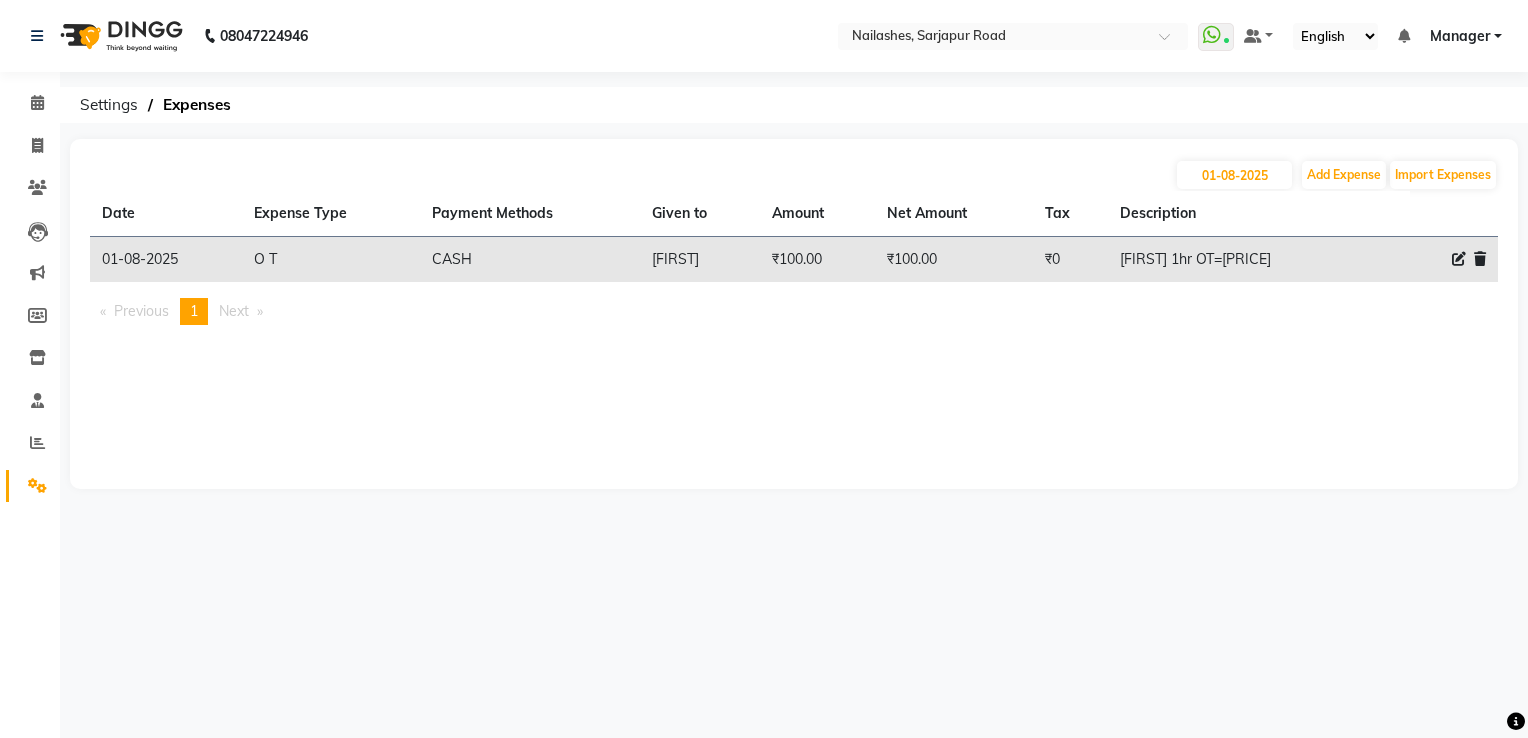 click 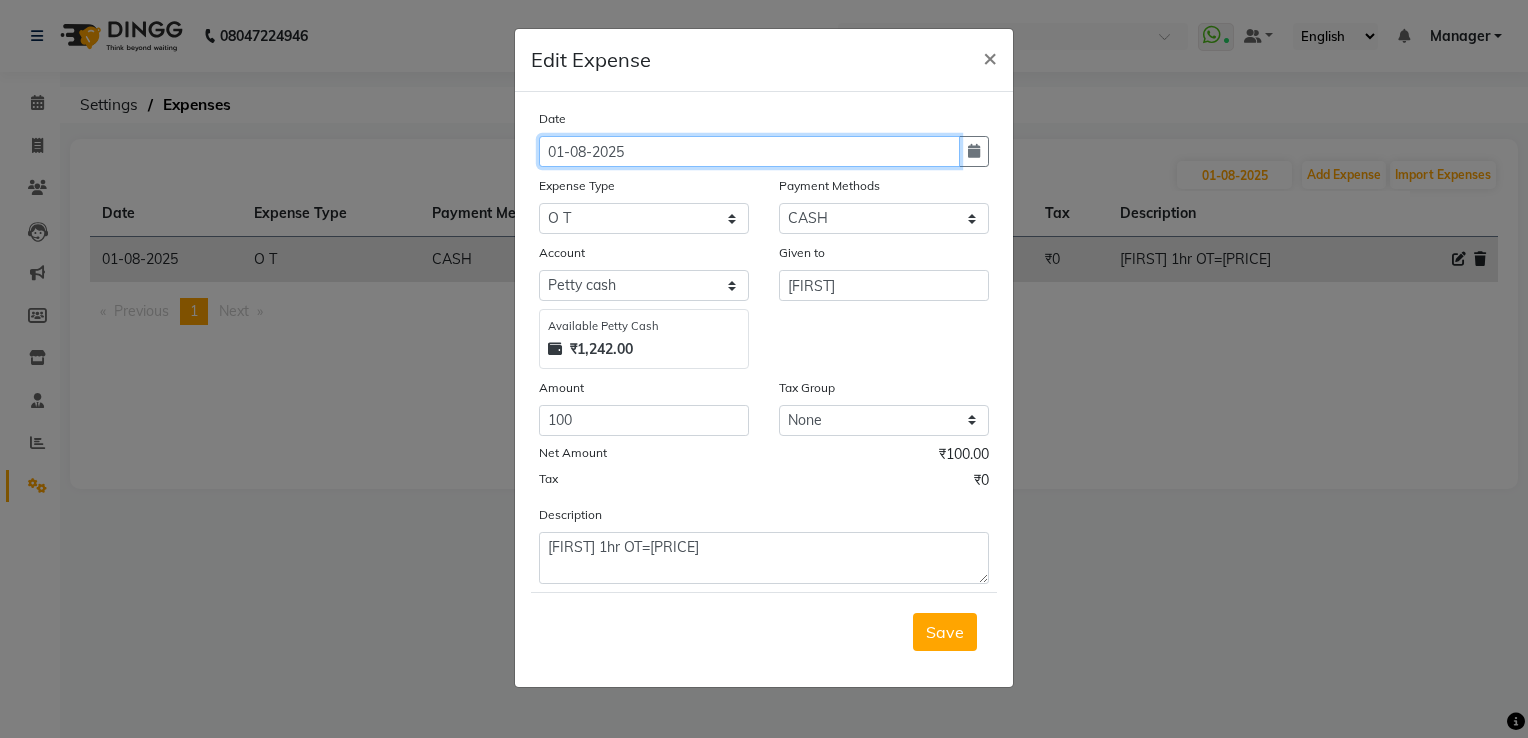 click on "01-08-2025" 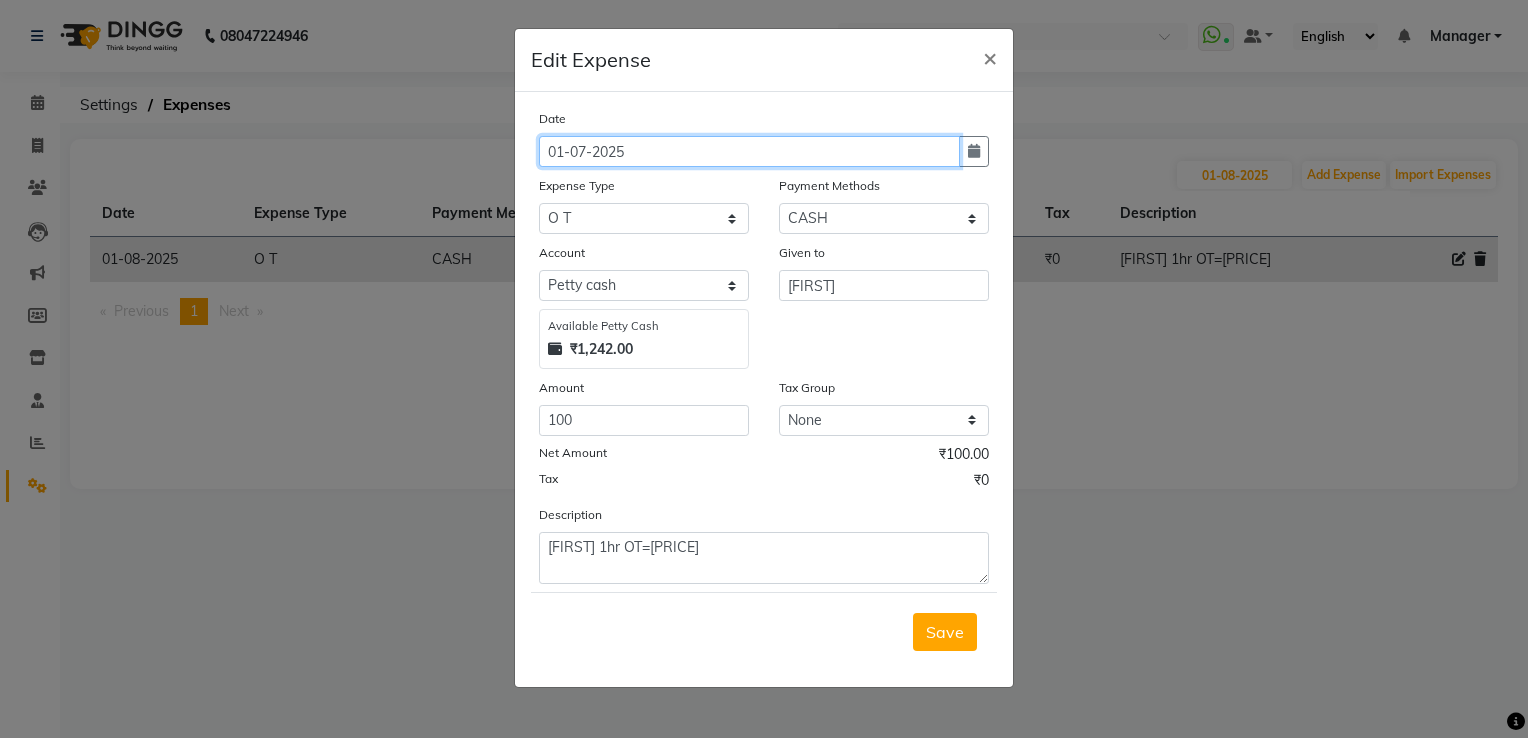 click on "01-07-2025" 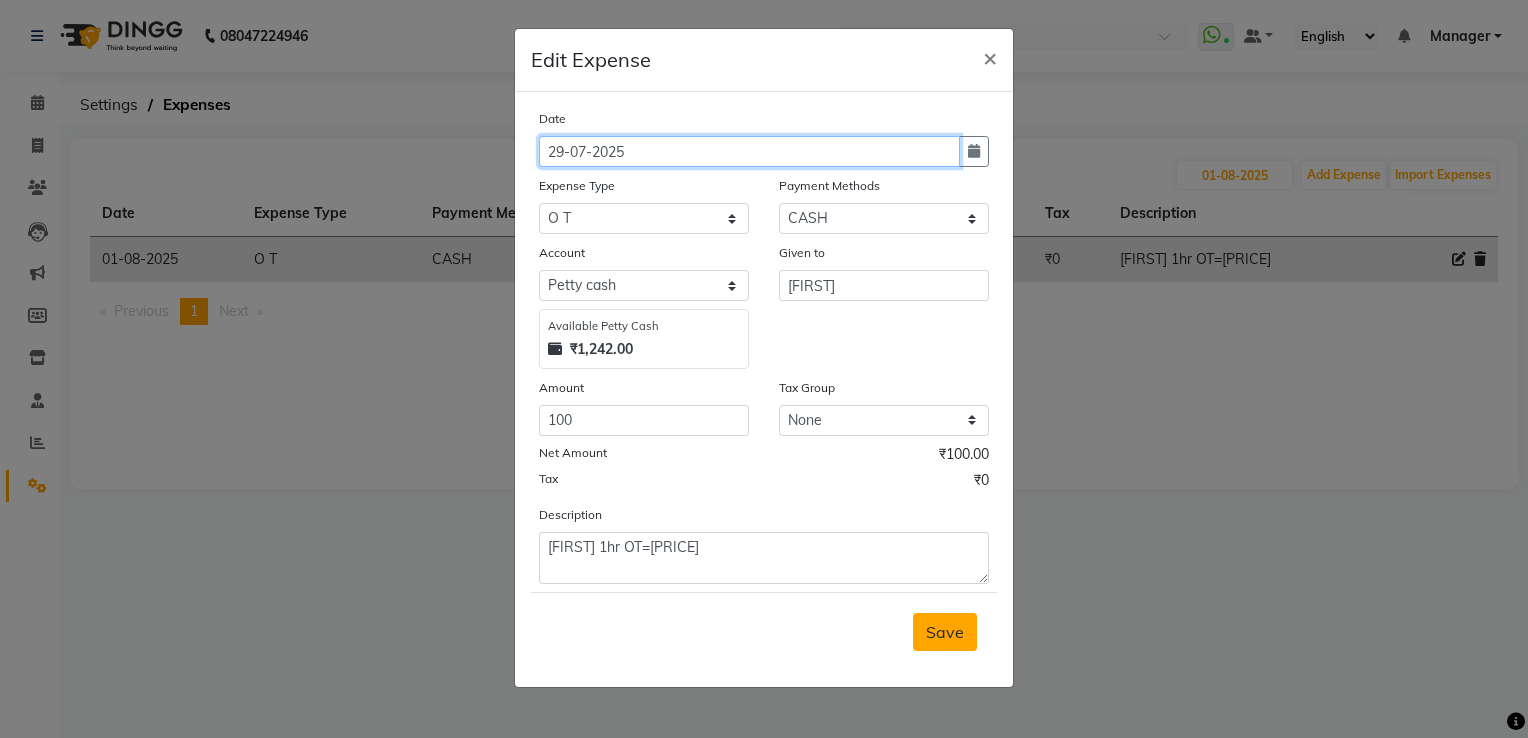 type on "29-07-2025" 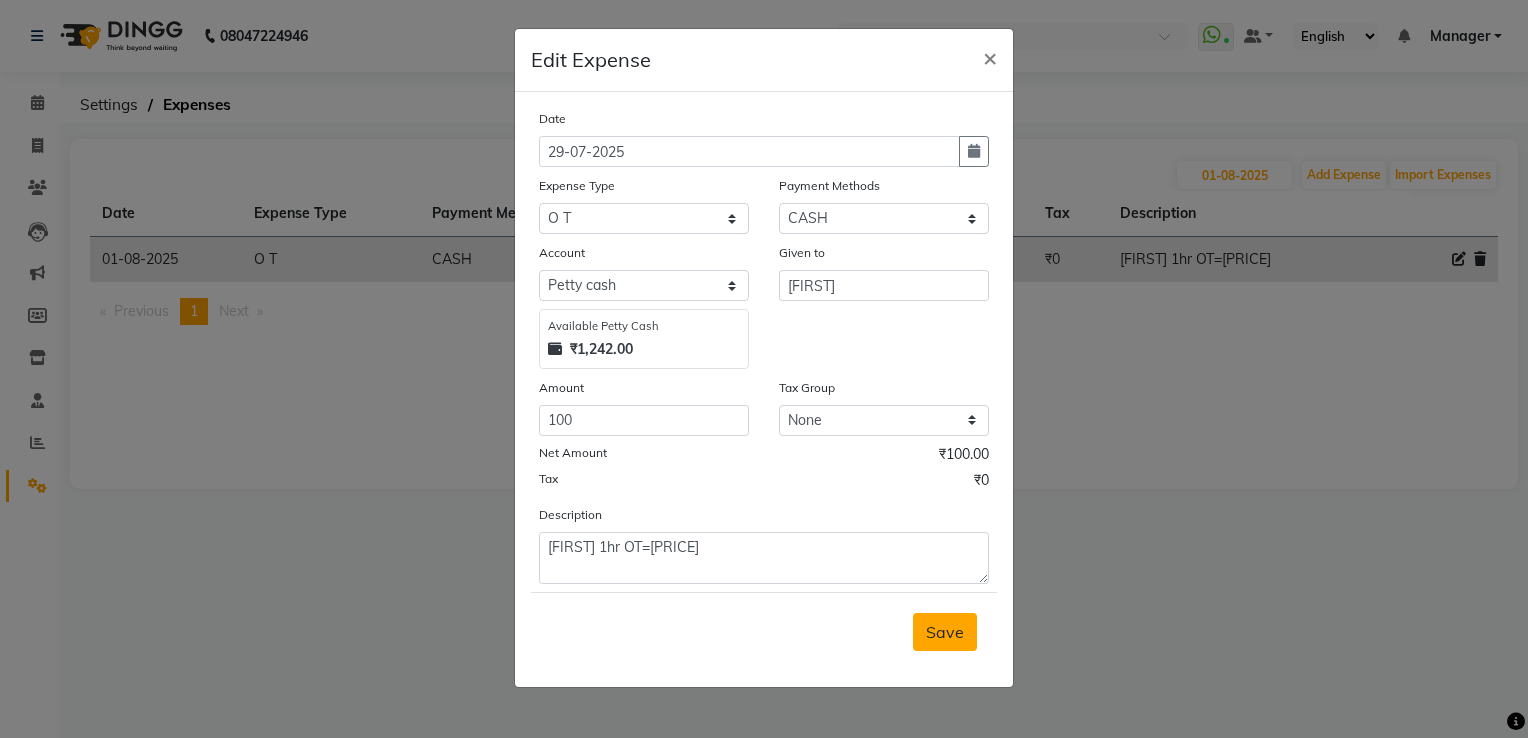 click on "Save" at bounding box center (945, 632) 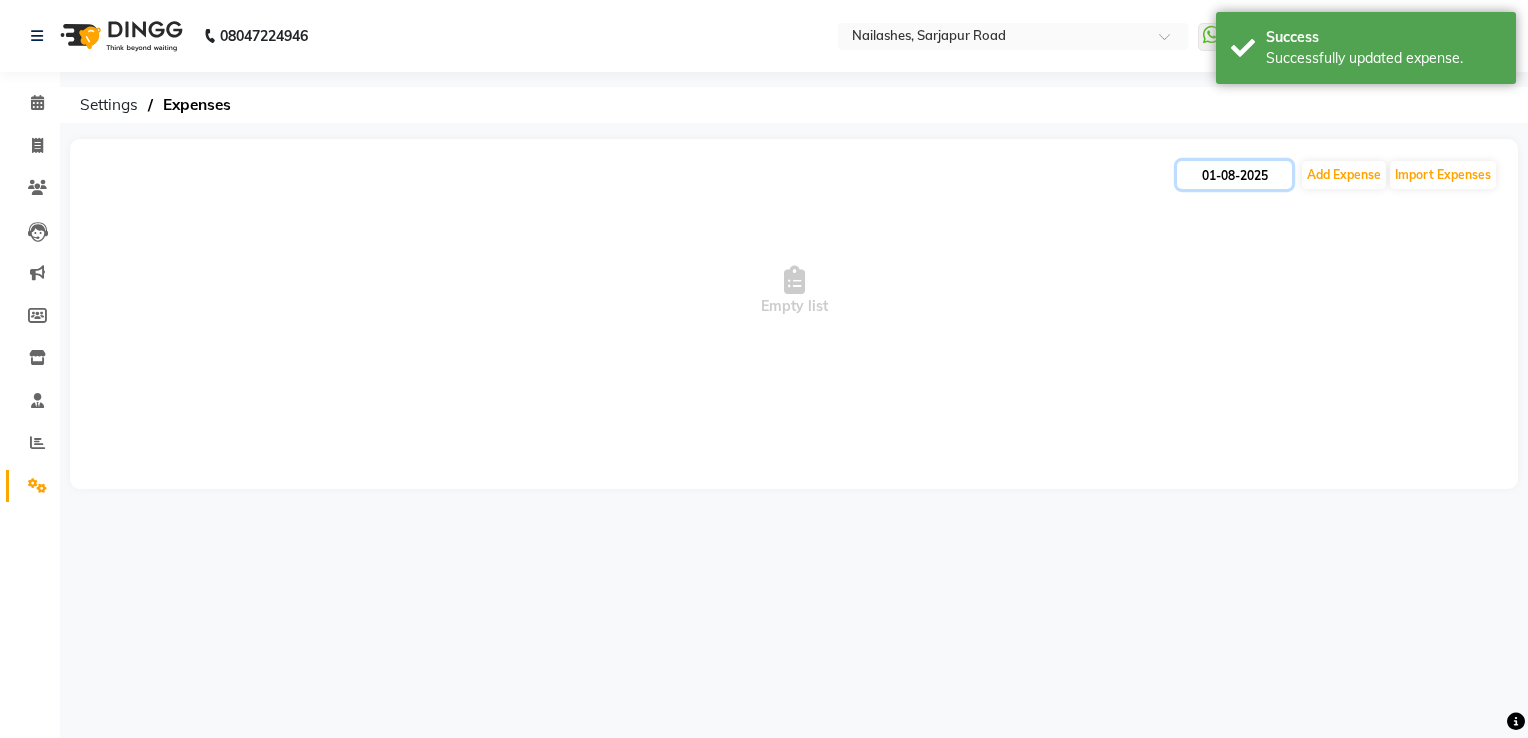click on "01-08-2025" 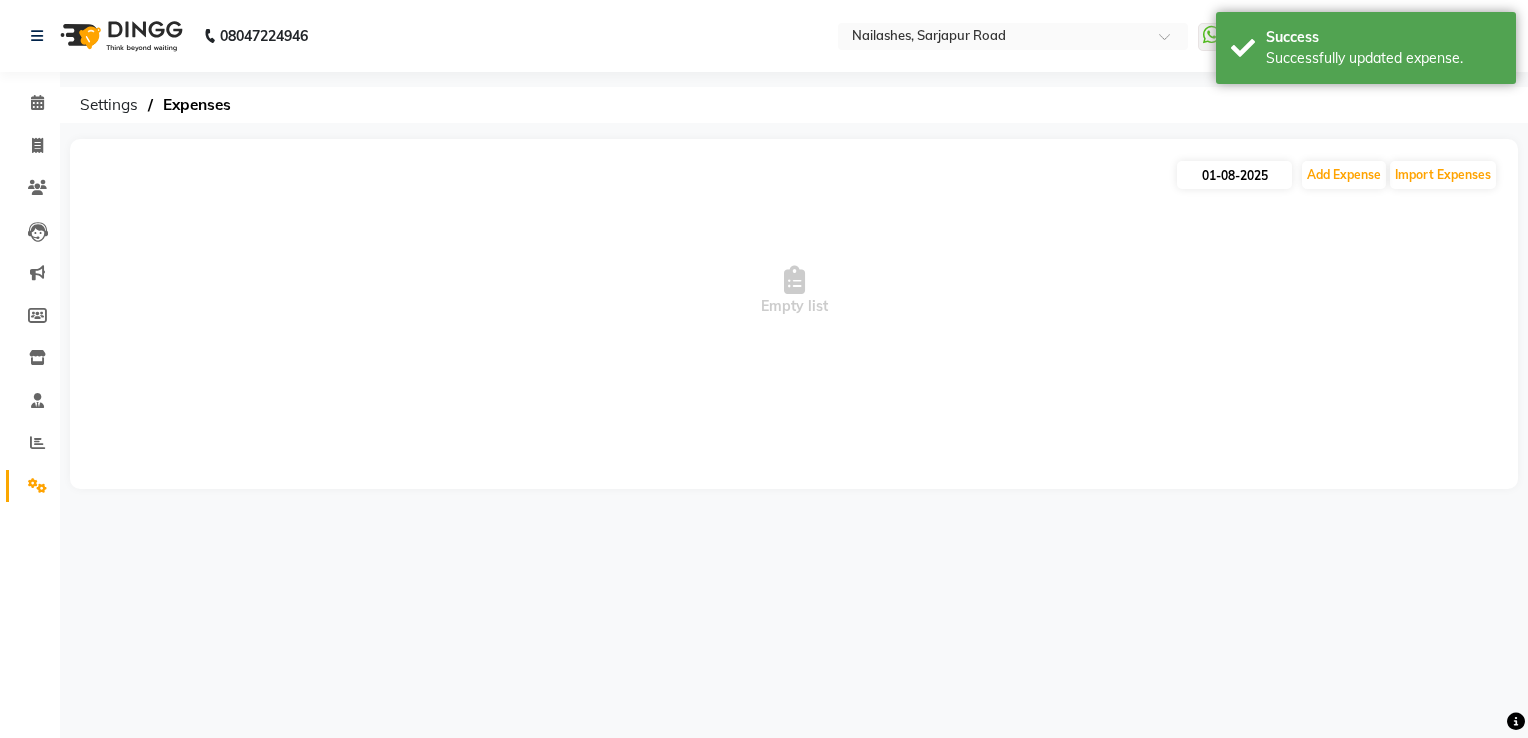 select on "8" 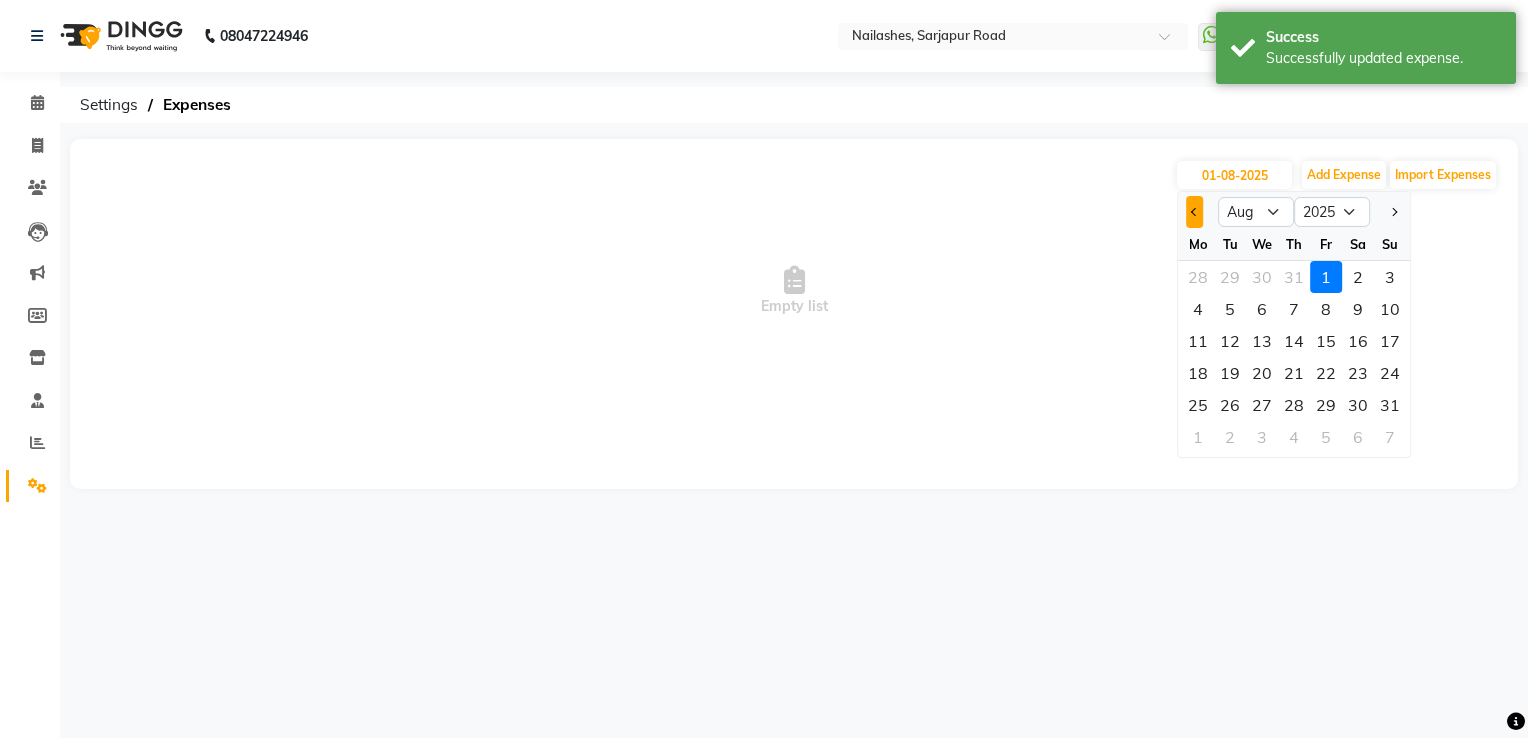 click 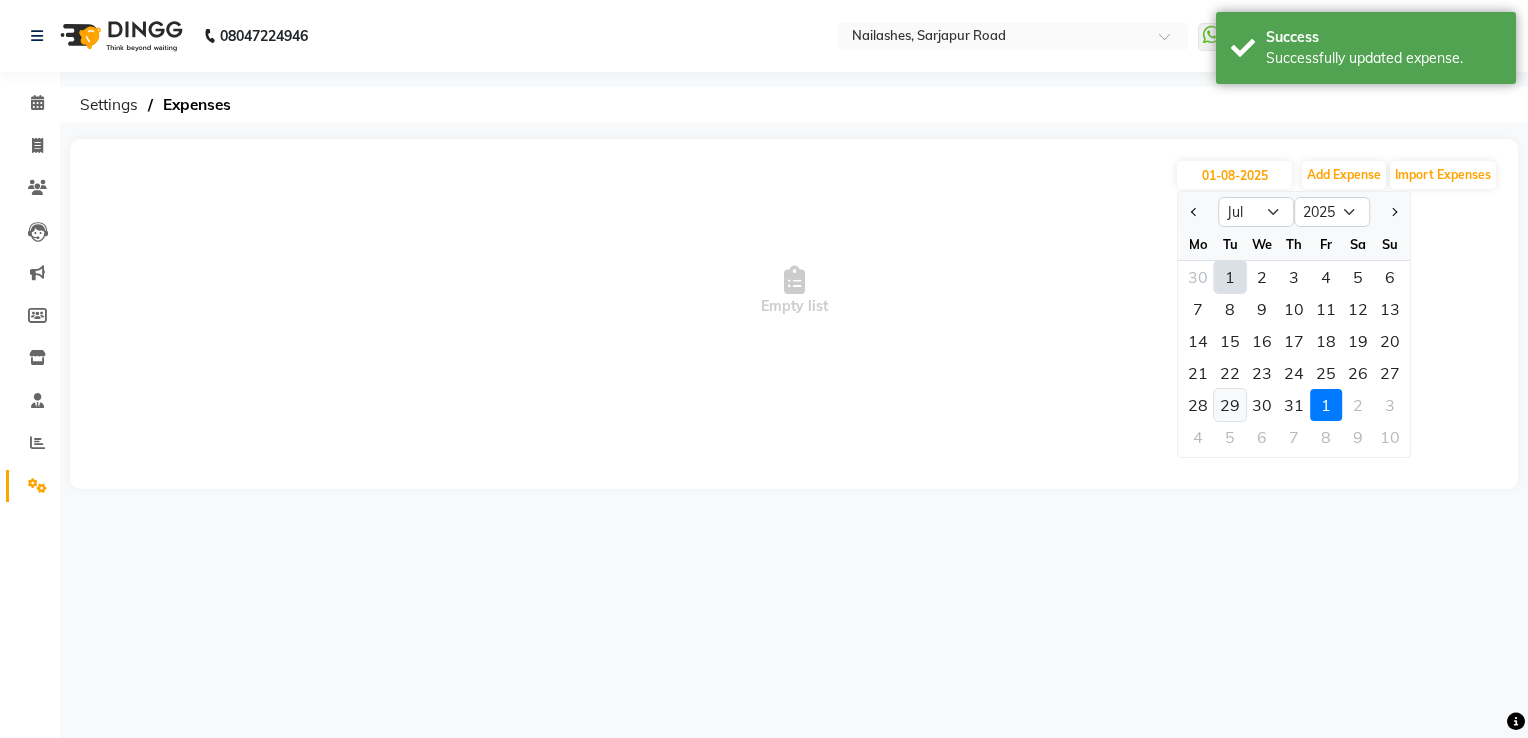 click on "29" 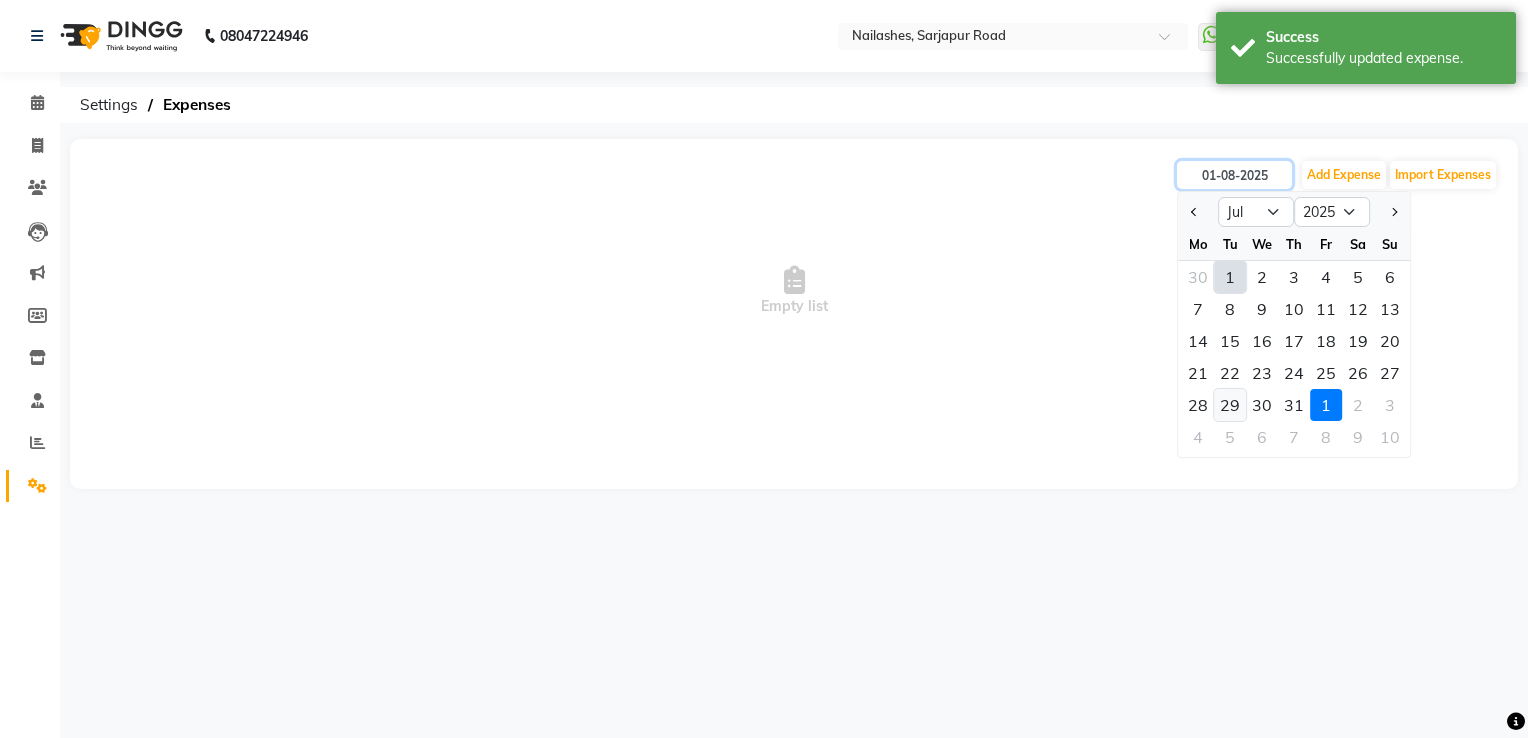 type on "29-07-2025" 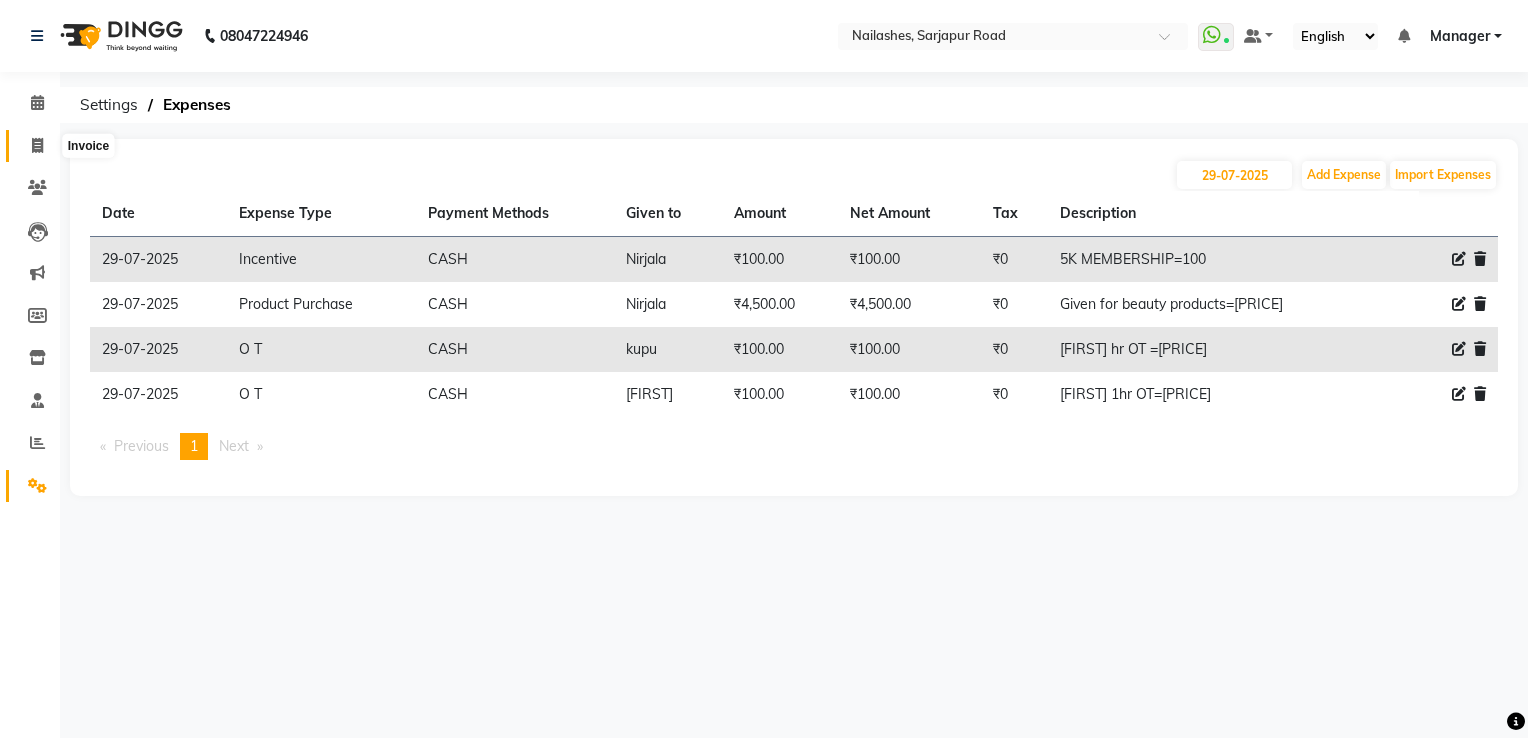 click 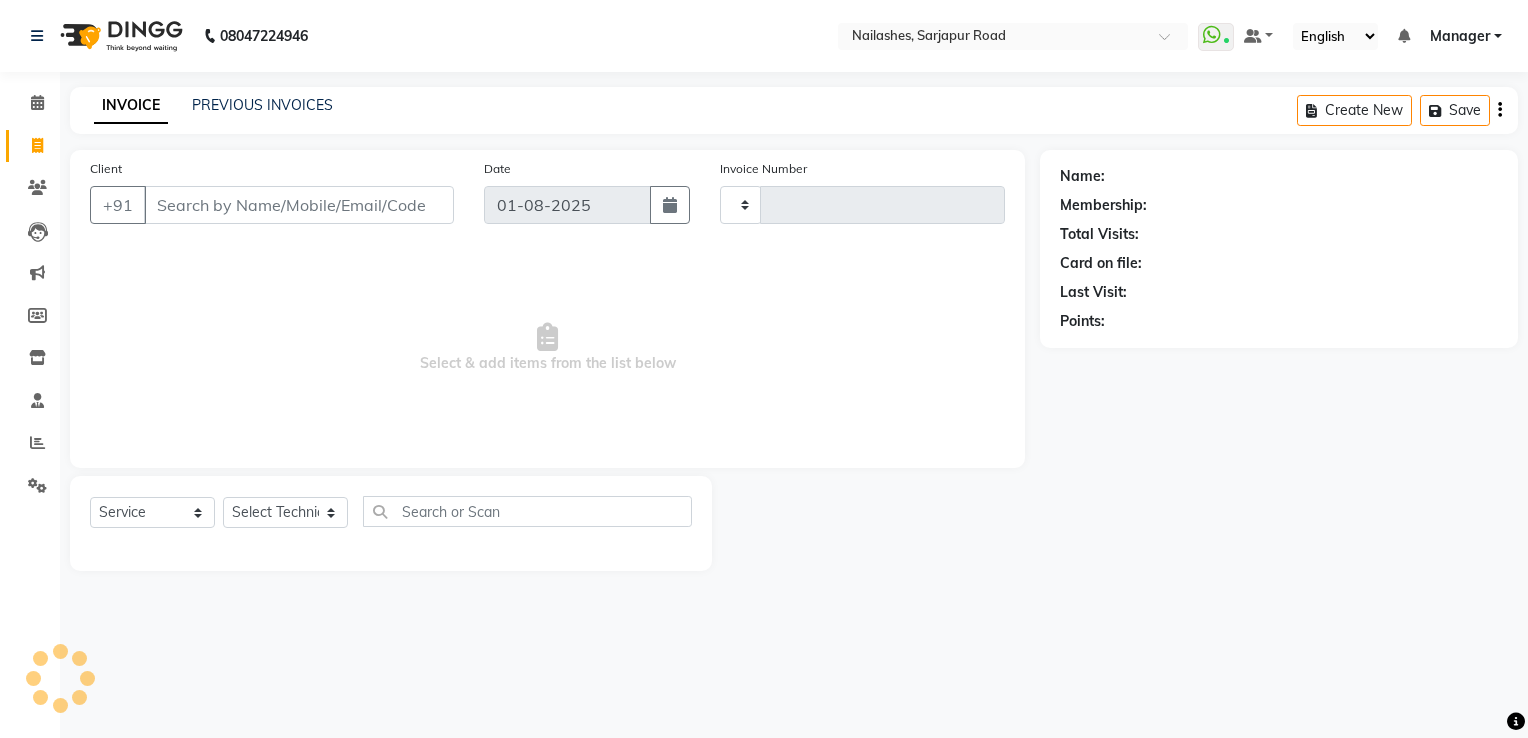 type on "1408" 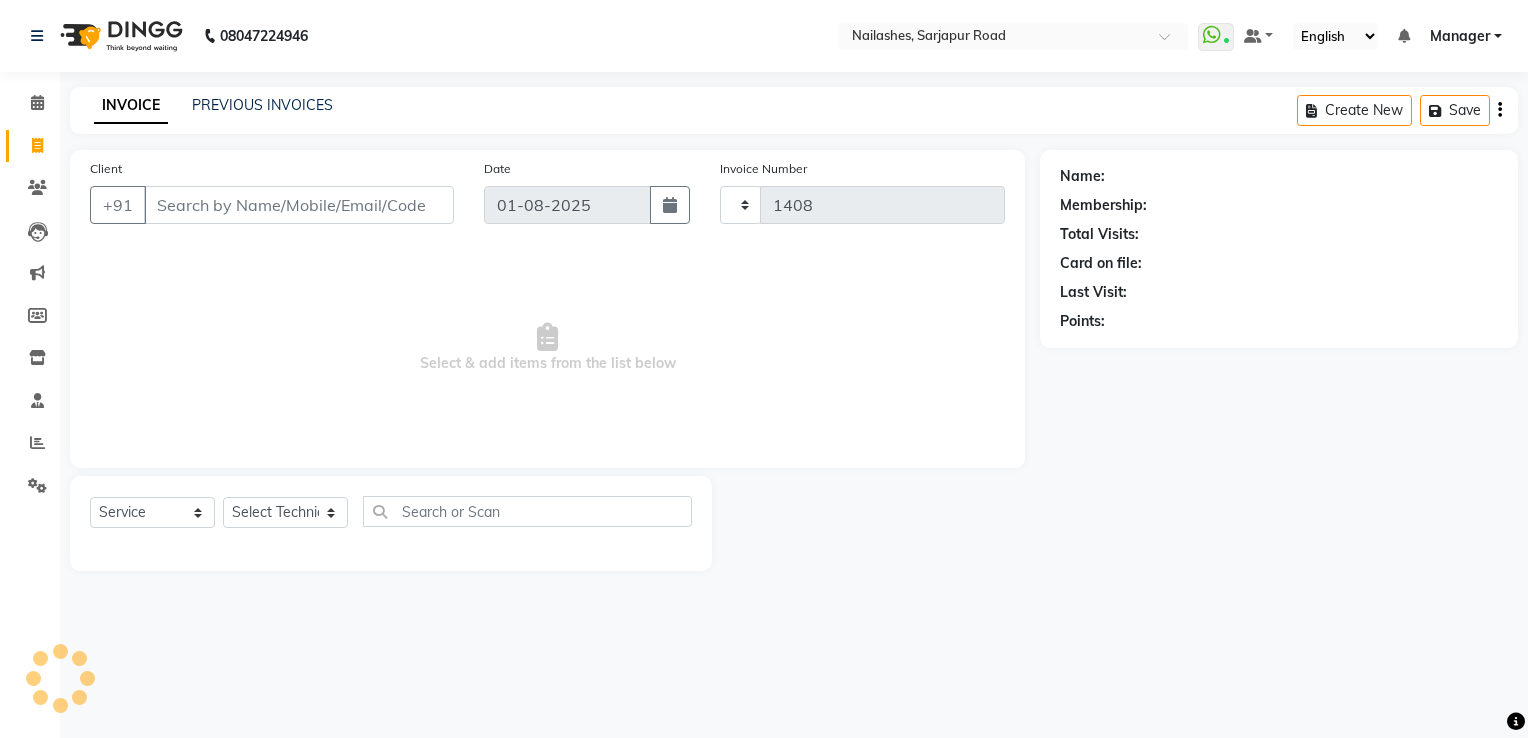 select on "6579" 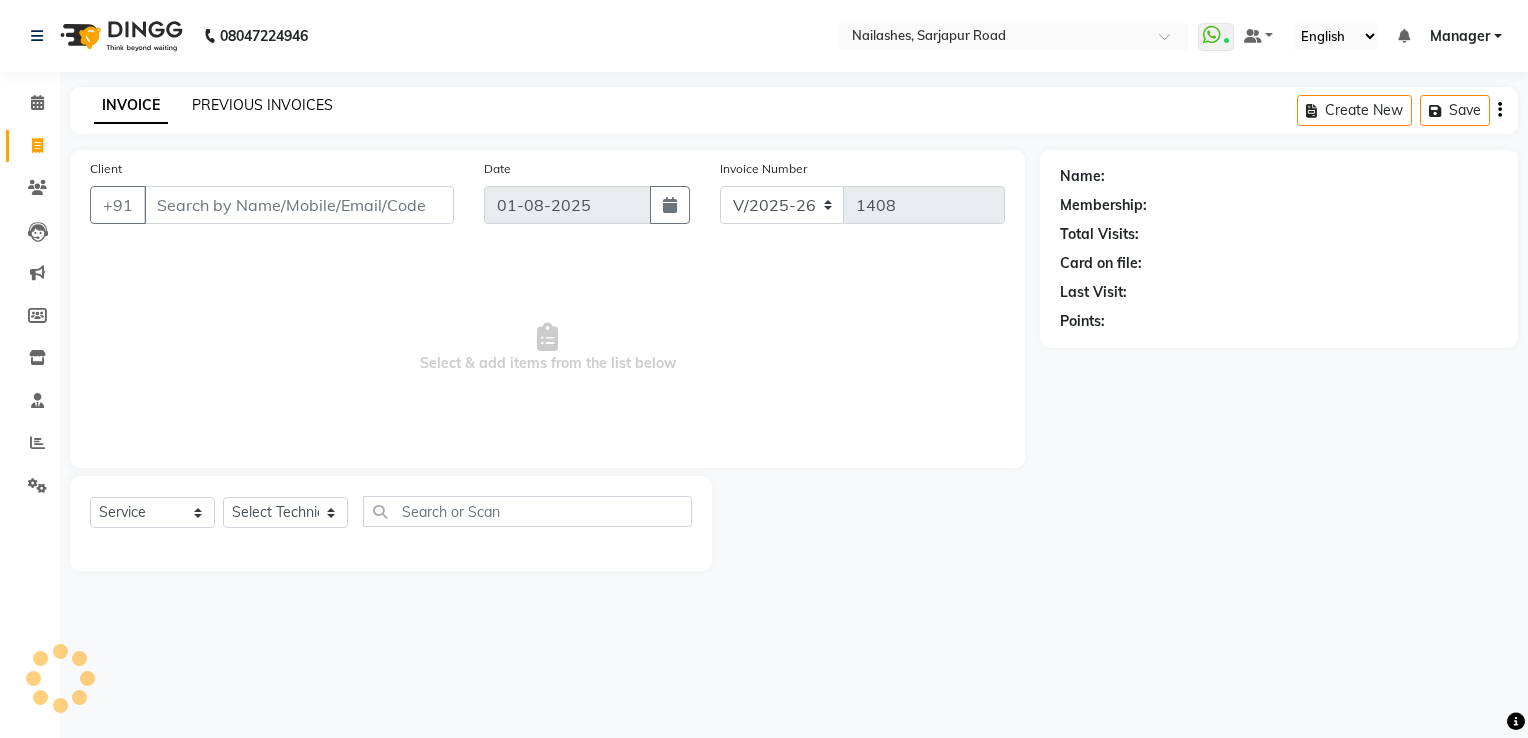 click on "PREVIOUS INVOICES" 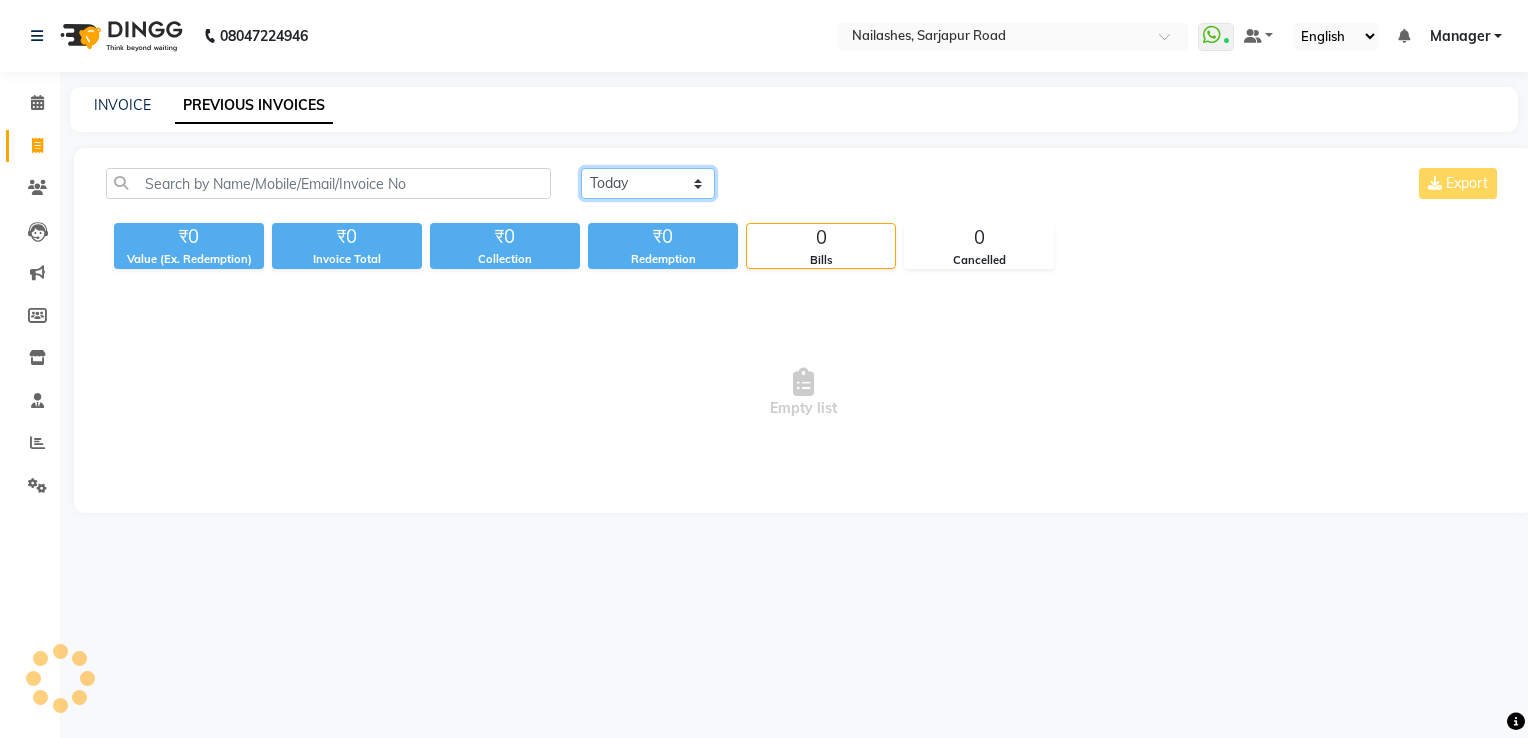 click on "Today Yesterday Custom Range" 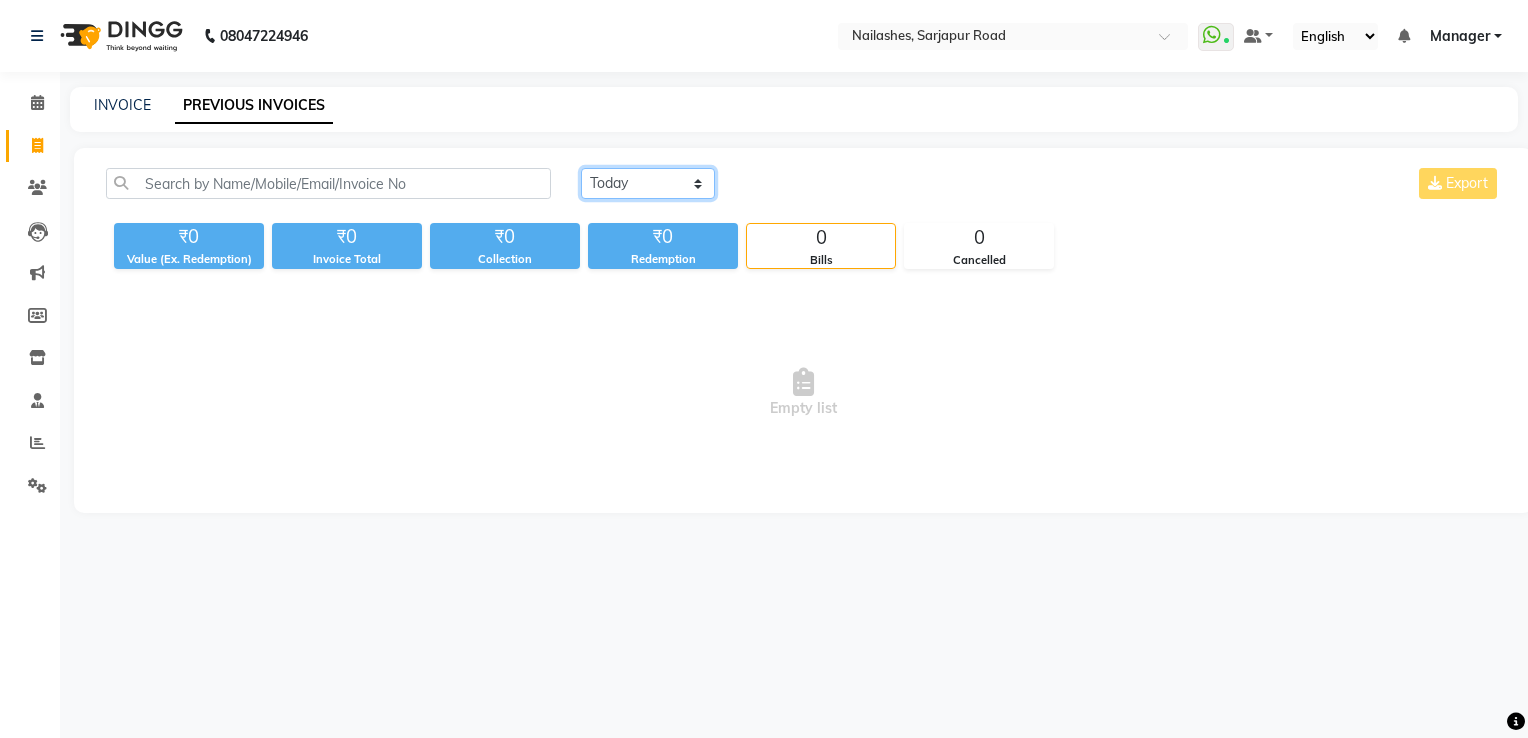 select on "yesterday" 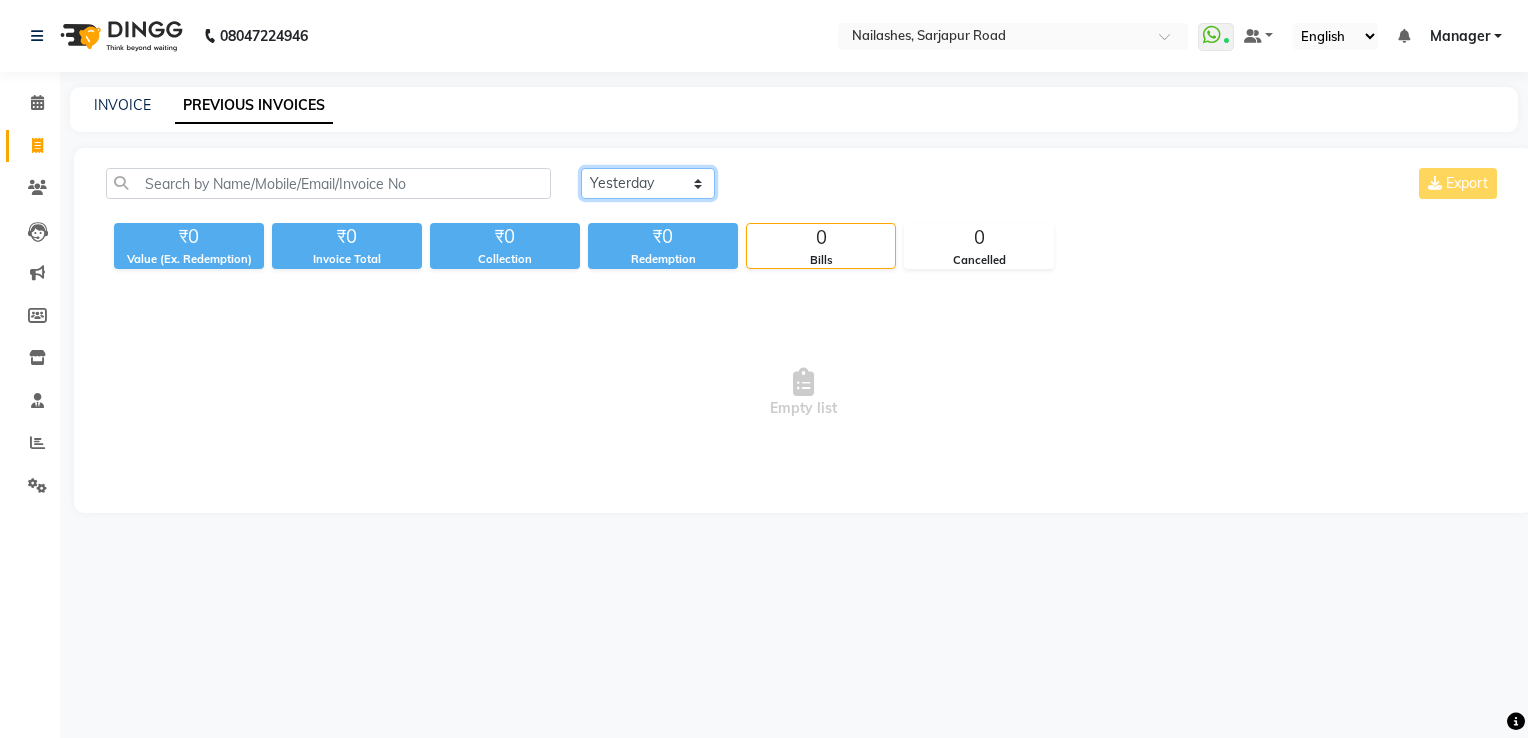 click on "Today Yesterday Custom Range" 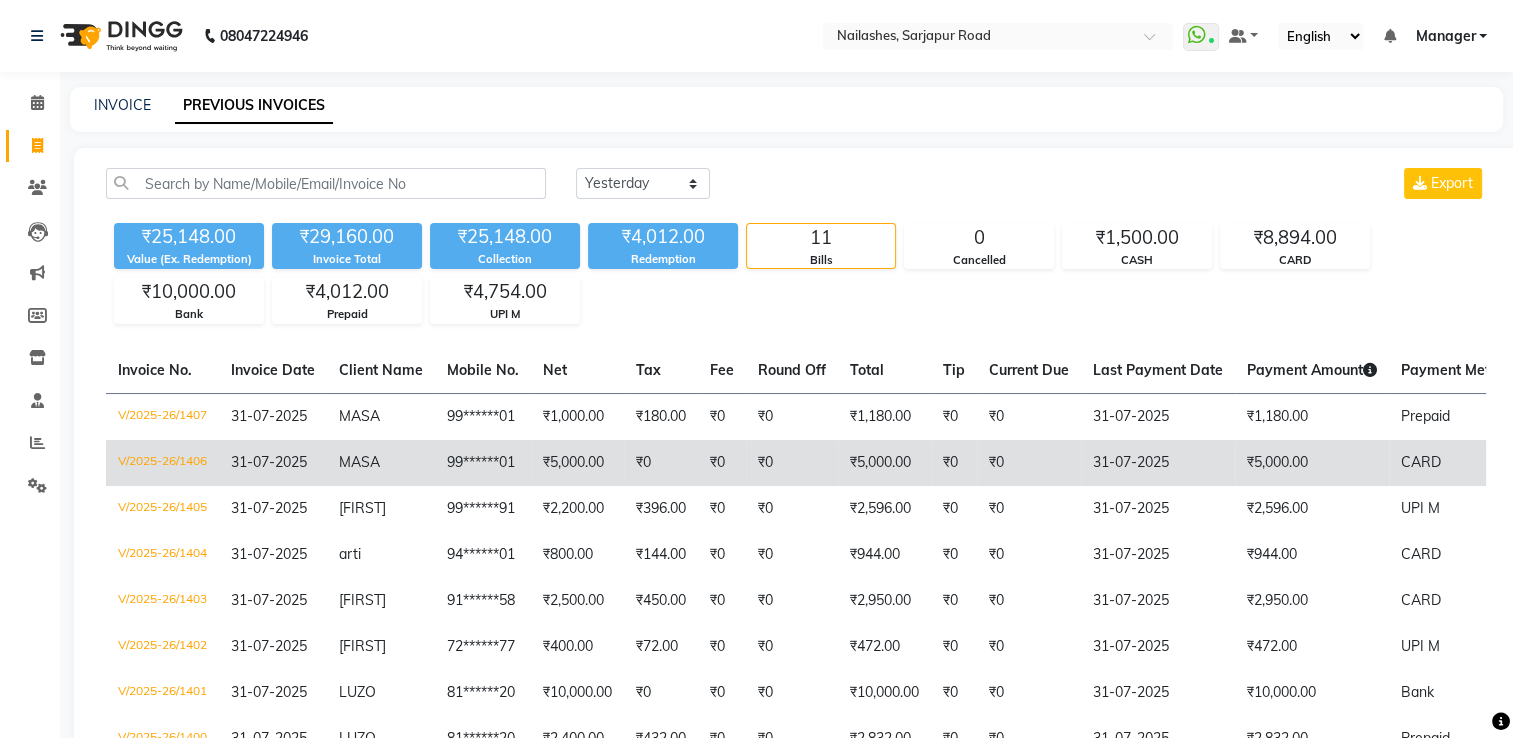 click on "₹0" 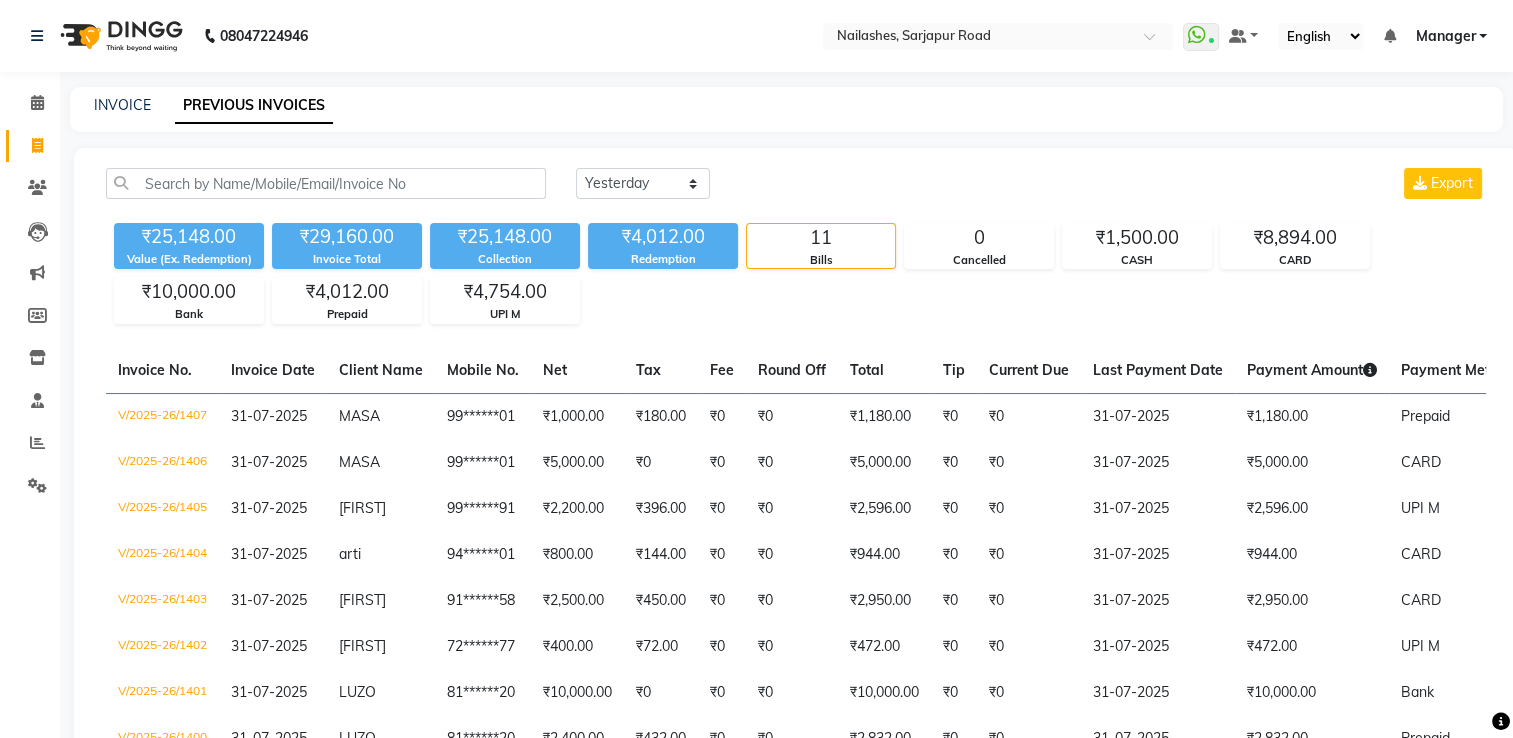 click on "Calendar  Invoice  Clients  Leads   Marketing  Members  Inventory  Staff  Reports  Settings Completed InProgress Upcoming Dropped Tentative Check-In Confirm Bookings Segments Page Builder" 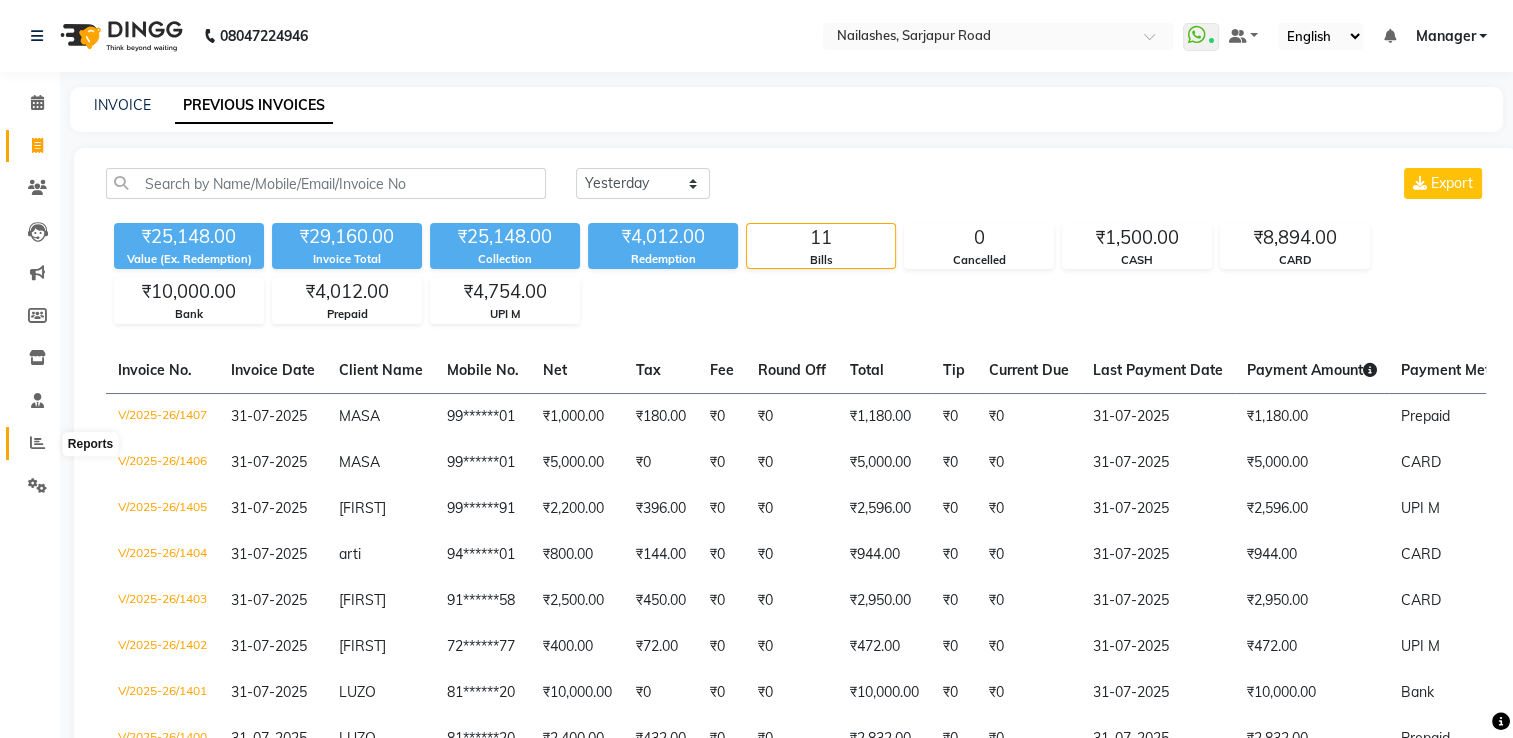 click 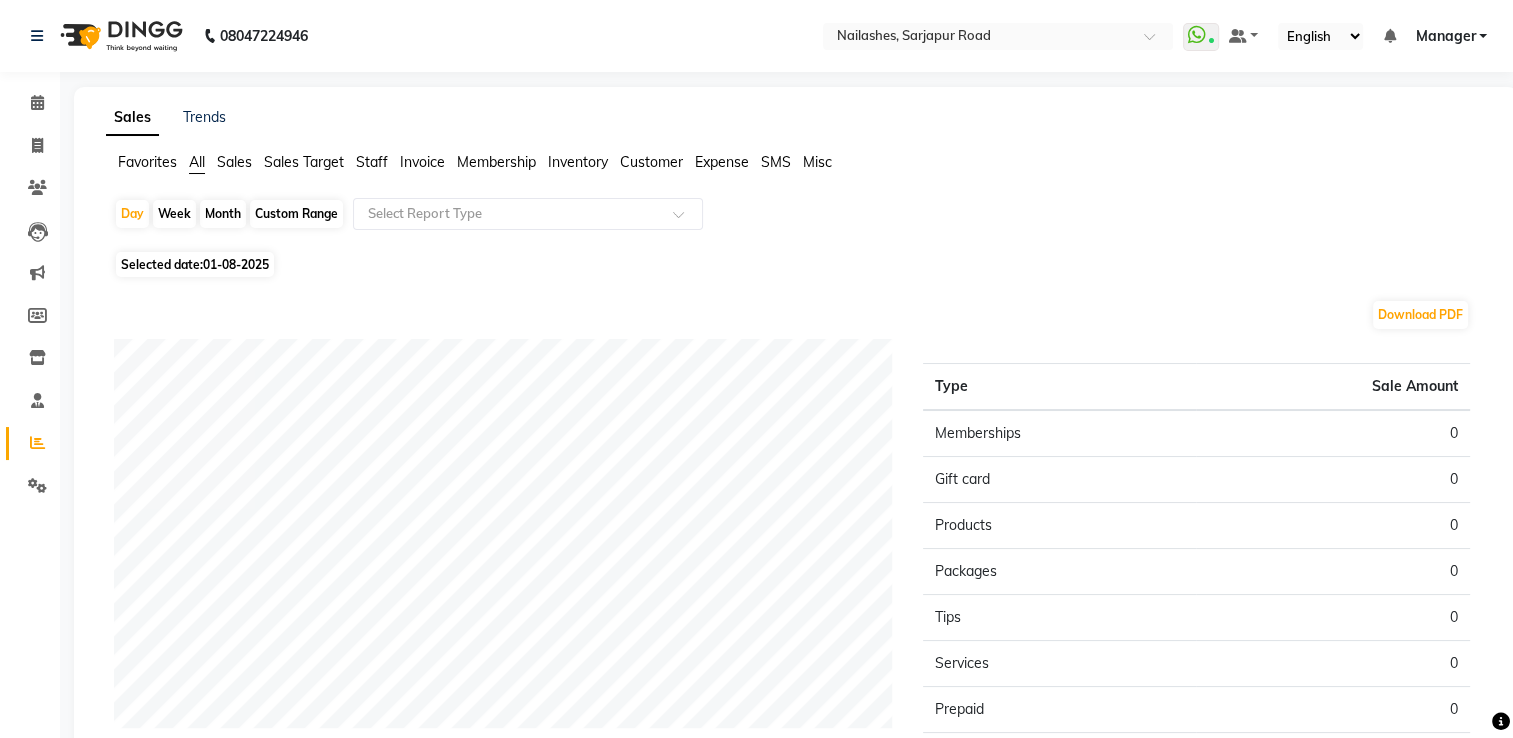click on "Staff" 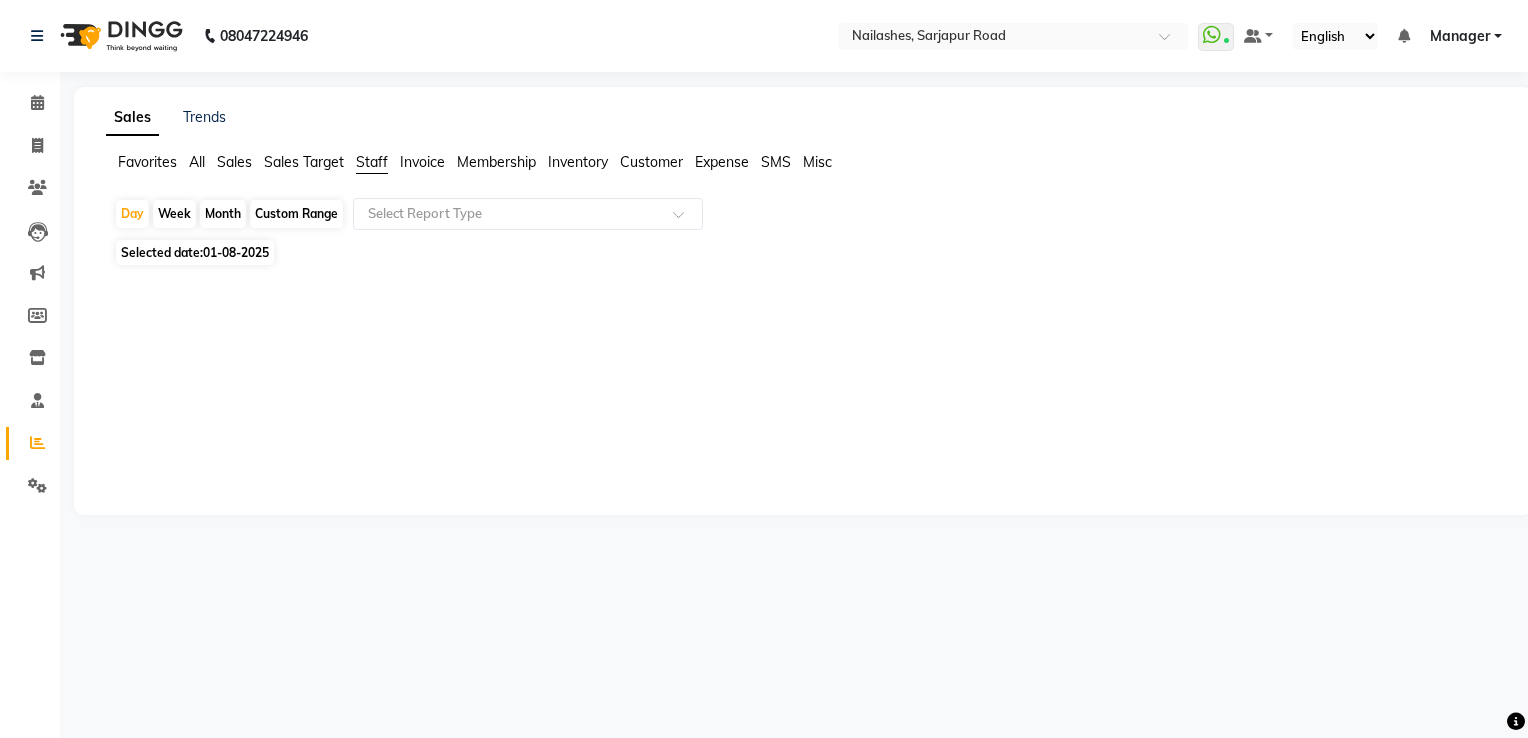 click on "01-08-2025" 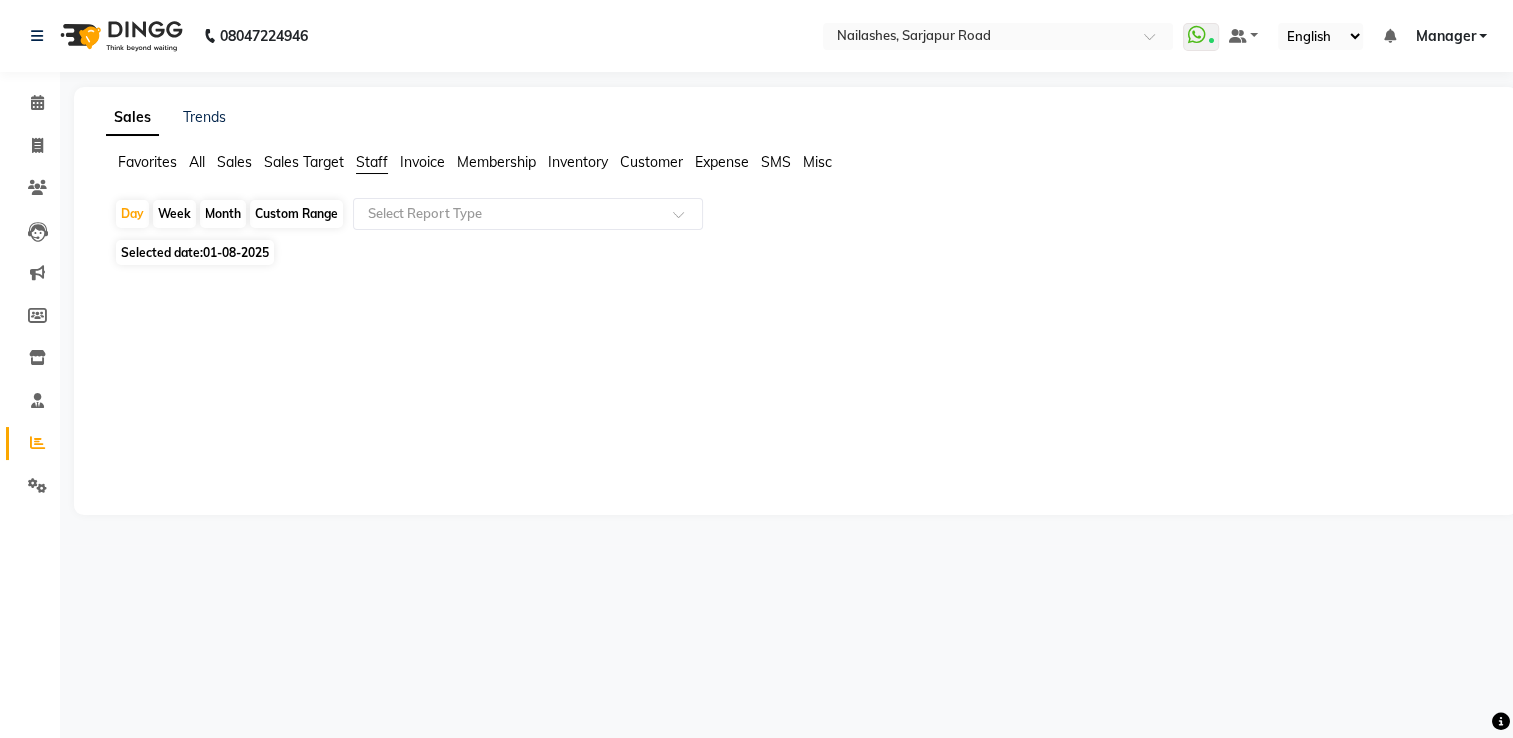 select on "8" 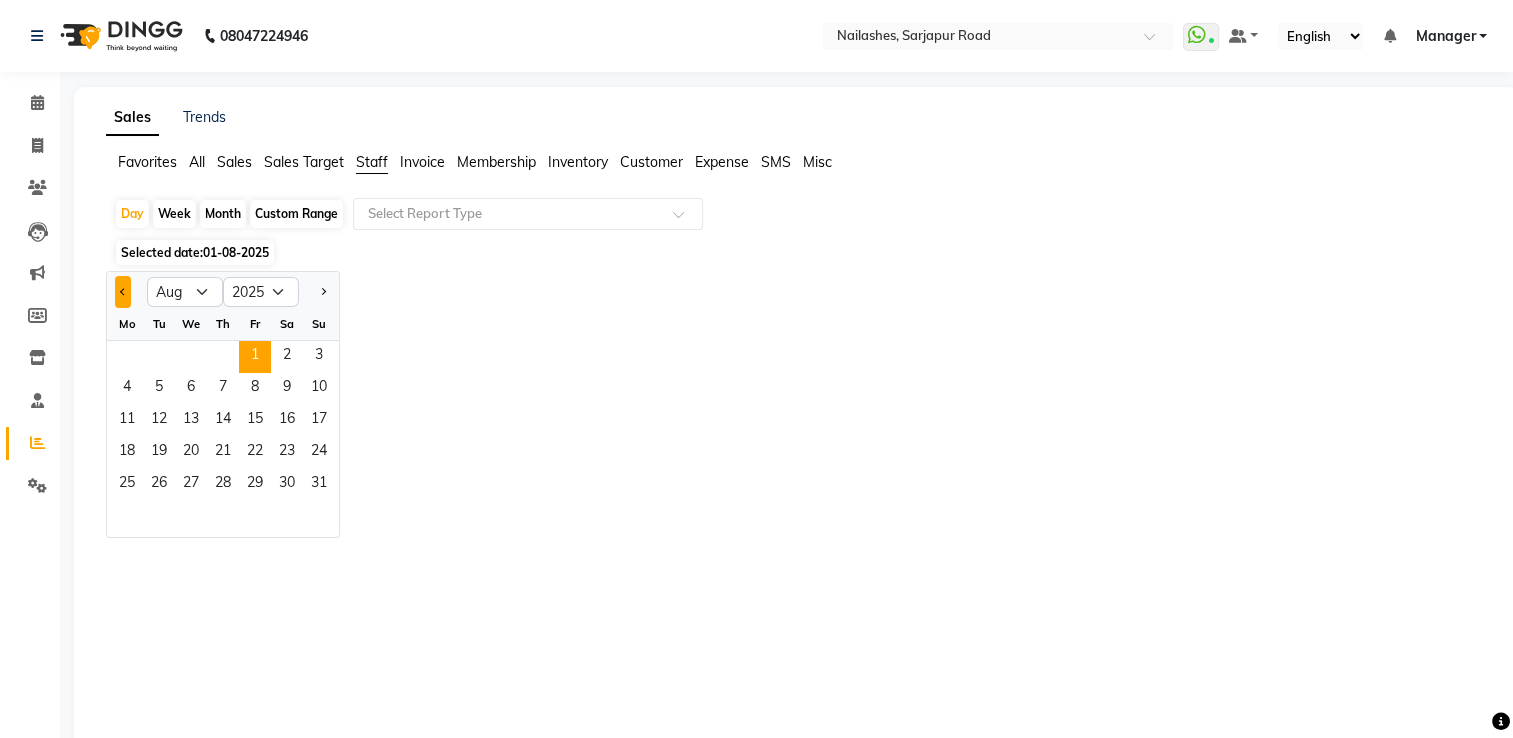 click 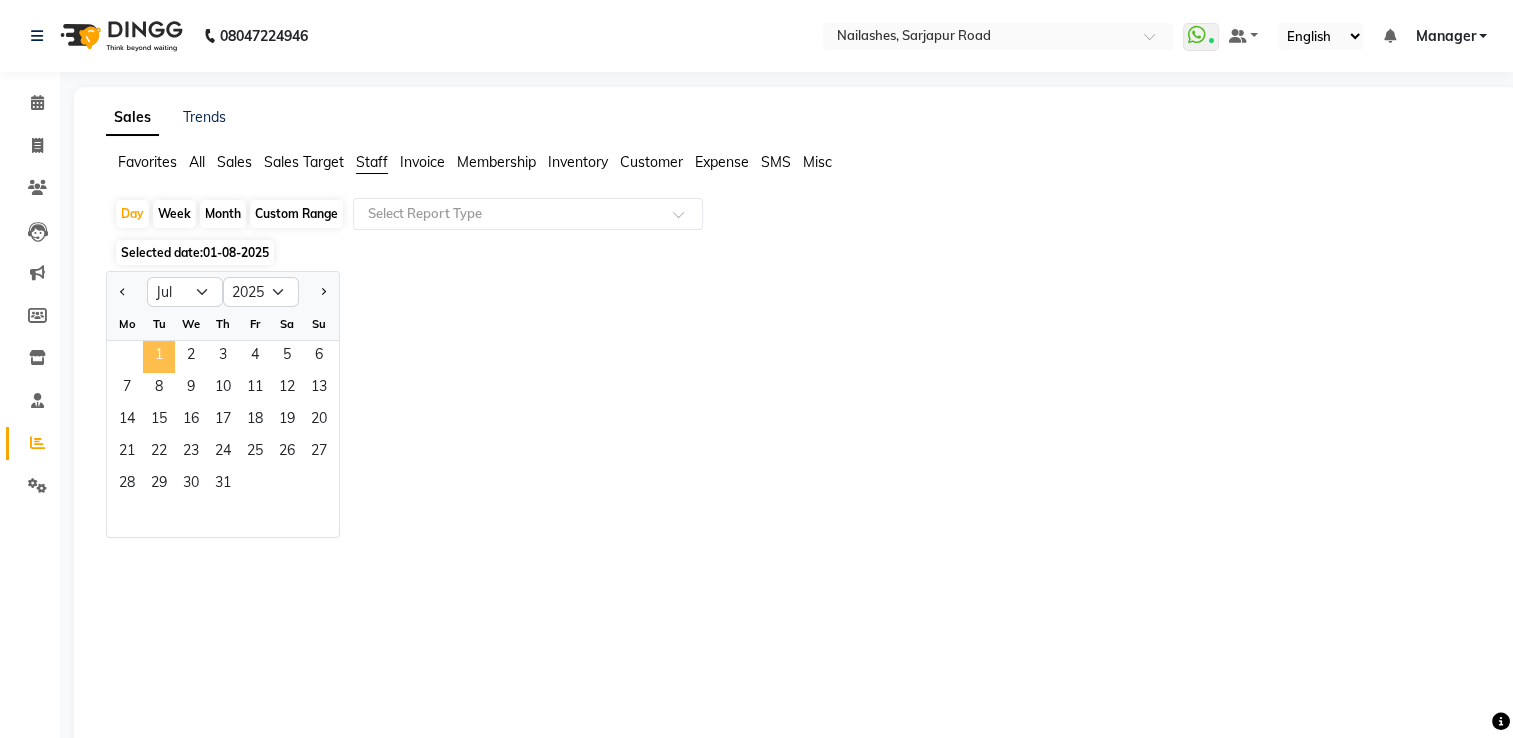 click on "1" 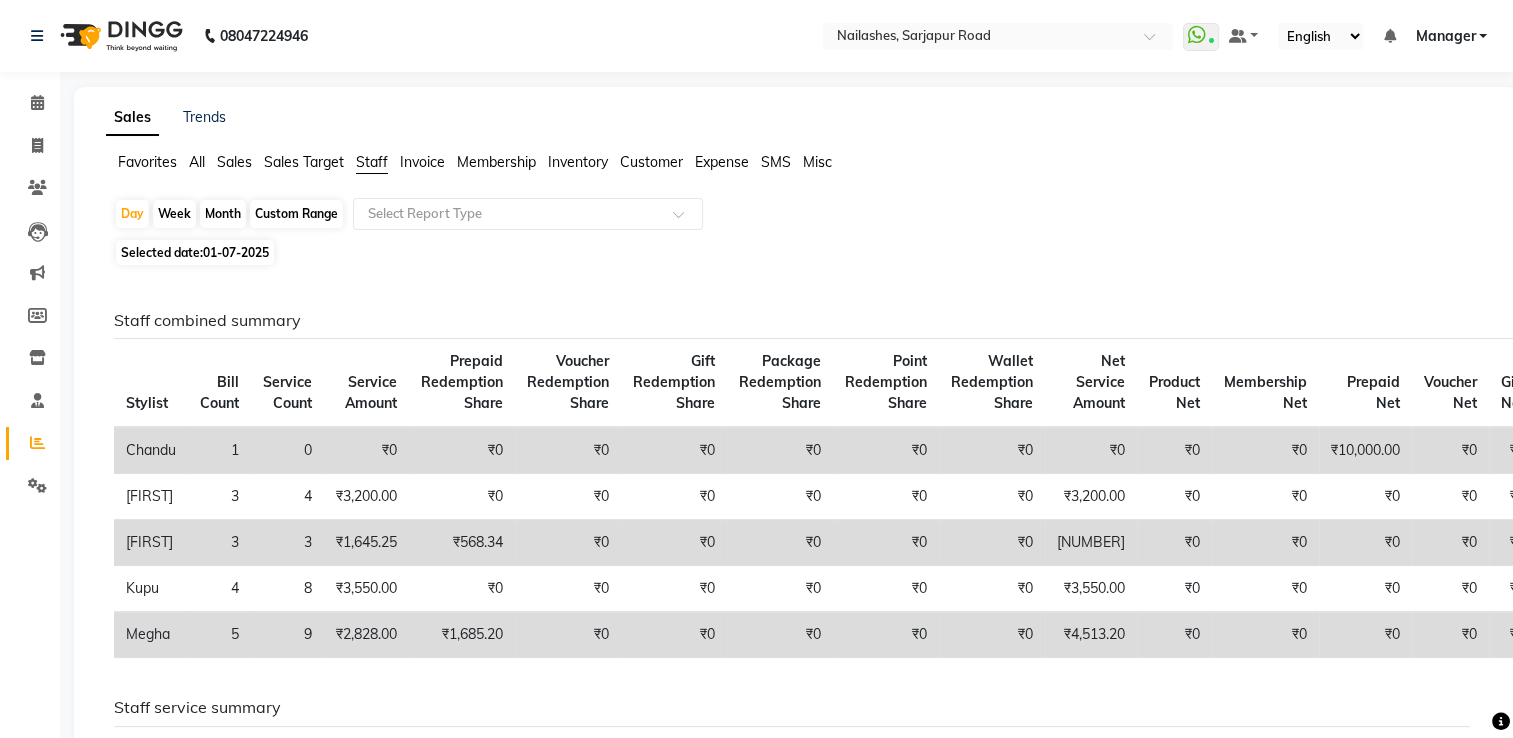 click on "Month" 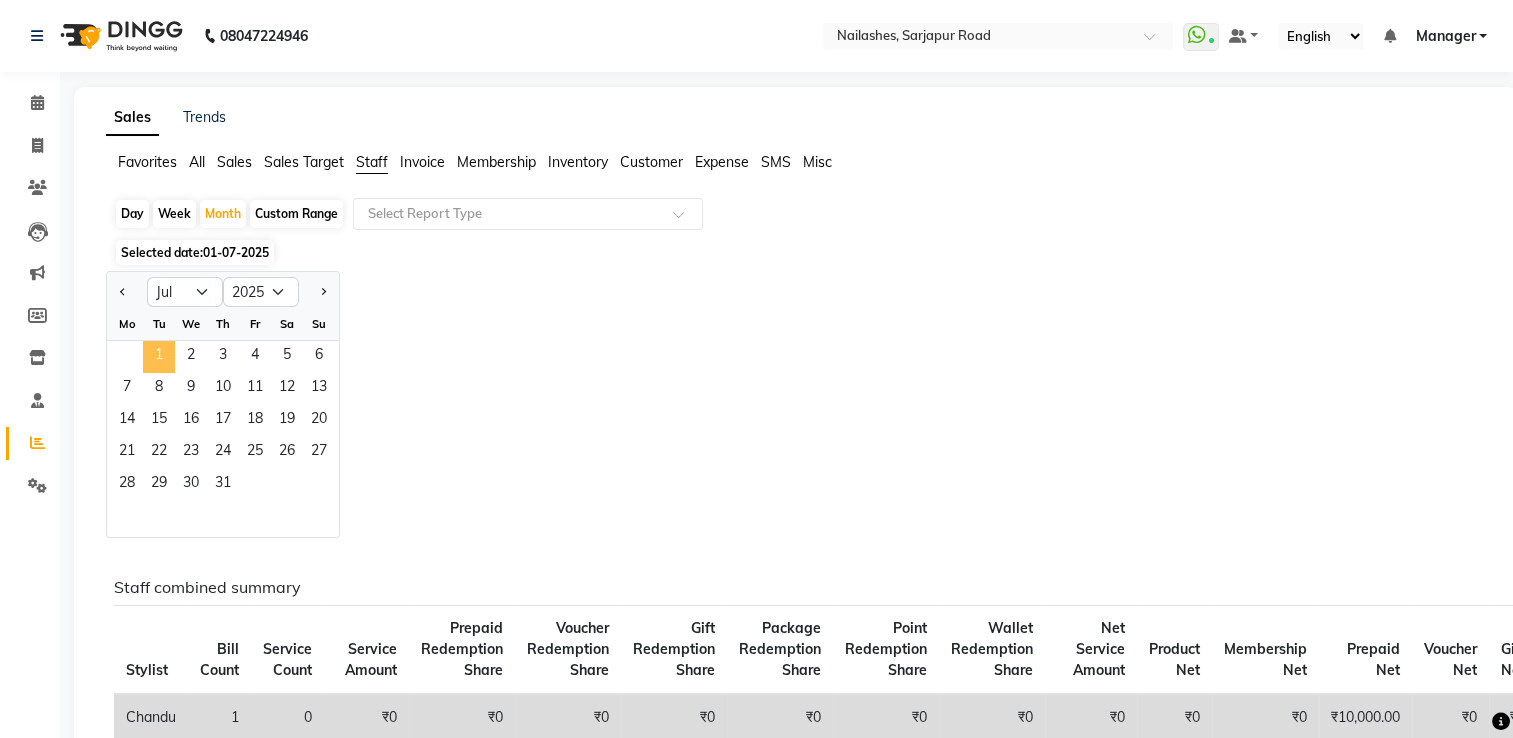 click on "1" 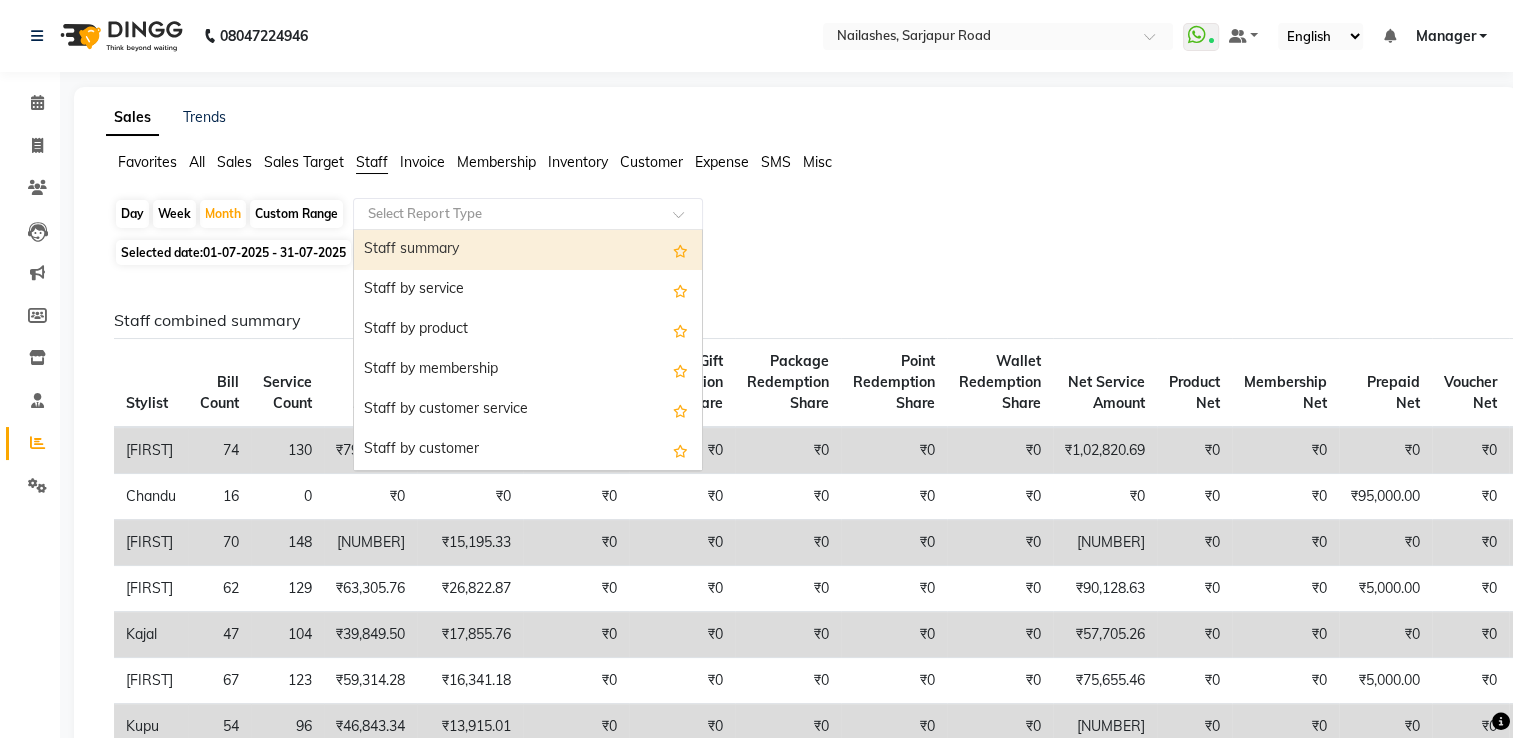 click 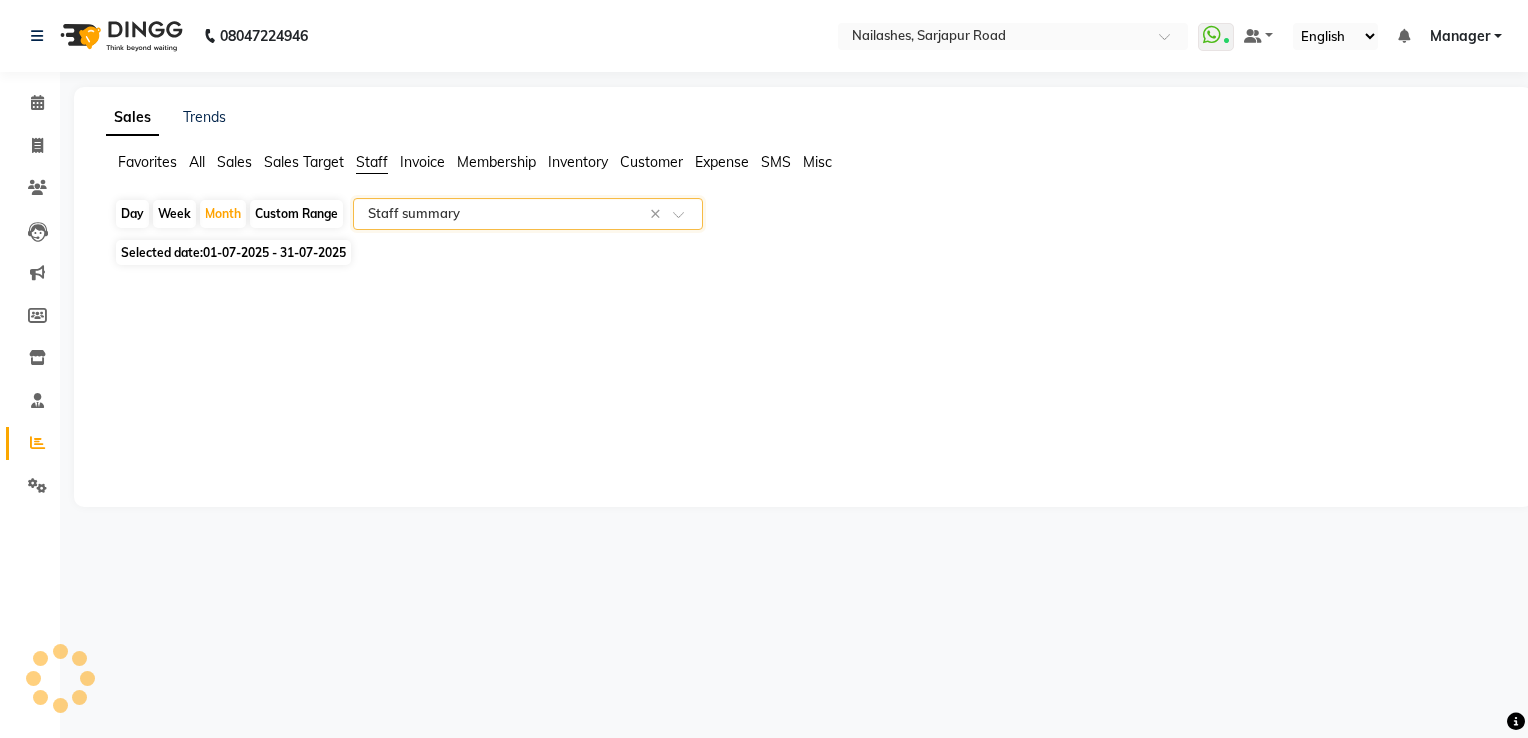 select on "full_report" 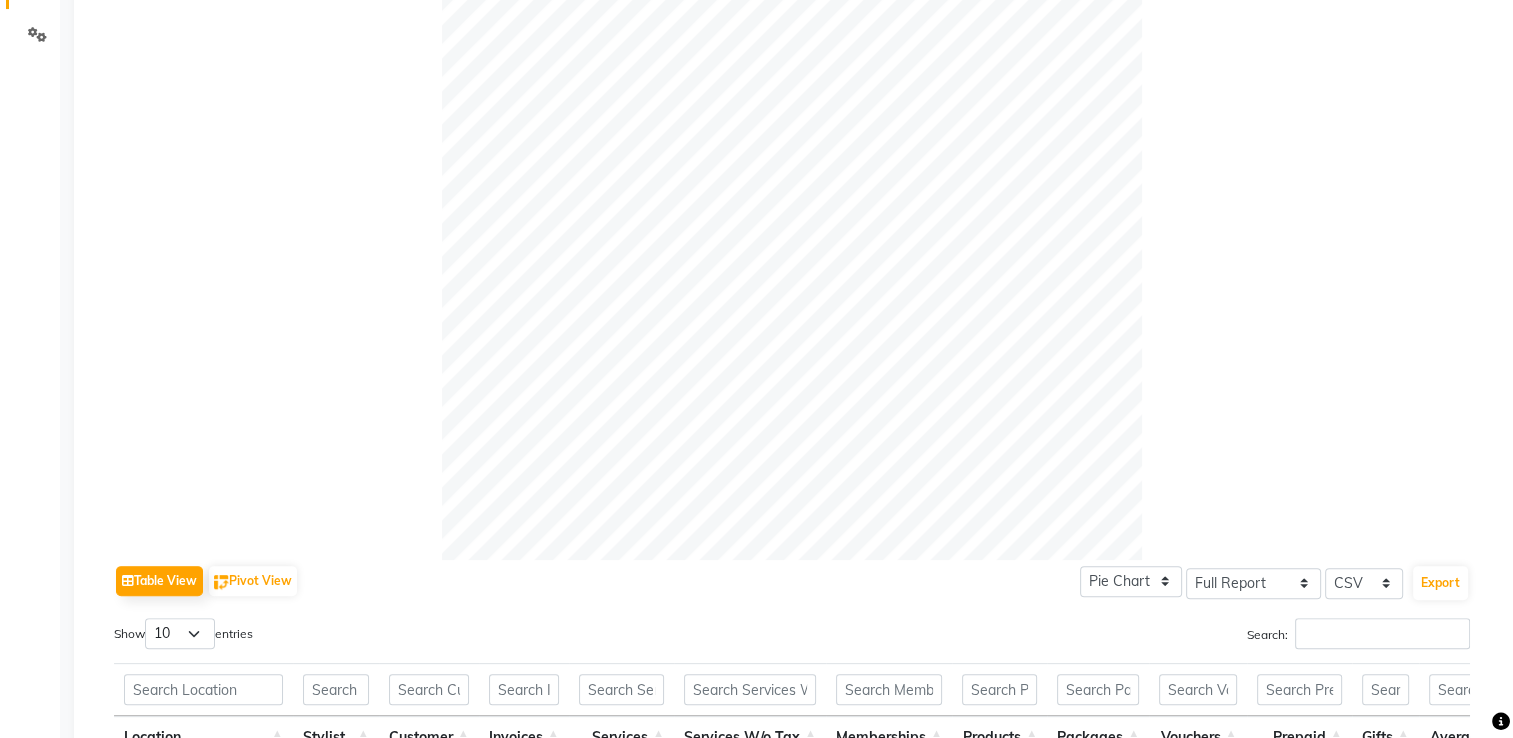 scroll, scrollTop: 1021, scrollLeft: 0, axis: vertical 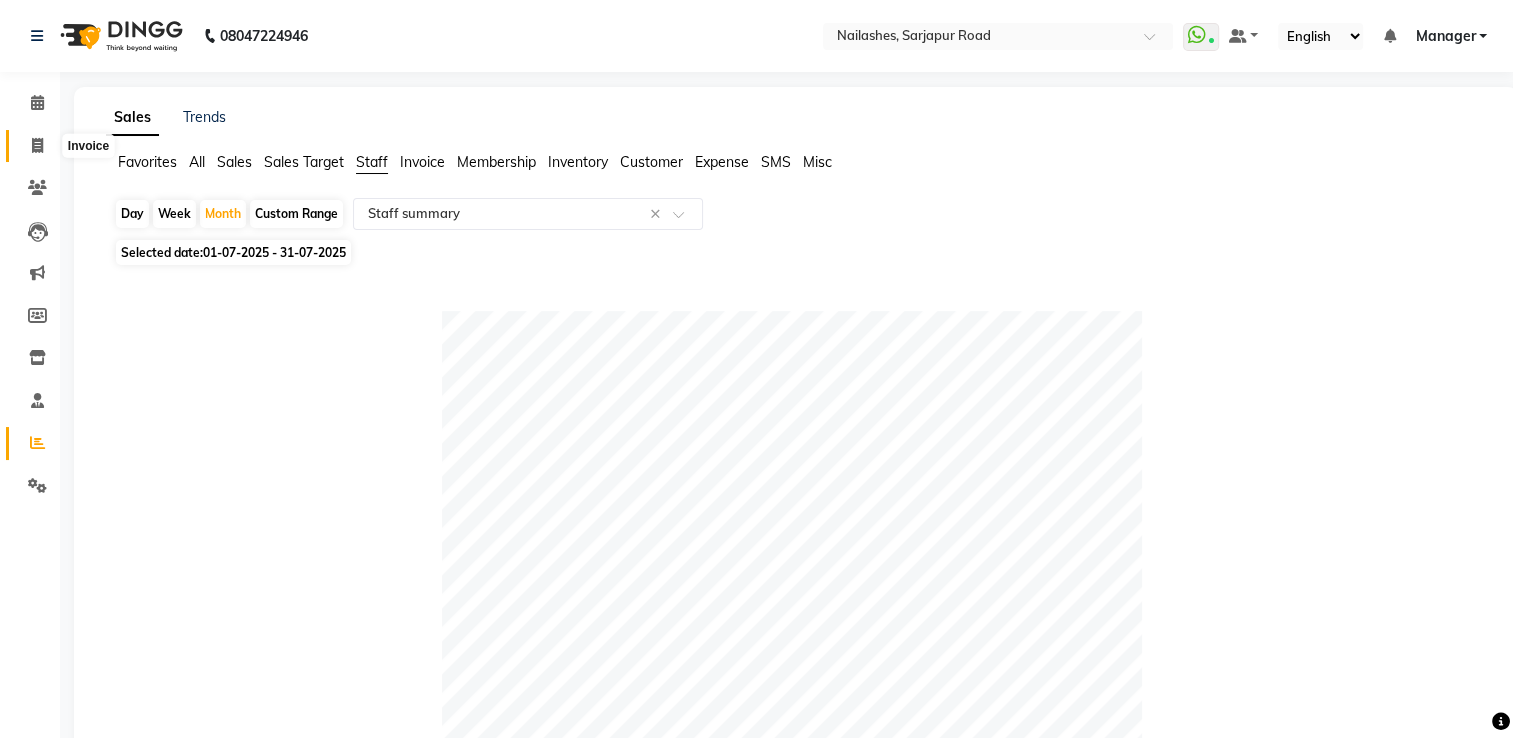 click 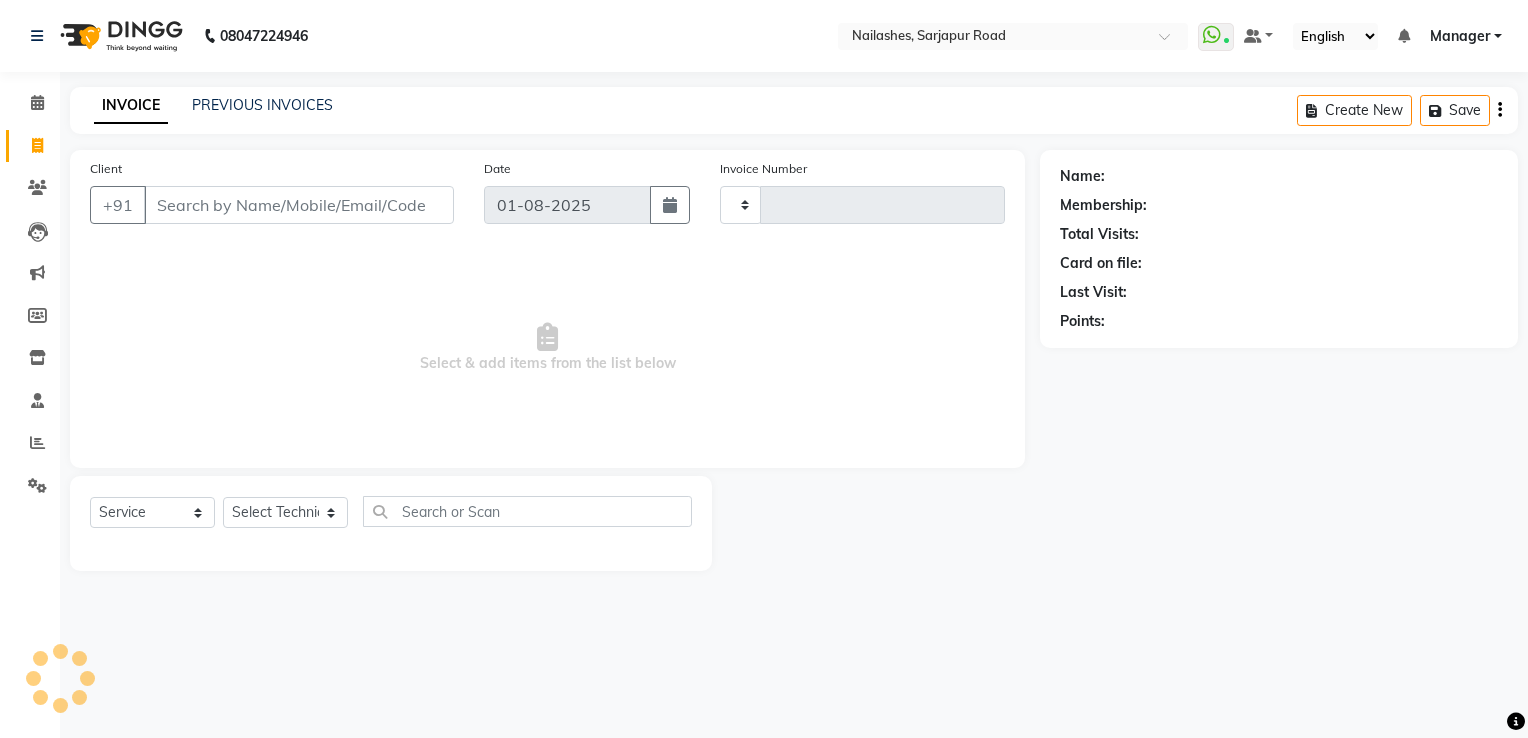 type on "1408" 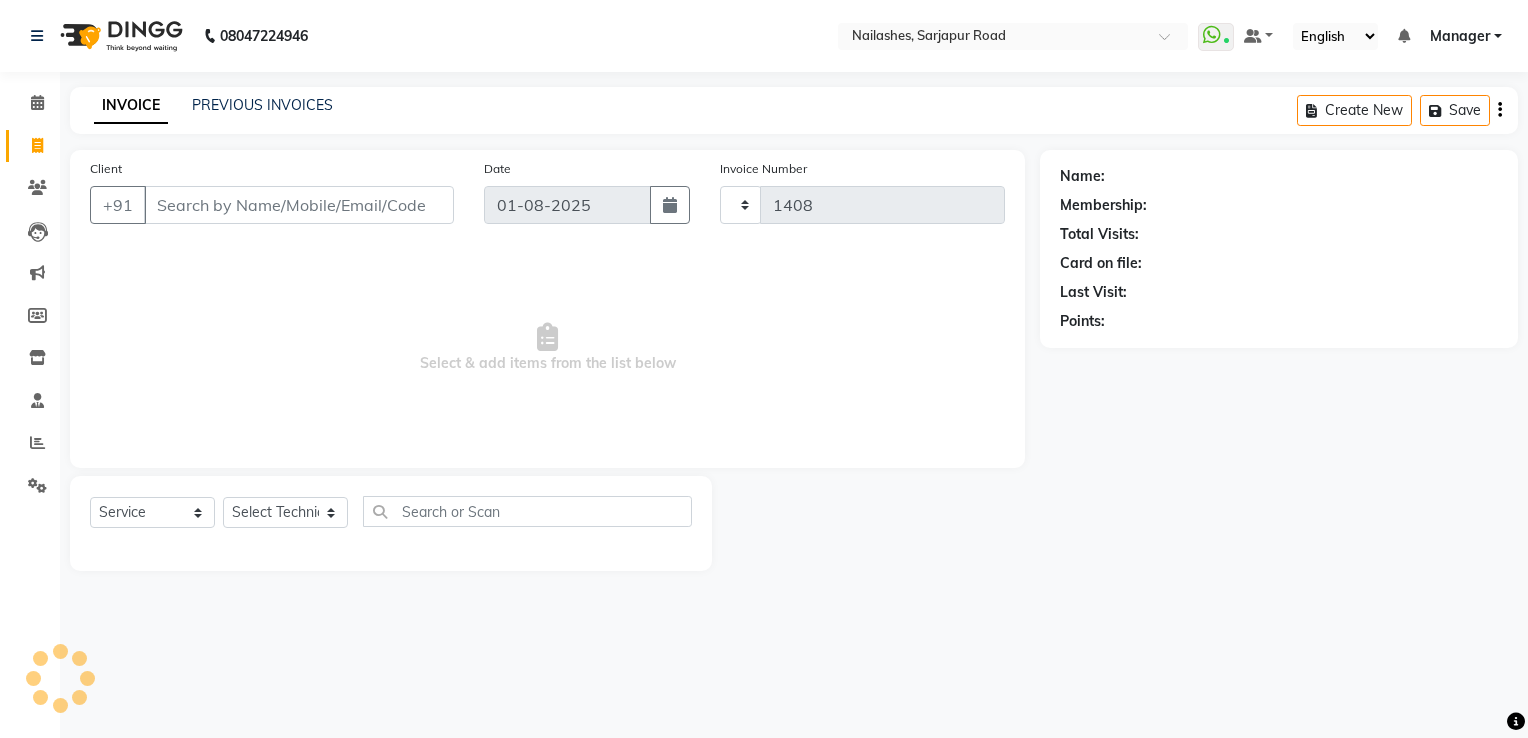 select on "6579" 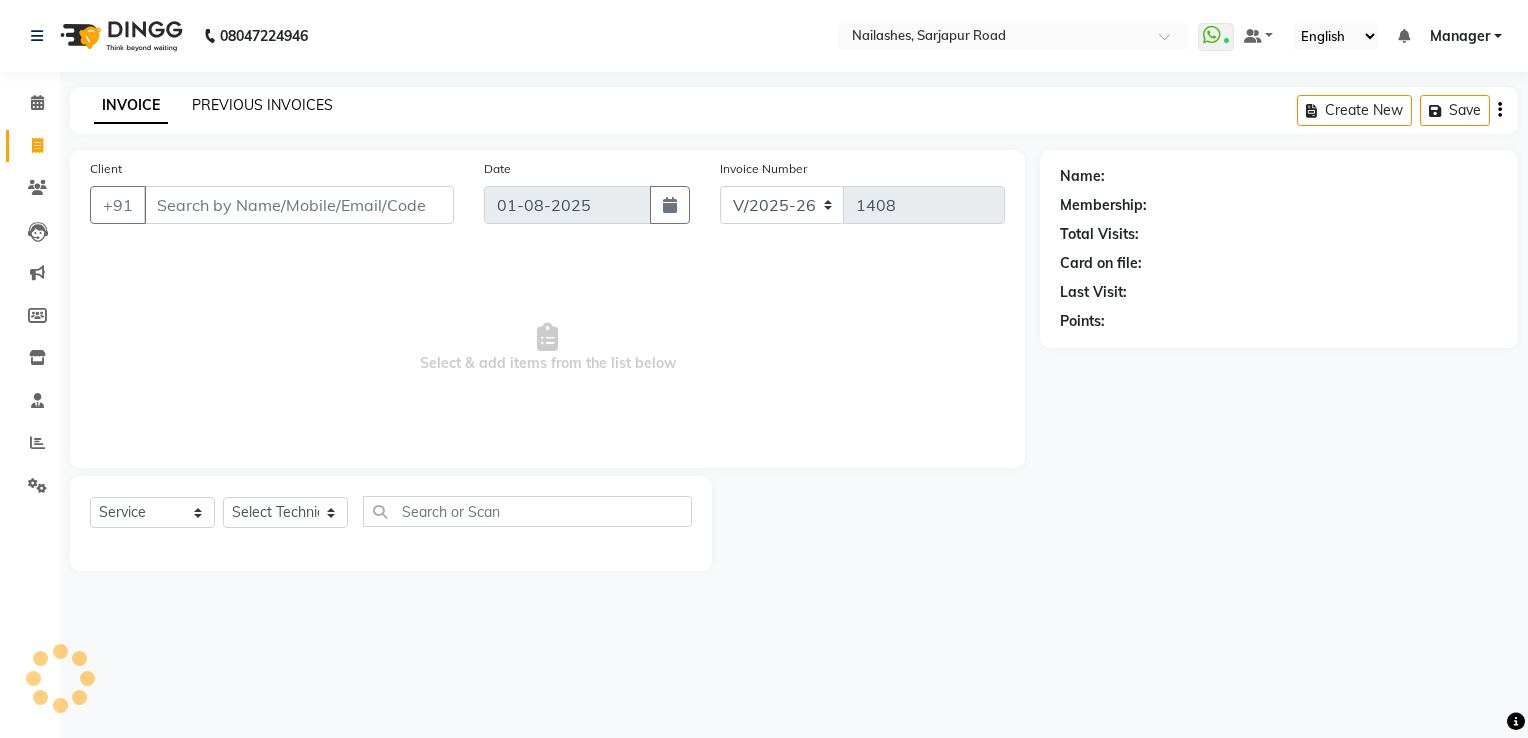 click on "PREVIOUS INVOICES" 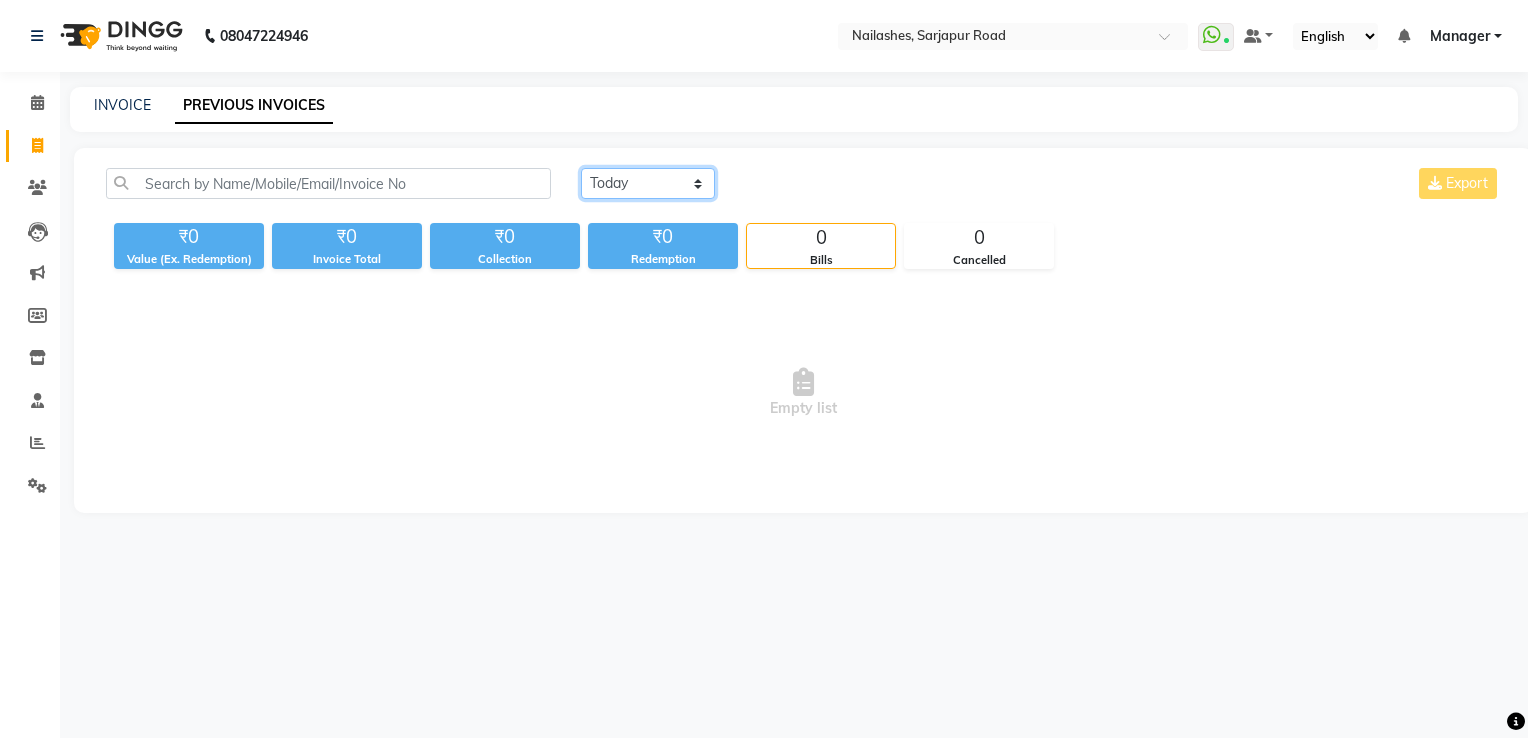 click on "Today Yesterday Custom Range" 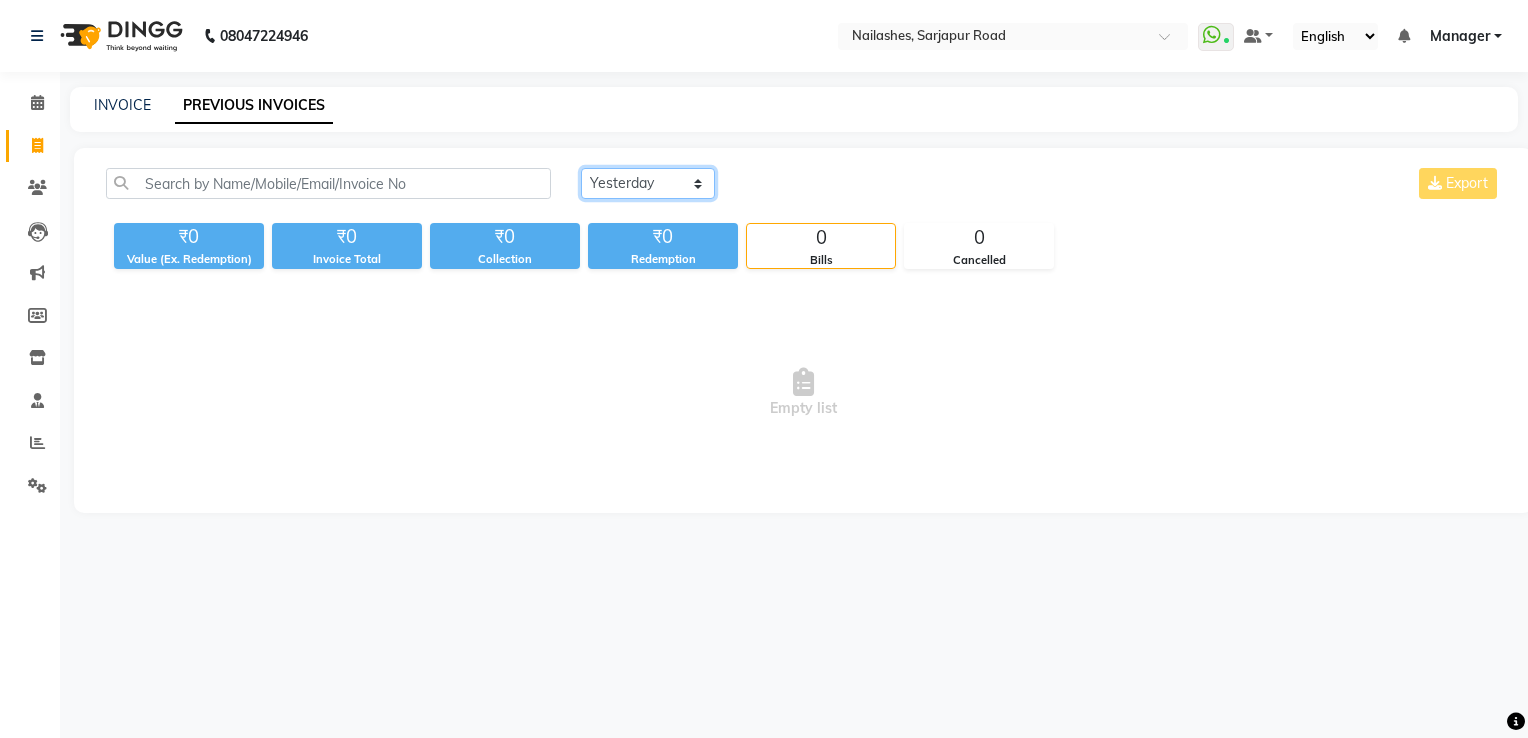 click on "Today Yesterday Custom Range" 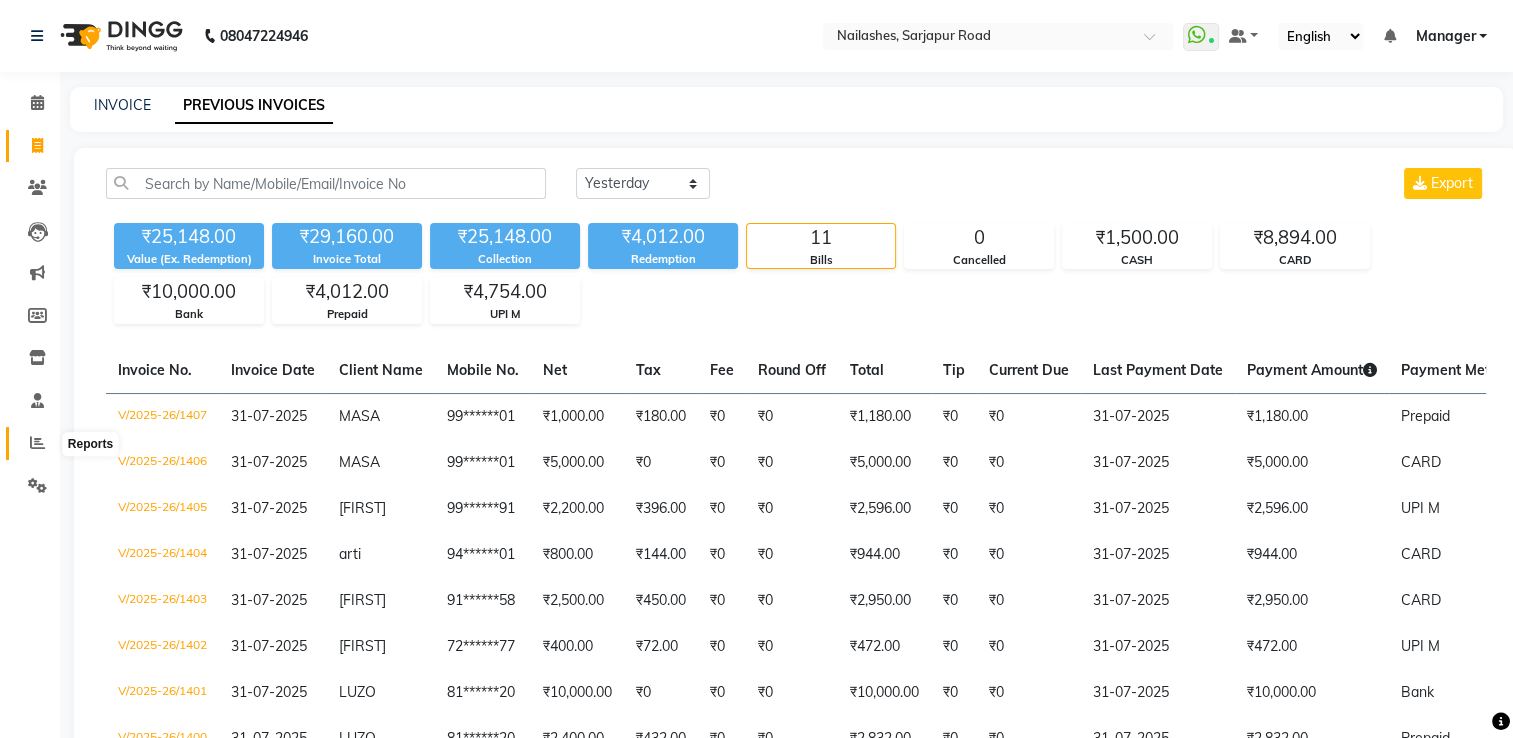 click 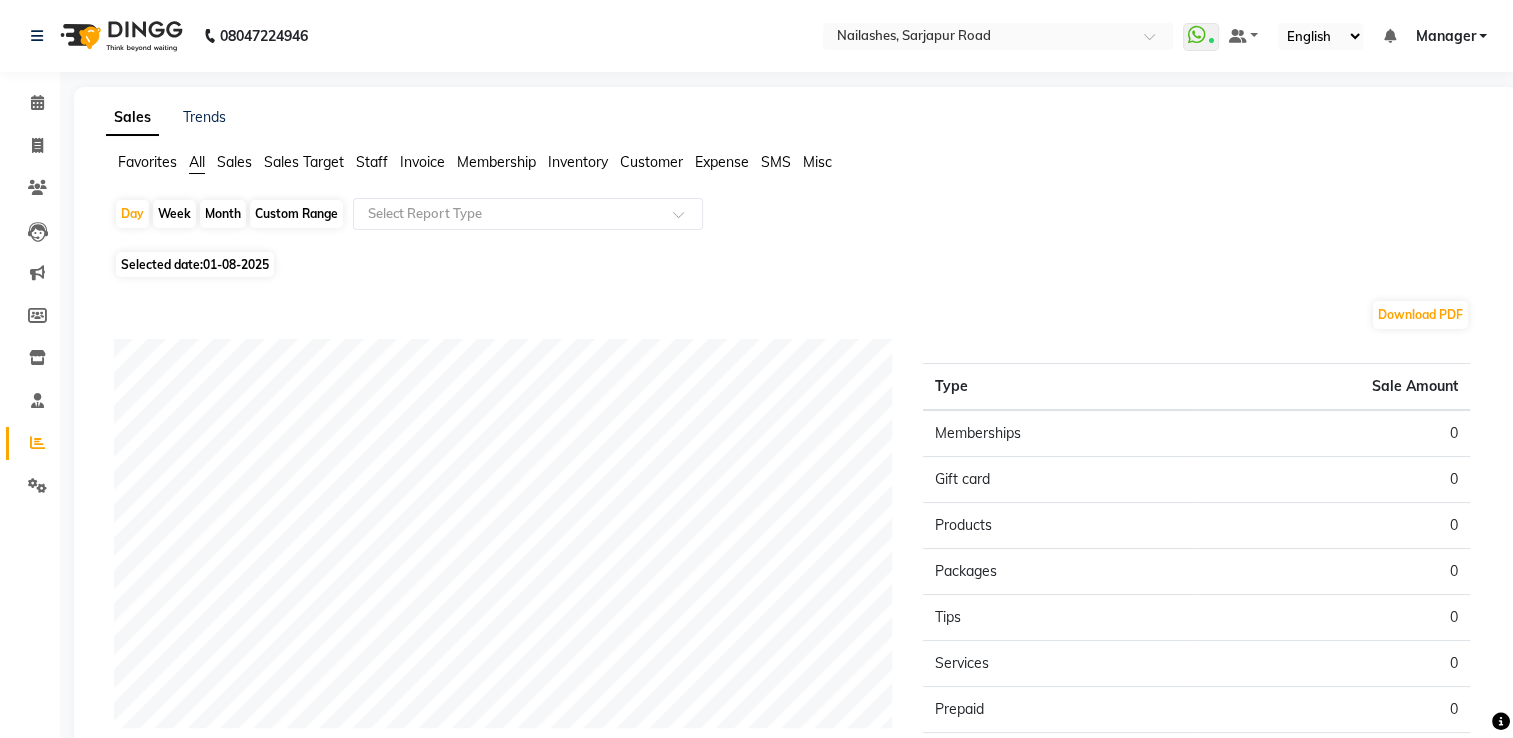 click on "Staff" 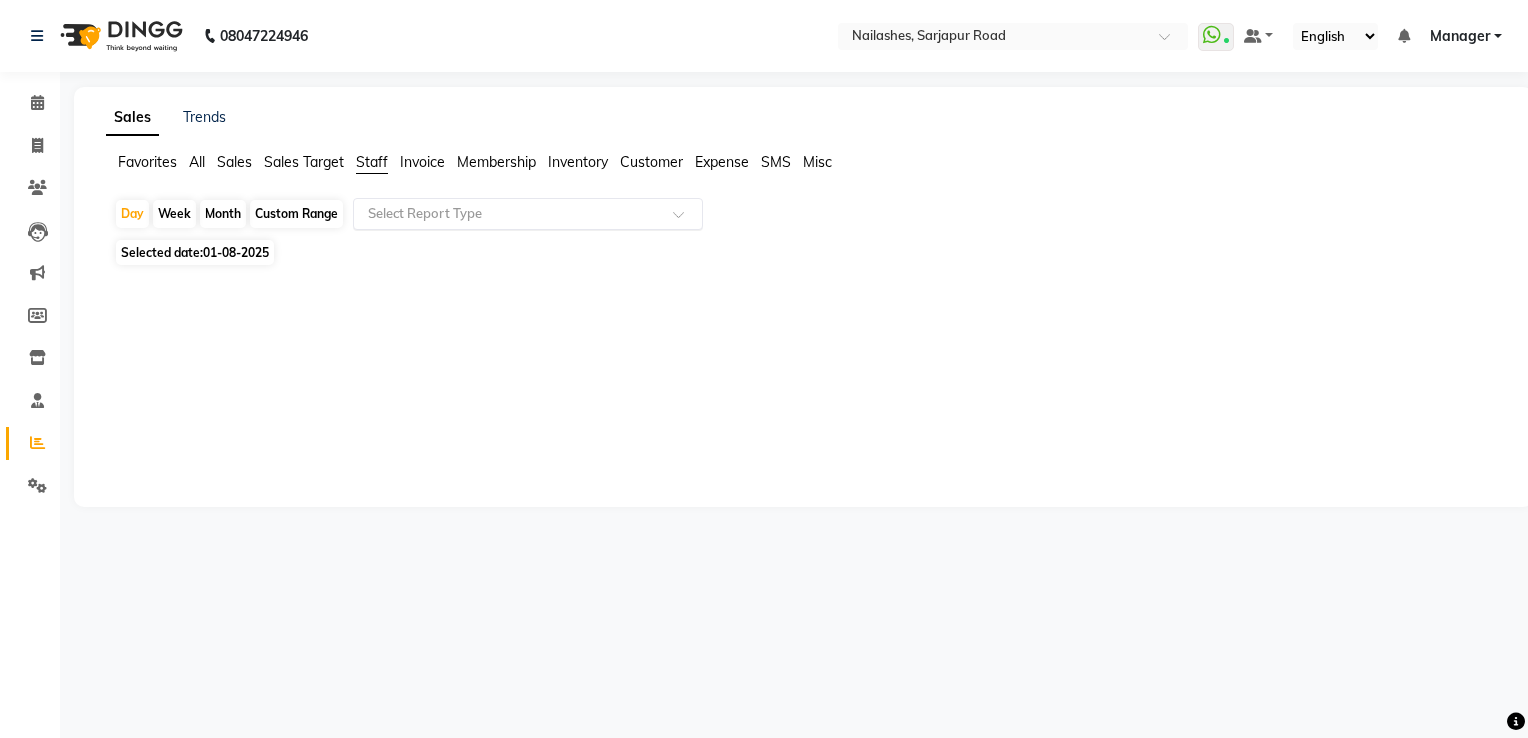 click 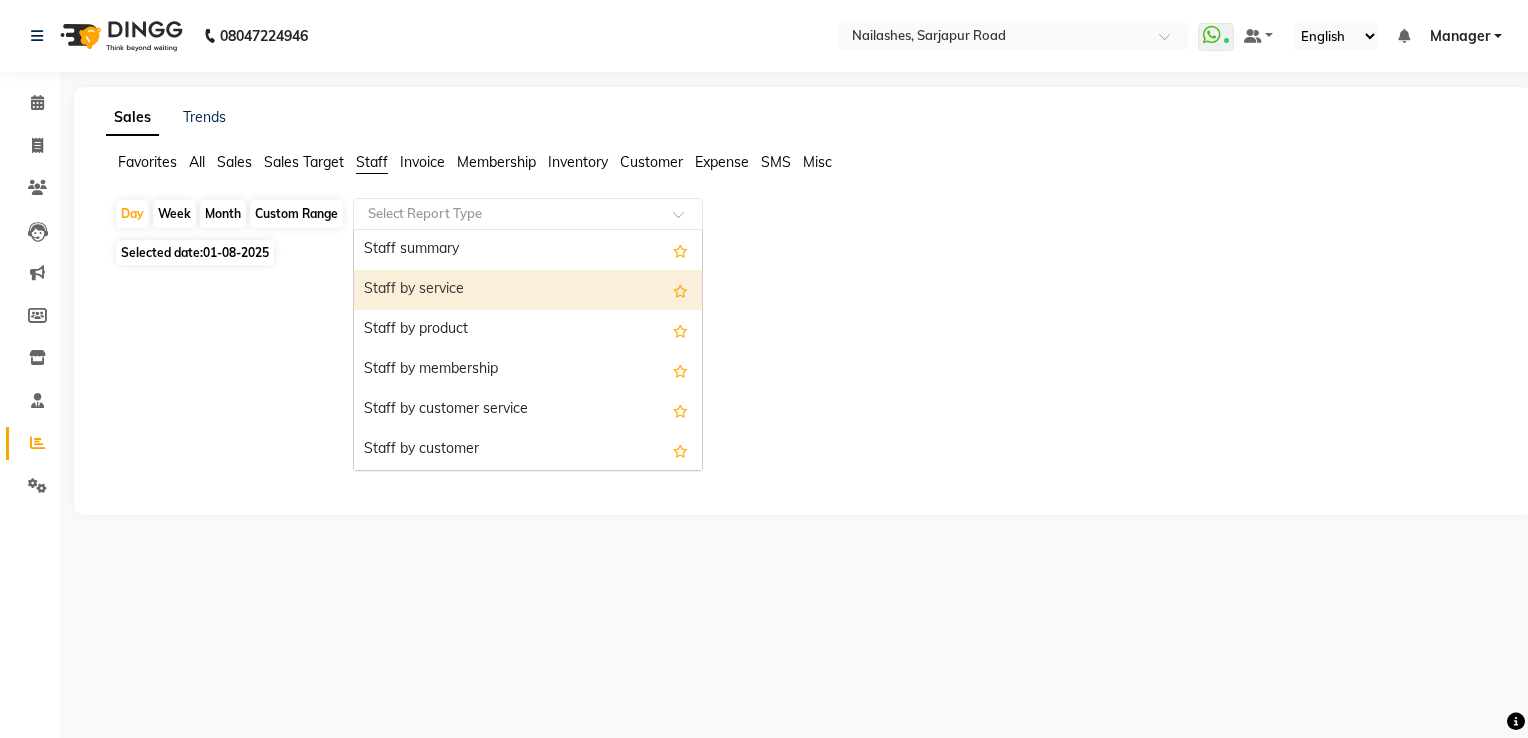click on "Staff by service" at bounding box center (528, 290) 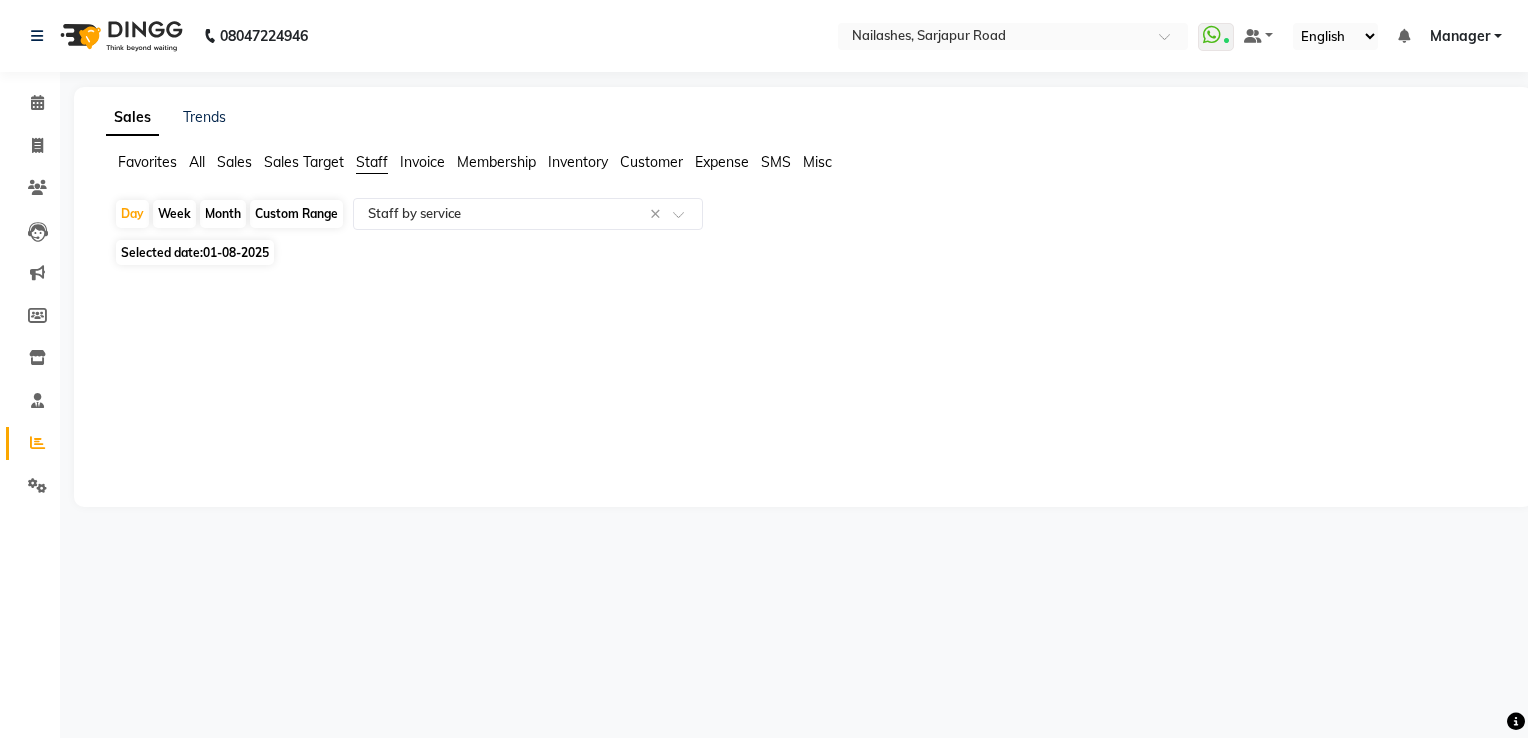 click on "01-08-2025" 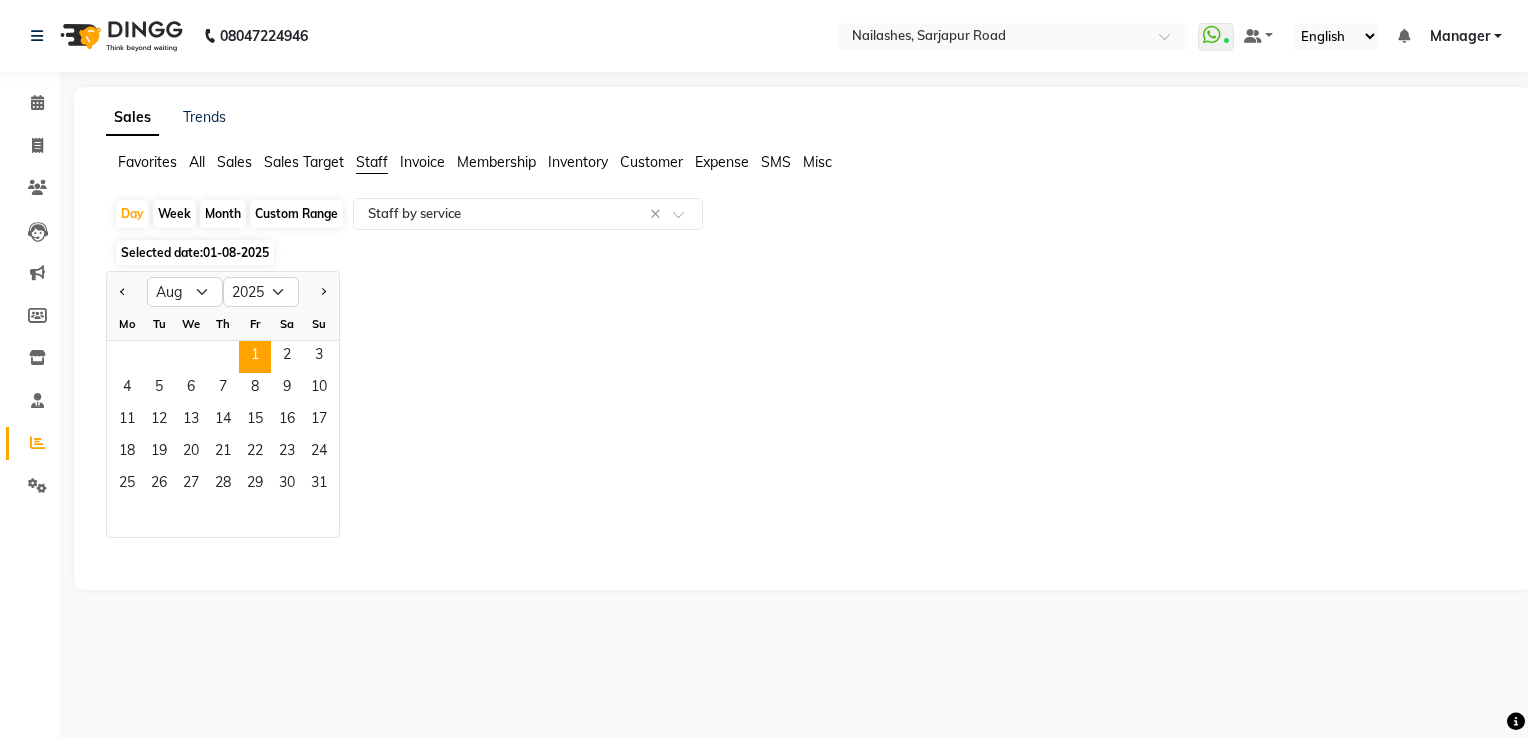 click 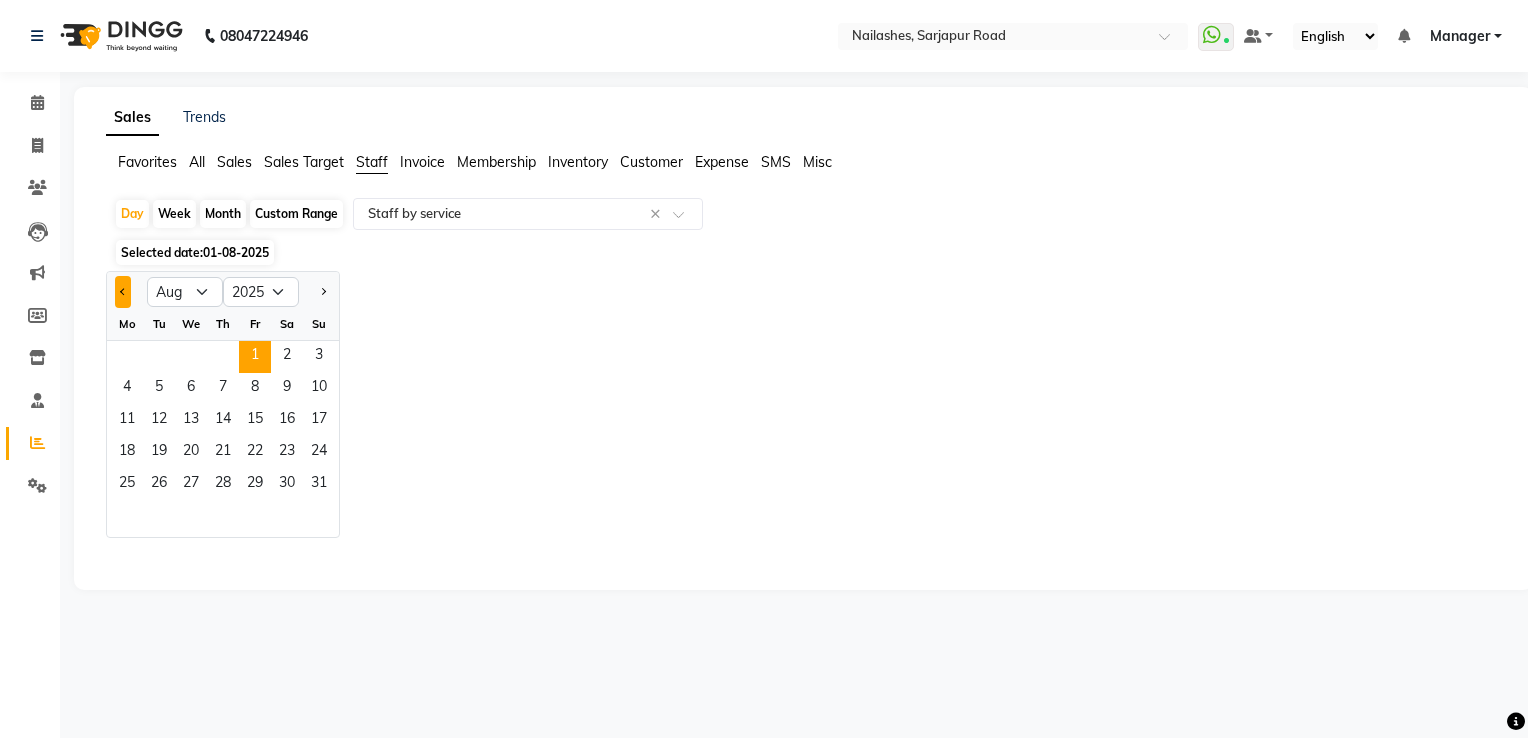 click 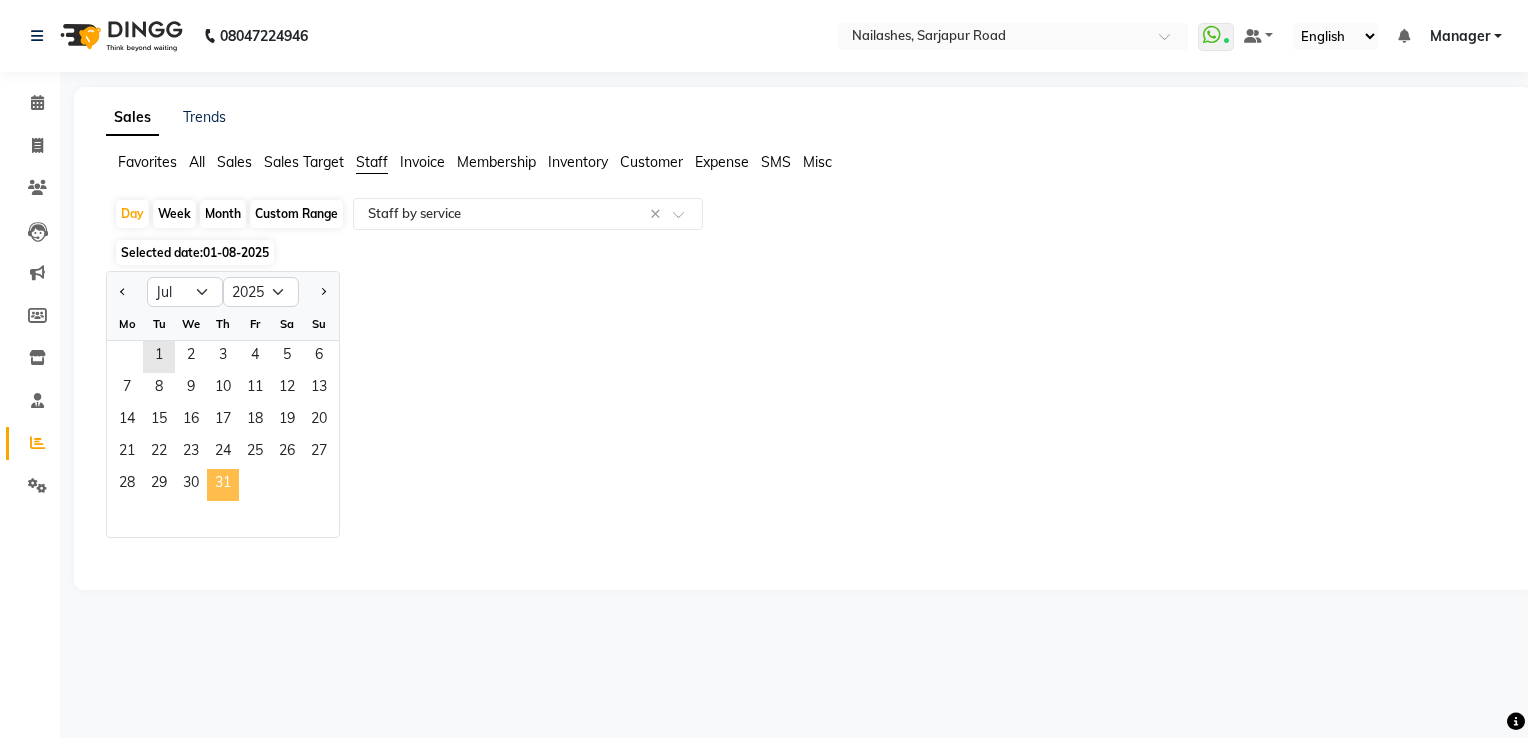 click on "31" 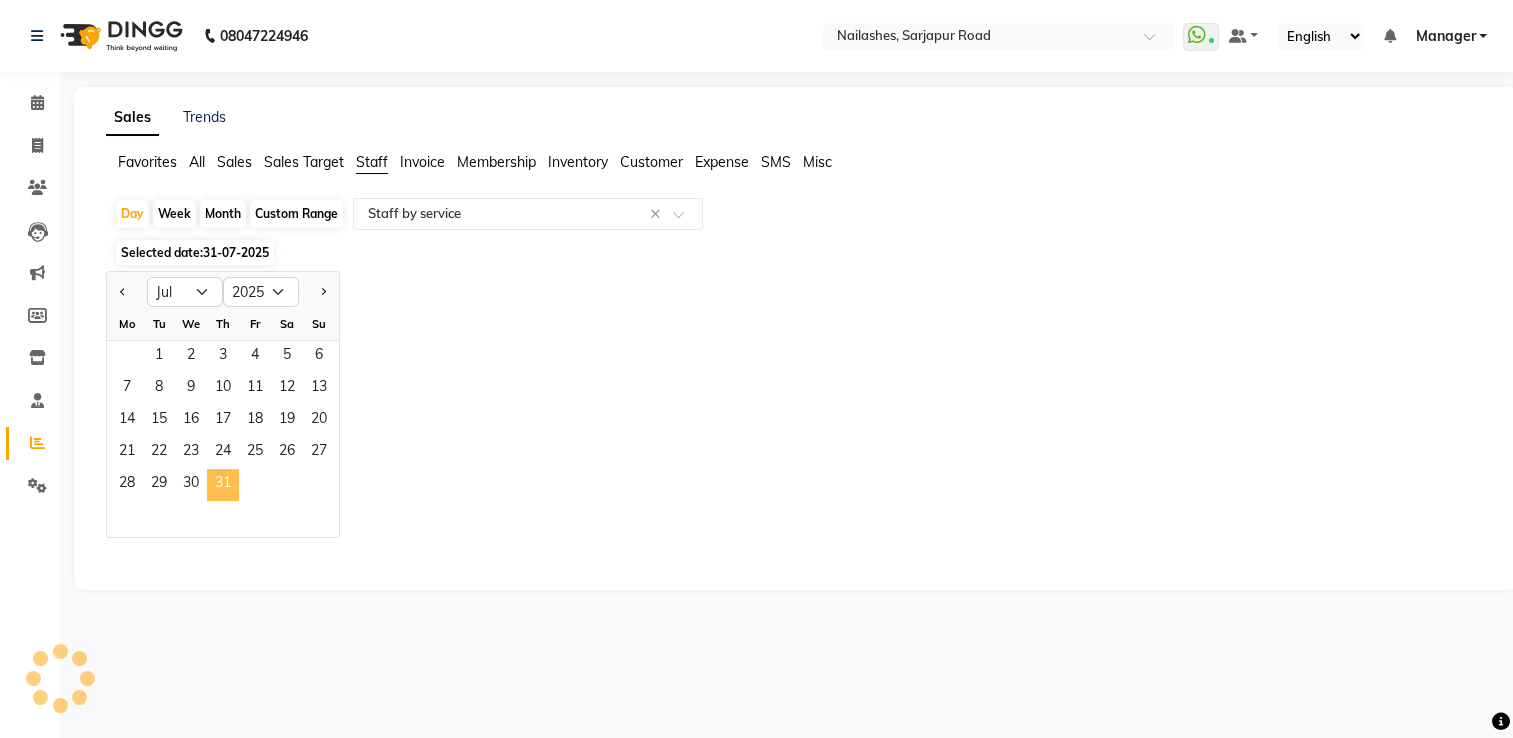 select on "full_report" 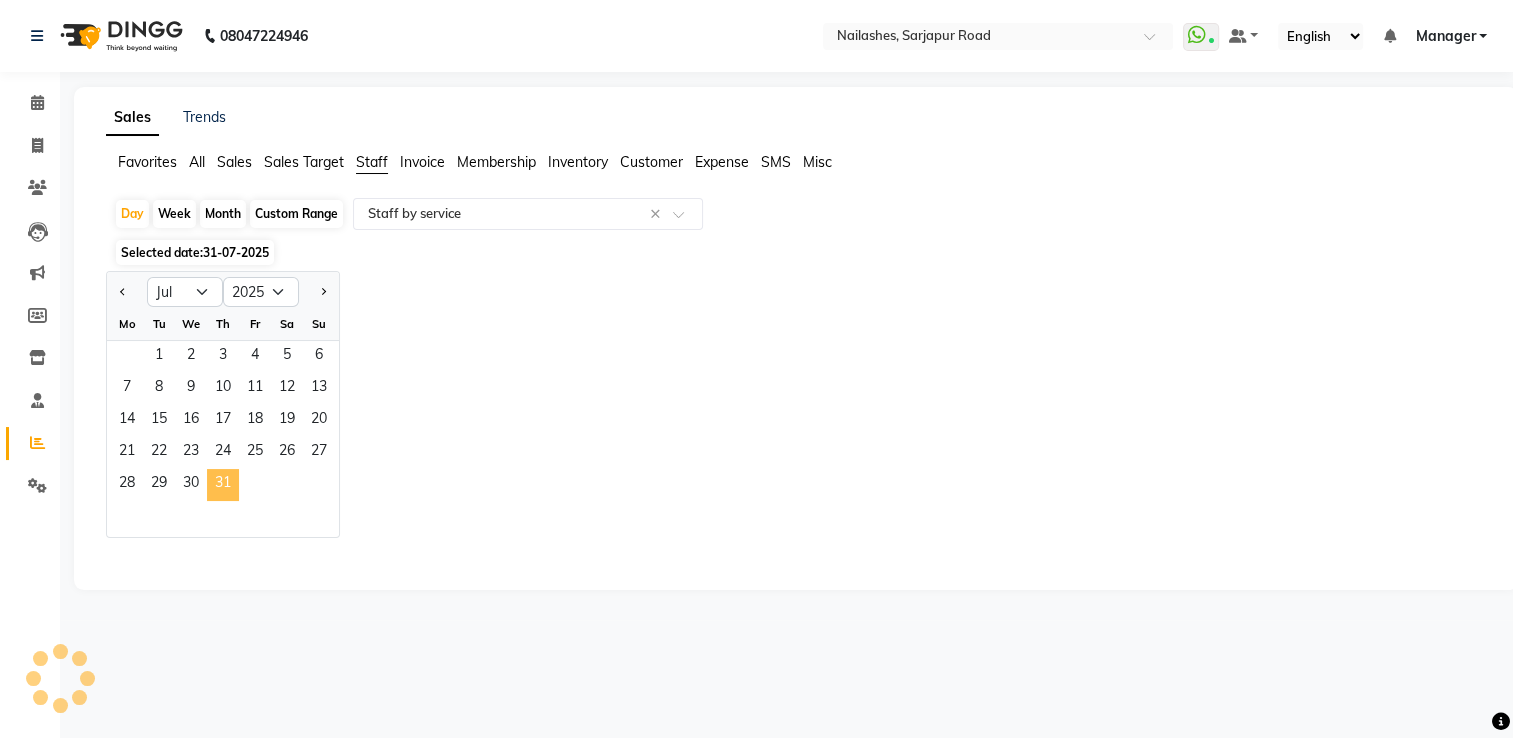 select on "csv" 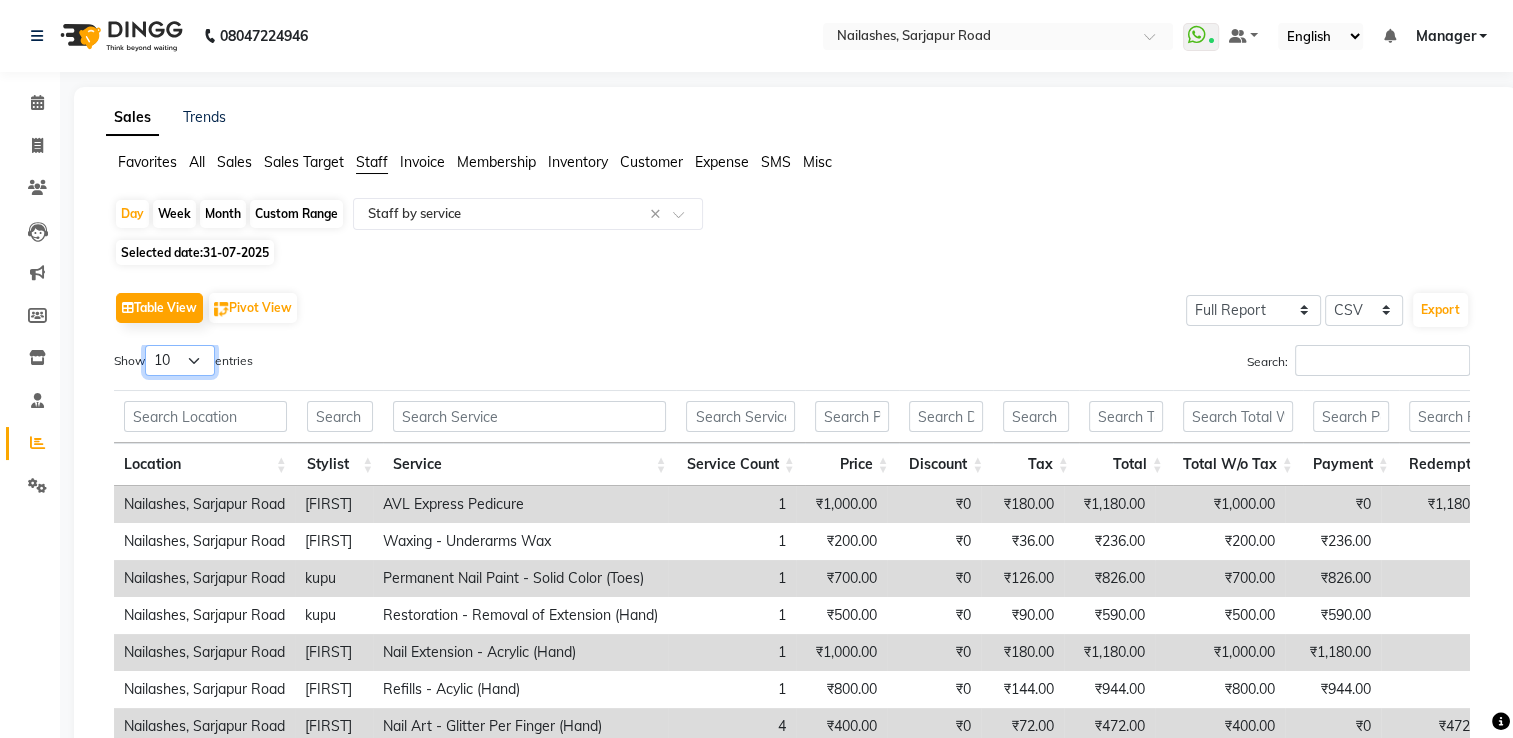 click on "10 25 50 100" at bounding box center [180, 360] 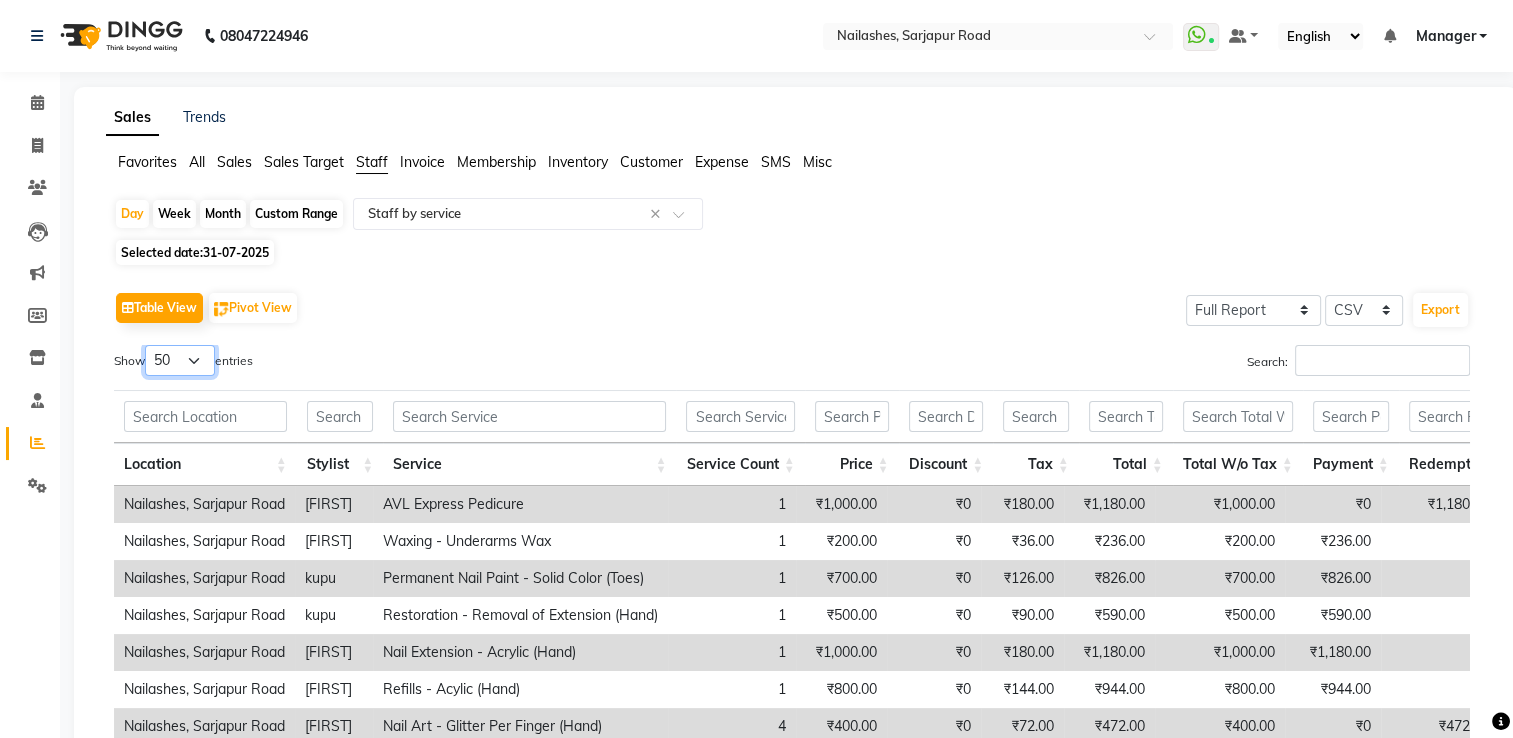 click on "10 25 50 100" at bounding box center (180, 360) 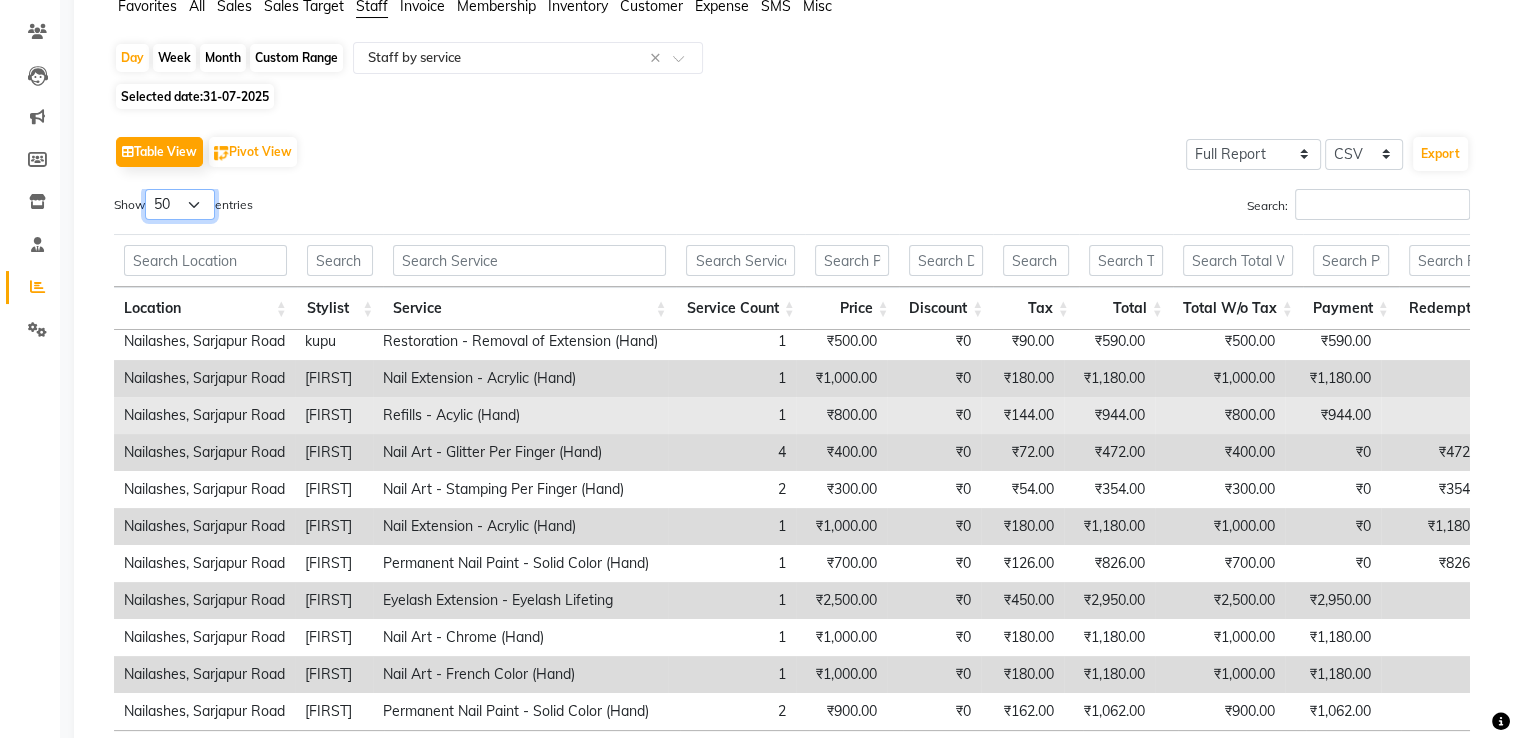 scroll, scrollTop: 133, scrollLeft: 0, axis: vertical 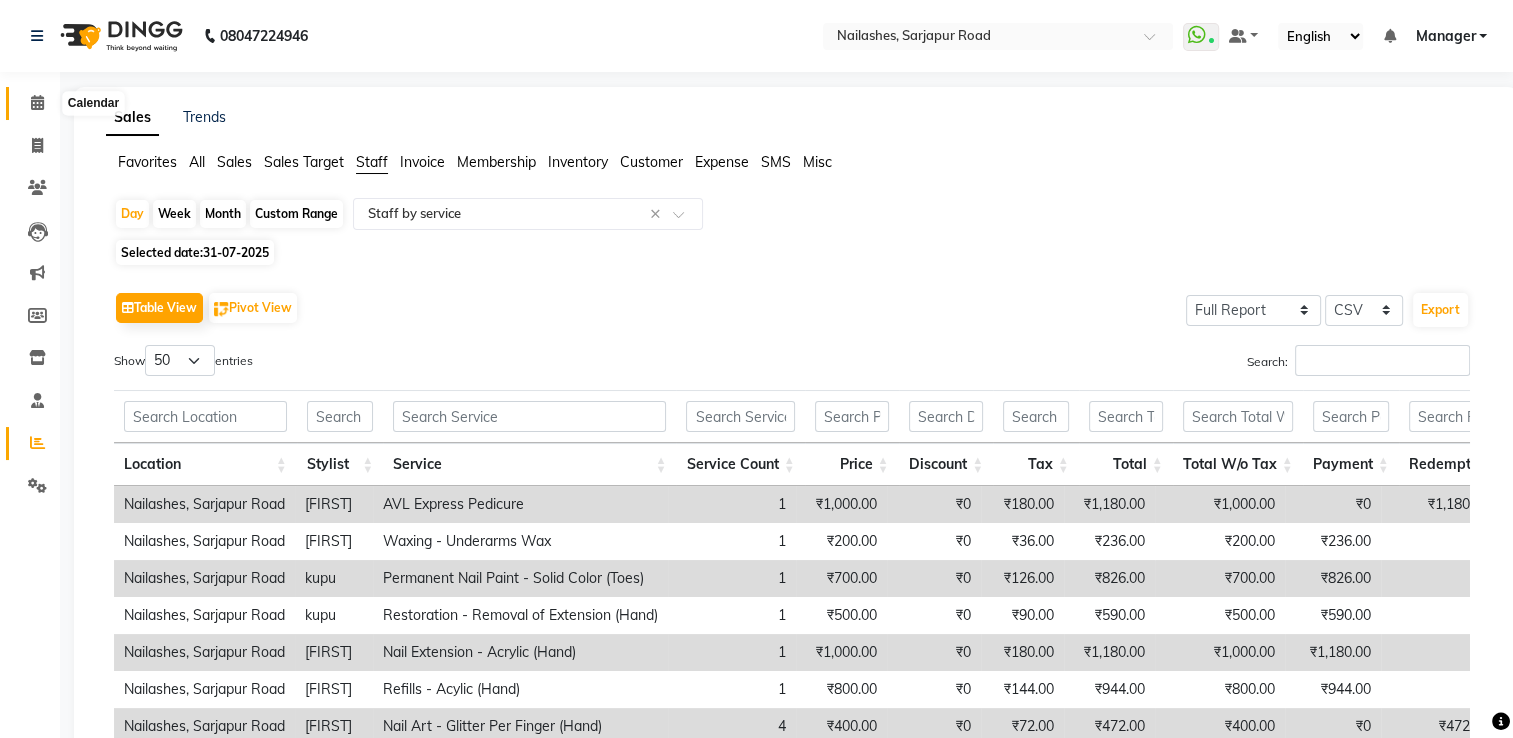 click 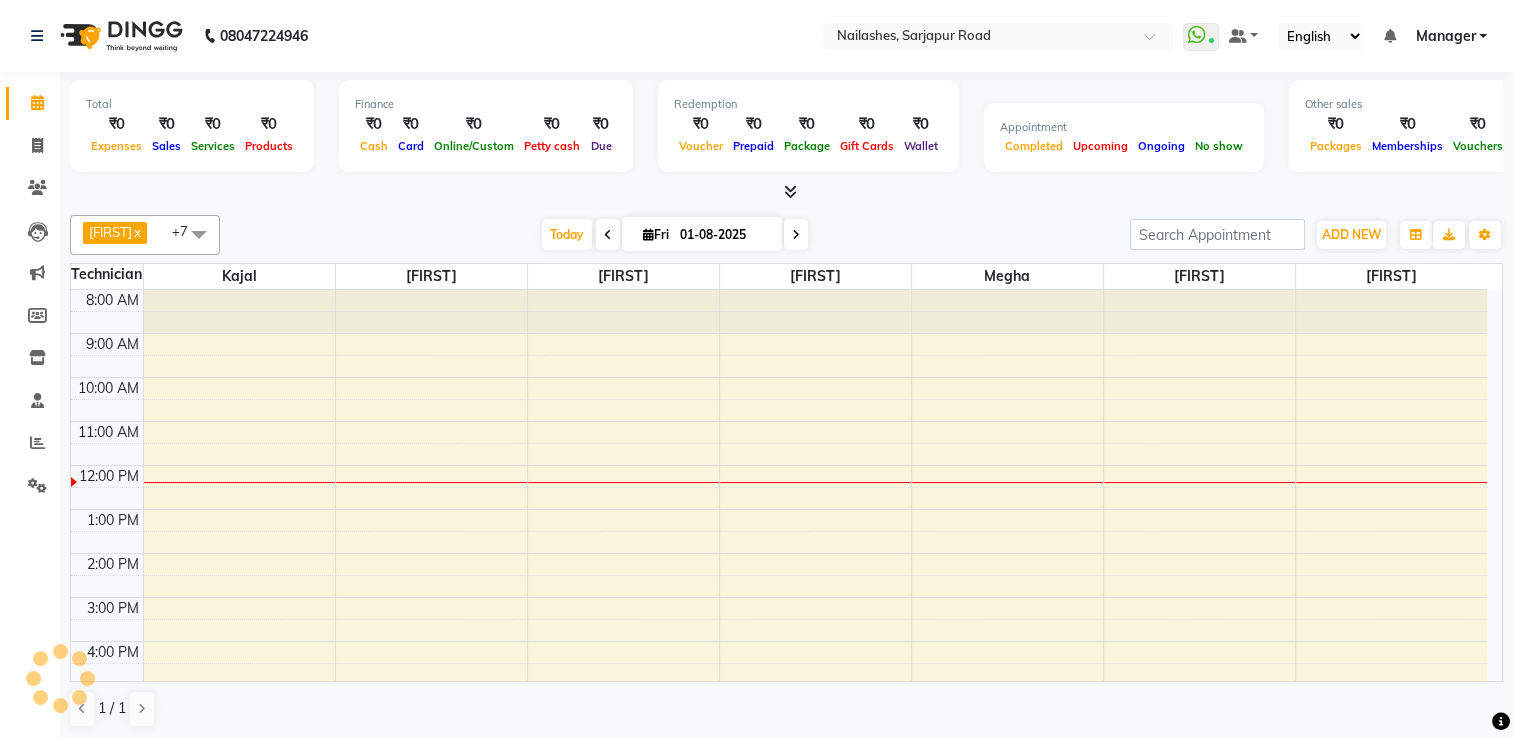 scroll, scrollTop: 0, scrollLeft: 0, axis: both 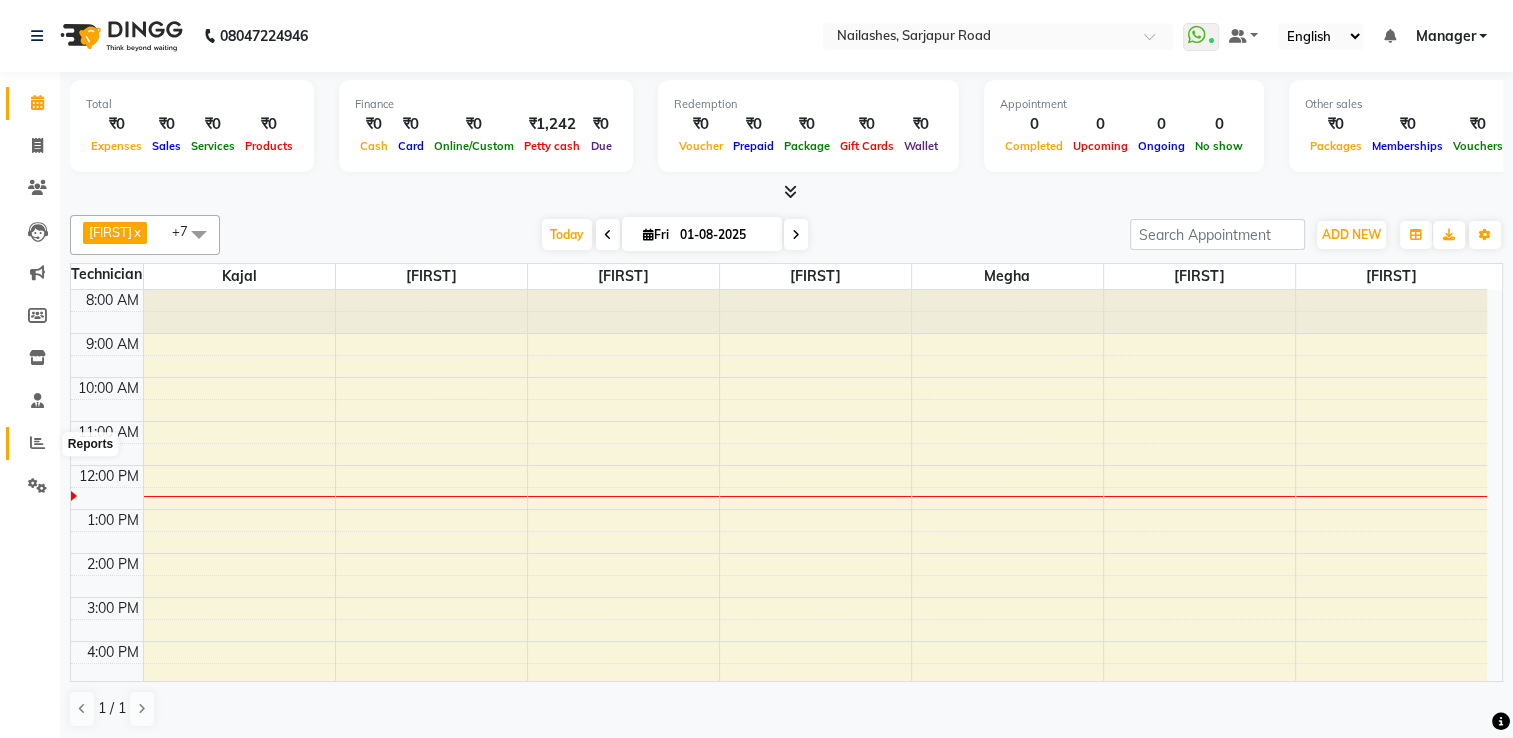 click 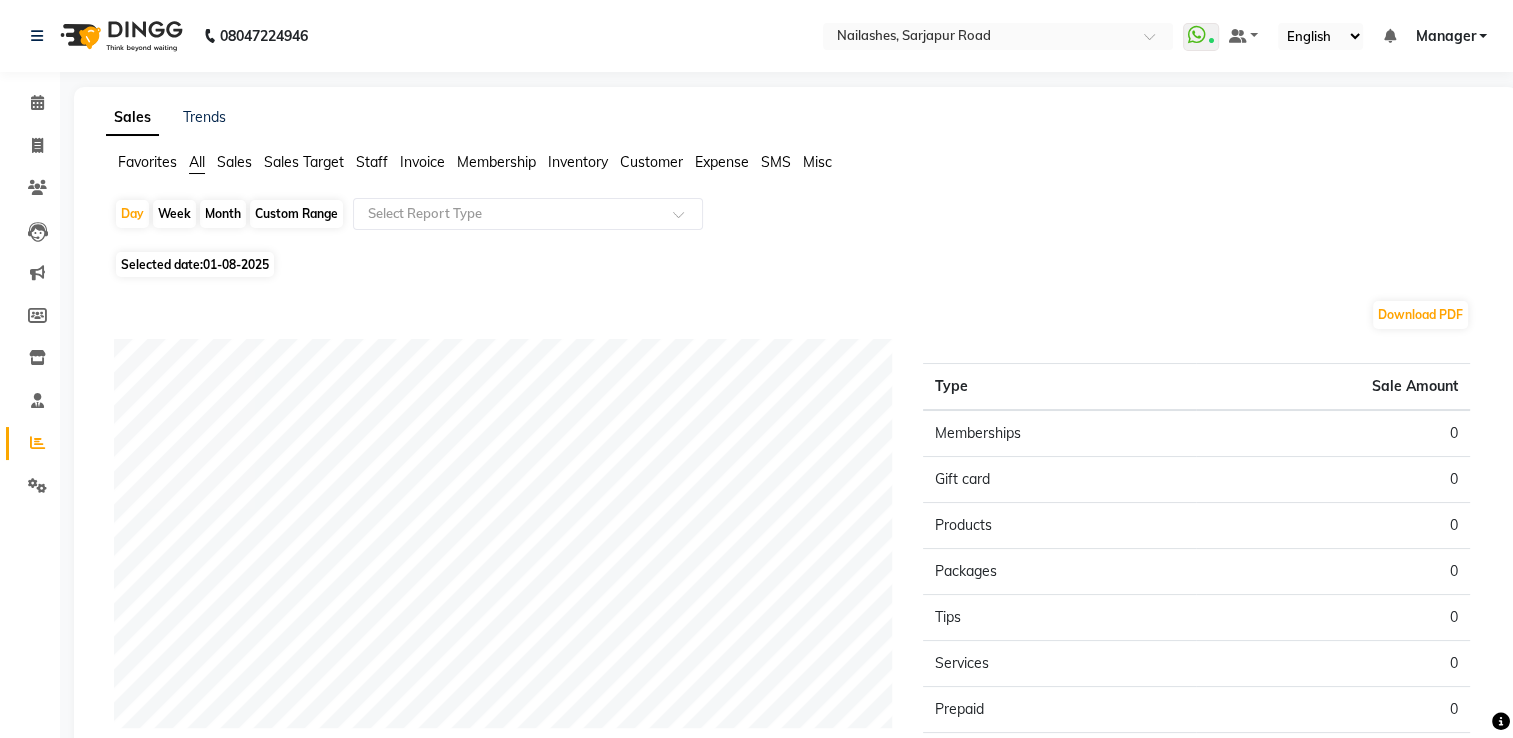 click on "01-08-2025" 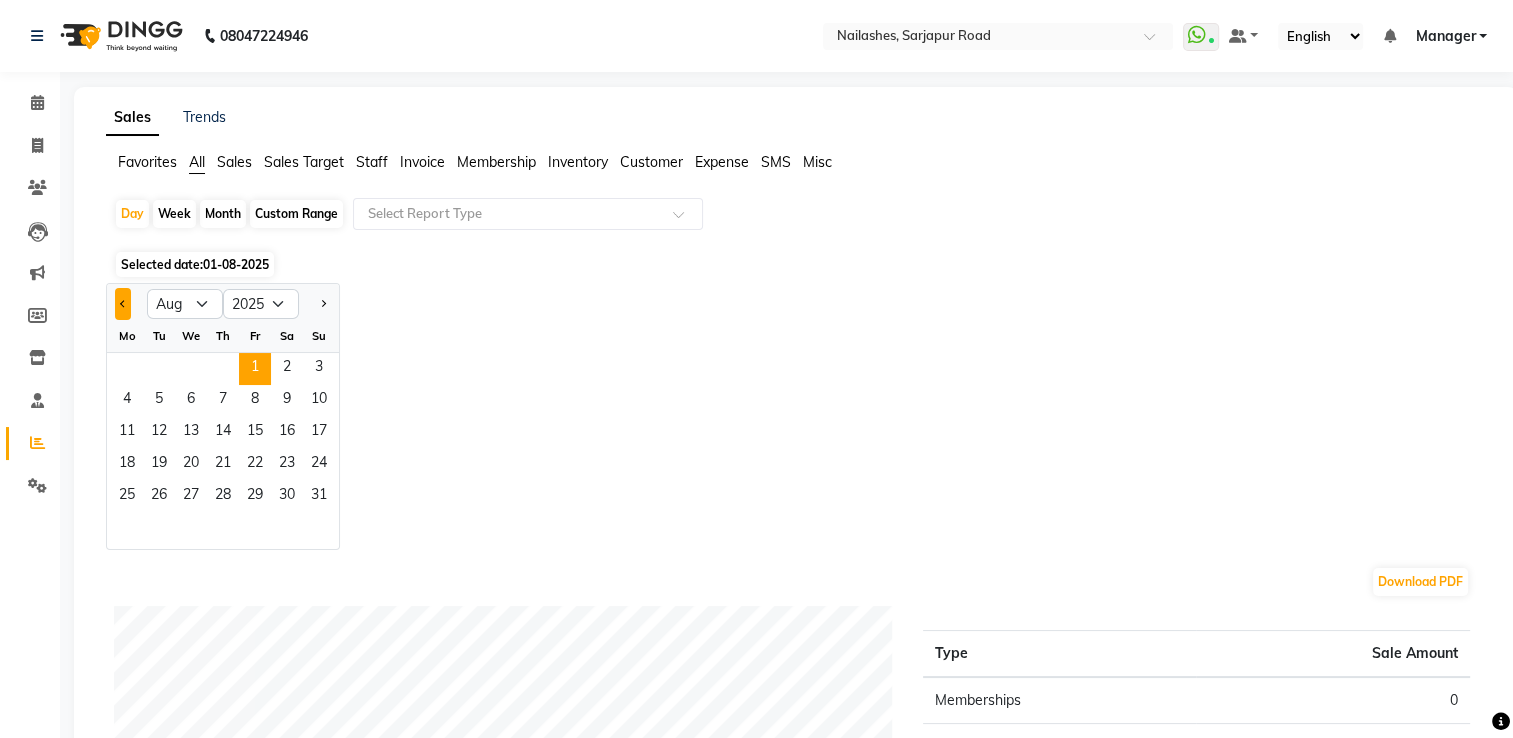click 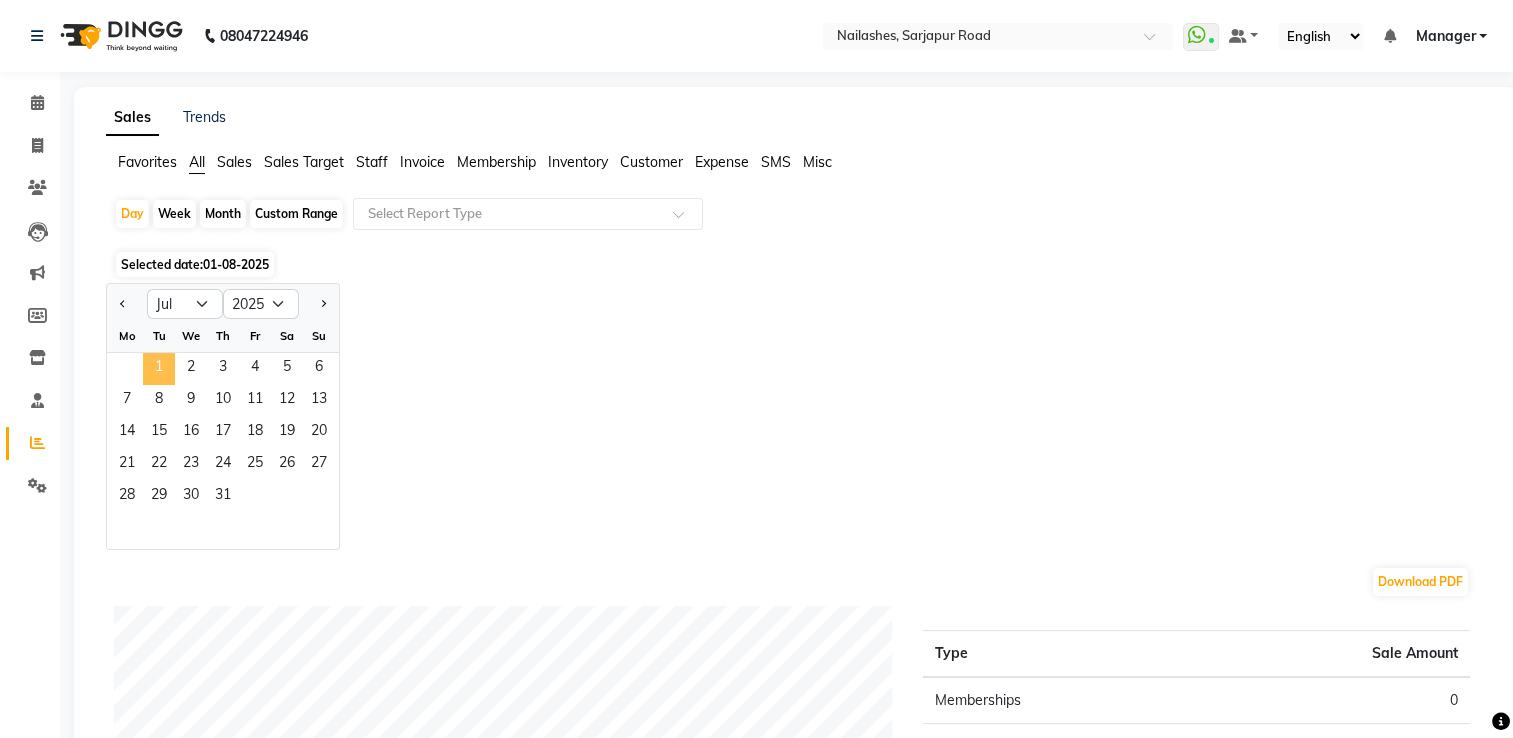 click on "1" 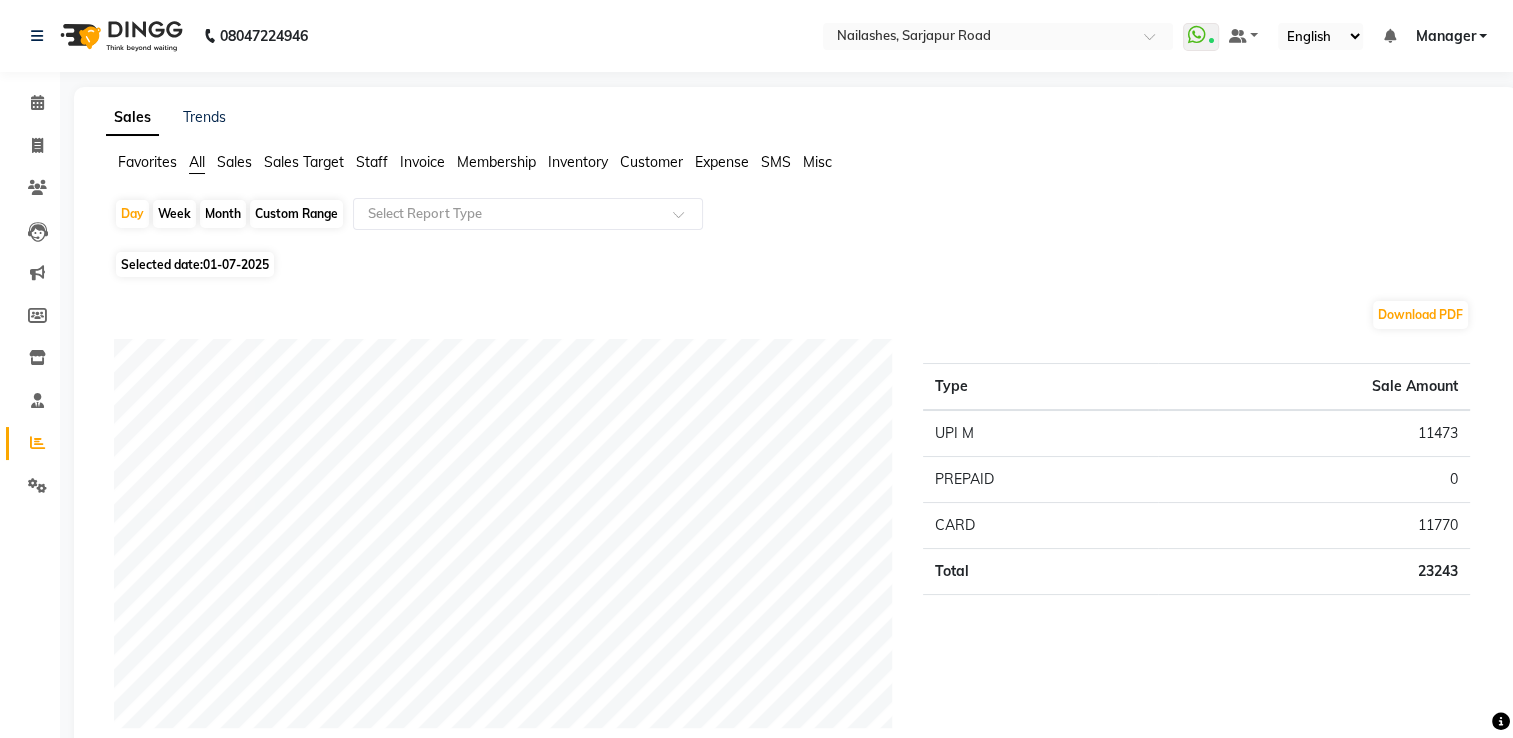 click on "Selected date: [DATE]" 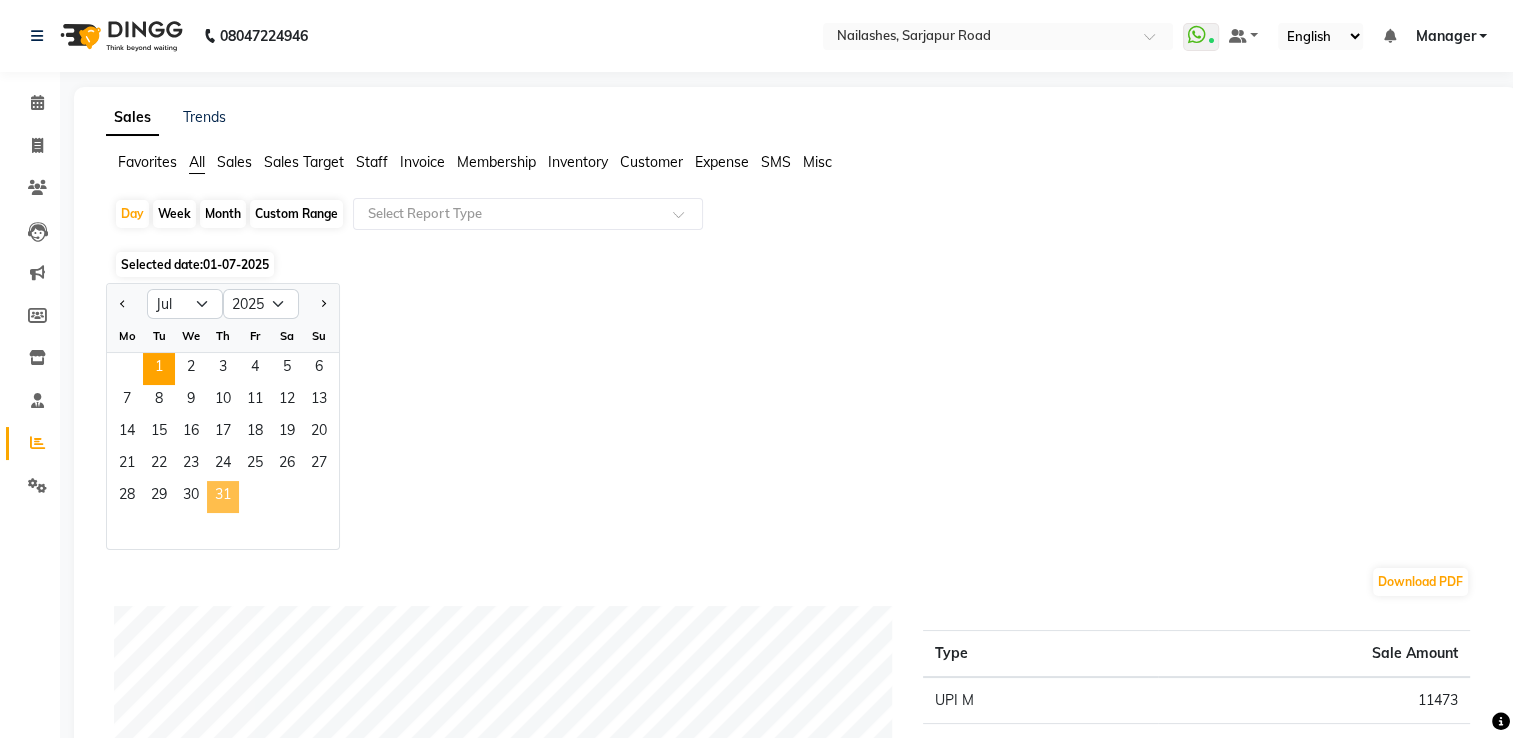 click on "31" 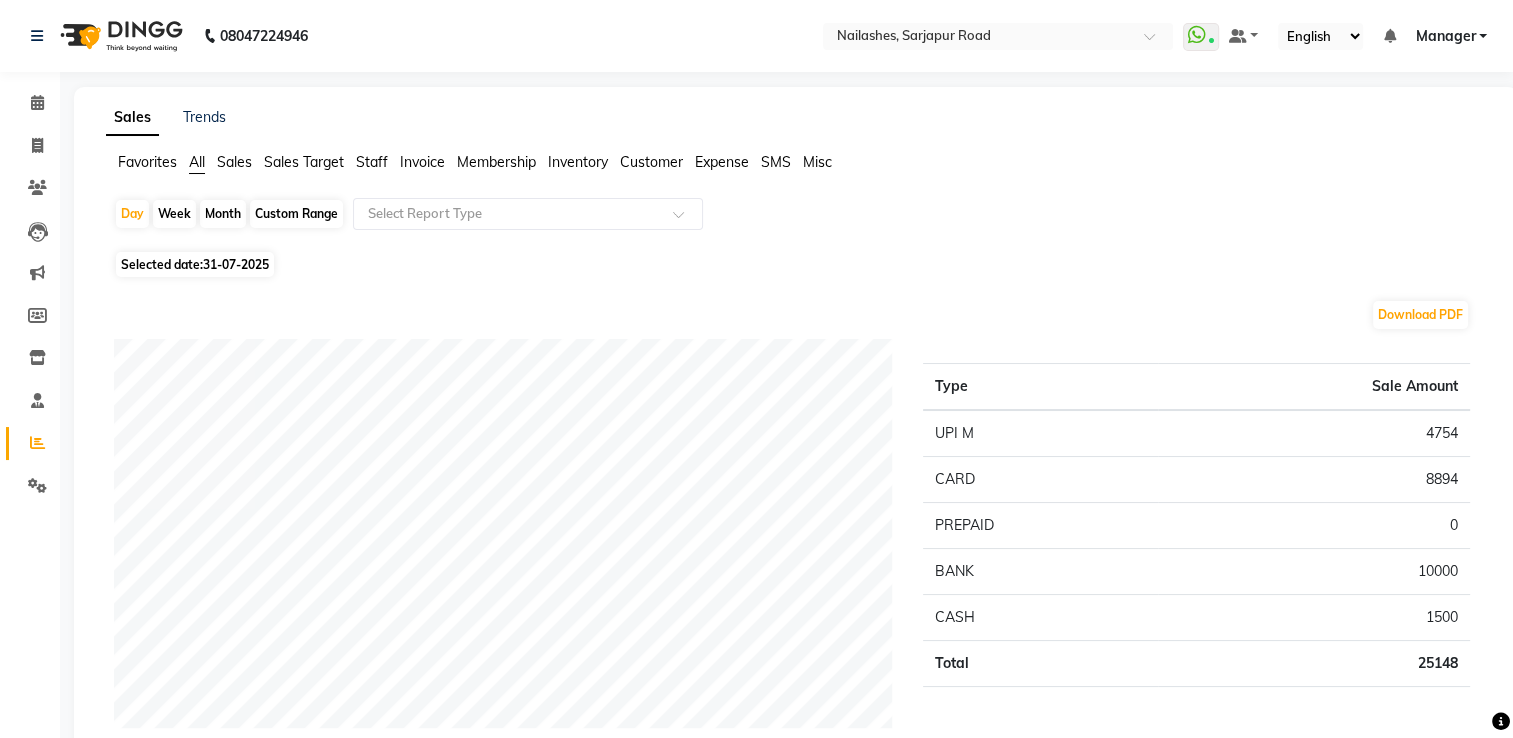 click on "Staff" 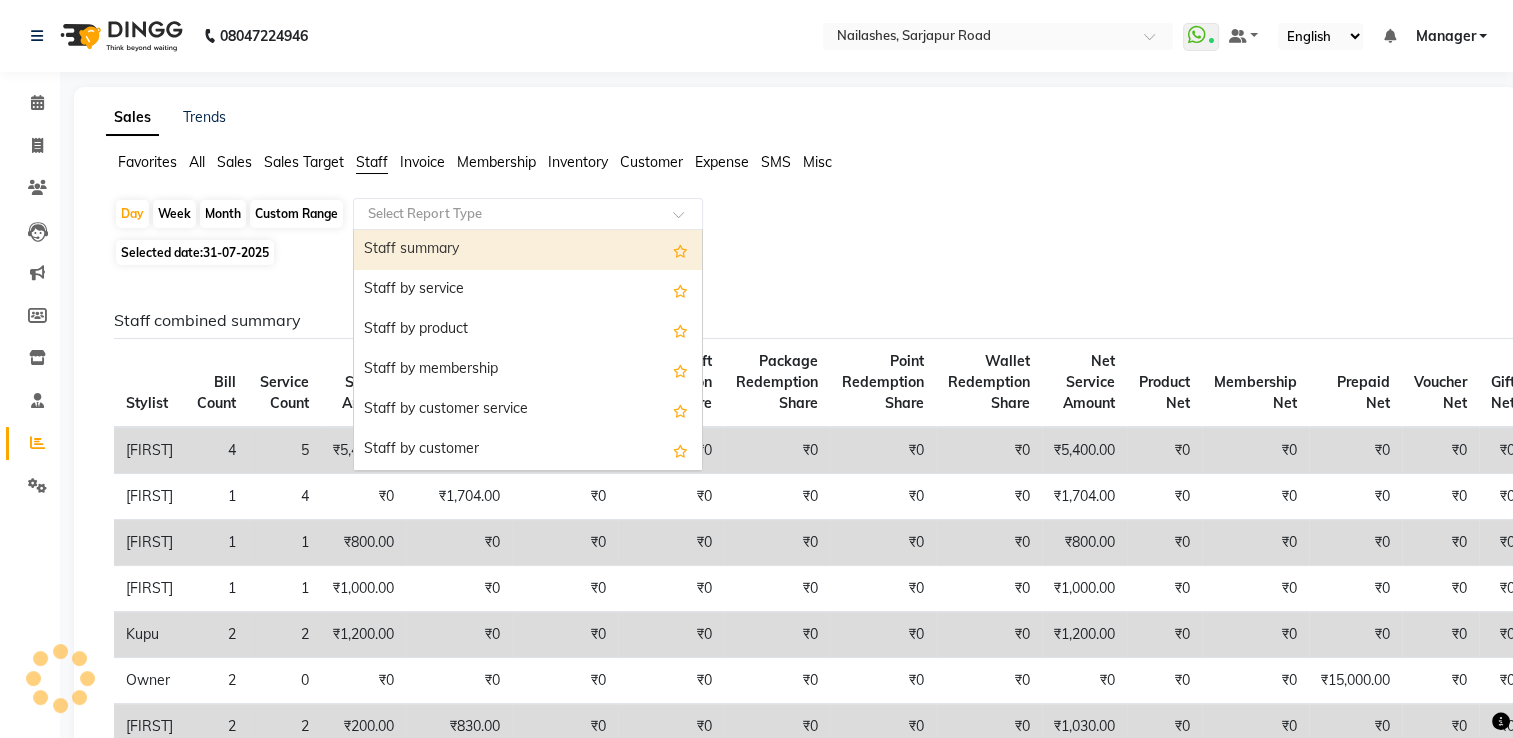 click on "Select Report Type" 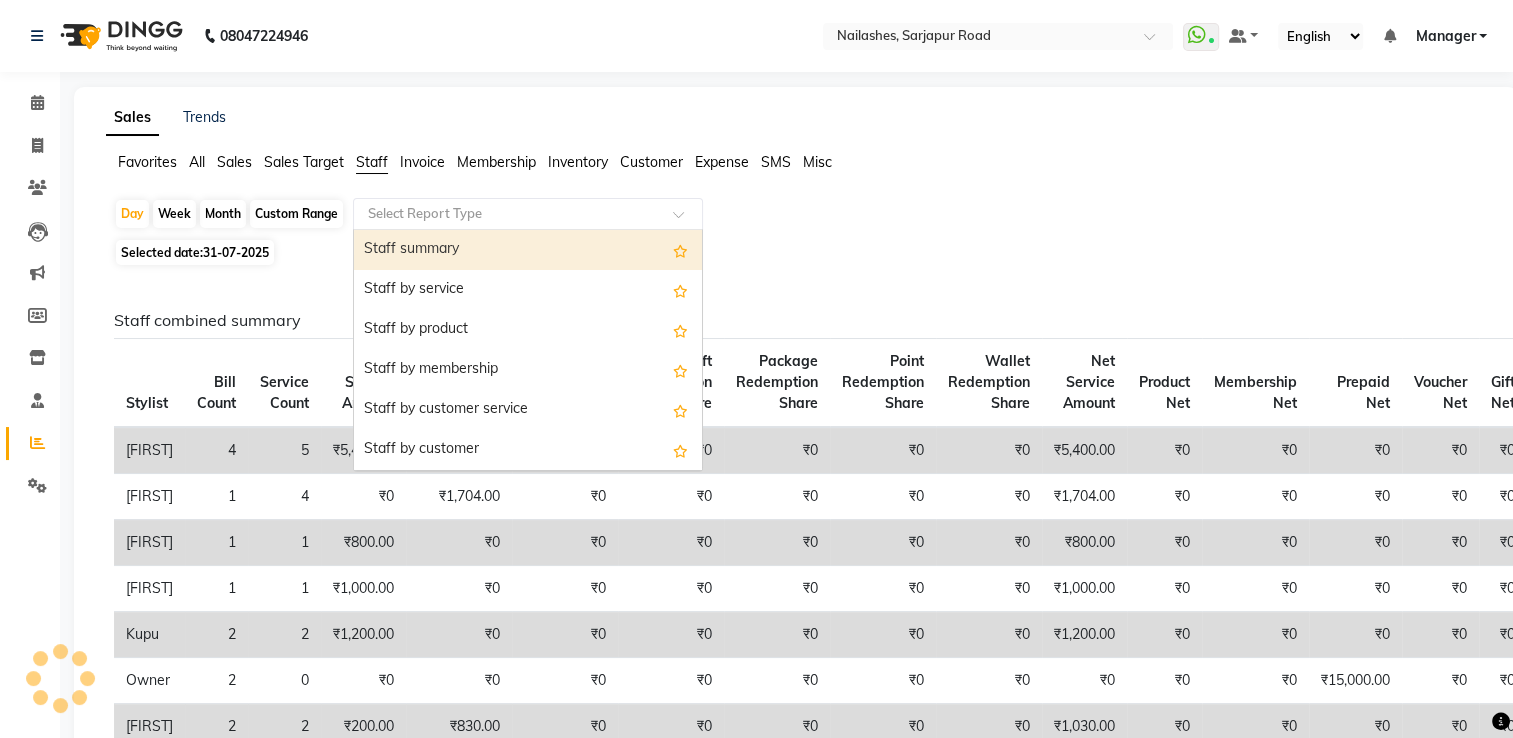 click on "Staff summary" at bounding box center (528, 250) 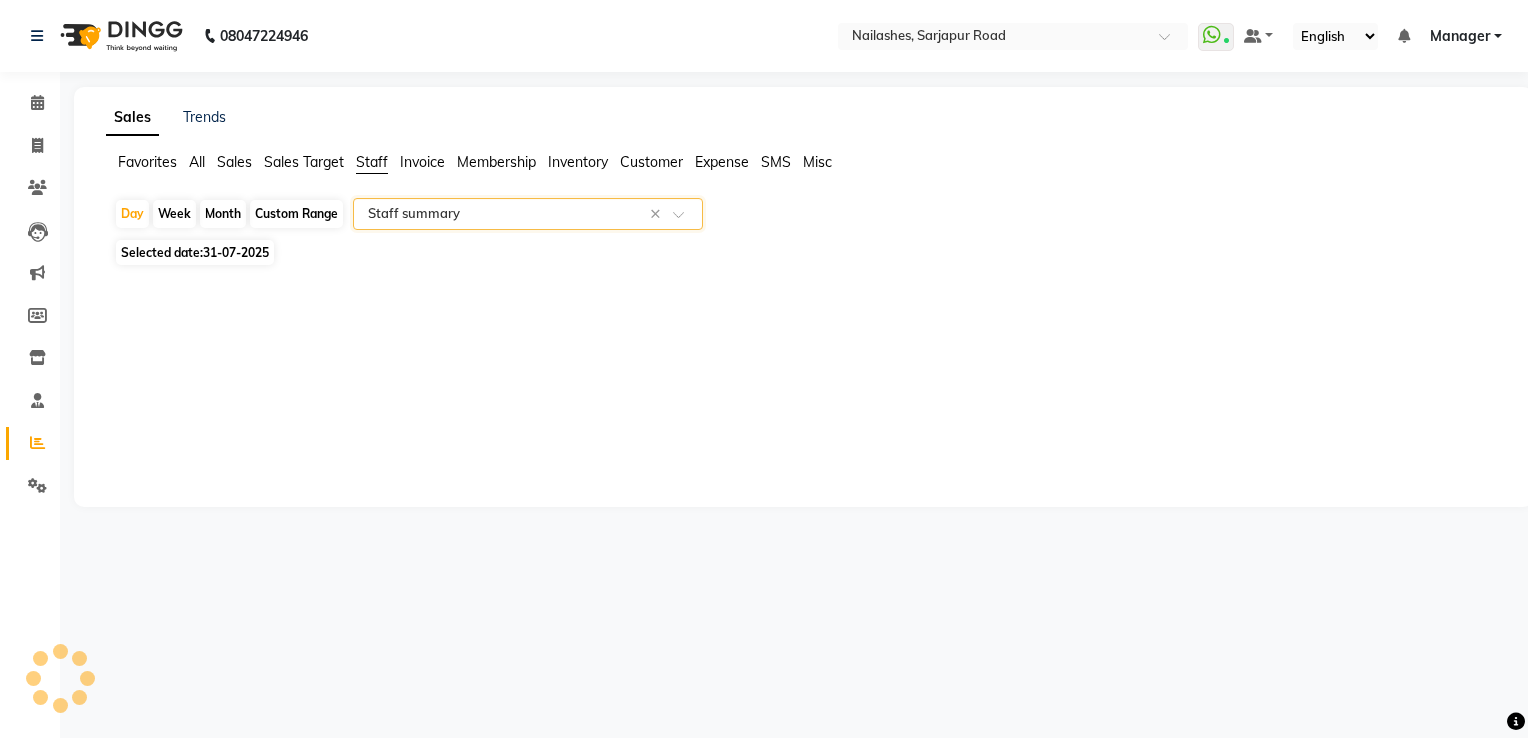 select on "full_report" 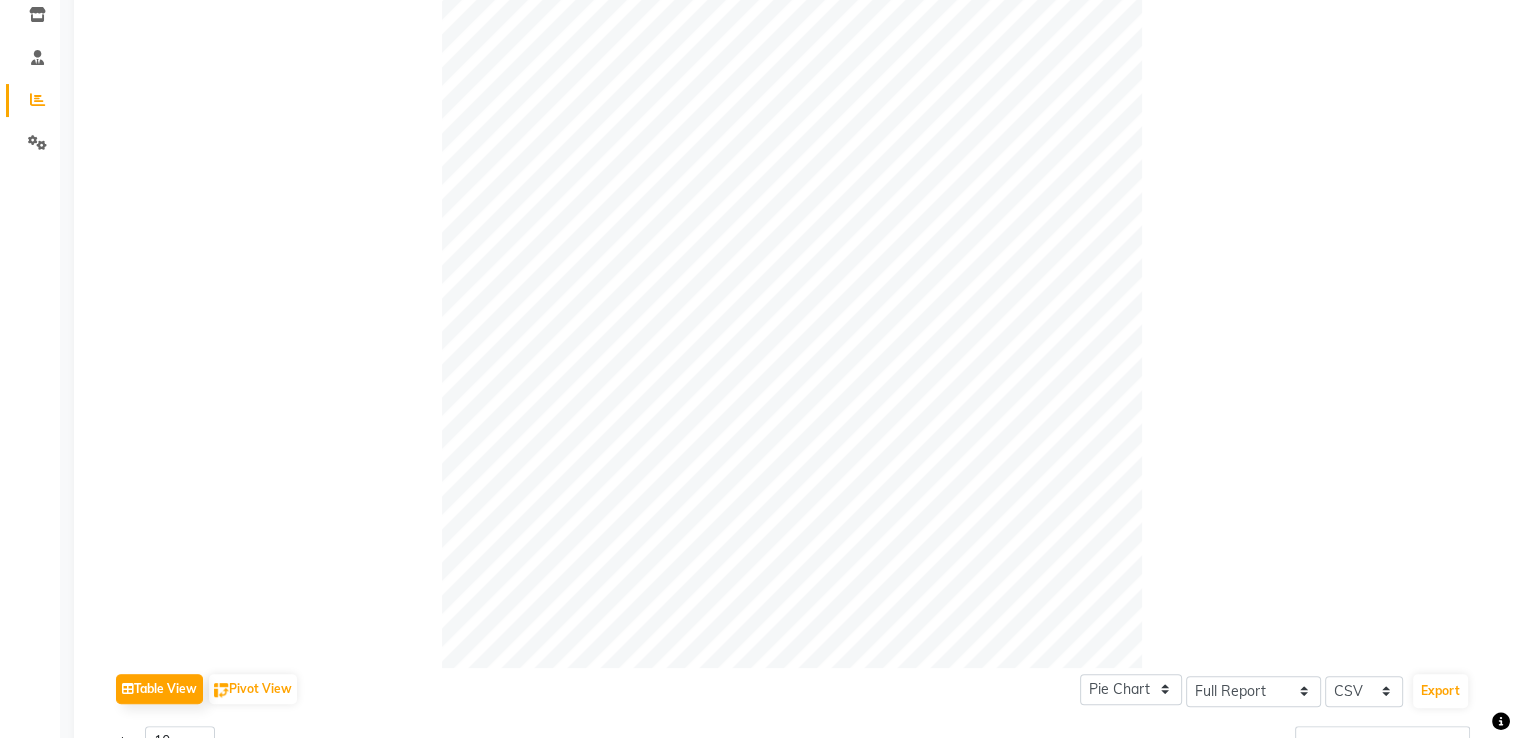 scroll, scrollTop: 0, scrollLeft: 0, axis: both 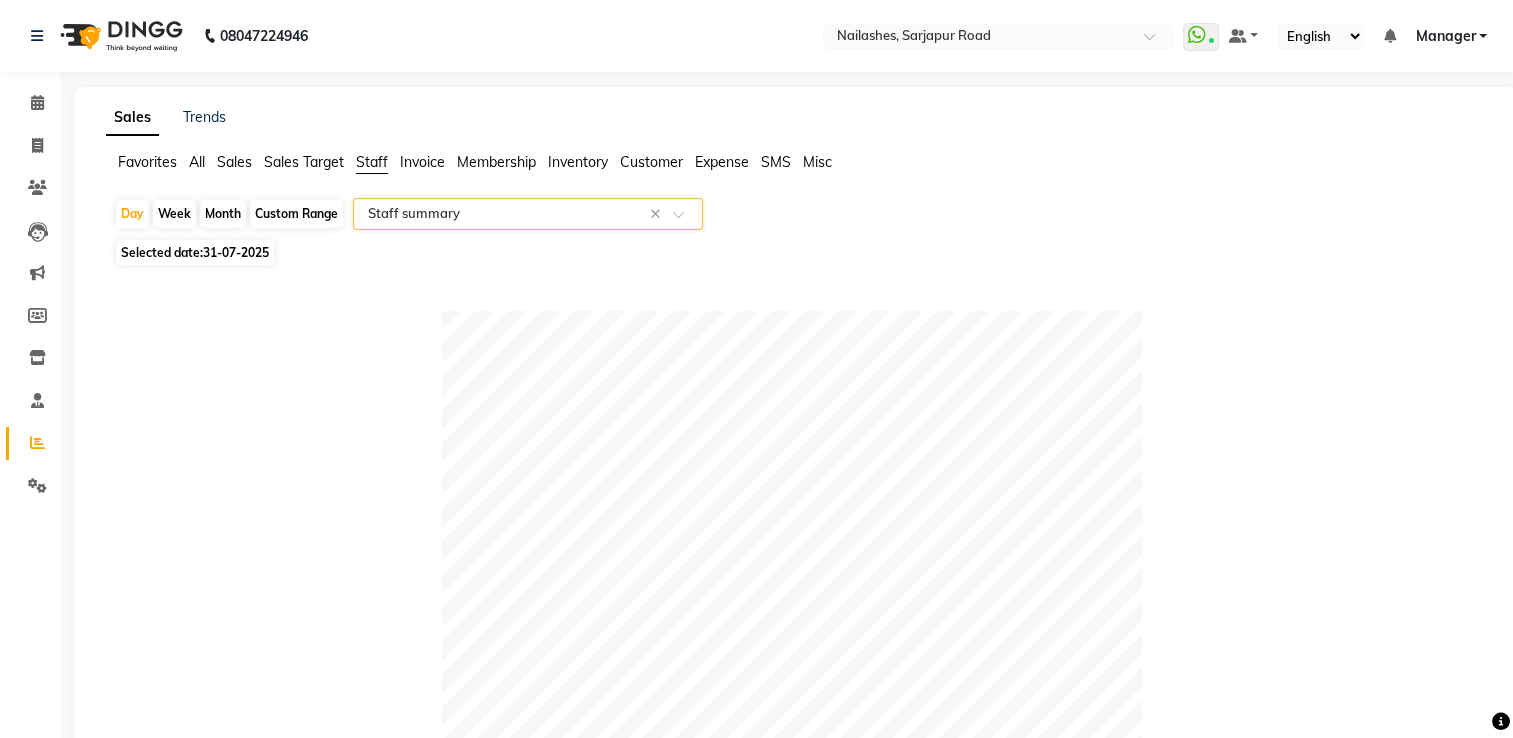 click on "Month" 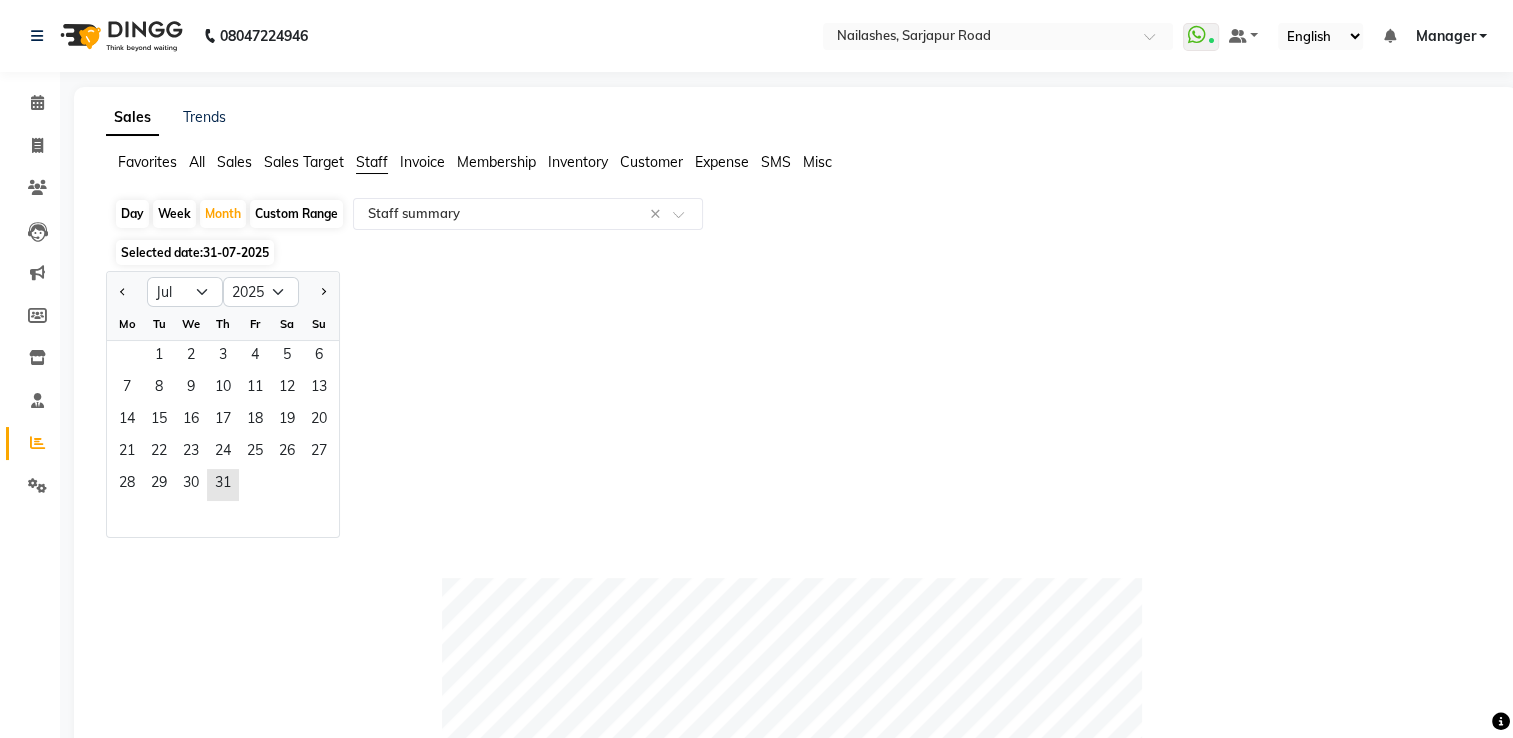 click on "31-07-2025" 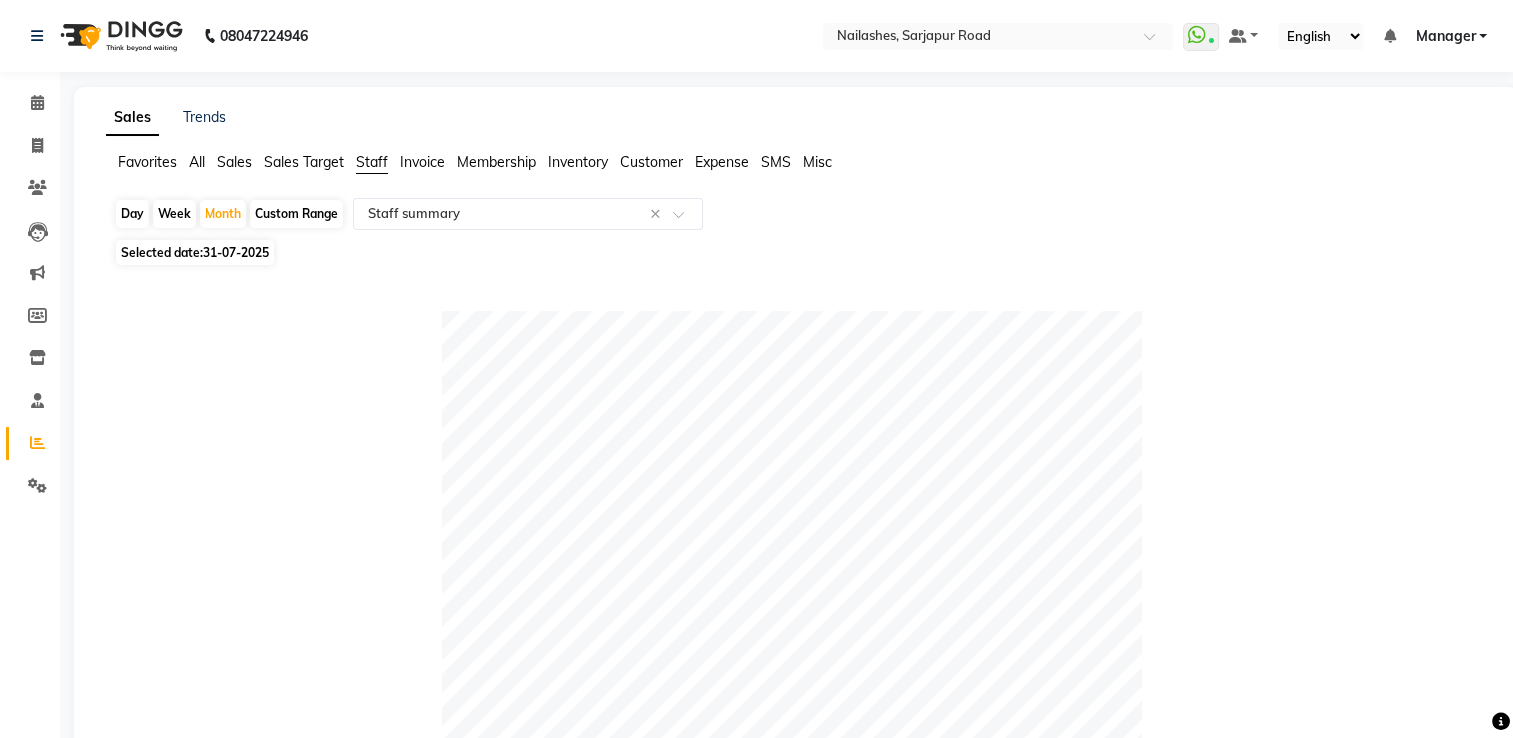 click on "31-07-2025" 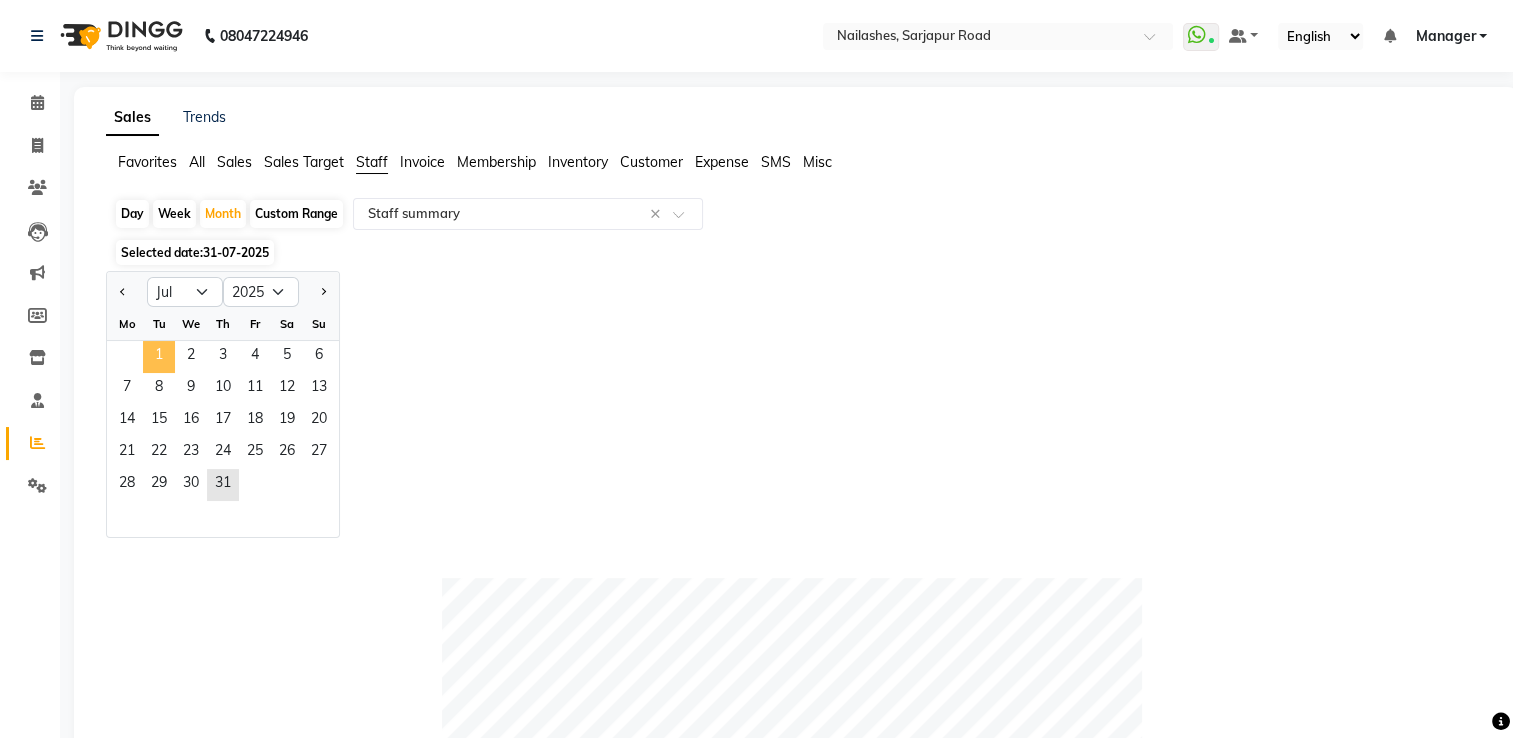 click on "1" 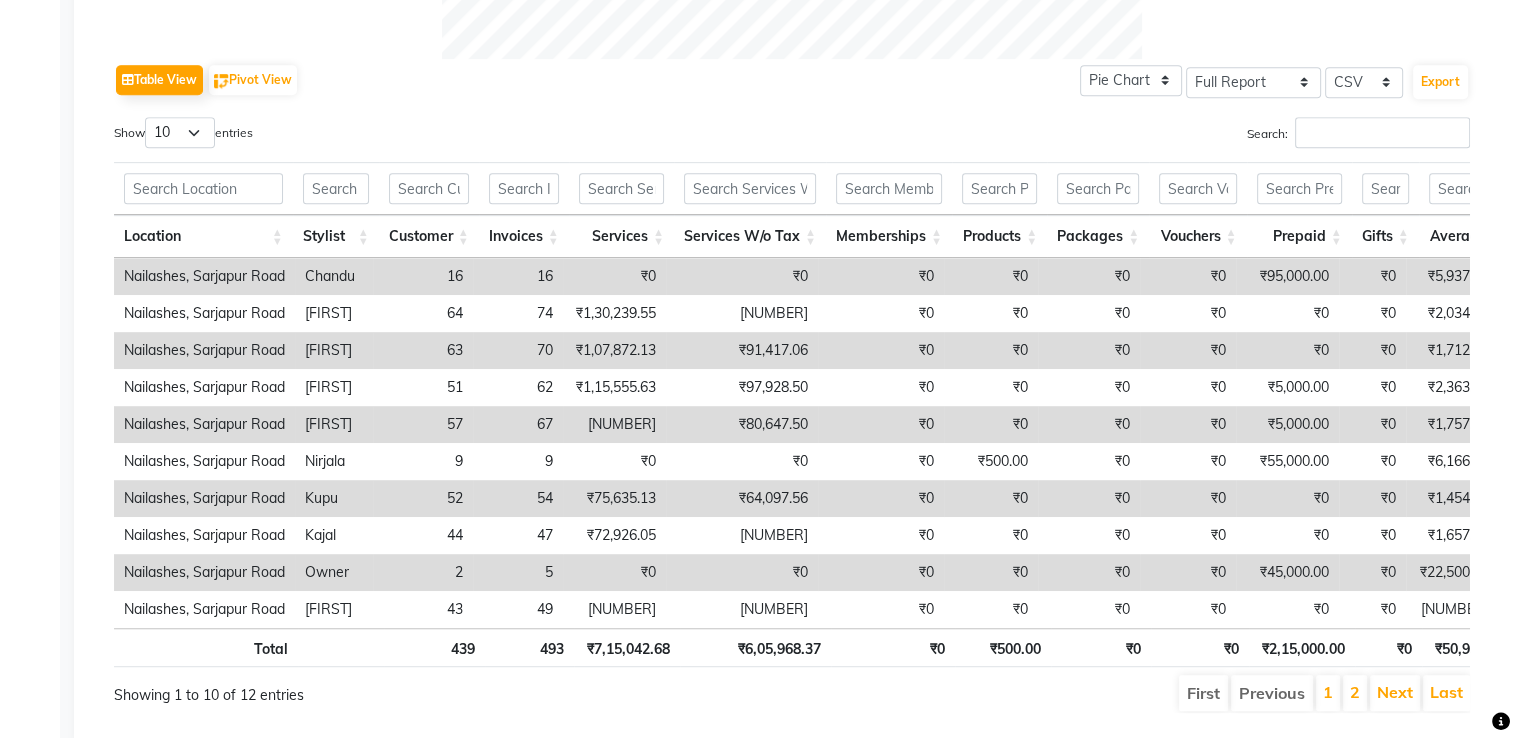 scroll, scrollTop: 1021, scrollLeft: 0, axis: vertical 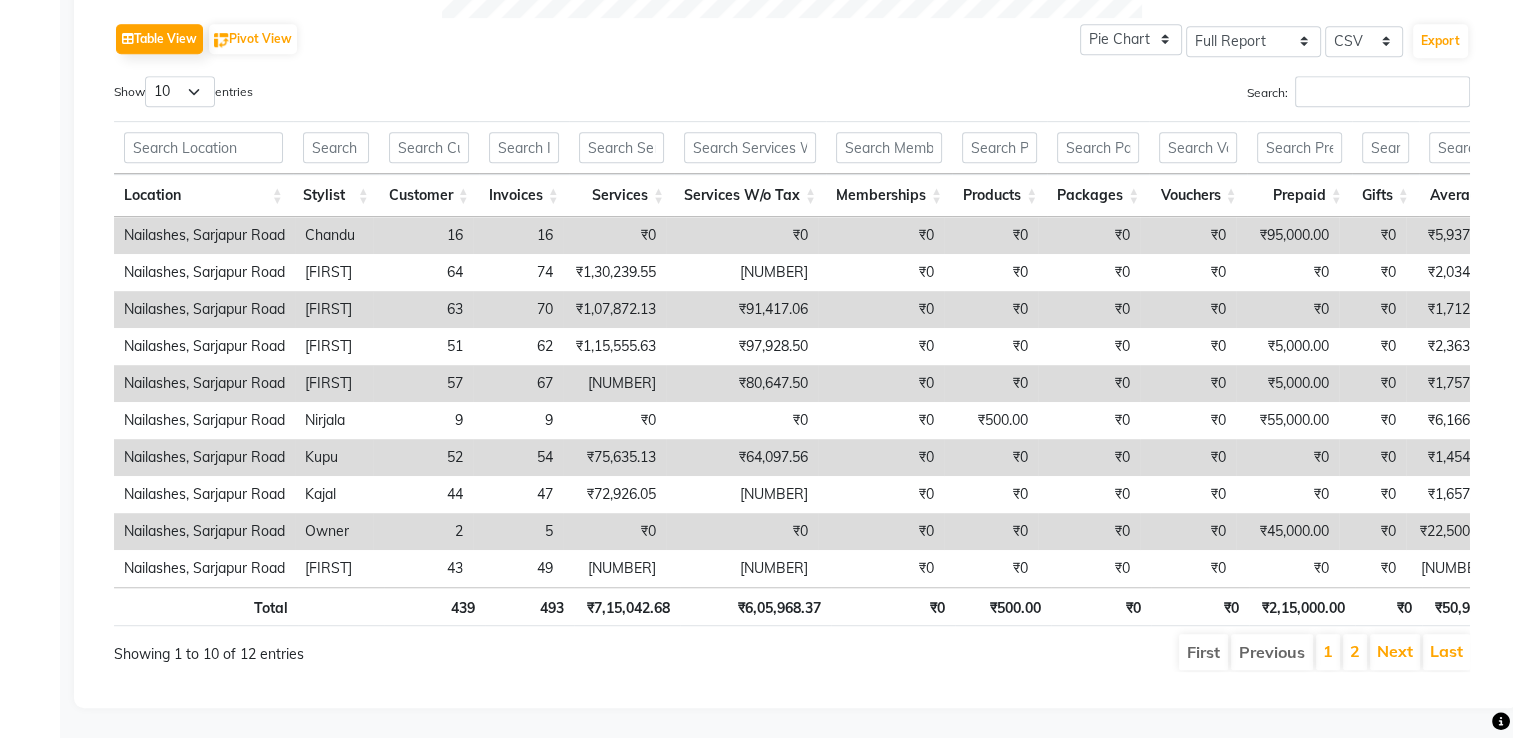 click on "2" at bounding box center (1355, 652) 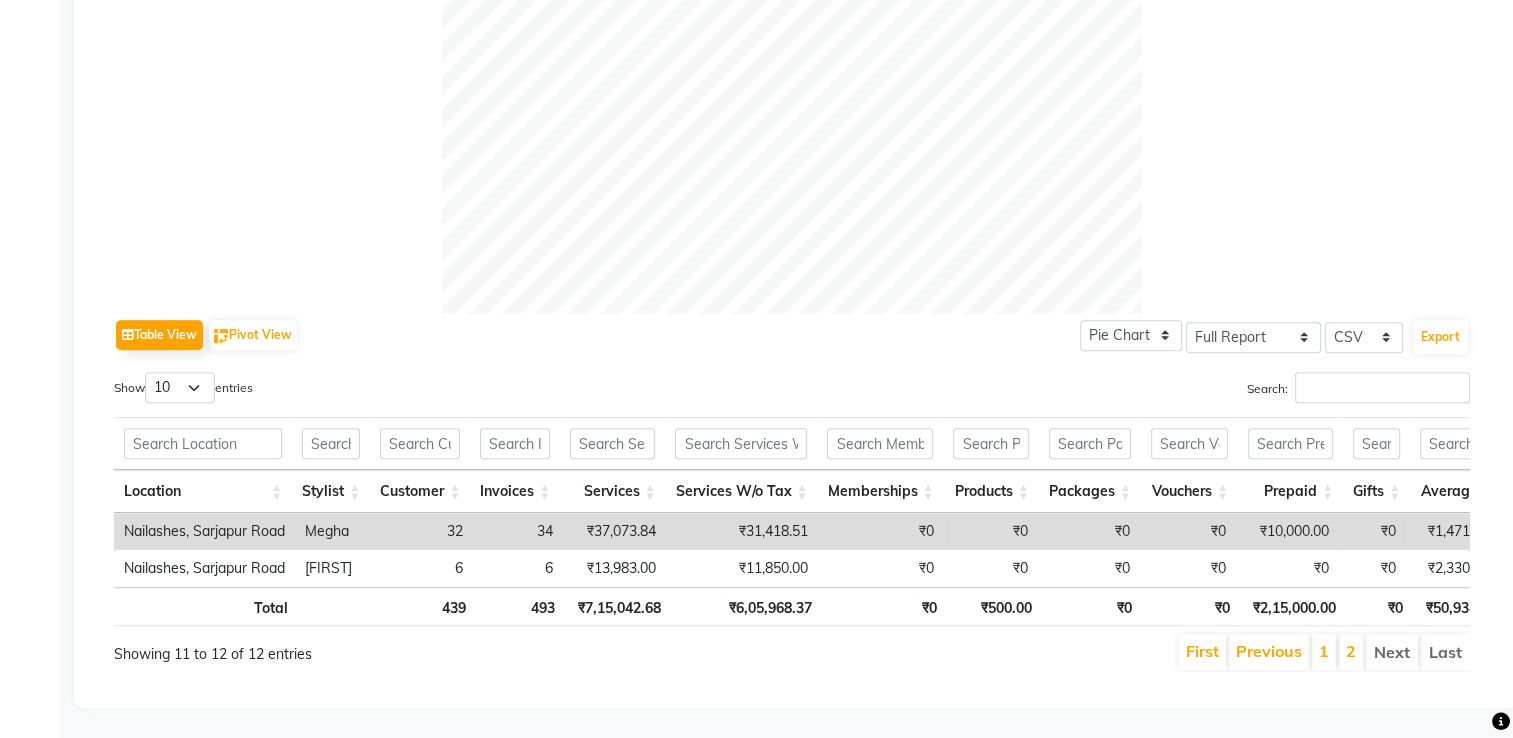 scroll, scrollTop: 725, scrollLeft: 0, axis: vertical 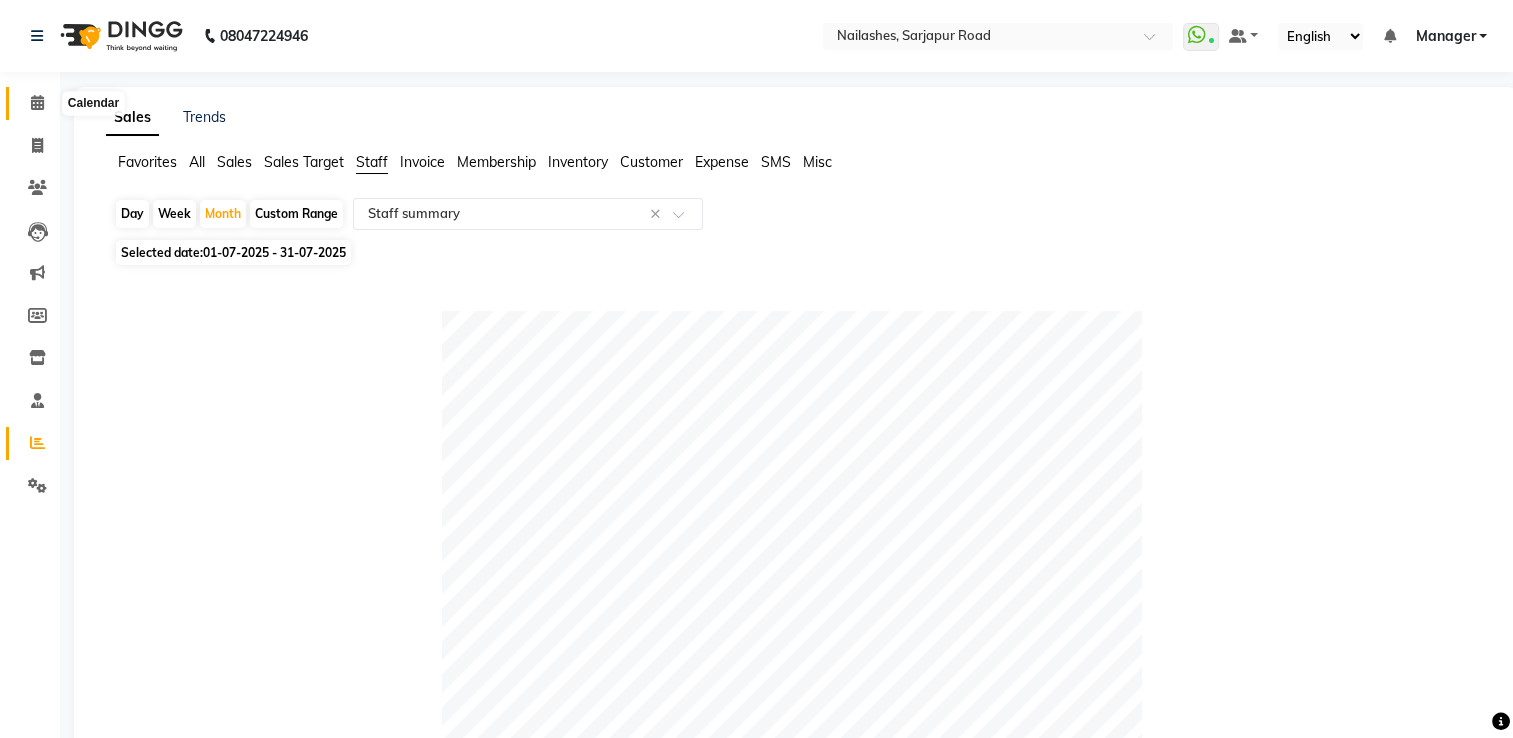 click 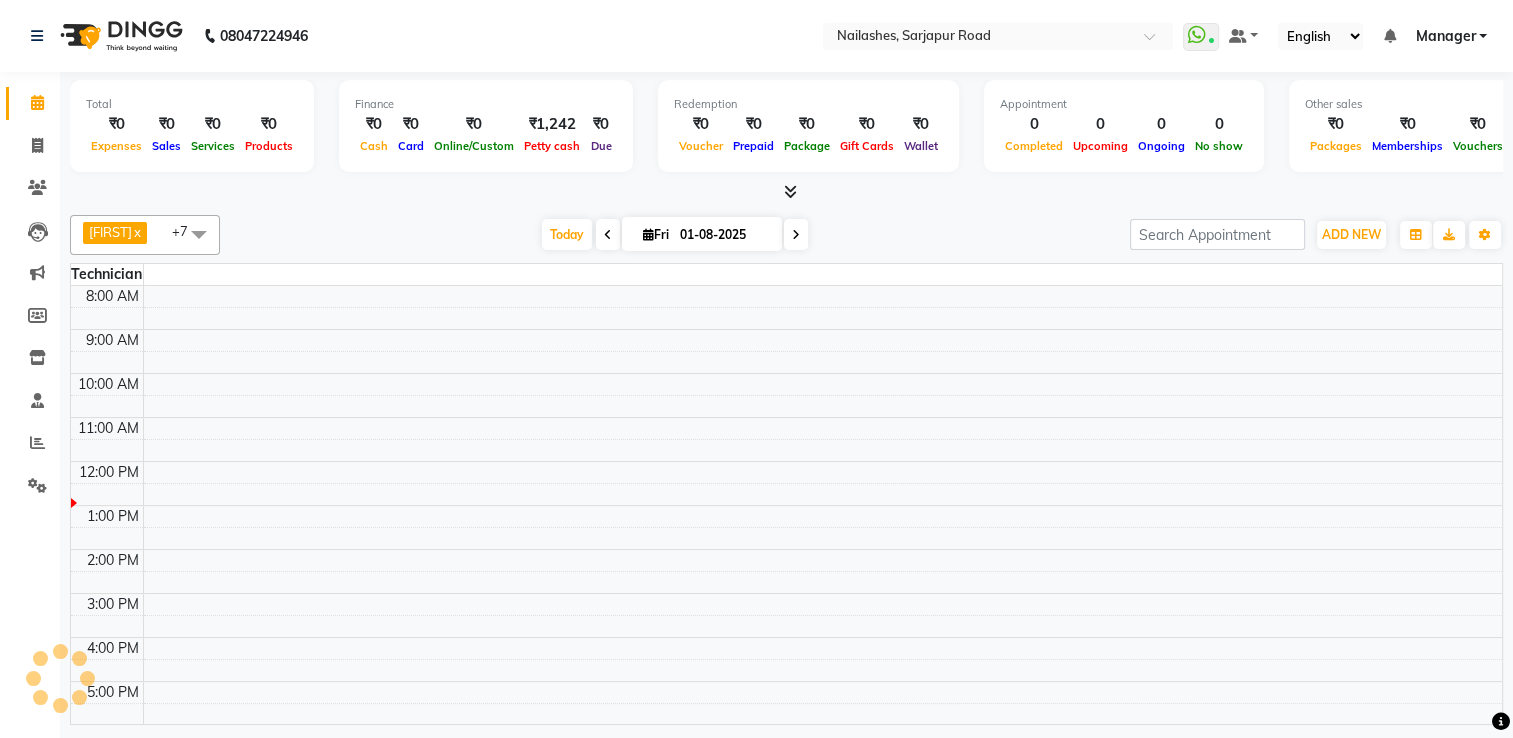 scroll, scrollTop: 136, scrollLeft: 0, axis: vertical 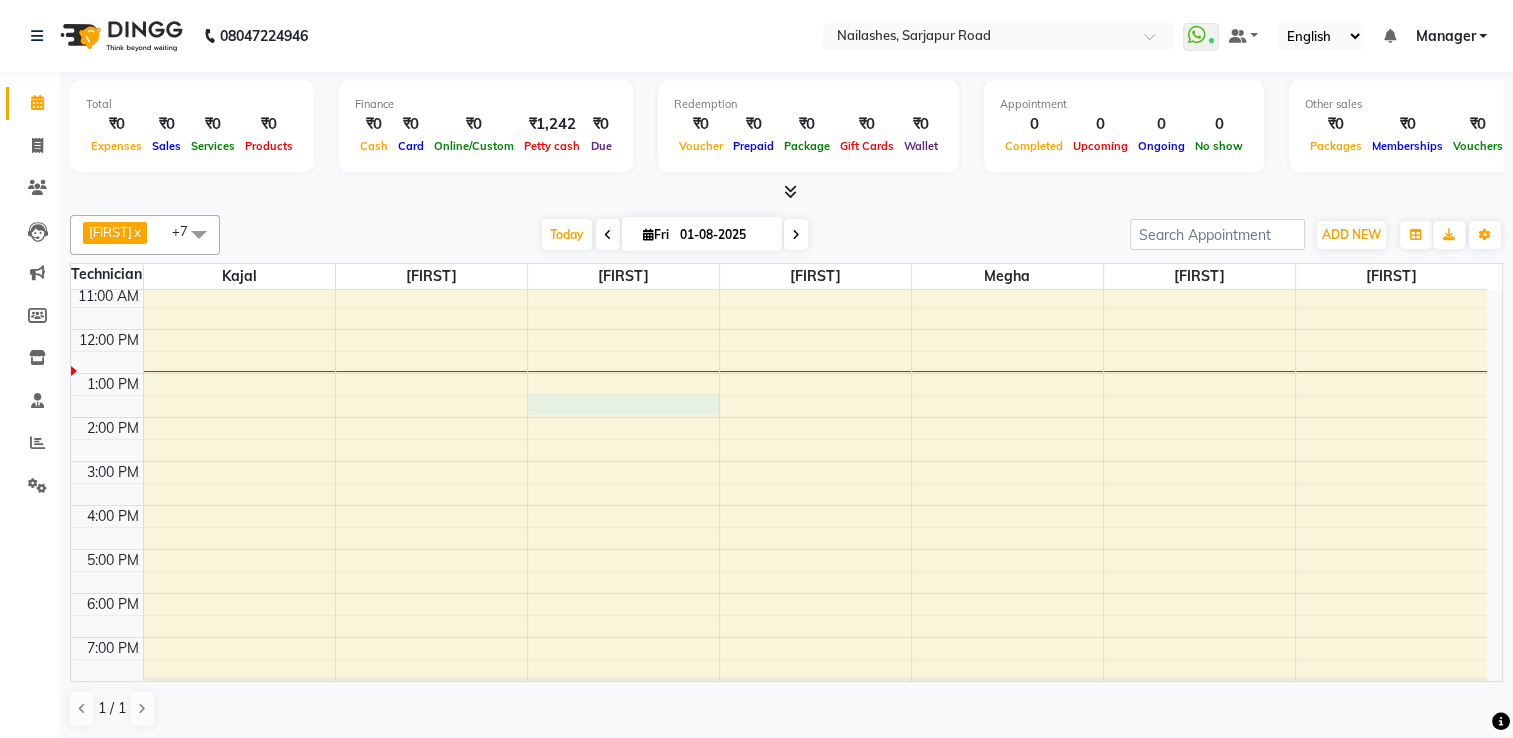 click on "8:00 AM 9:00 AM 10:00 AM 11:00 AM 12:00 PM 1:00 PM 2:00 PM 3:00 PM 4:00 PM 5:00 PM 6:00 PM 7:00 PM 8:00 PM" at bounding box center [779, 439] 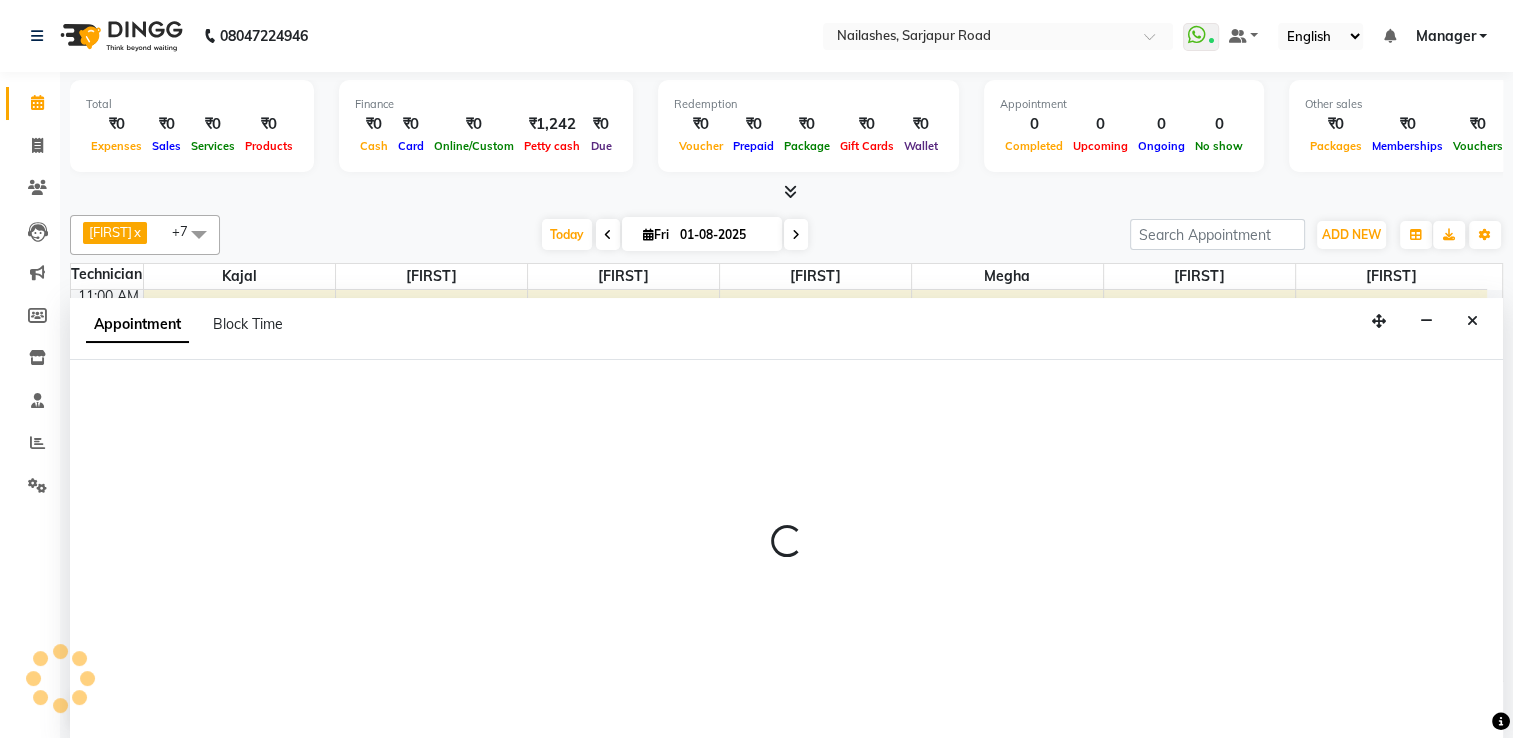 scroll, scrollTop: 0, scrollLeft: 0, axis: both 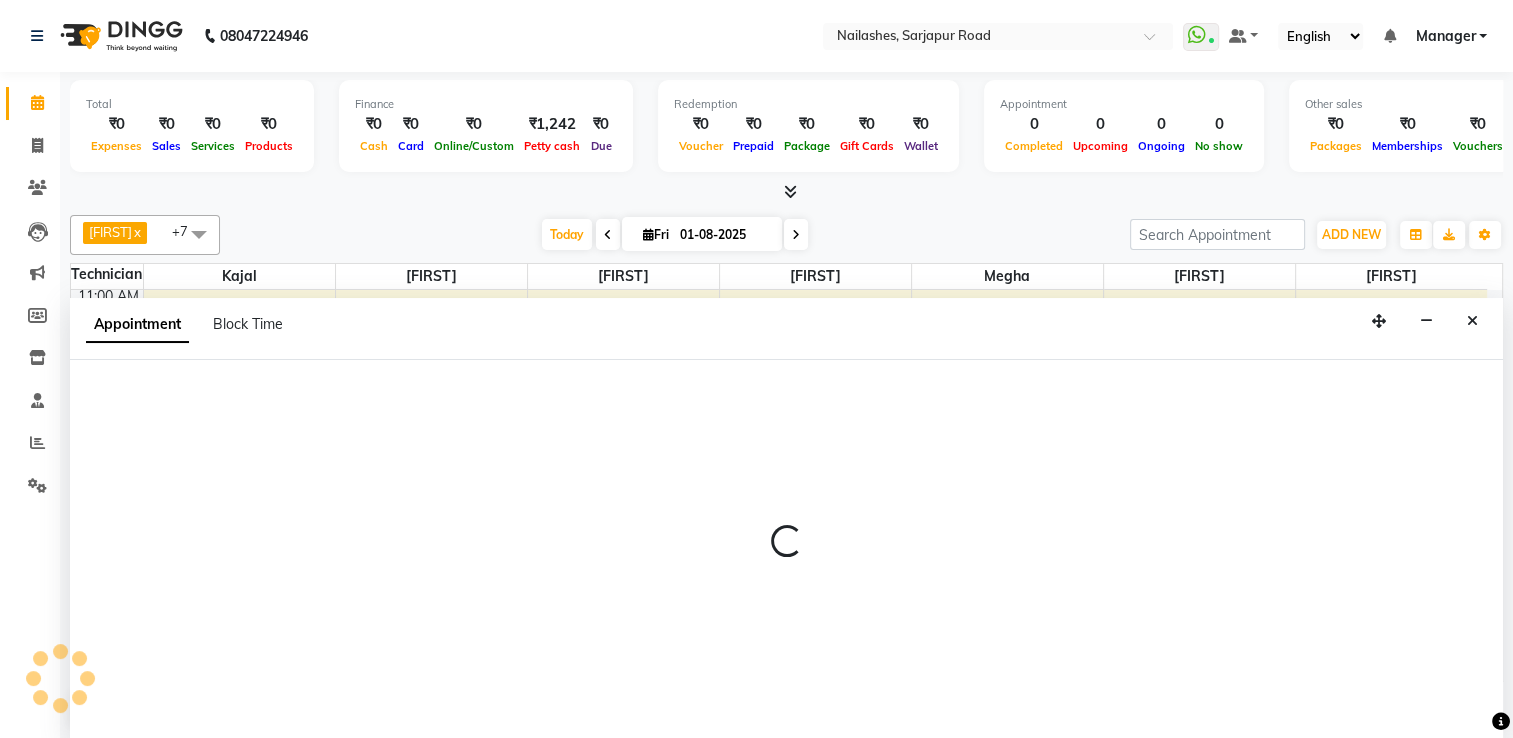 select on "68696" 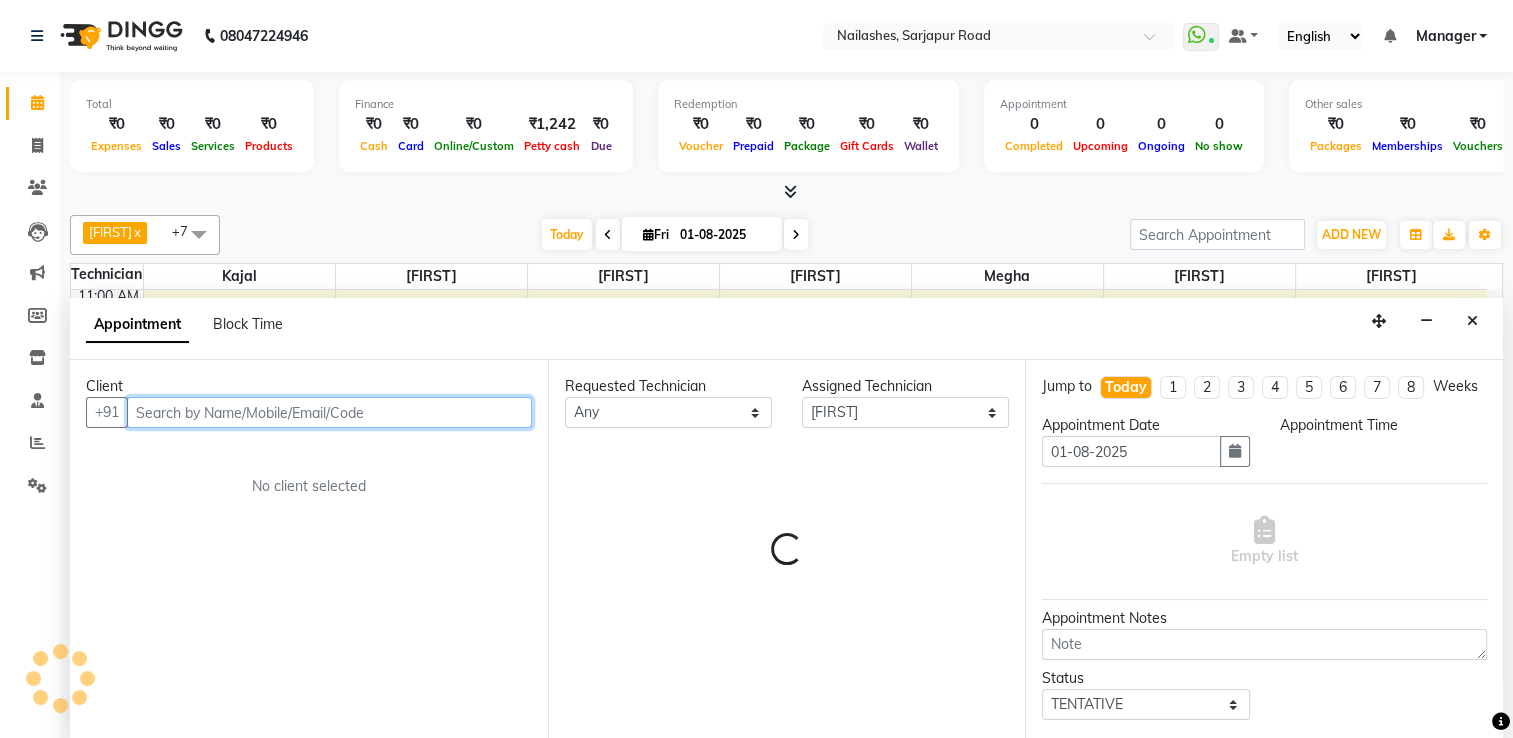 select on "810" 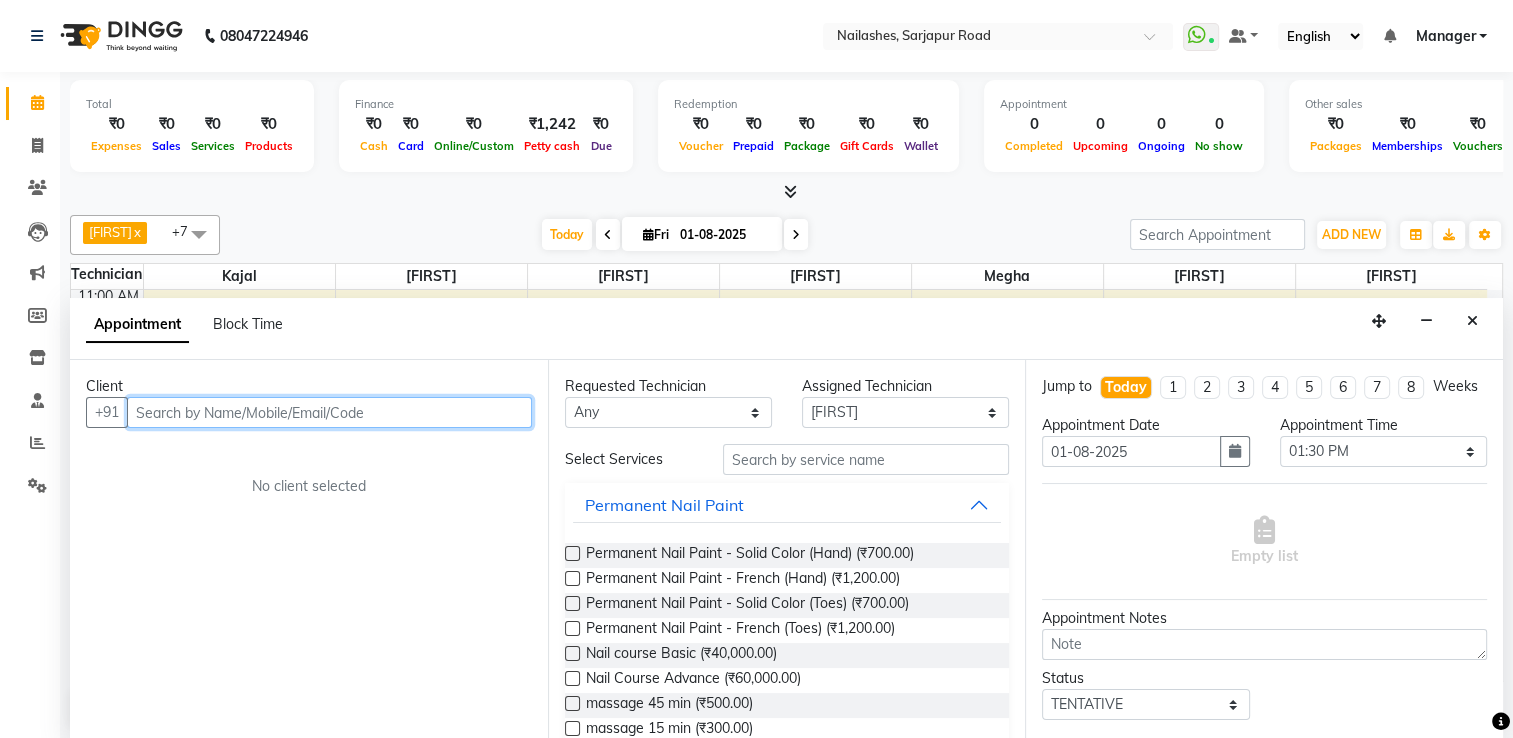 click at bounding box center [329, 412] 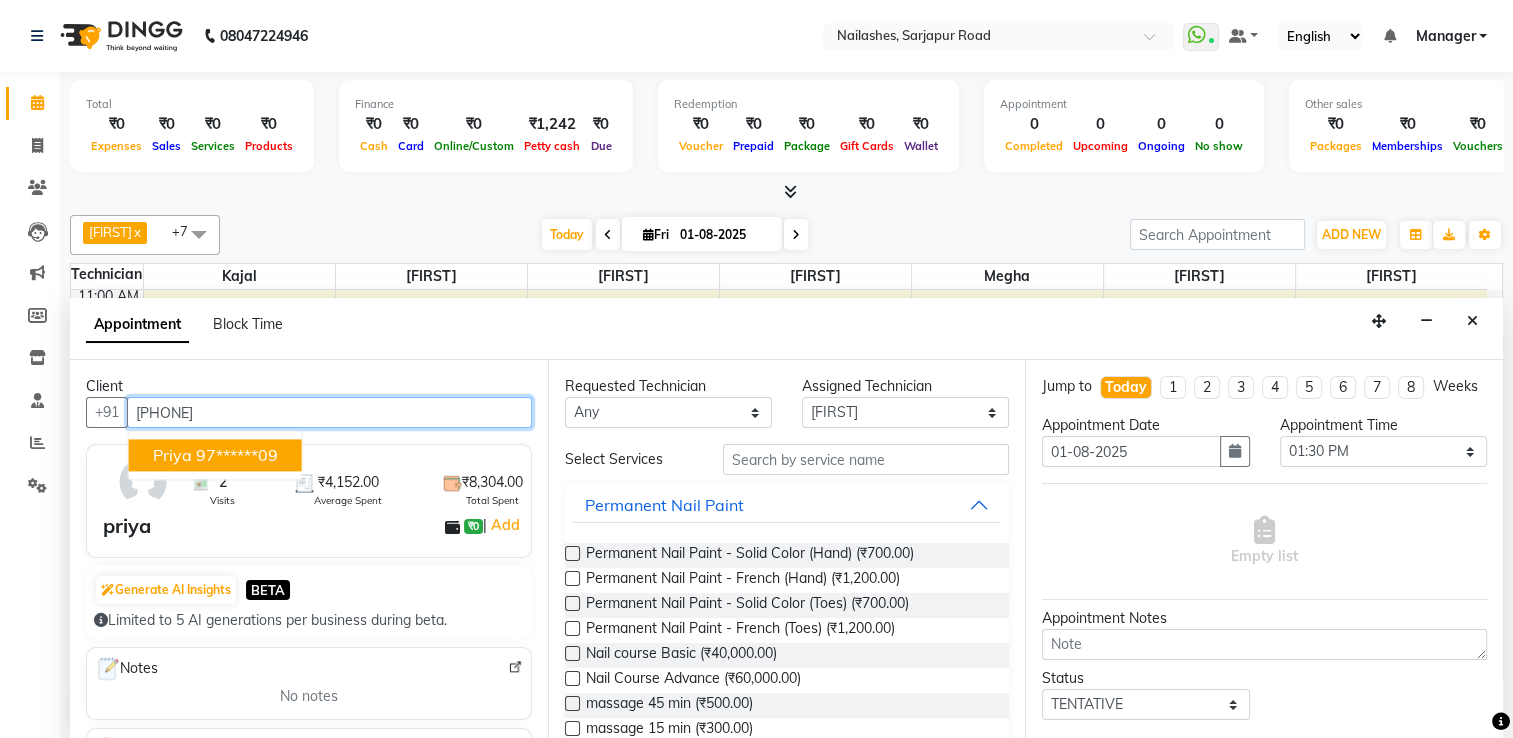 click on "97******09" at bounding box center [237, 455] 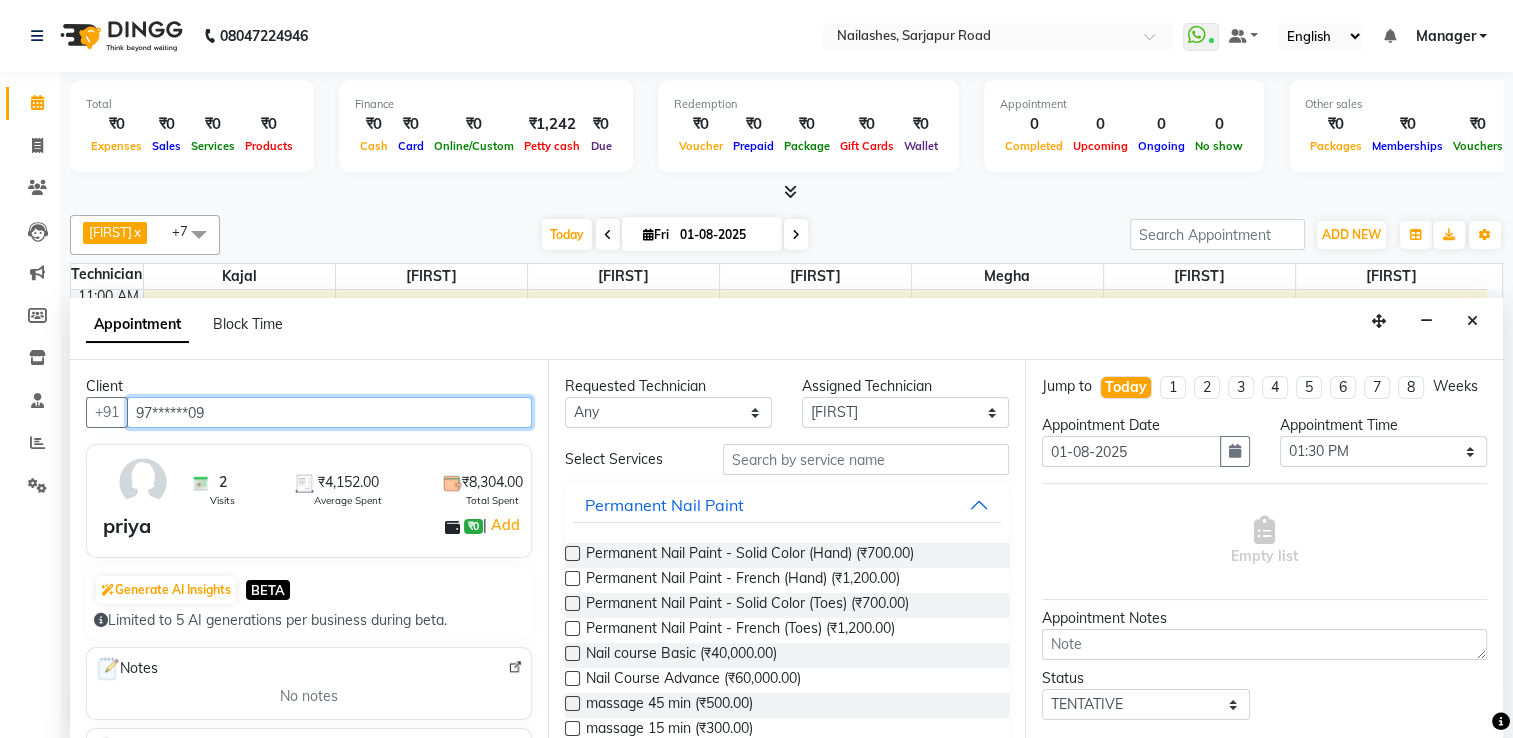 type on "97******09" 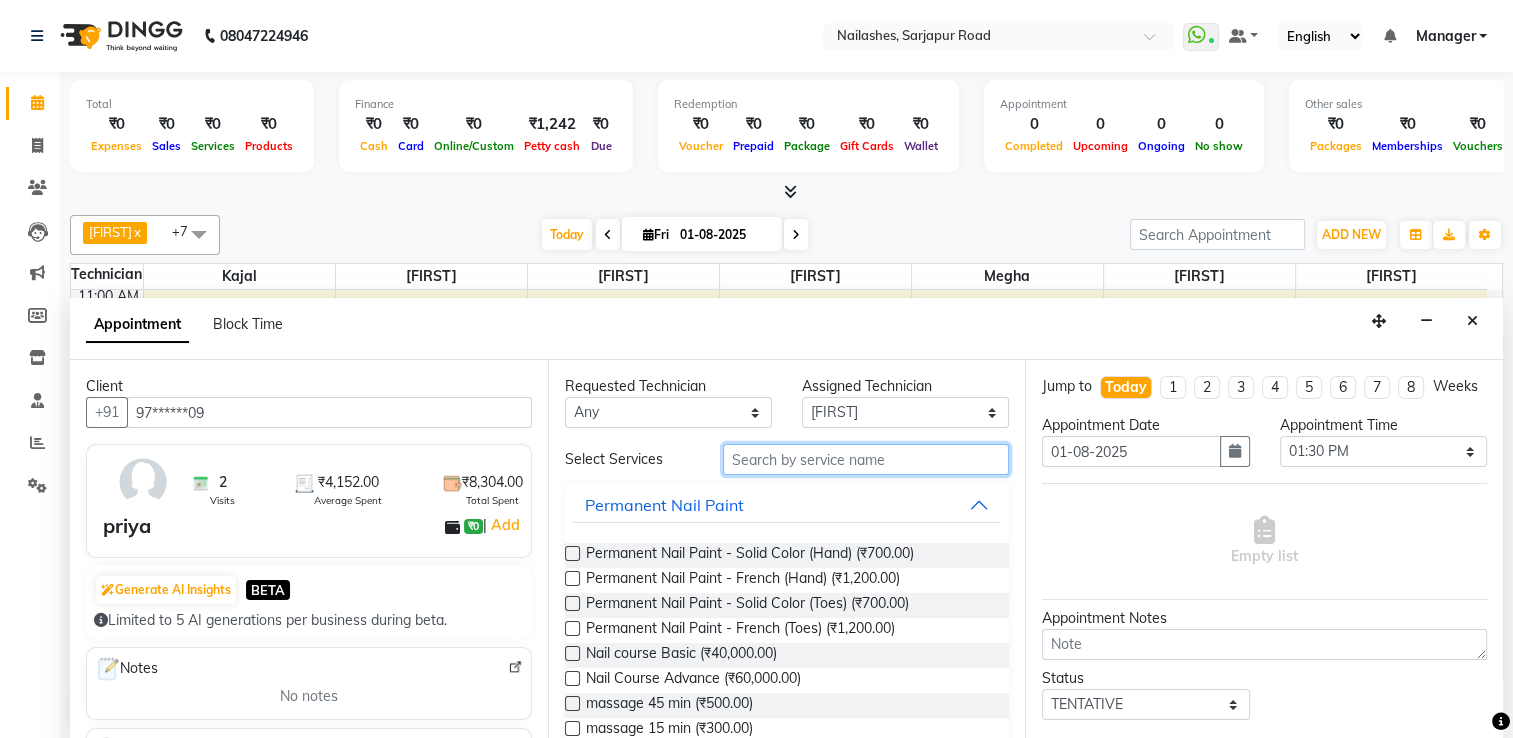 click at bounding box center [866, 459] 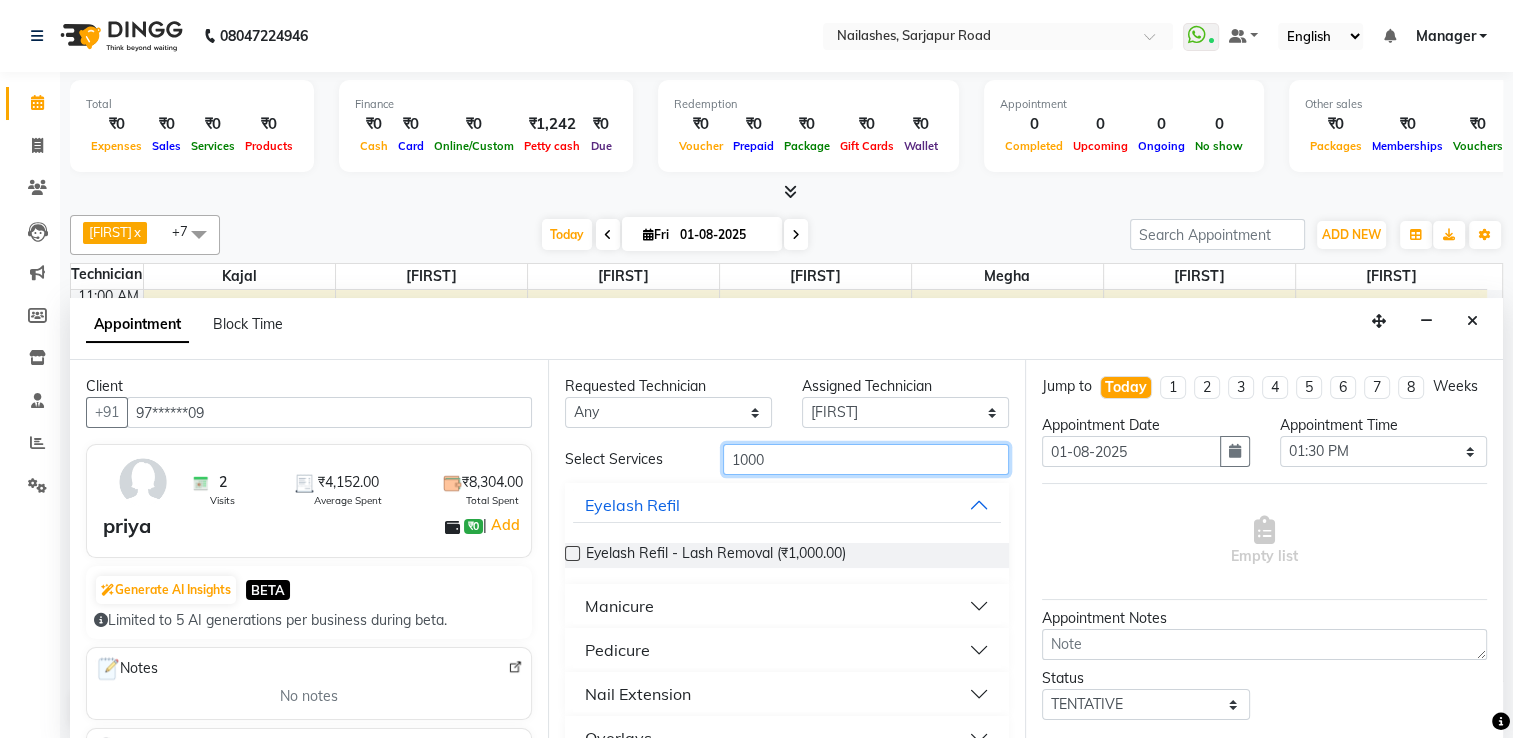 type on "1000" 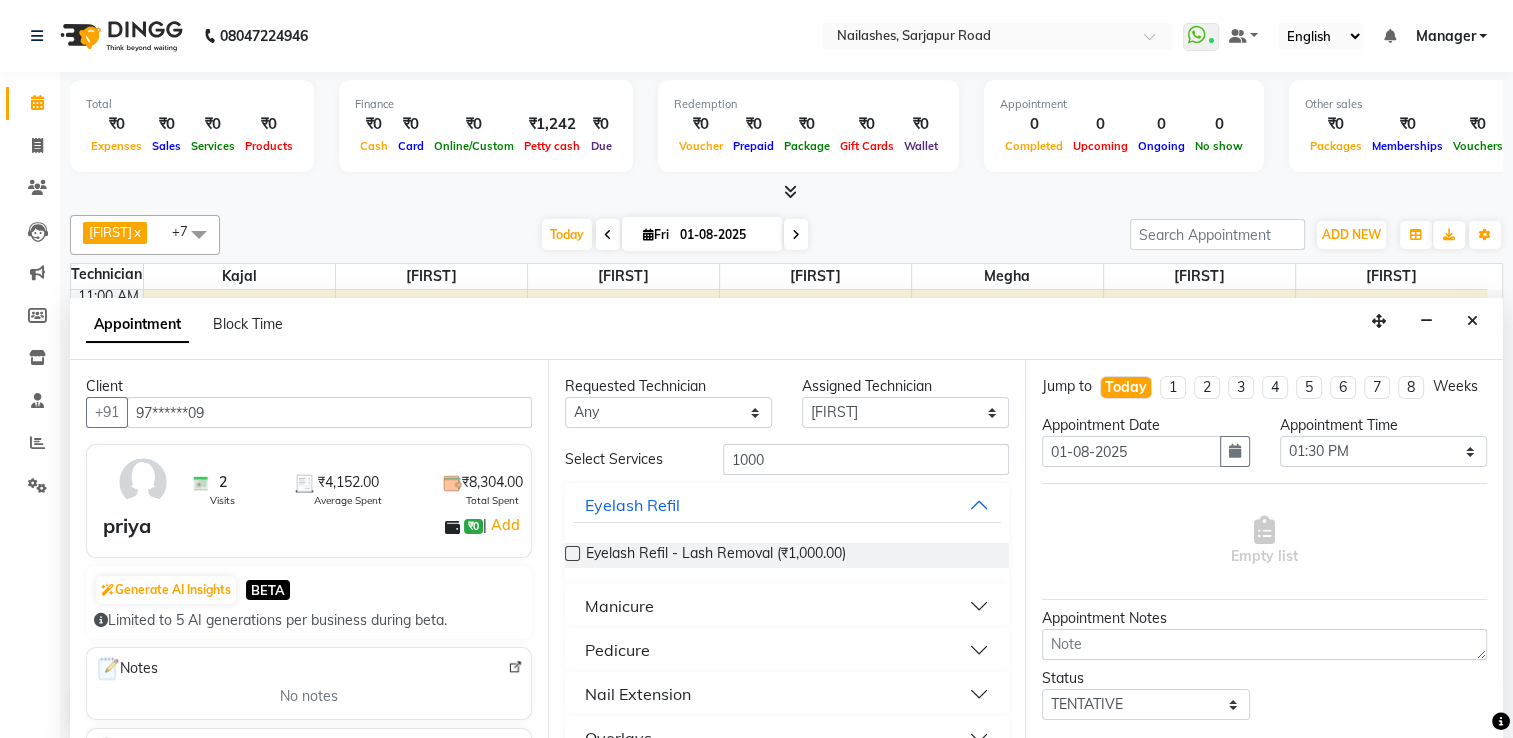 click on "Nail Extension" at bounding box center (787, 694) 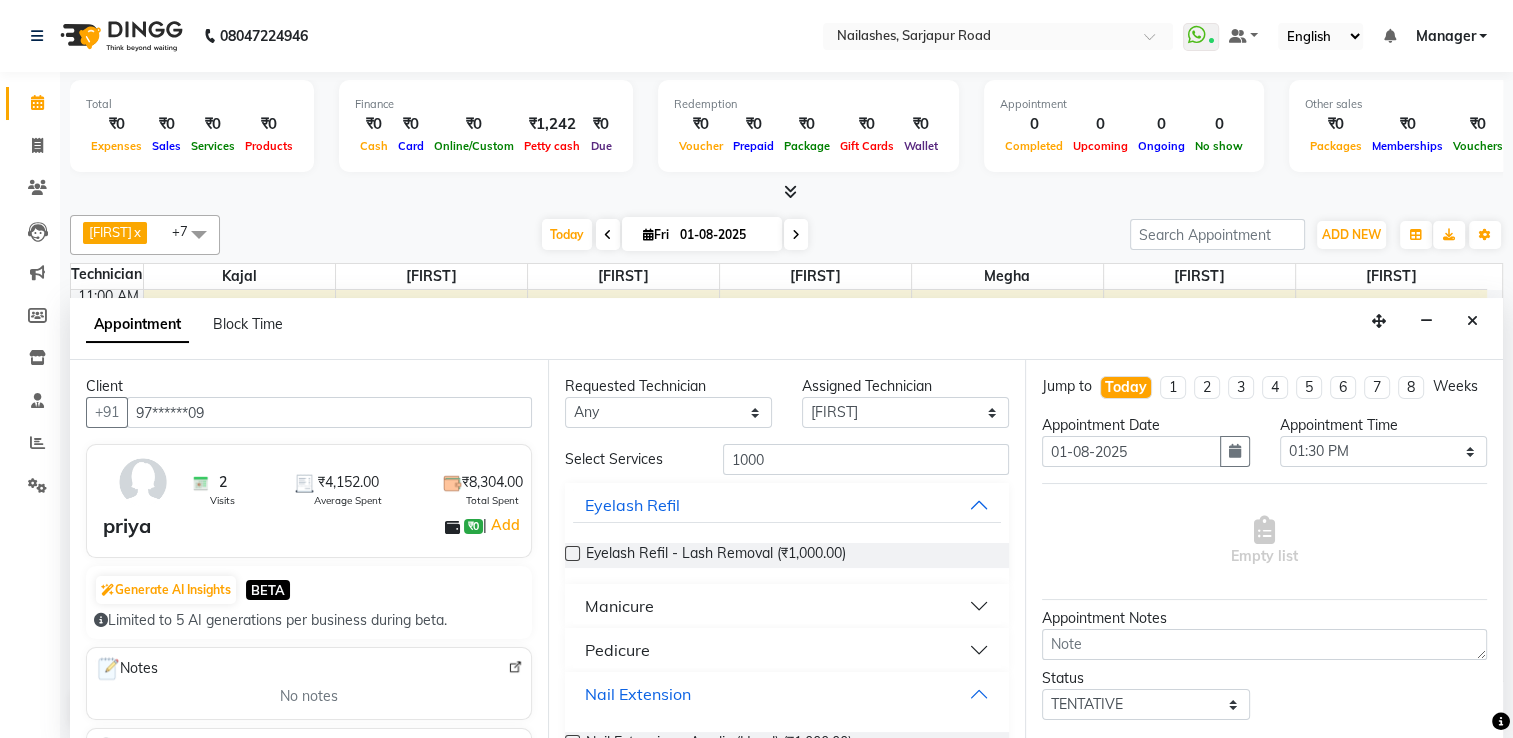 scroll, scrollTop: 292, scrollLeft: 0, axis: vertical 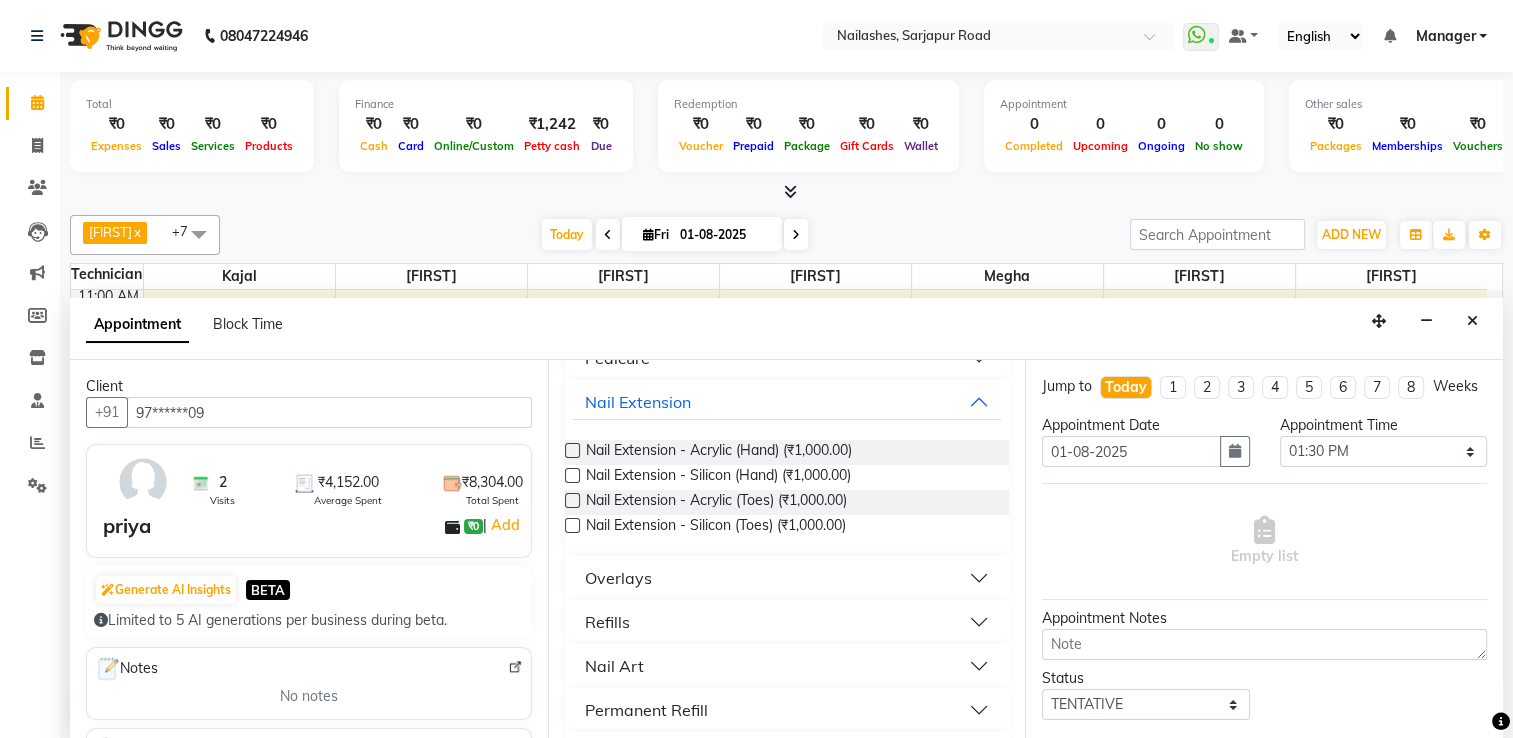 click at bounding box center [572, 450] 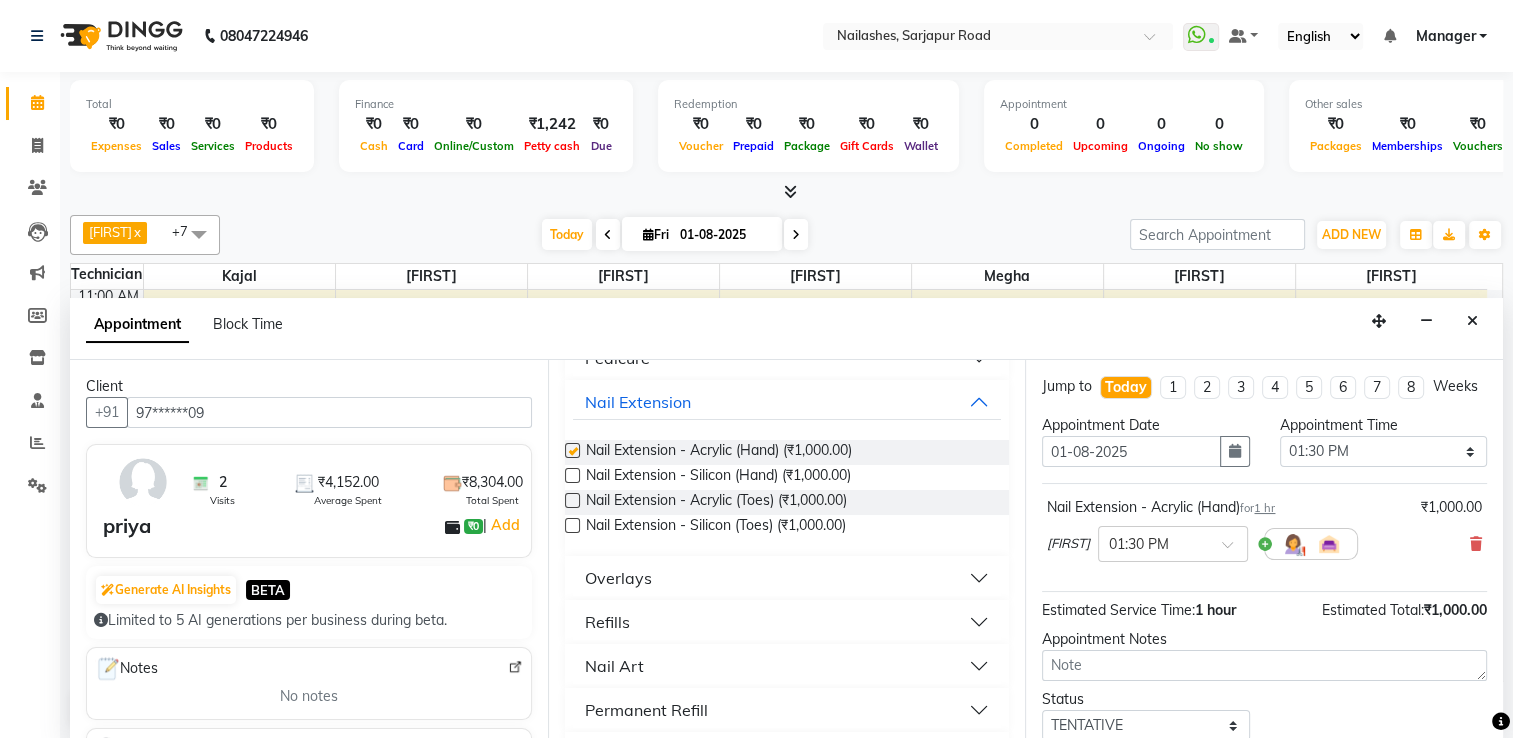 checkbox on "false" 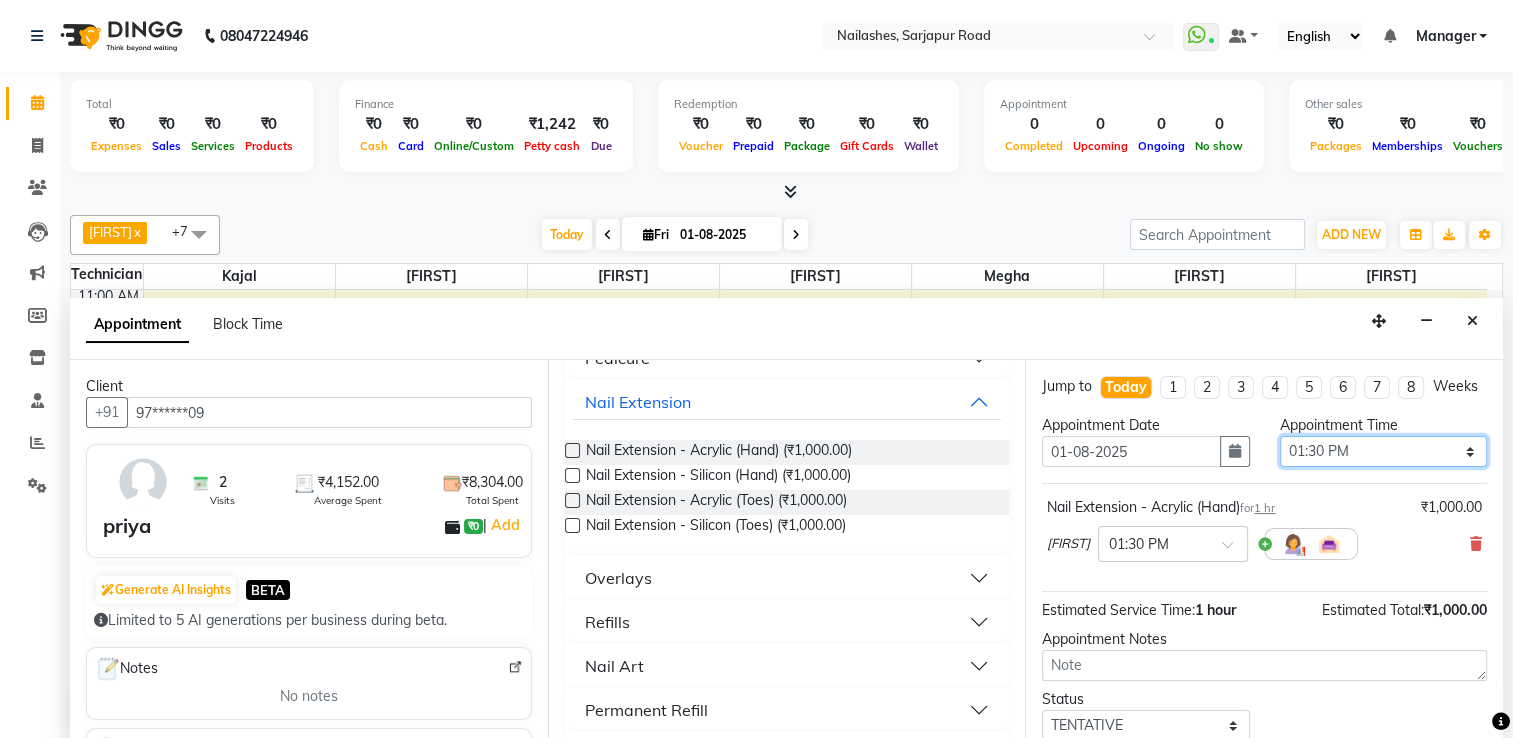 click on "Select 09:00 AM 09:15 AM 09:30 AM 09:45 AM 10:00 AM 10:15 AM 10:30 AM 10:45 AM 11:00 AM 11:15 AM 11:30 AM 11:45 AM 12:00 PM 12:15 PM 12:30 PM 12:45 PM 01:00 PM 01:15 PM 01:30 PM 01:45 PM 02:00 PM 02:15 PM 02:30 PM 02:45 PM 03:00 PM 03:15 PM 03:30 PM 03:45 PM 04:00 PM 04:15 PM 04:30 PM 04:45 PM 05:00 PM 05:15 PM 05:30 PM 05:45 PM 06:00 PM 06:15 PM 06:30 PM 06:45 PM 07:00 PM 07:15 PM 07:30 PM 07:45 PM 08:00 PM" at bounding box center (1383, 451) 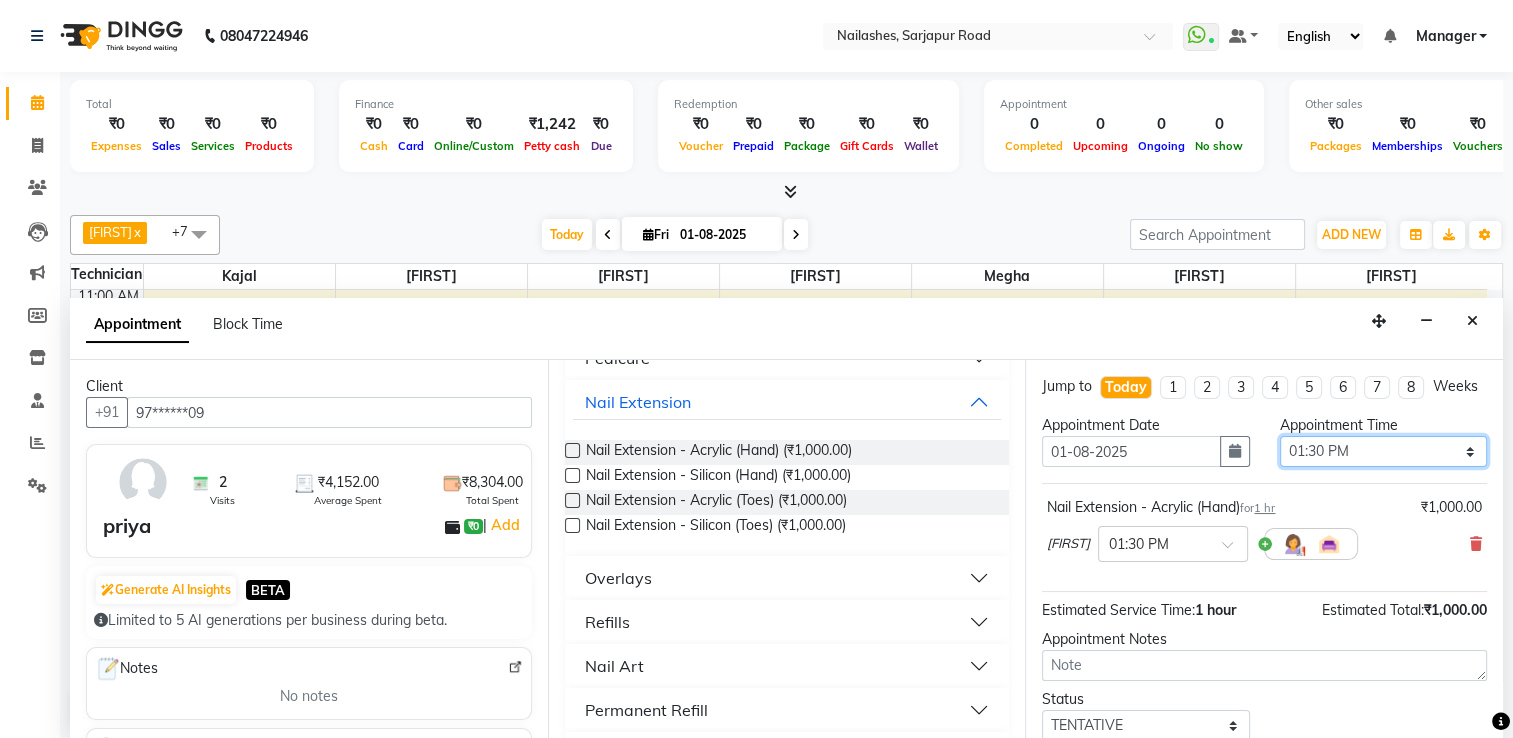 select on "795" 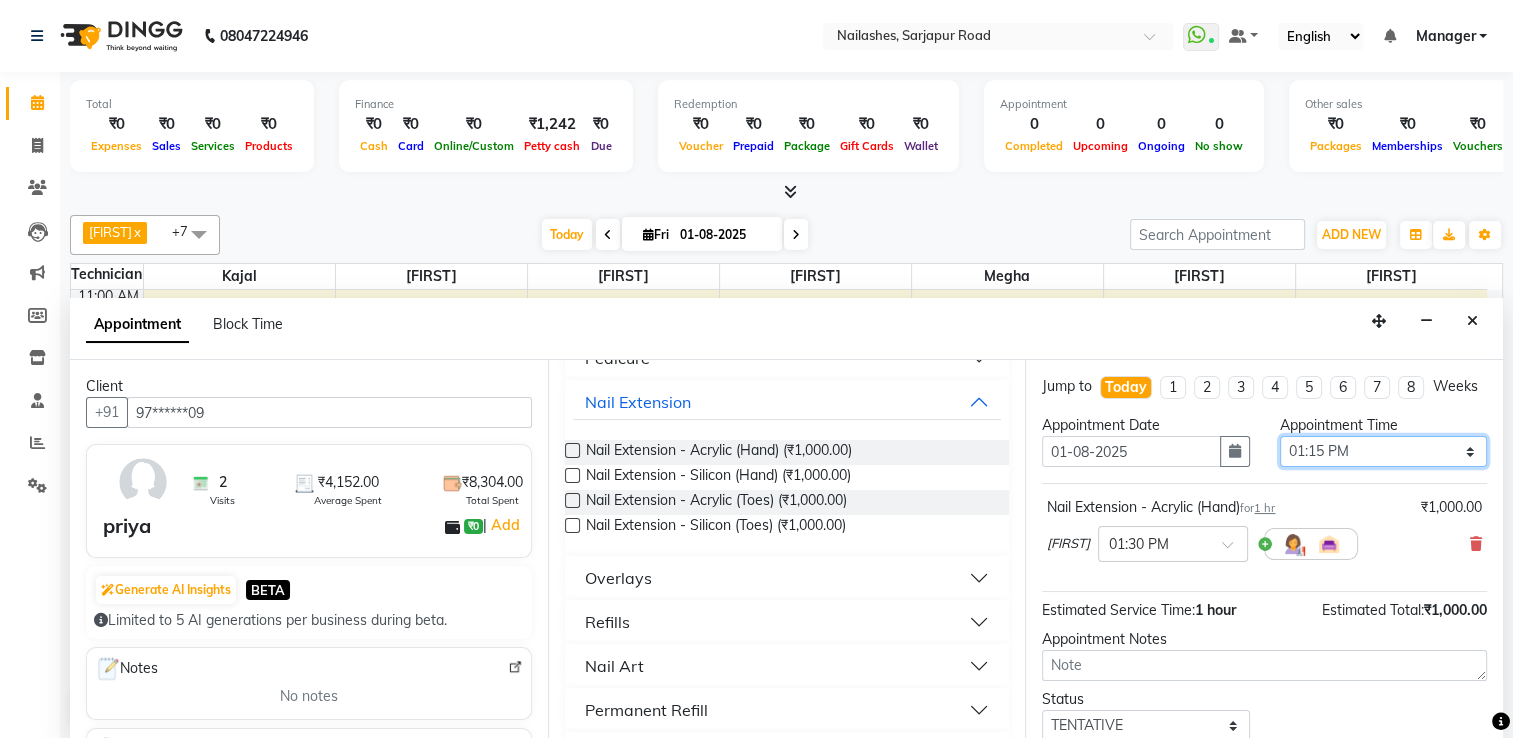 click on "Select 09:00 AM 09:15 AM 09:30 AM 09:45 AM 10:00 AM 10:15 AM 10:30 AM 10:45 AM 11:00 AM 11:15 AM 11:30 AM 11:45 AM 12:00 PM 12:15 PM 12:30 PM 12:45 PM 01:00 PM 01:15 PM 01:30 PM 01:45 PM 02:00 PM 02:15 PM 02:30 PM 02:45 PM 03:00 PM 03:15 PM 03:30 PM 03:45 PM 04:00 PM 04:15 PM 04:30 PM 04:45 PM 05:00 PM 05:15 PM 05:30 PM 05:45 PM 06:00 PM 06:15 PM 06:30 PM 06:45 PM 07:00 PM 07:15 PM 07:30 PM 07:45 PM 08:00 PM" at bounding box center (1383, 451) 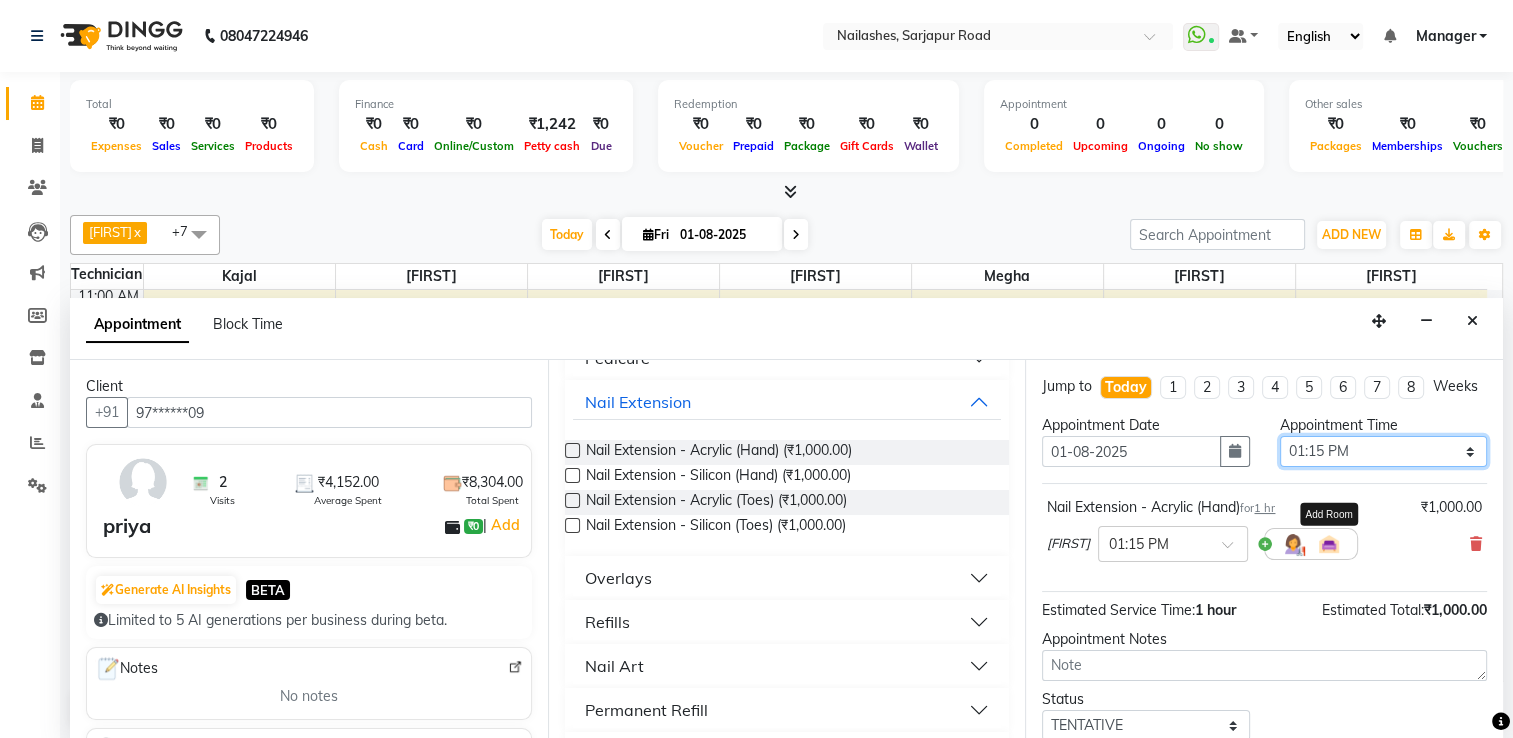 scroll, scrollTop: 144, scrollLeft: 0, axis: vertical 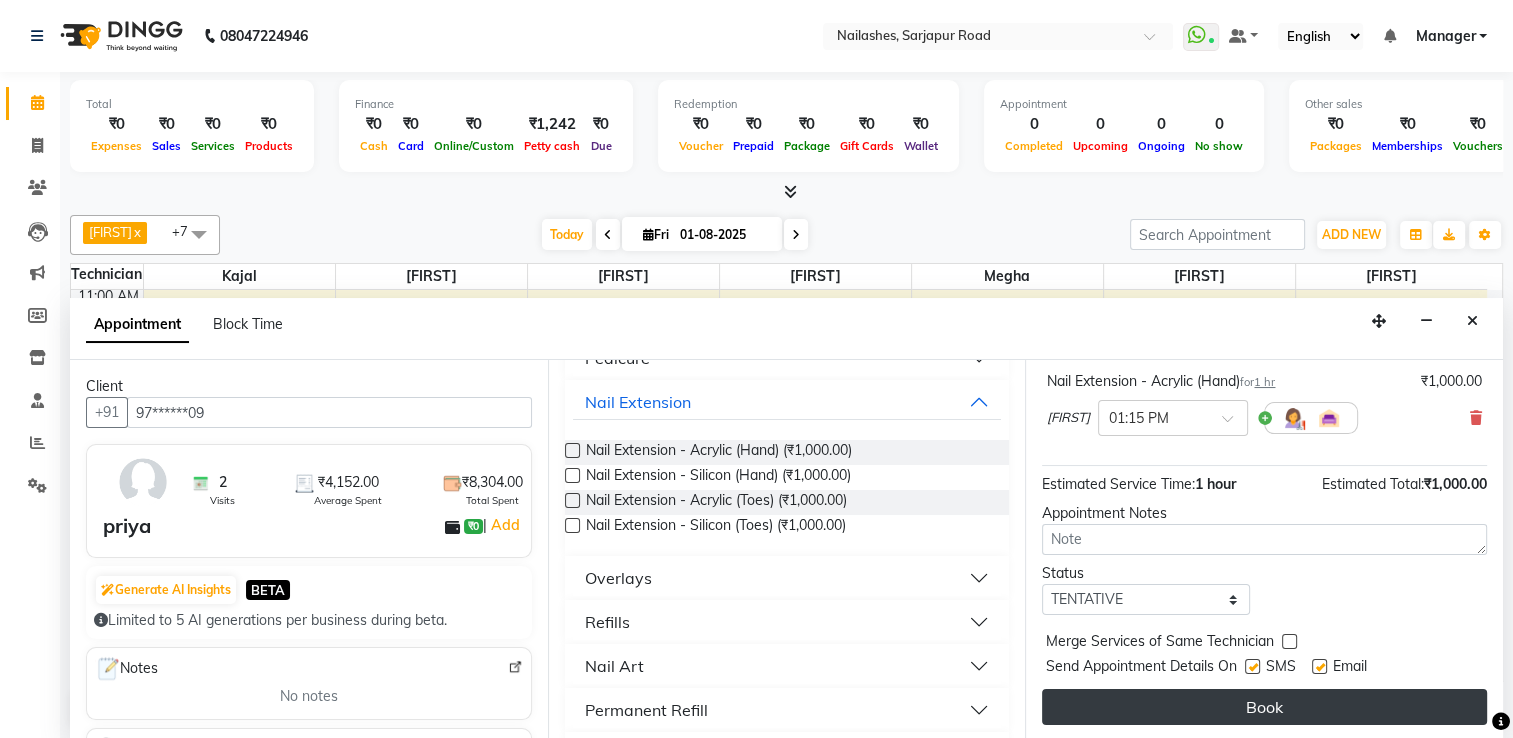 click on "Book" at bounding box center (1264, 707) 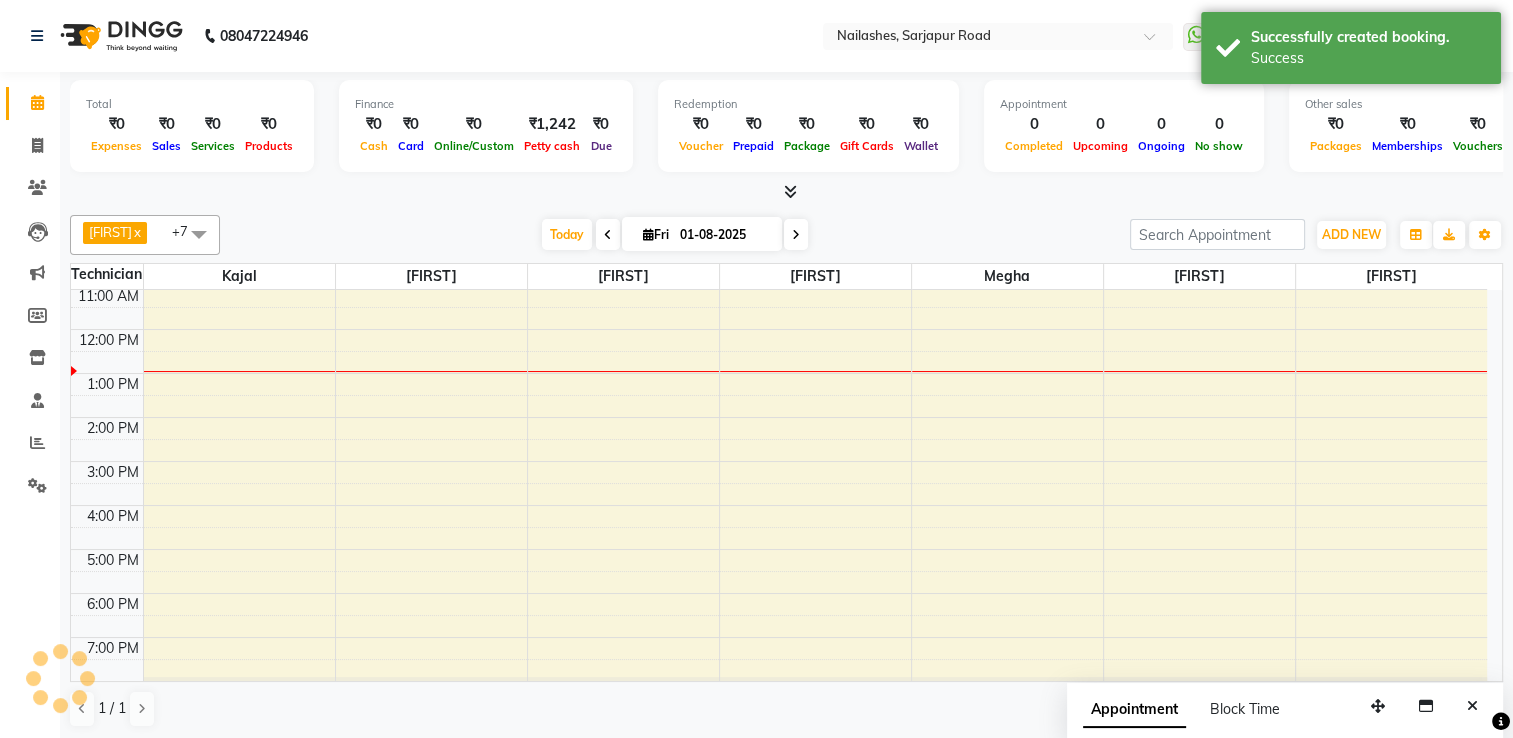 scroll, scrollTop: 0, scrollLeft: 0, axis: both 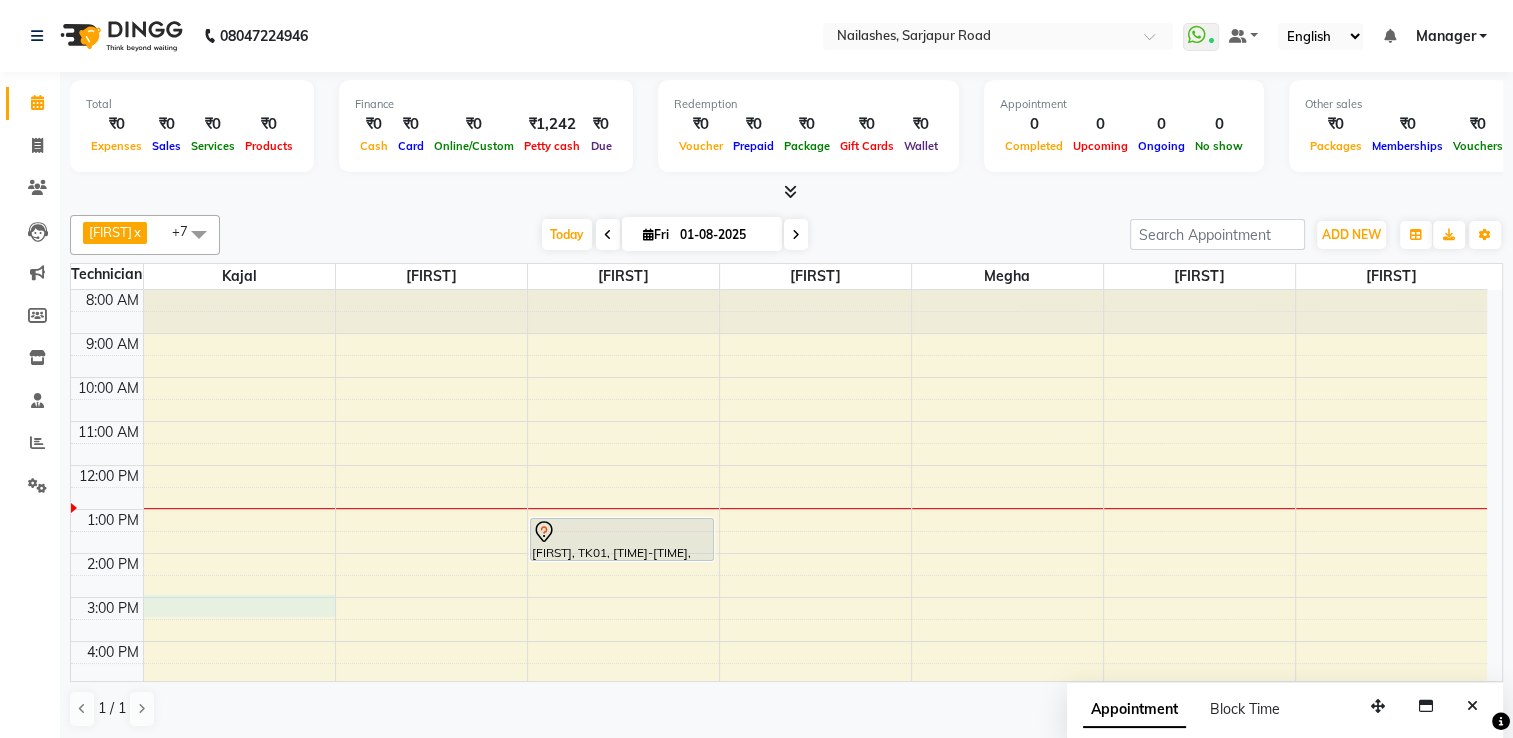 click on "8:00 AM 9:00 AM 10:00 AM 11:00 AM 12:00 PM 1:00 PM 2:00 PM 3:00 PM 4:00 PM 5:00 PM 6:00 PM 7:00 PM 8:00 PM priya, TK01, [TIME]-[TIME], Nail Extension - Acrylic (Hand)" at bounding box center (779, 575) 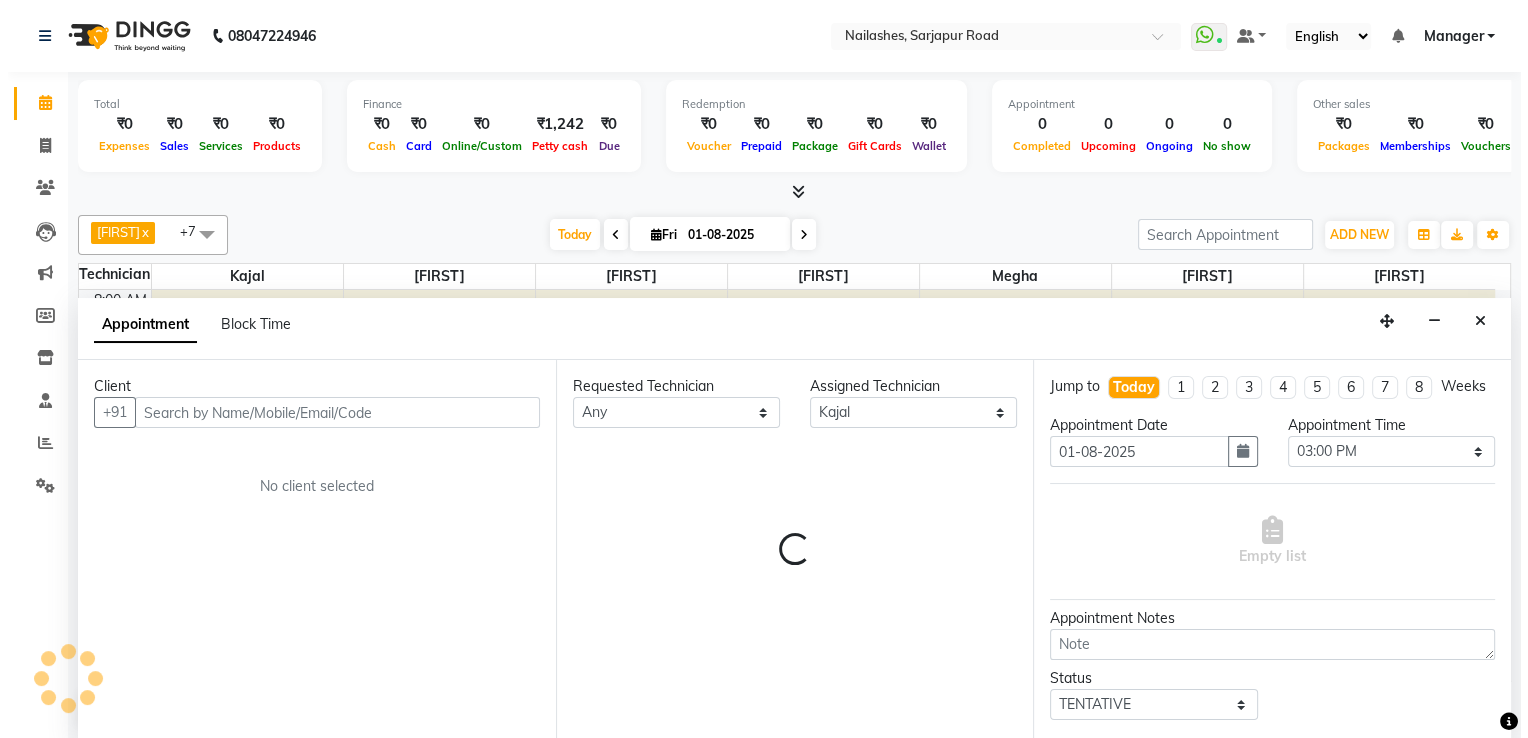 scroll, scrollTop: 0, scrollLeft: 0, axis: both 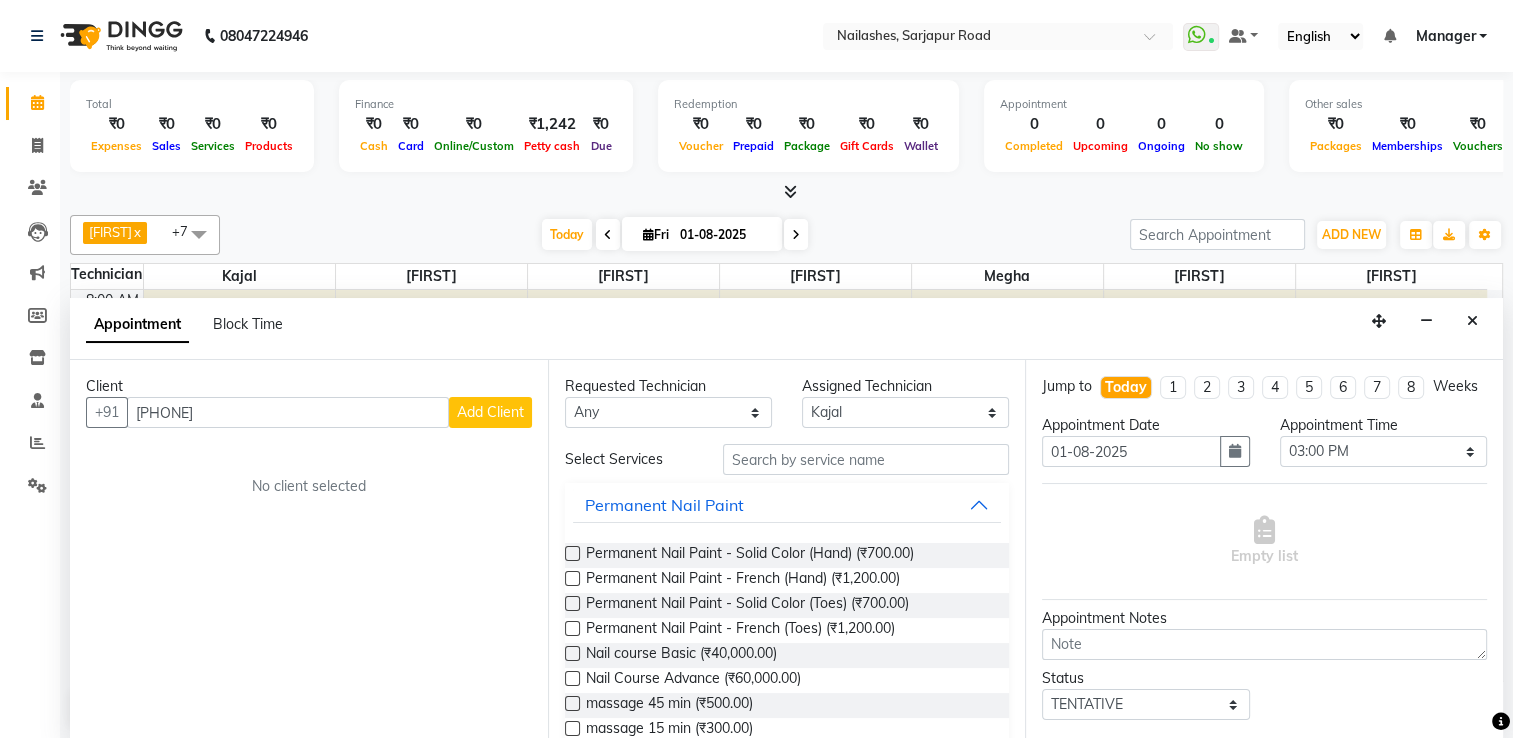 type on "[PHONE]" 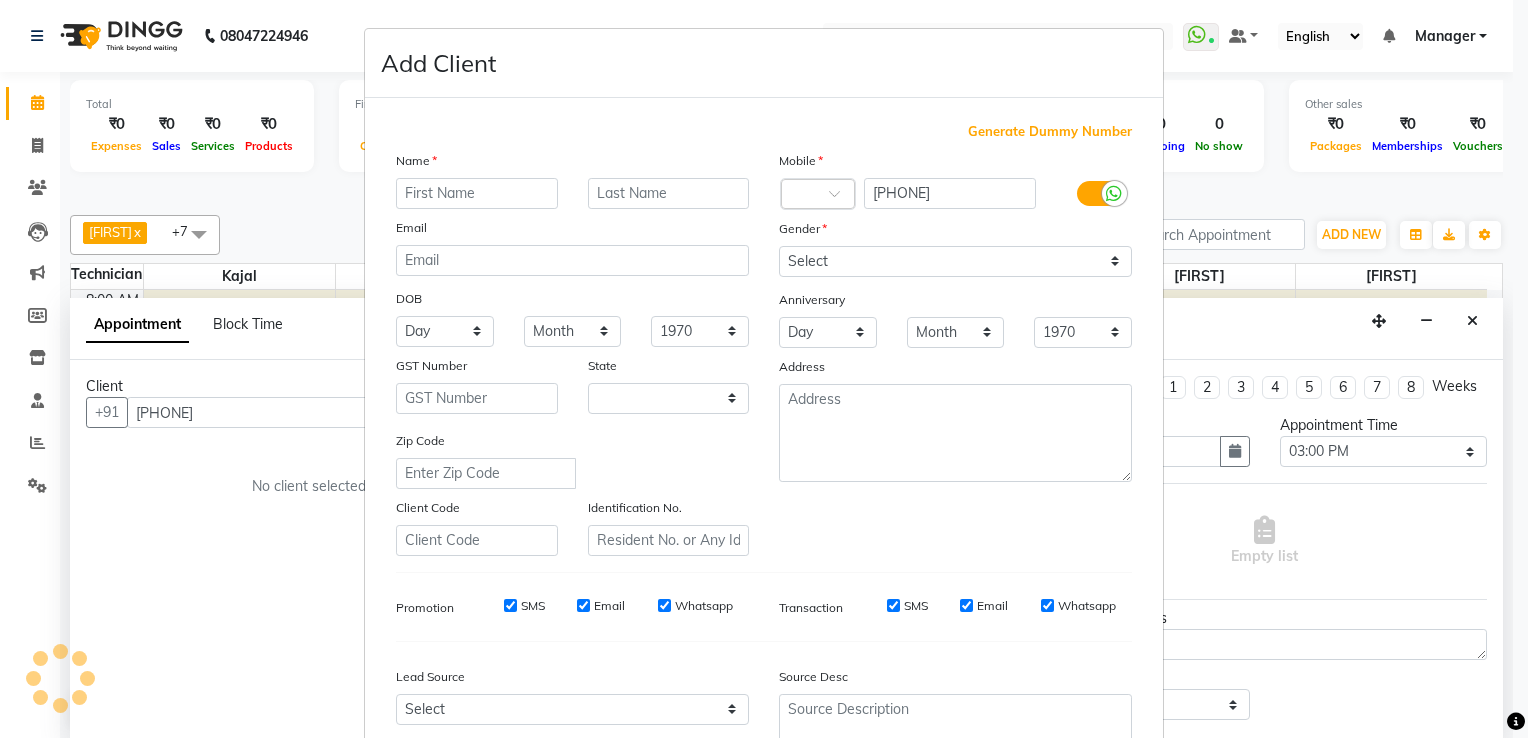 select on "21" 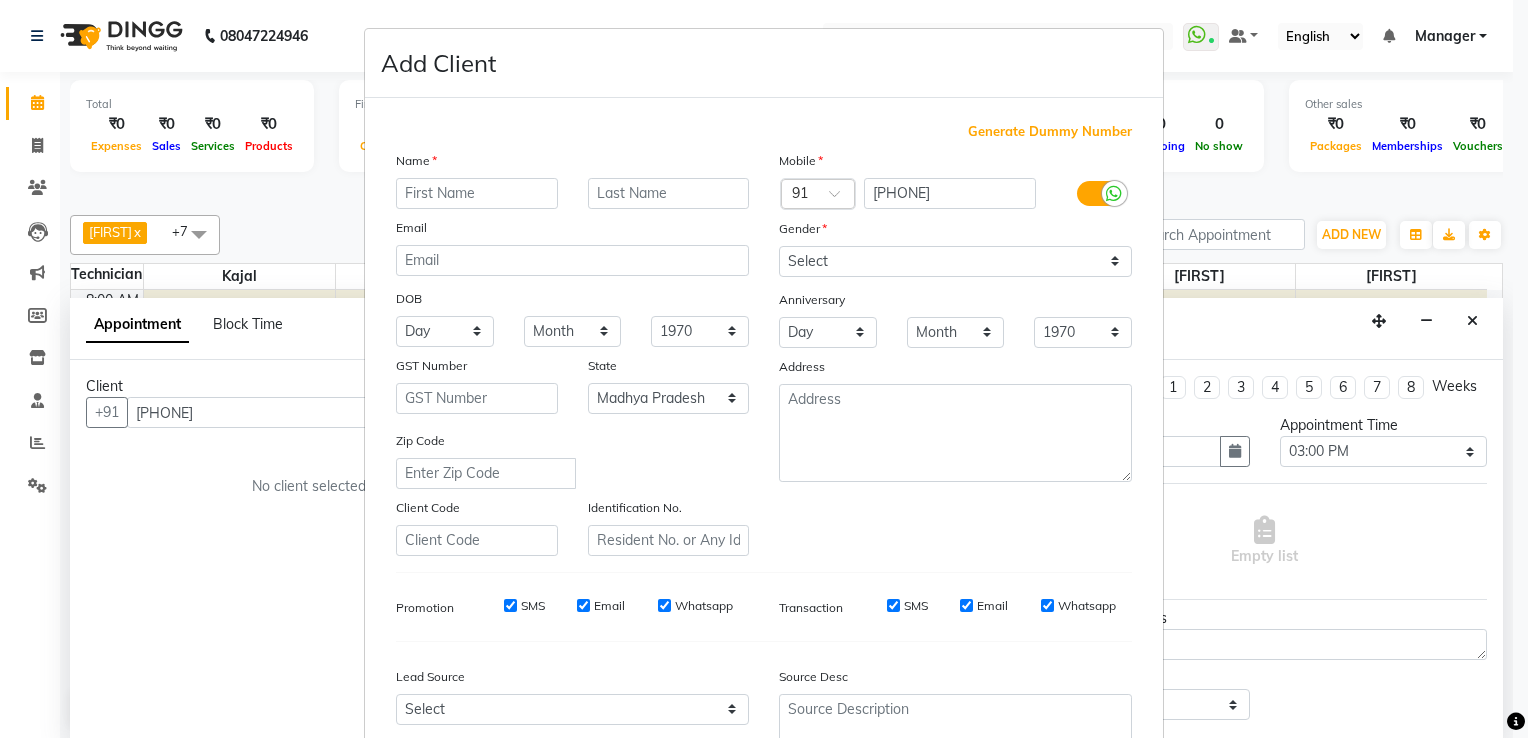 click at bounding box center [477, 193] 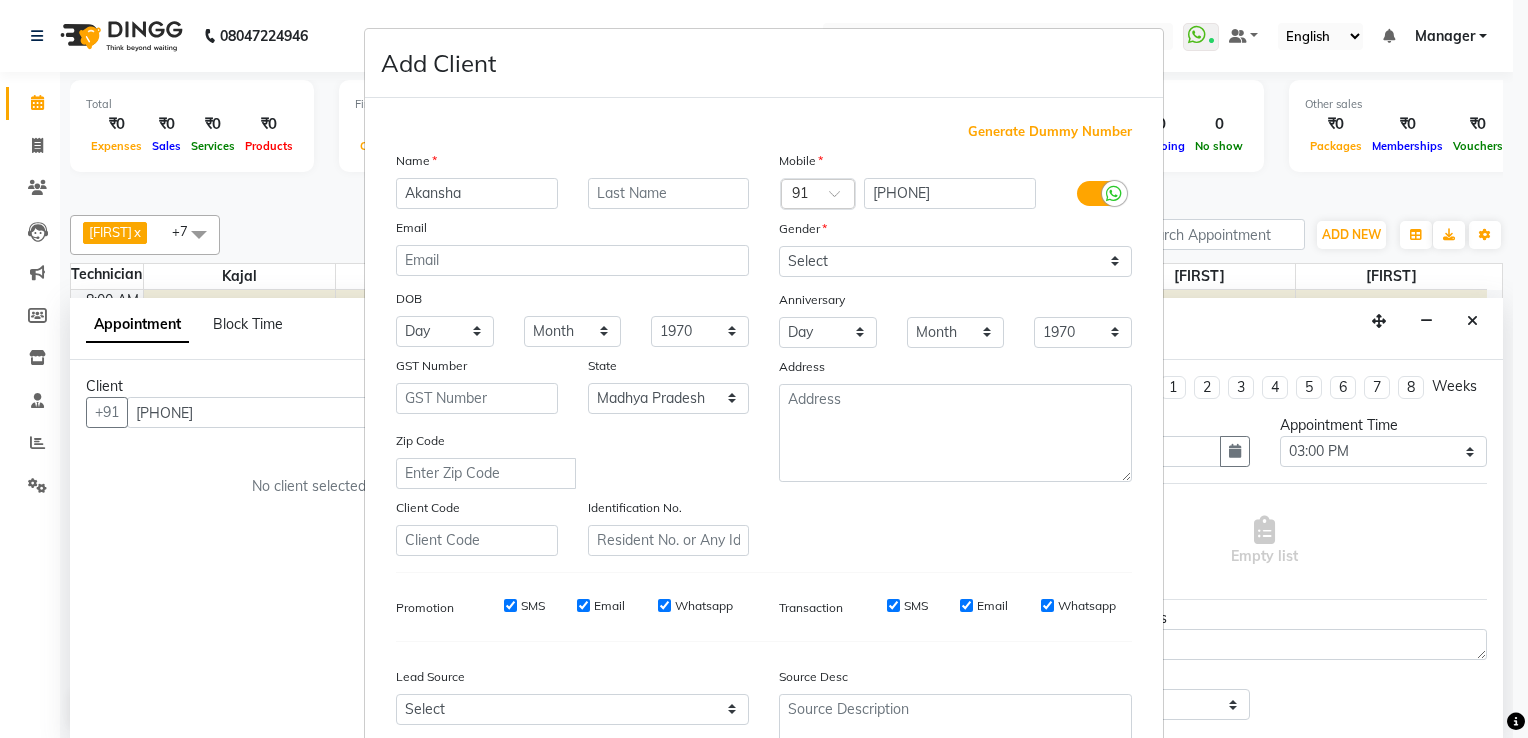 type on "Akansha" 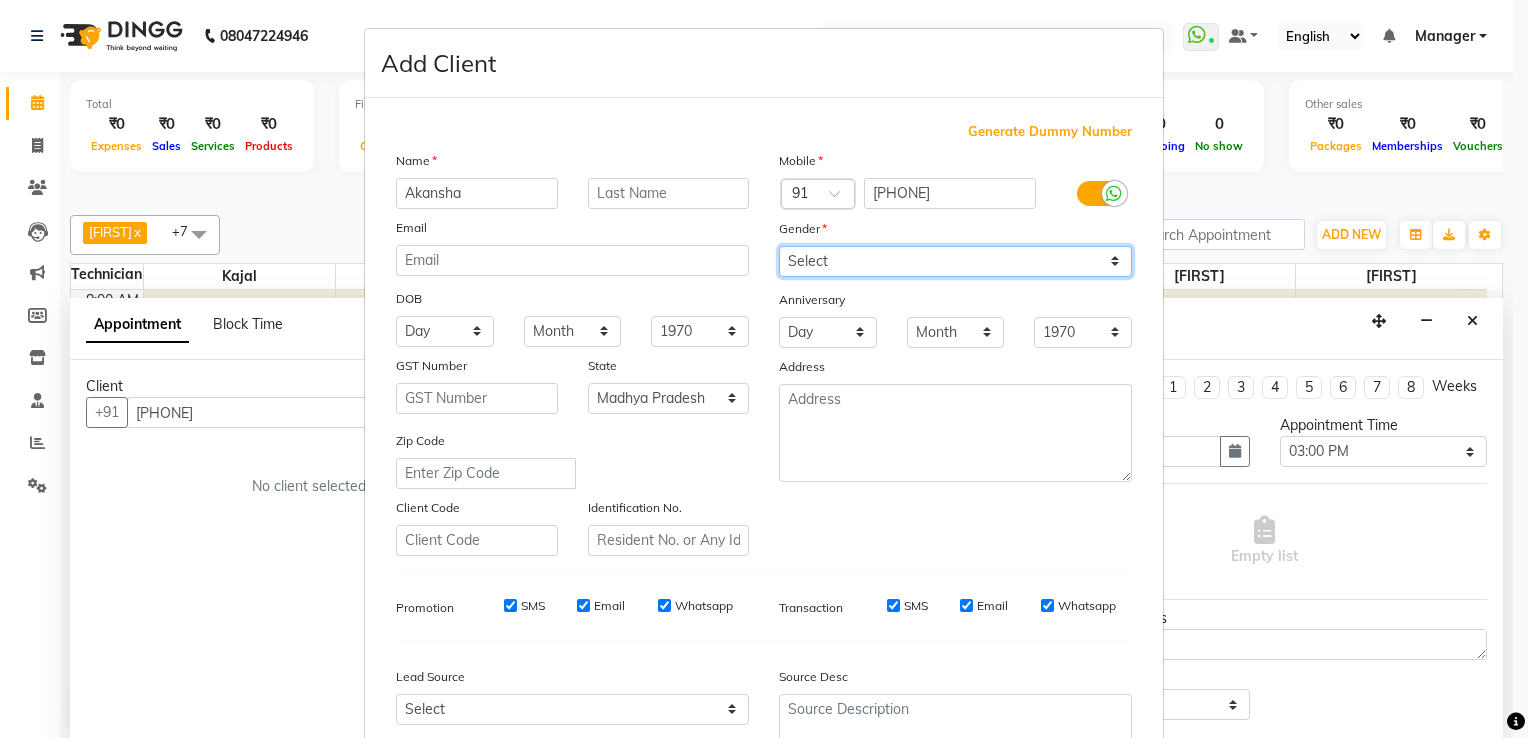 click on "Select Male Female Other Prefer Not To Say" at bounding box center (955, 261) 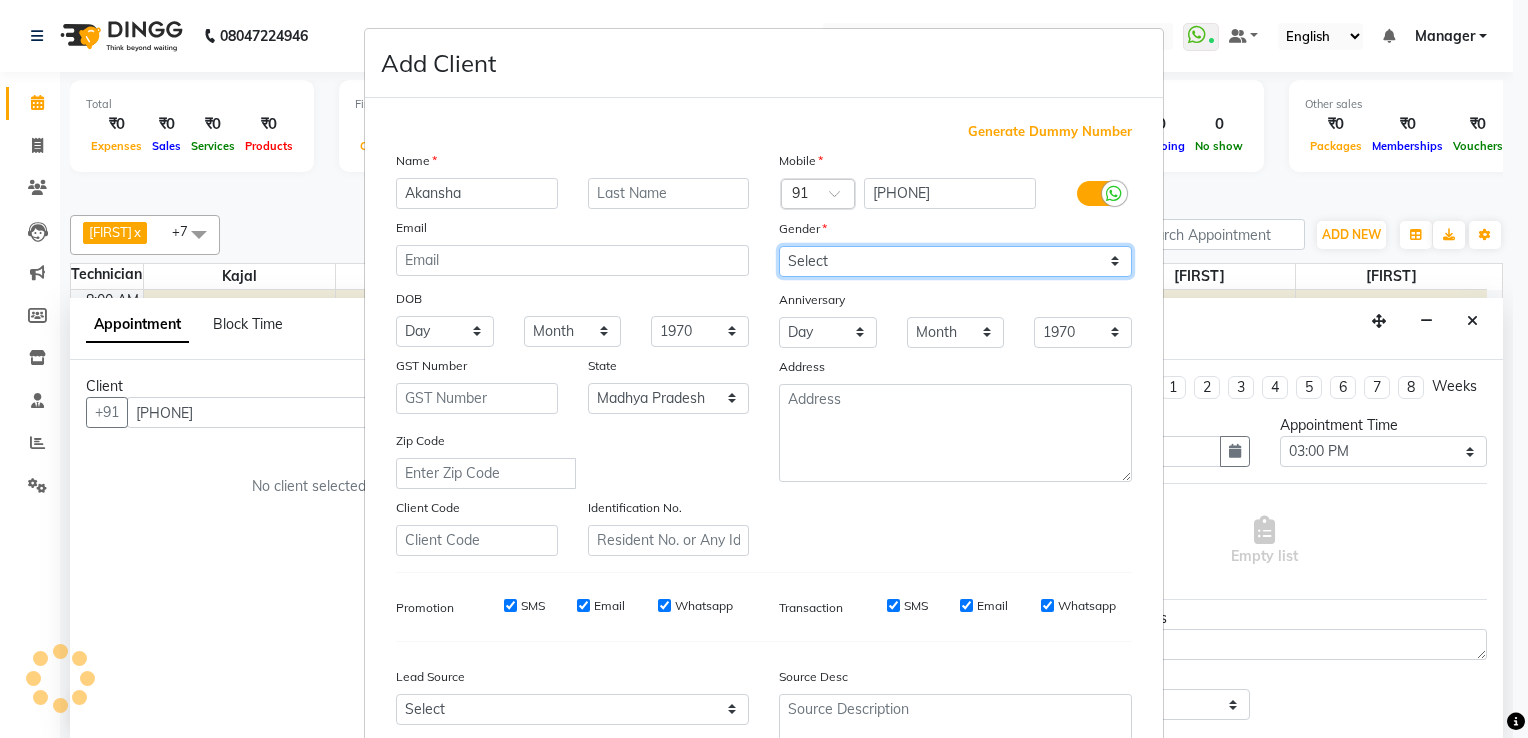 select on "female" 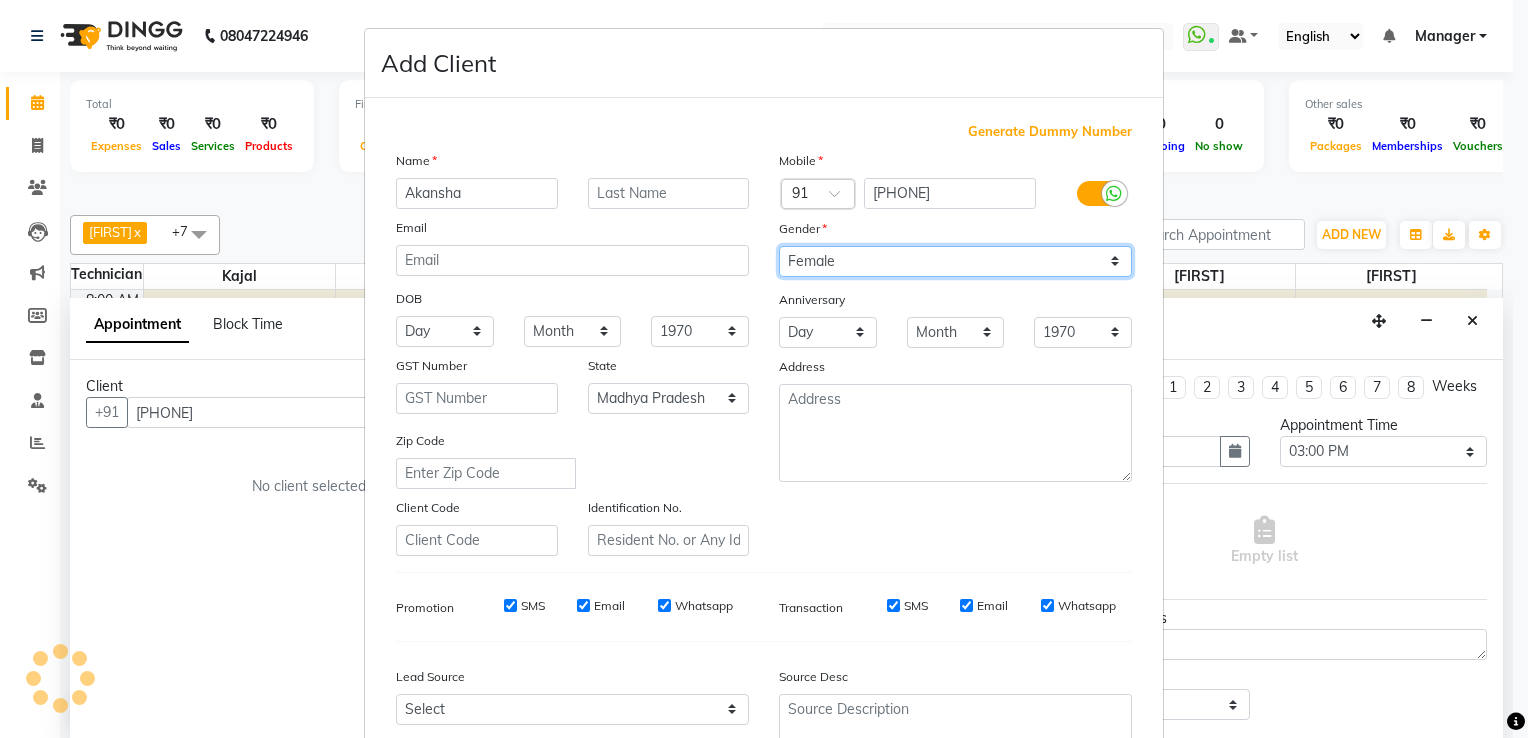 click on "Select Male Female Other Prefer Not To Say" at bounding box center [955, 261] 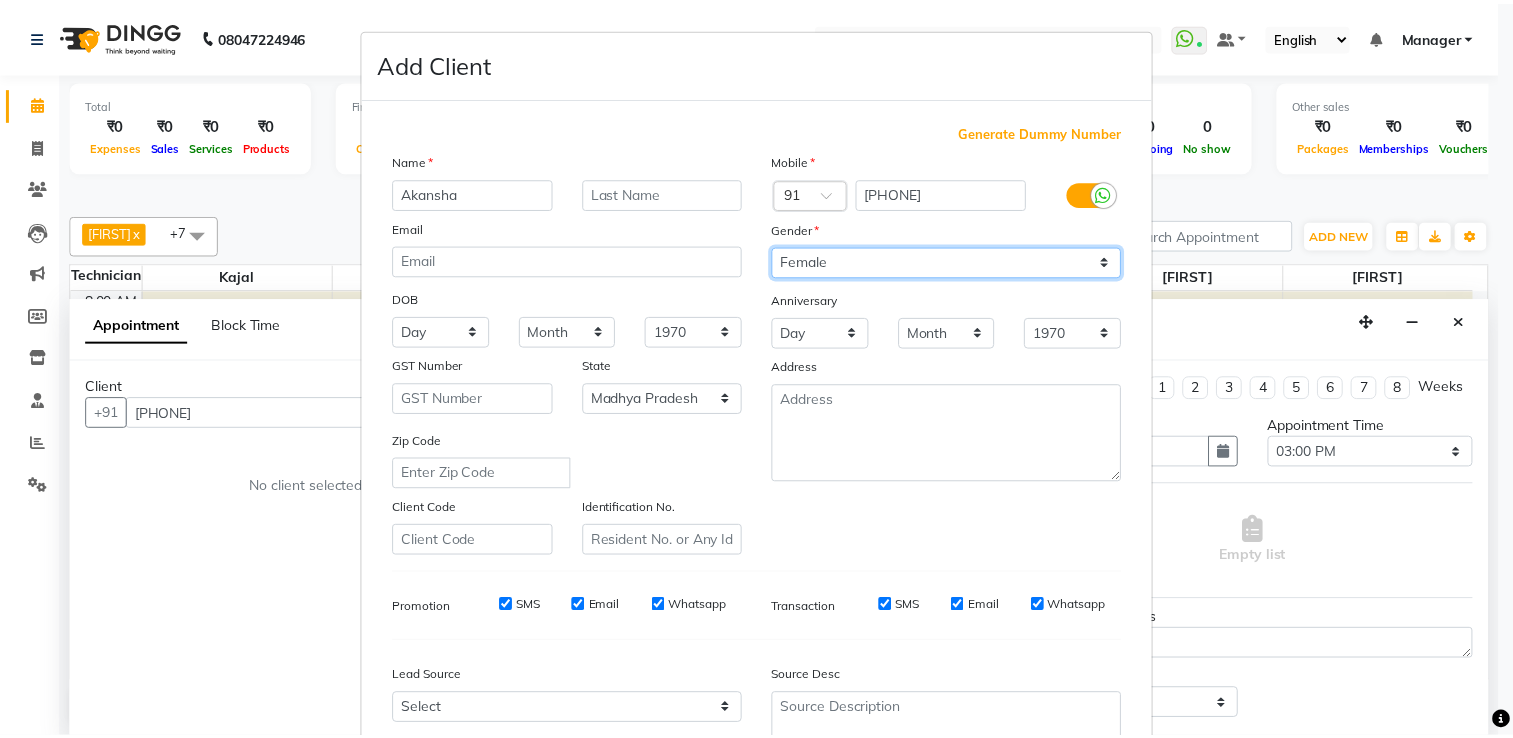 scroll, scrollTop: 194, scrollLeft: 0, axis: vertical 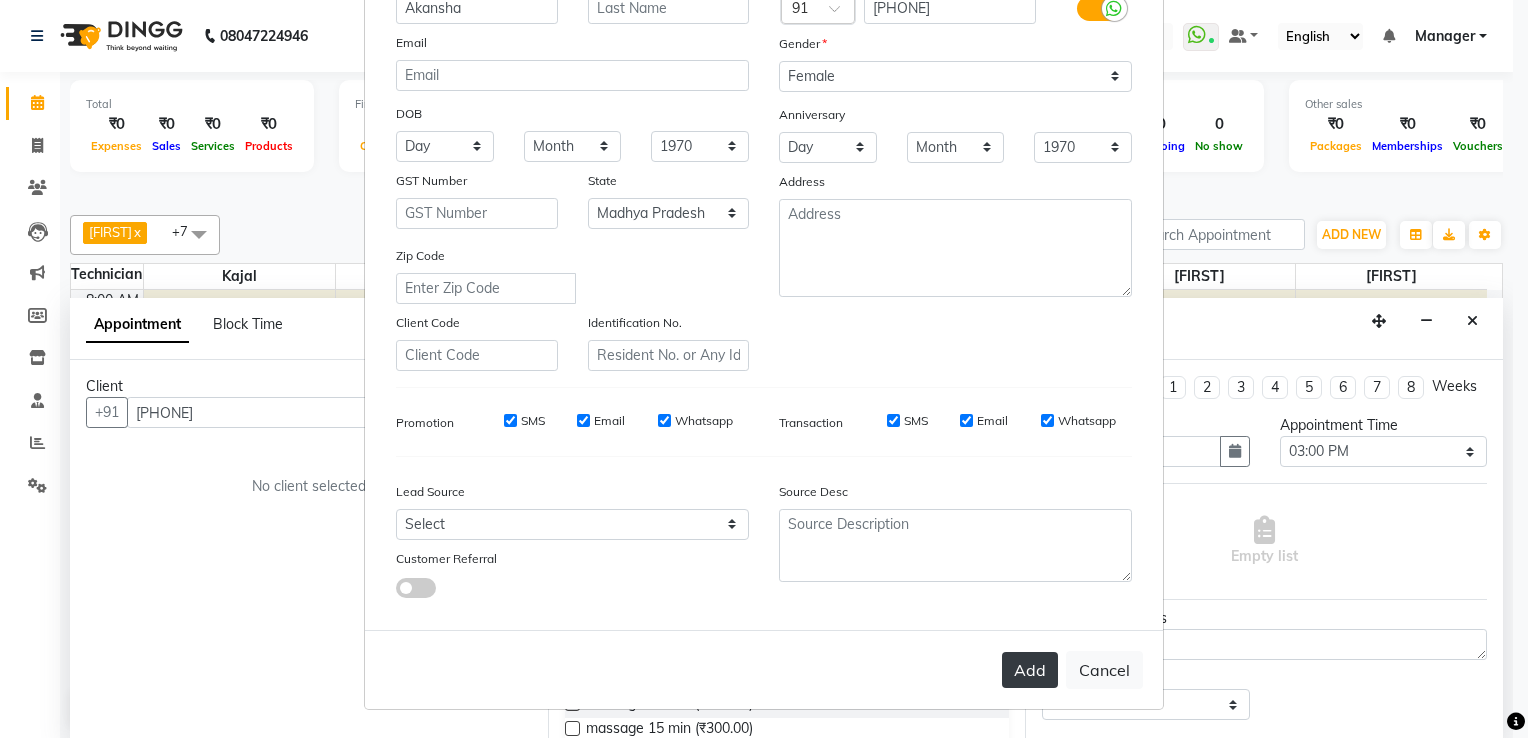 click on "Add" at bounding box center (1030, 670) 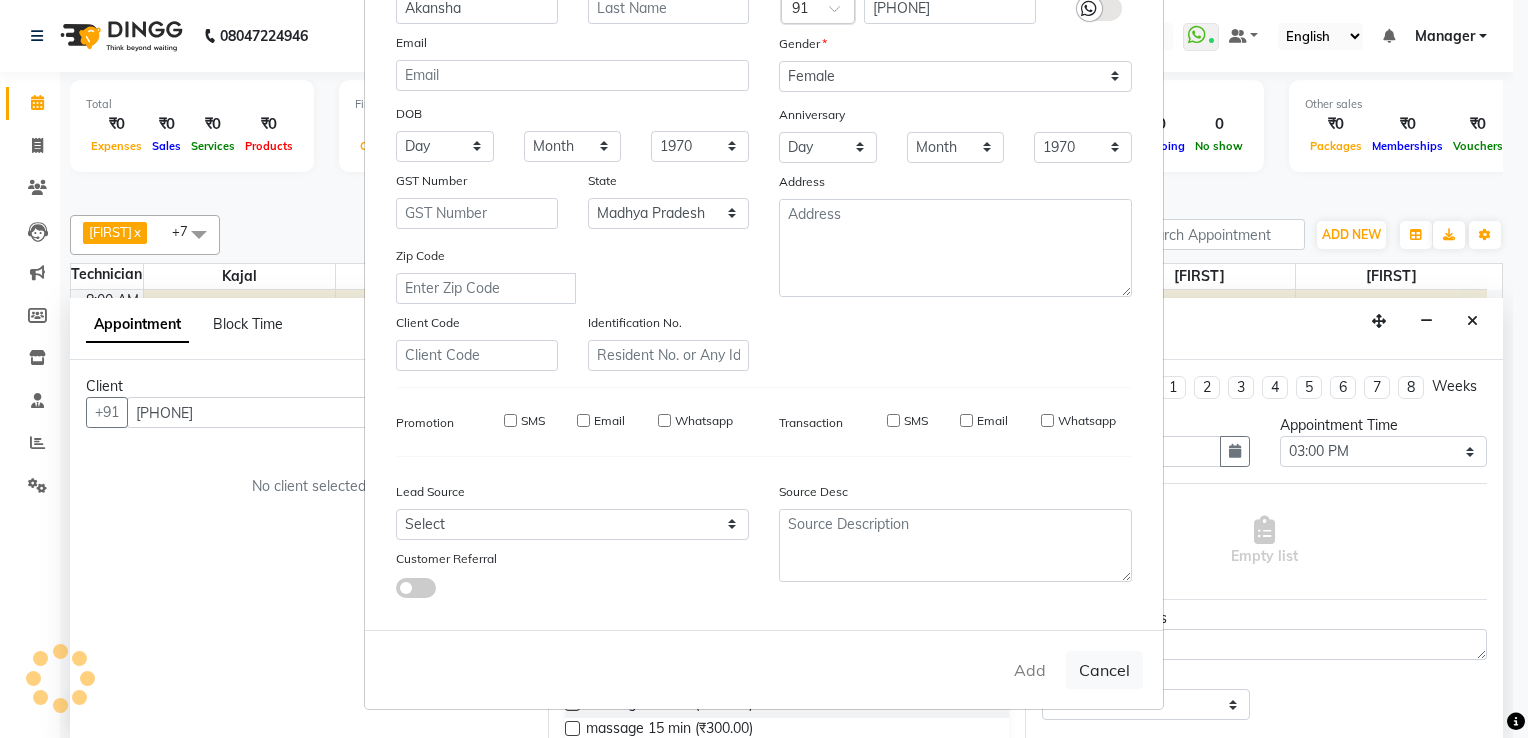 type on "89******08" 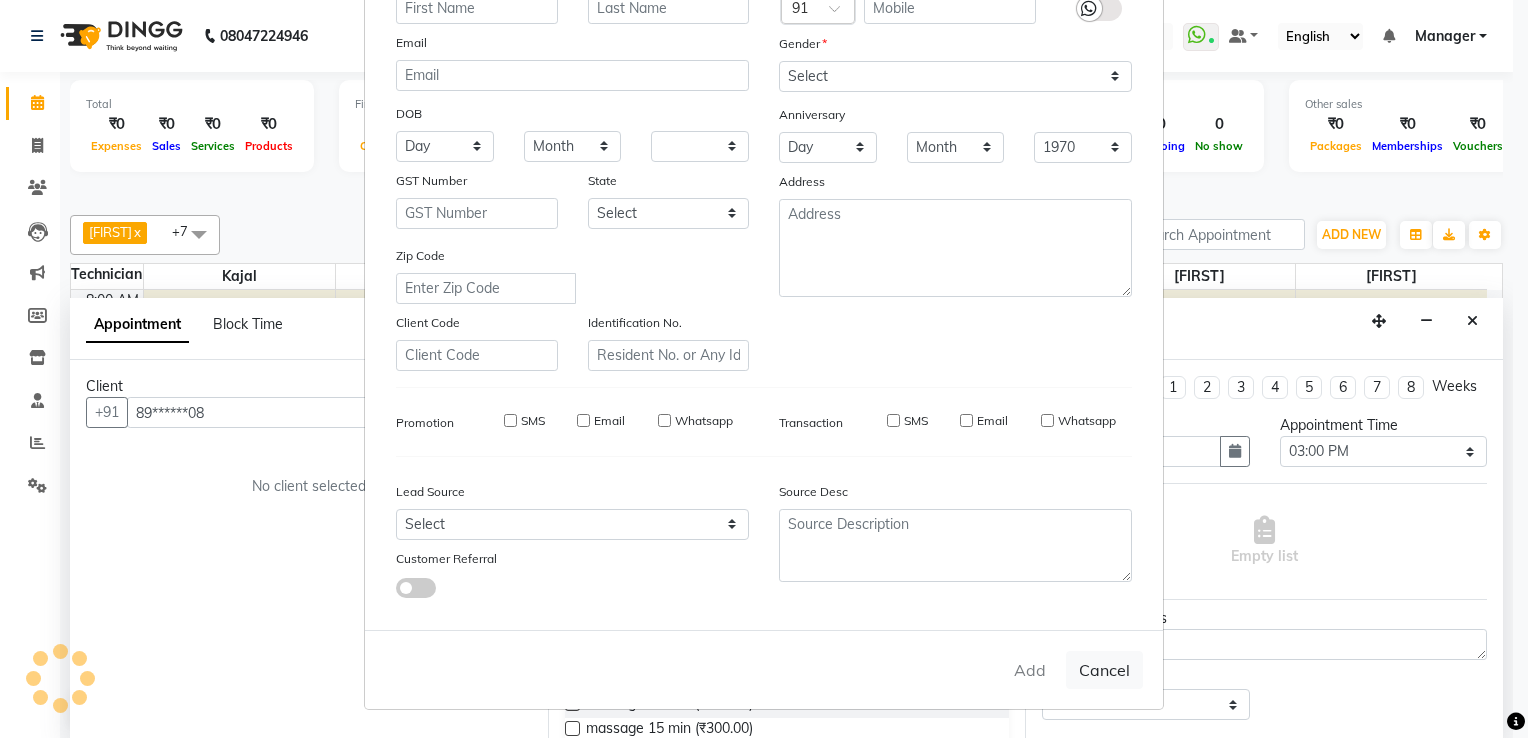 select 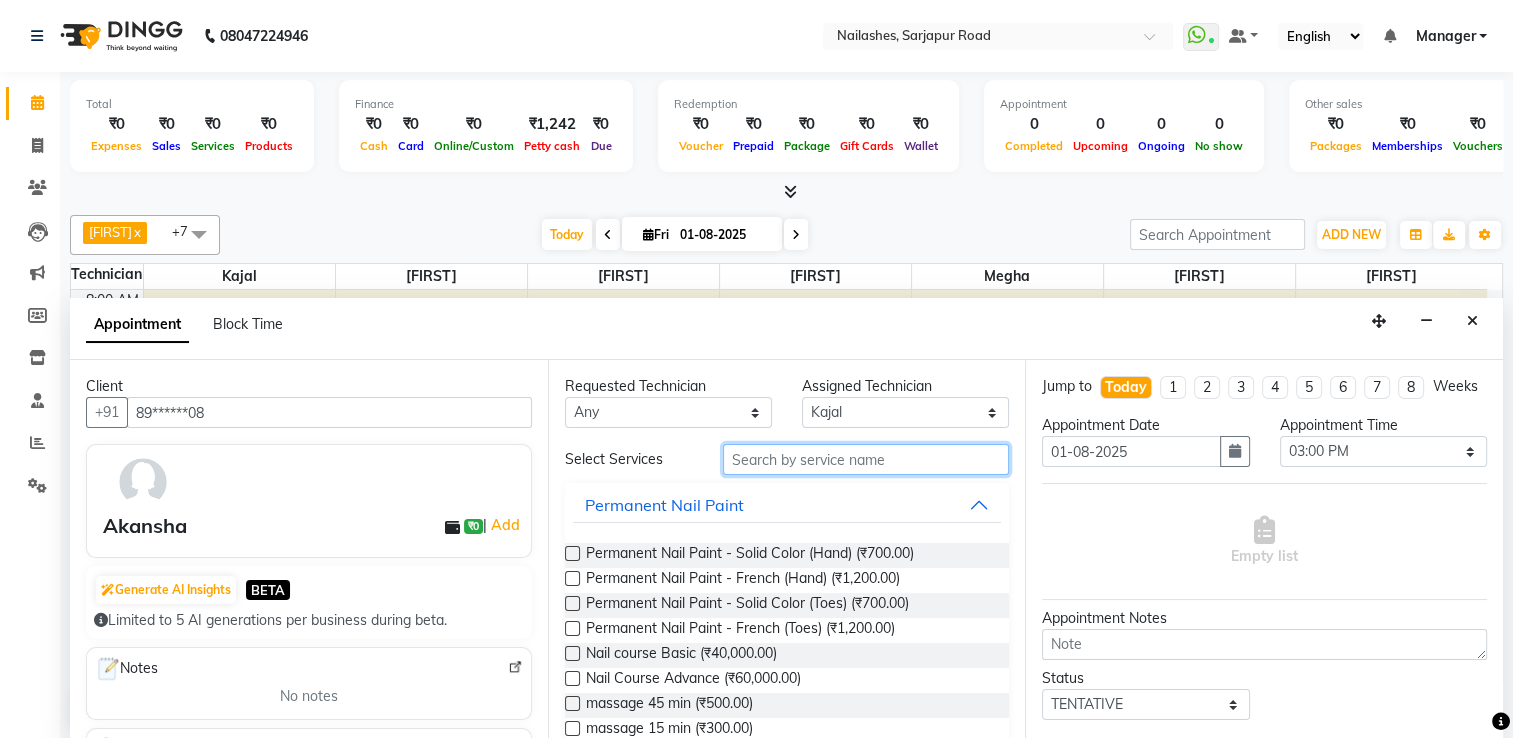 click at bounding box center (866, 459) 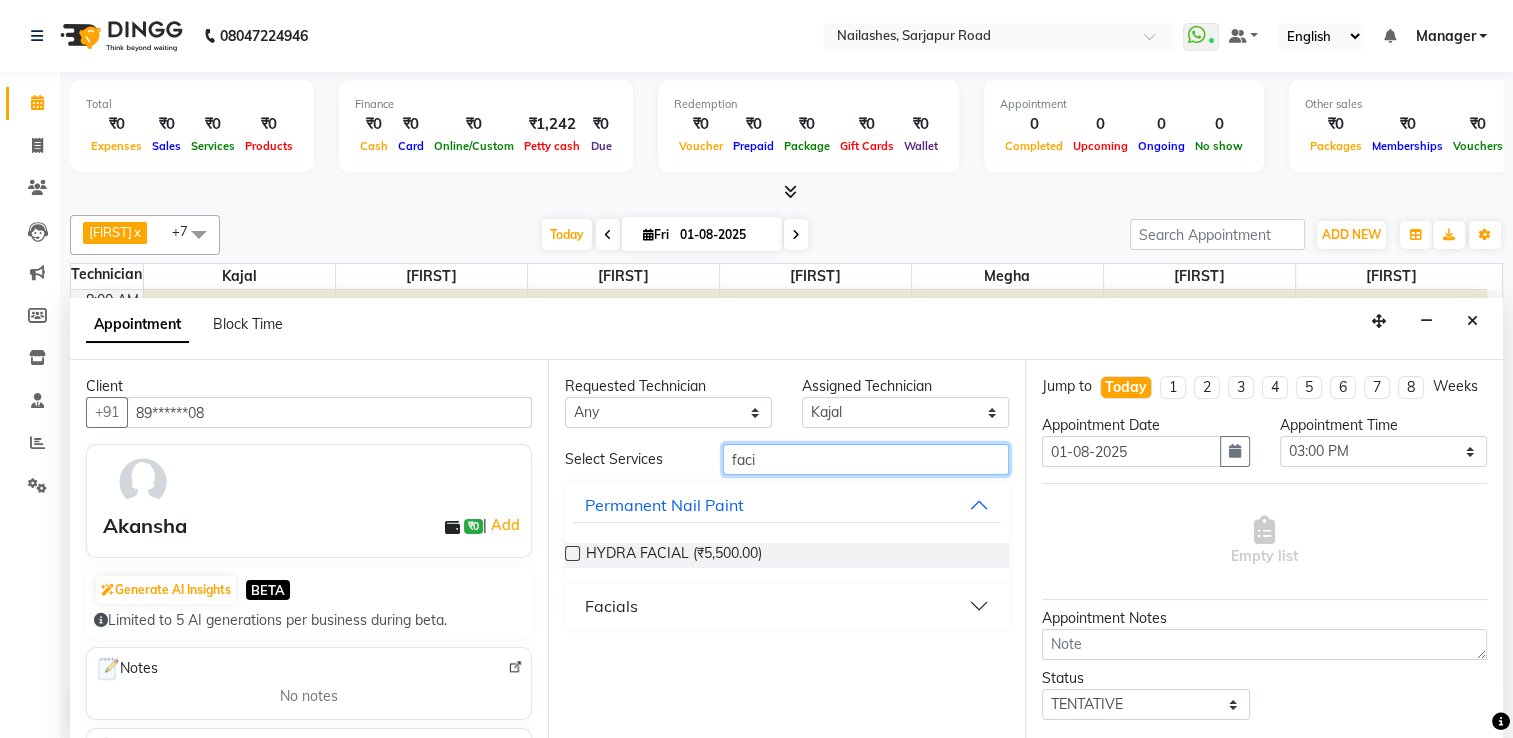 type on "faci" 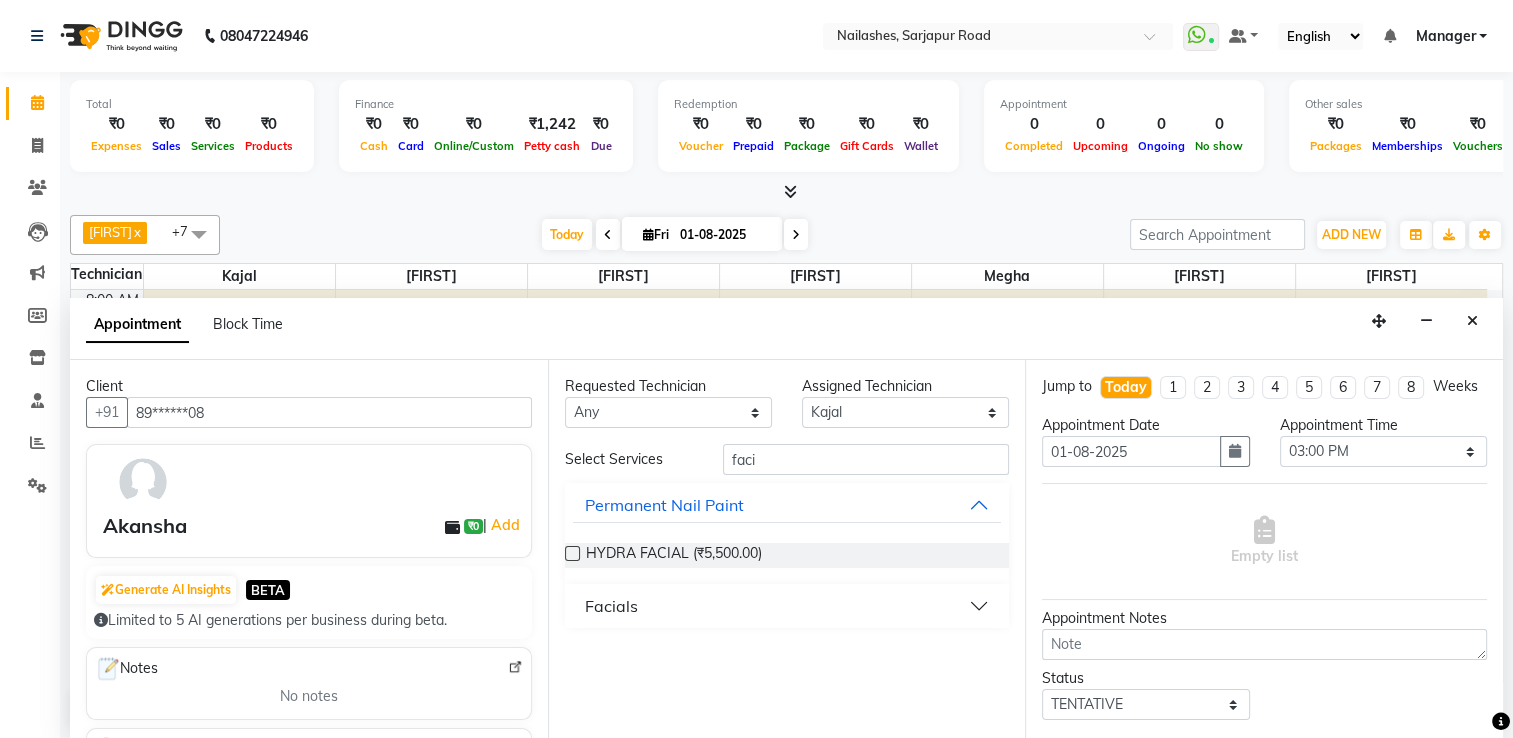 click on "Facials" at bounding box center [787, 606] 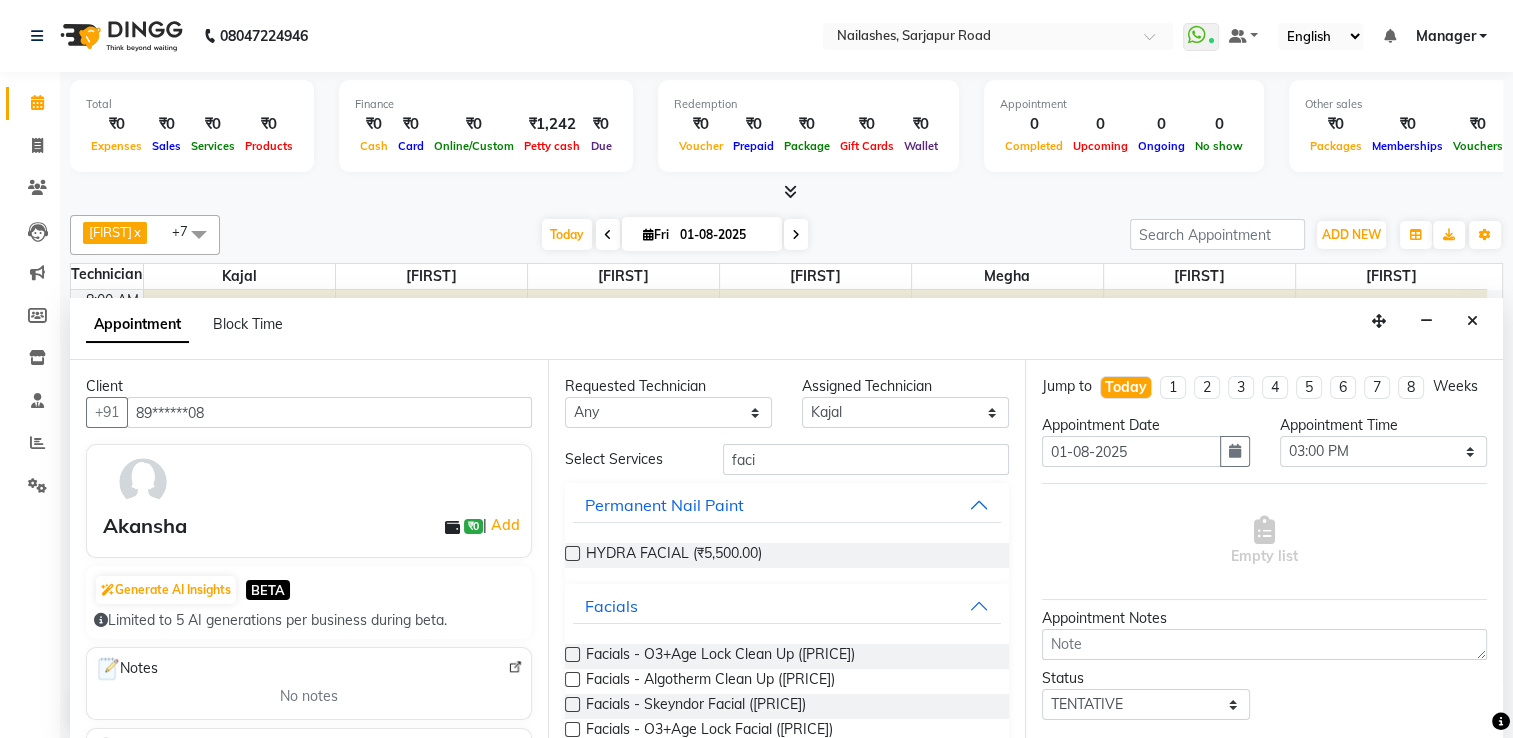 click at bounding box center (572, 654) 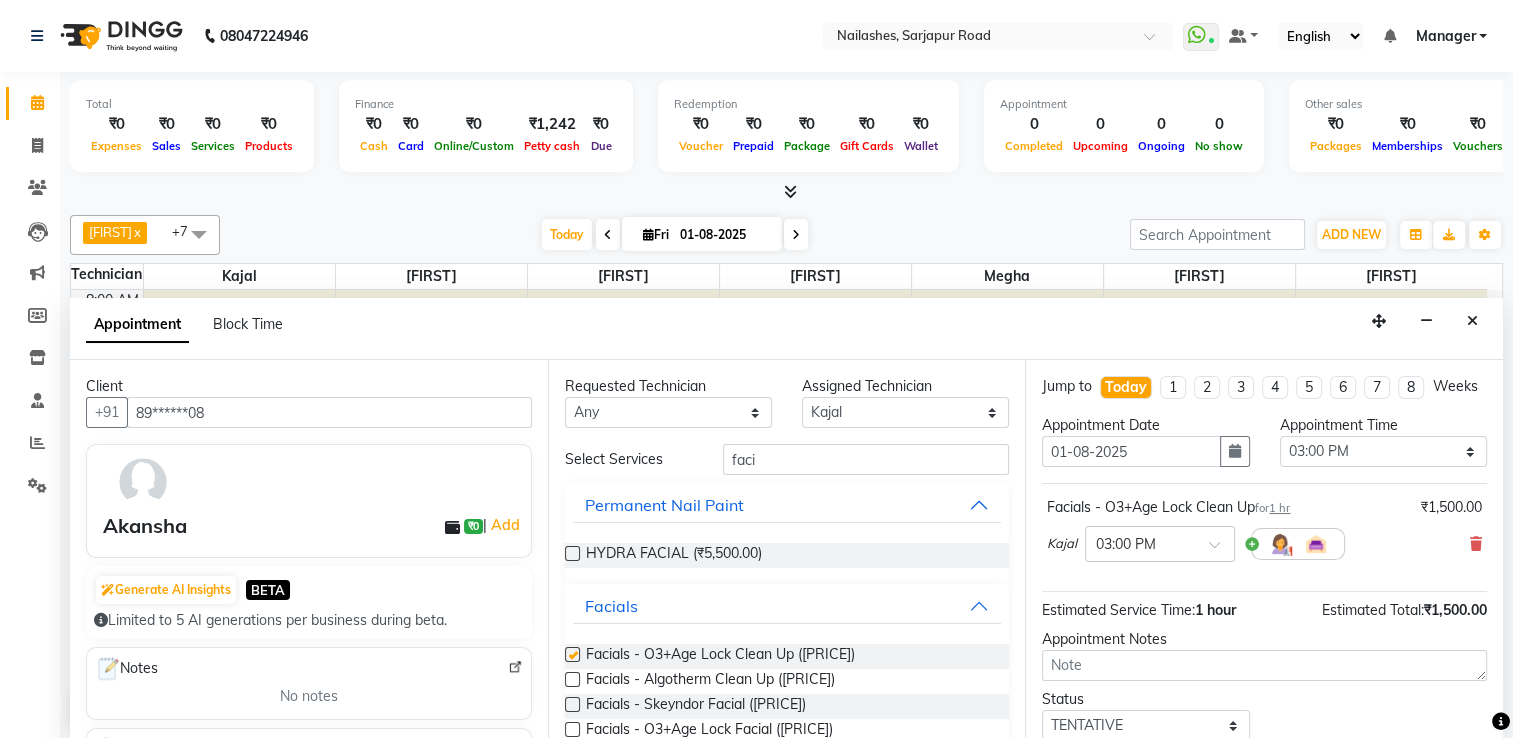 checkbox on "false" 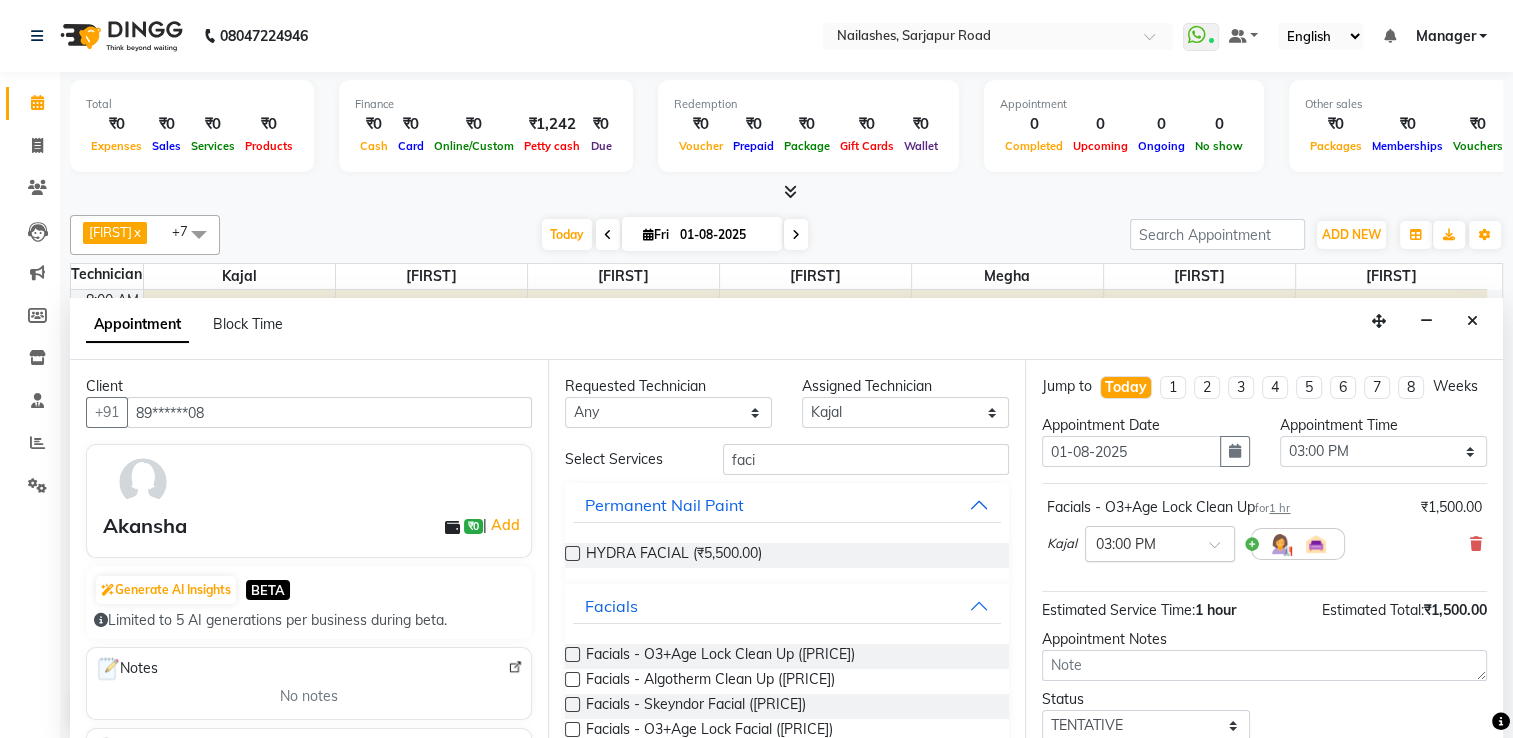 scroll, scrollTop: 144, scrollLeft: 0, axis: vertical 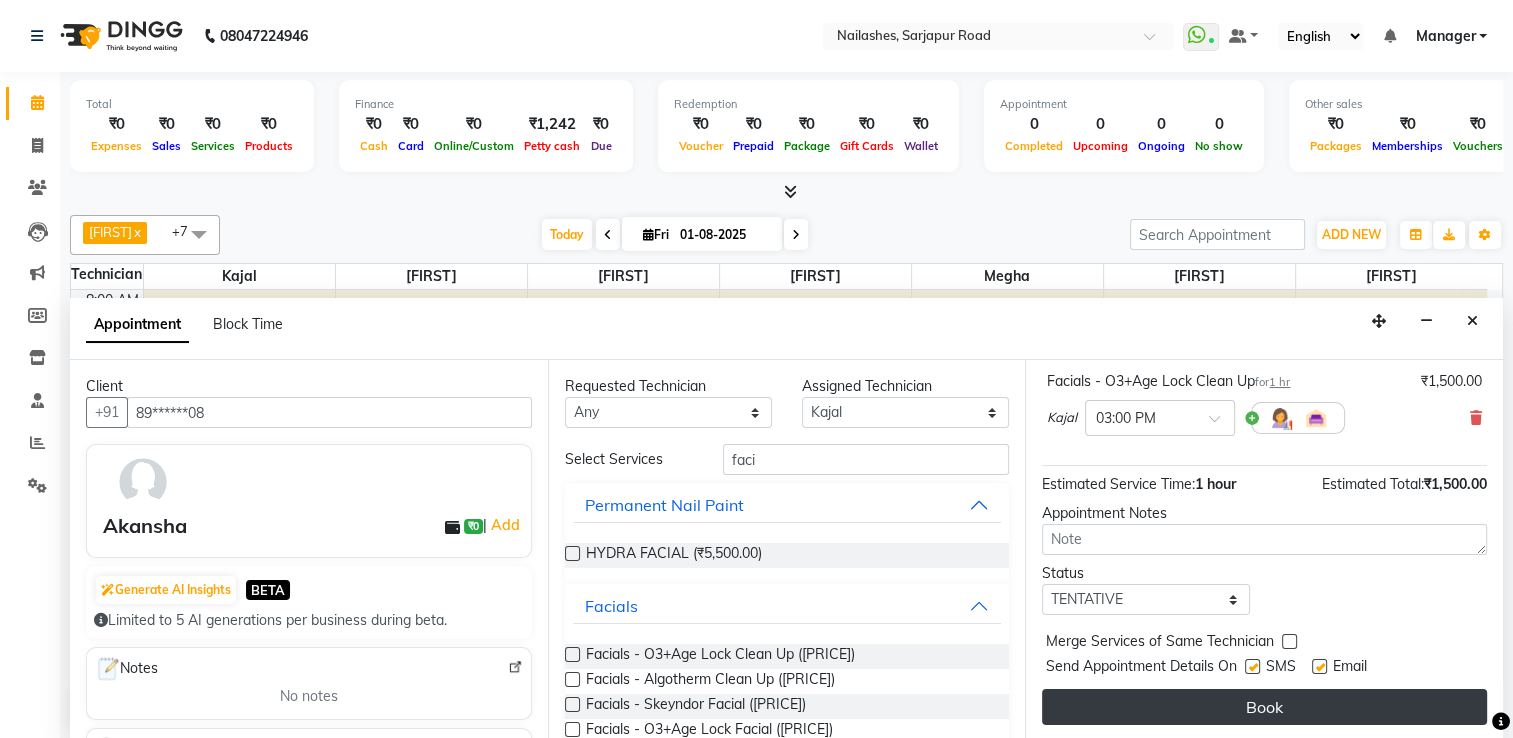 click on "Book" at bounding box center [1264, 707] 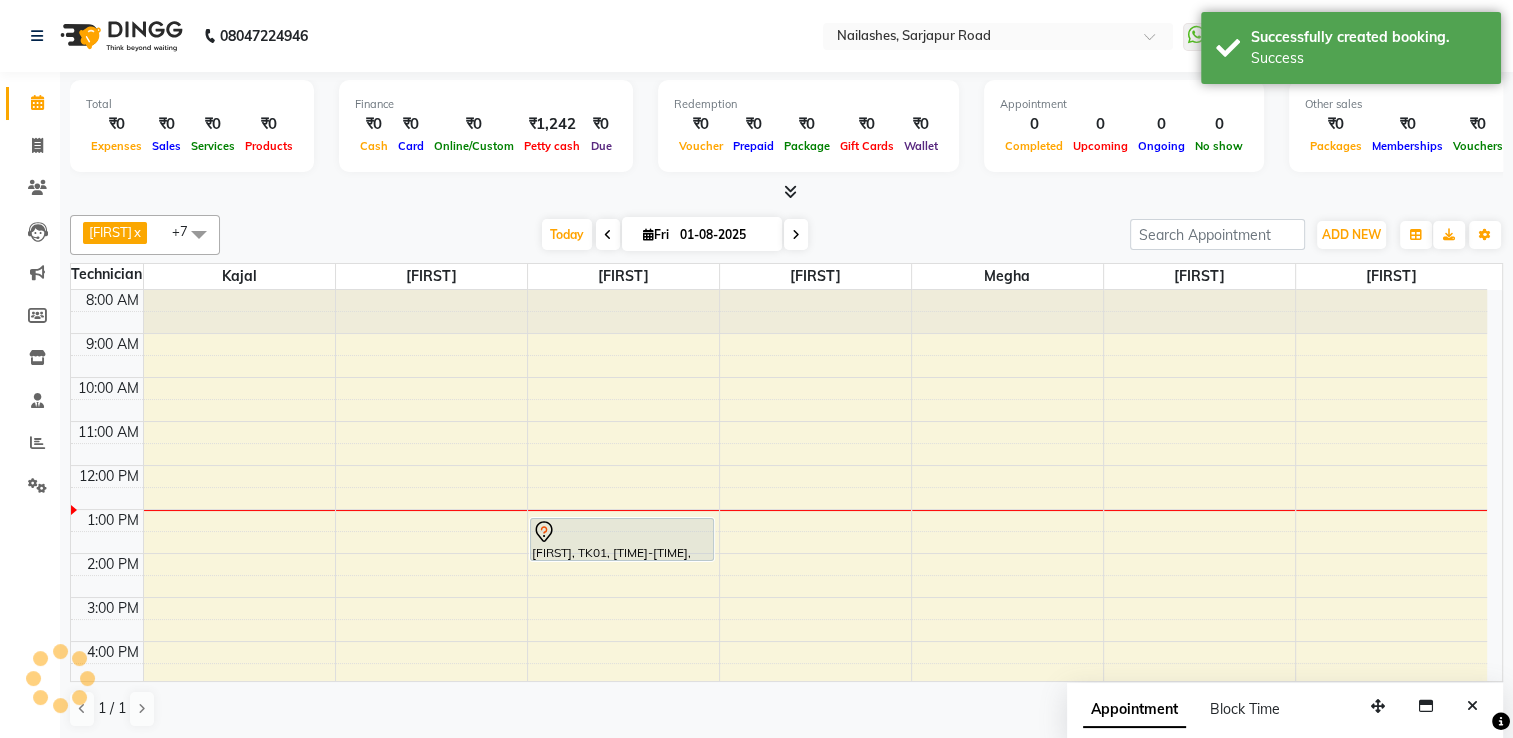 scroll, scrollTop: 0, scrollLeft: 0, axis: both 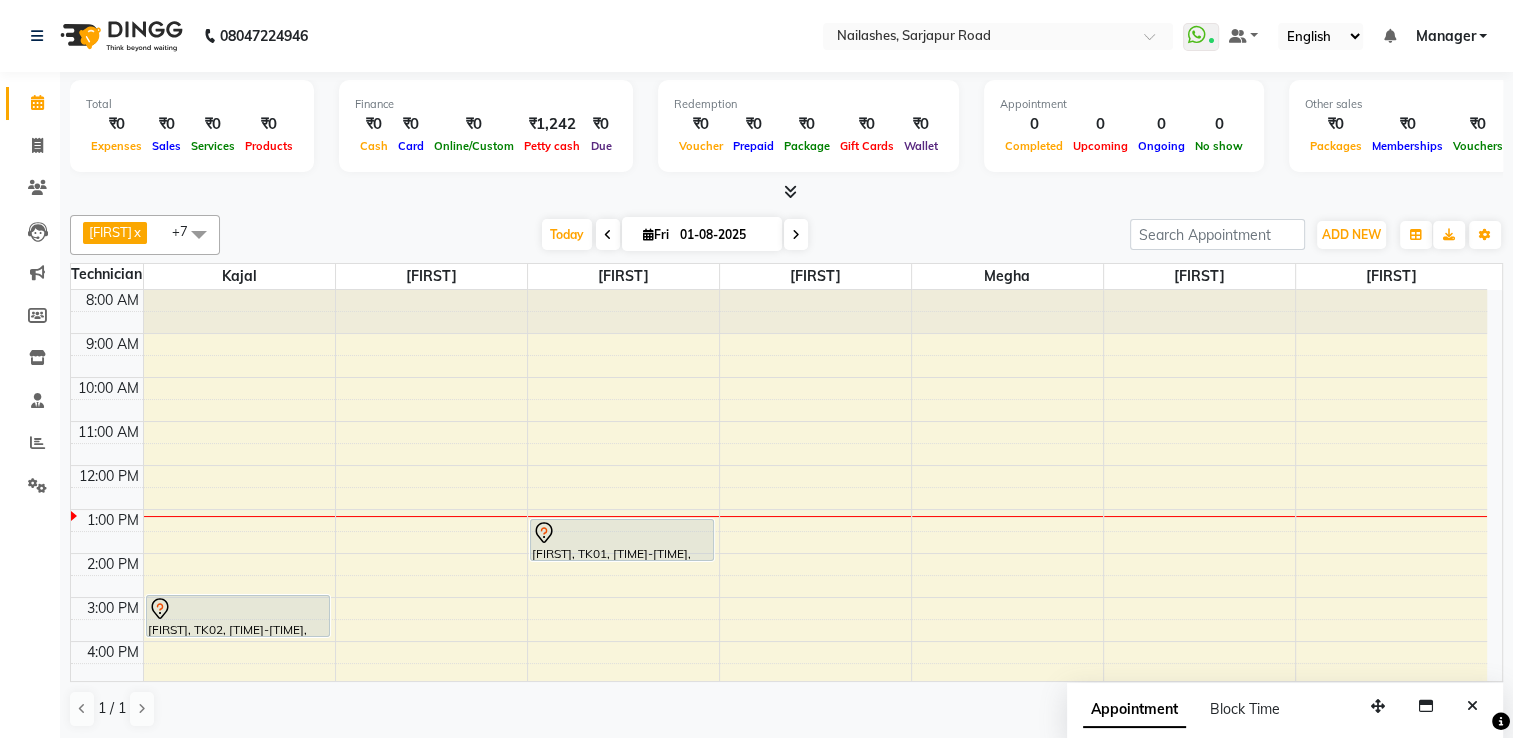 click on "[PHONE] Select Location × Nailashes, Sarjapur Road WhatsApp Status ✕ Status: Connected Most Recent Message: [DATE] [TIME] Recent Service Activity: [DATE] [TIME] Default Panel My Panel English ENGLISH Español العربية मराठी हिंदी ગુજરાતી தமிழ் 中文 Notifications nothing to show Manager Manage Profile Change Password Sign out Version:3.15.11 ☀ Nailashes, Sarjapur Road Calendar Invoice Clients Leads Marketing Members Inventory Staff Reports Settings Completed InProgress Upcoming Dropped Tentative Check-In Confirm Bookings Segments Page Builder Total Expenses Sales Services Products Finance Cash Card Online/Custom Petty cash Due Redemption Voucher Prepaid Package Gift Cards Wallet Appointment Completed Upcoming Ongoing No show Other sales Packages Memberships Vouchers Prepaids" at bounding box center (756, 369) 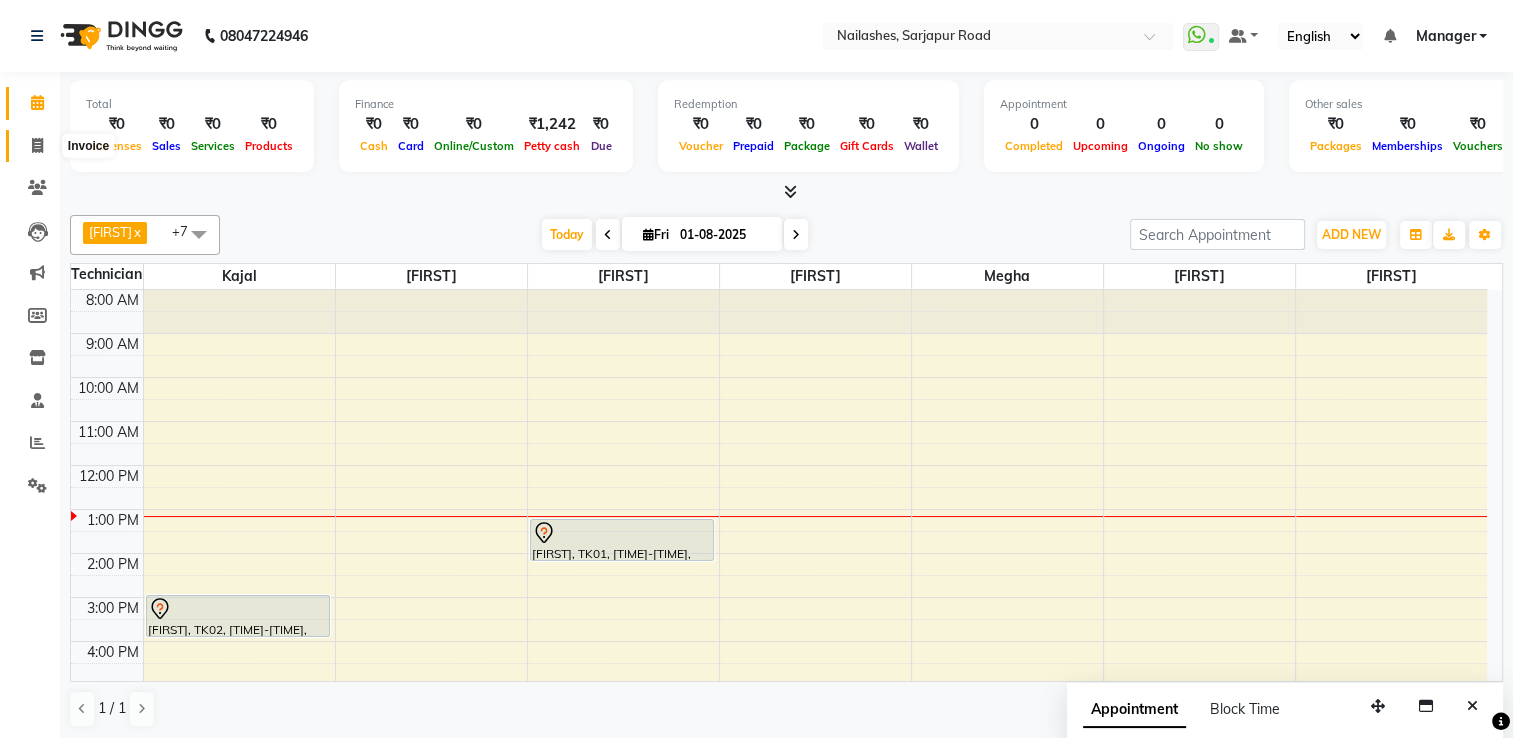 click 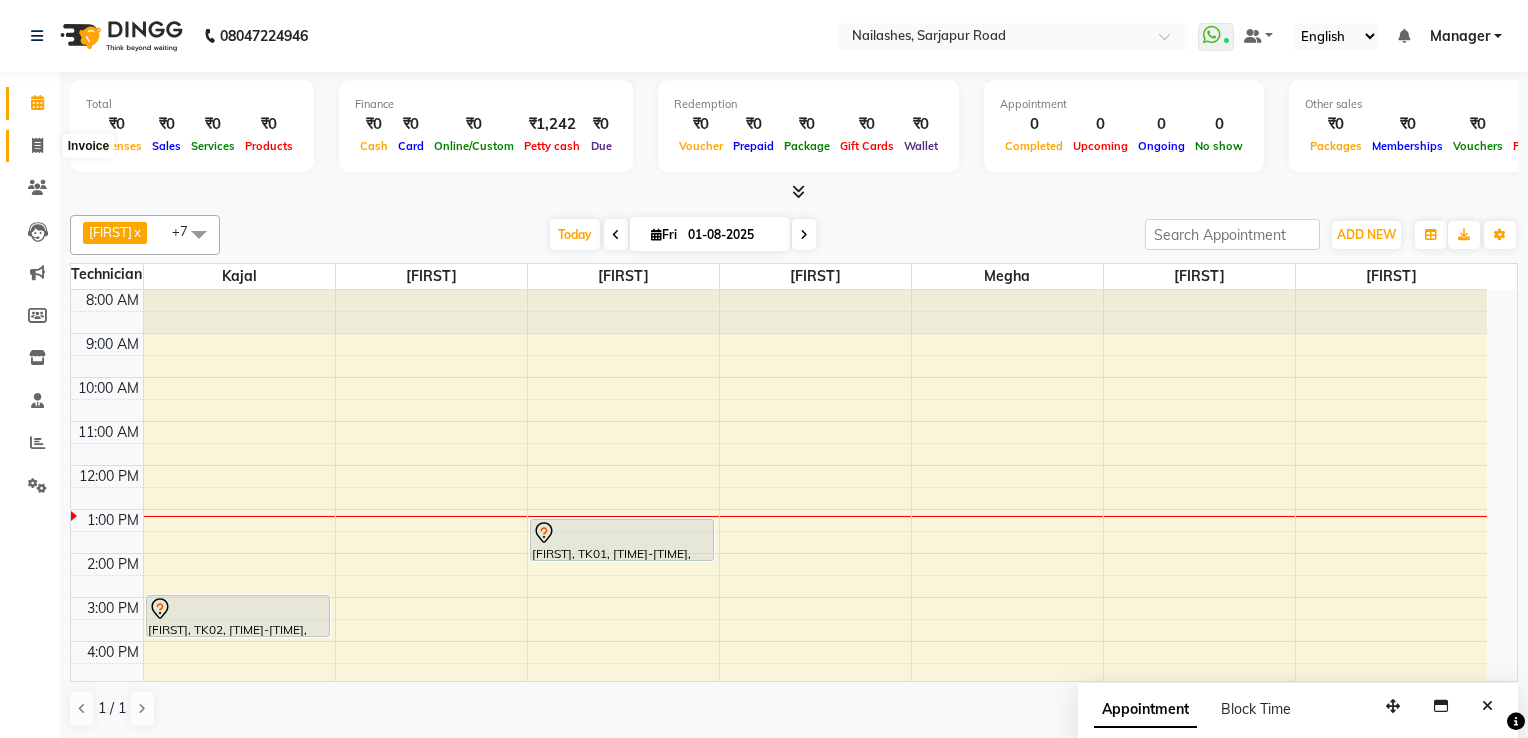 select on "service" 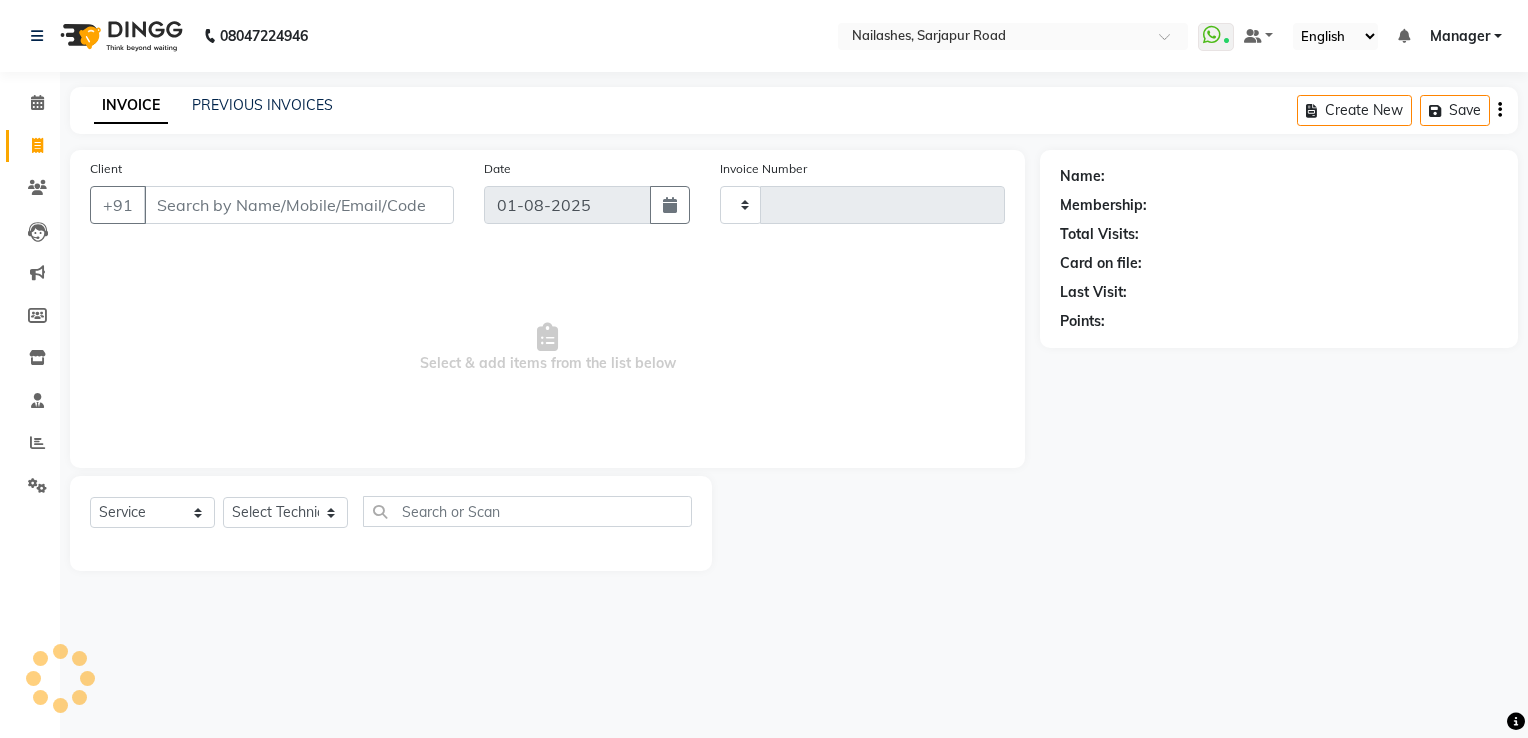 type on "1408" 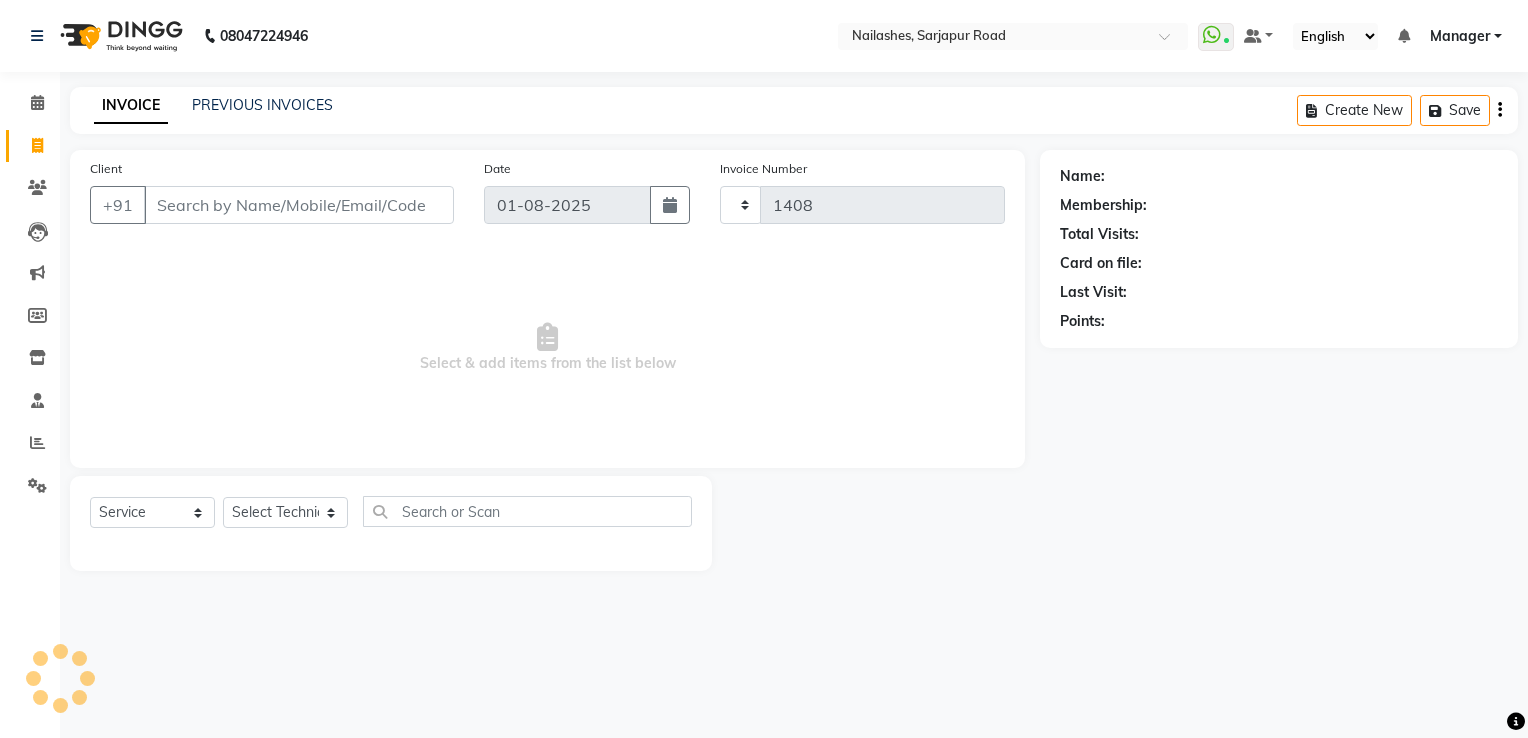 select on "6579" 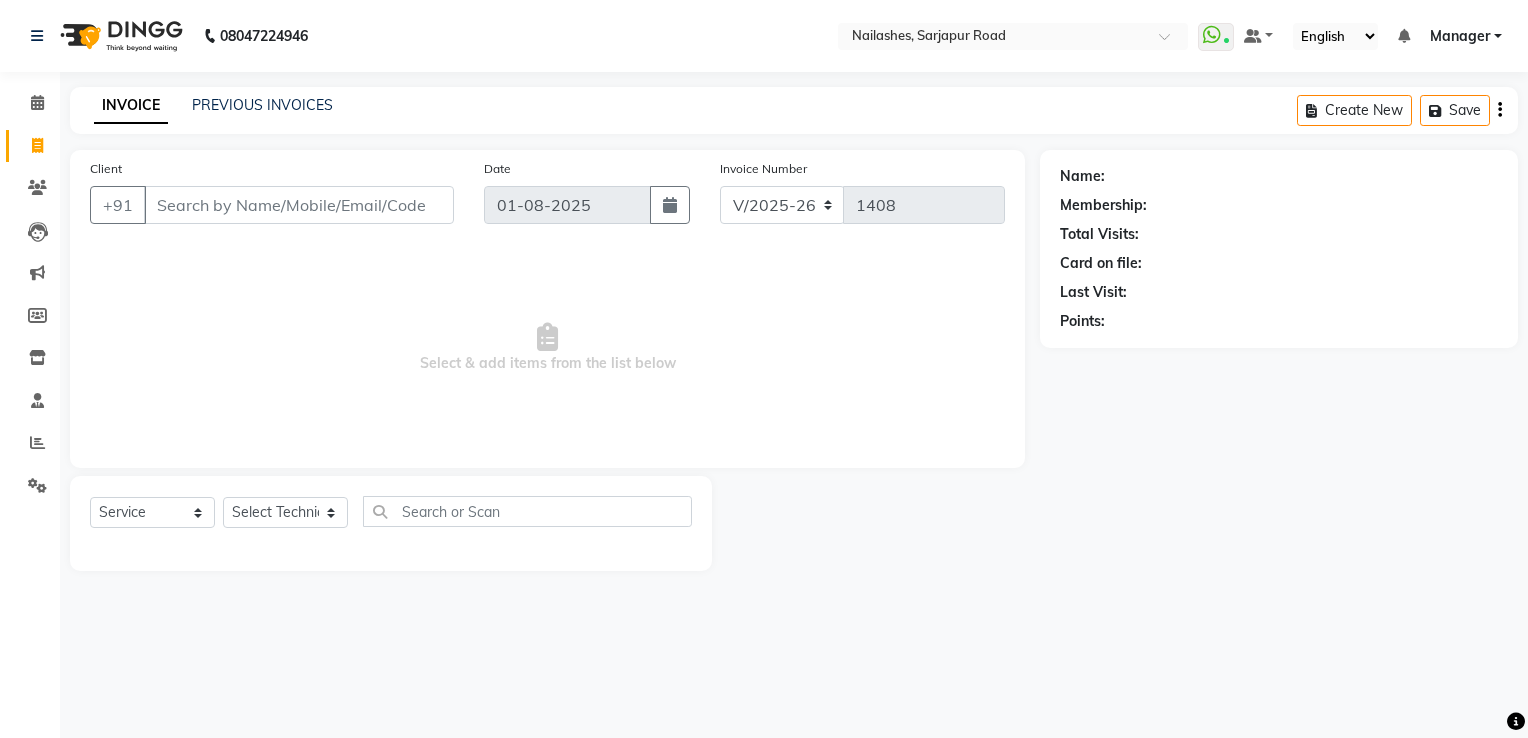 click on "INVOICE PREVIOUS INVOICES Create New Save Client +91 Date [DATE] Invoice Number V/2025 V/2025-26 [NUMBER] Select & add items from the list below Select Service Product Membership Package Voucher Prepaid Gift Card Select Technician Name: Membership: Total Visits: Card on file: Last Visit: Points:" 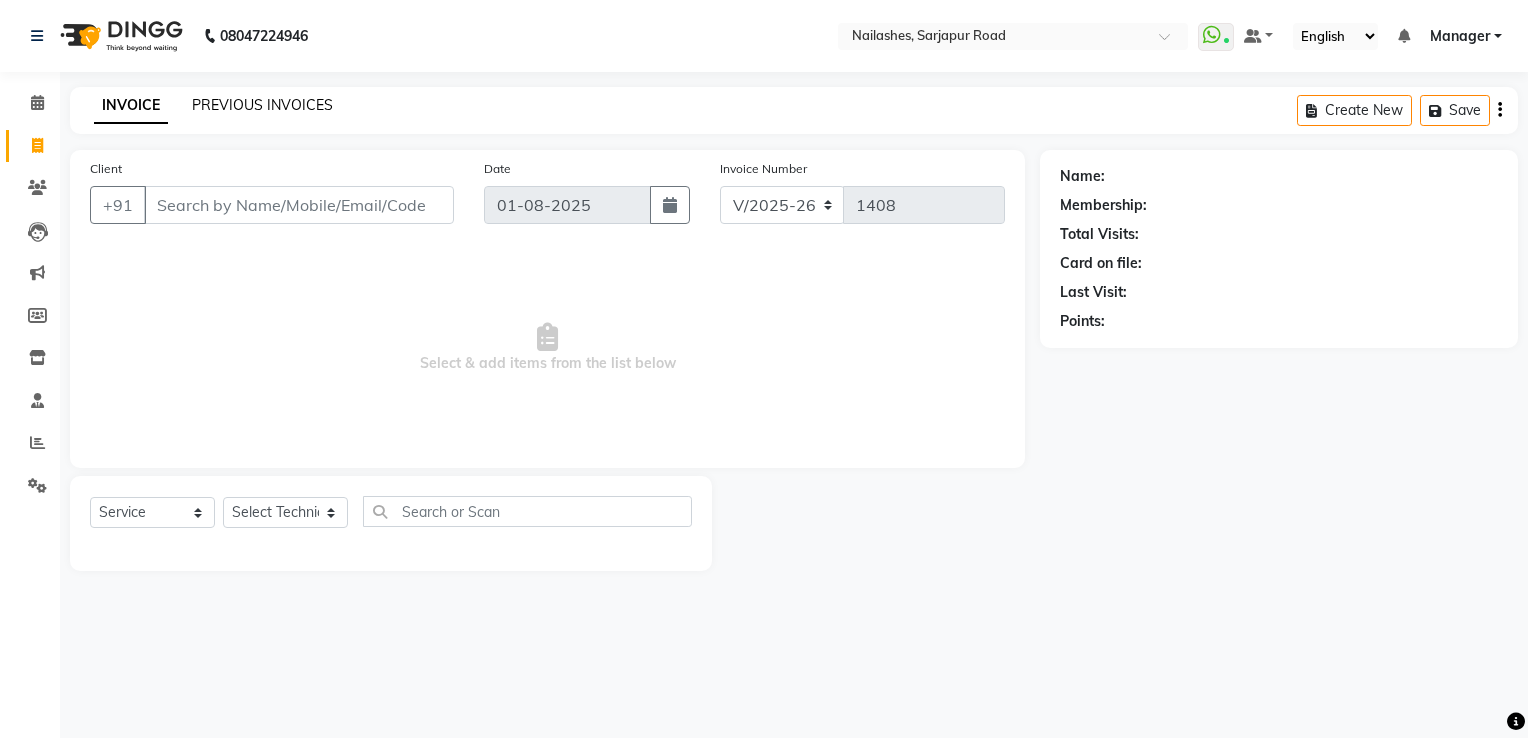 click on "PREVIOUS INVOICES" 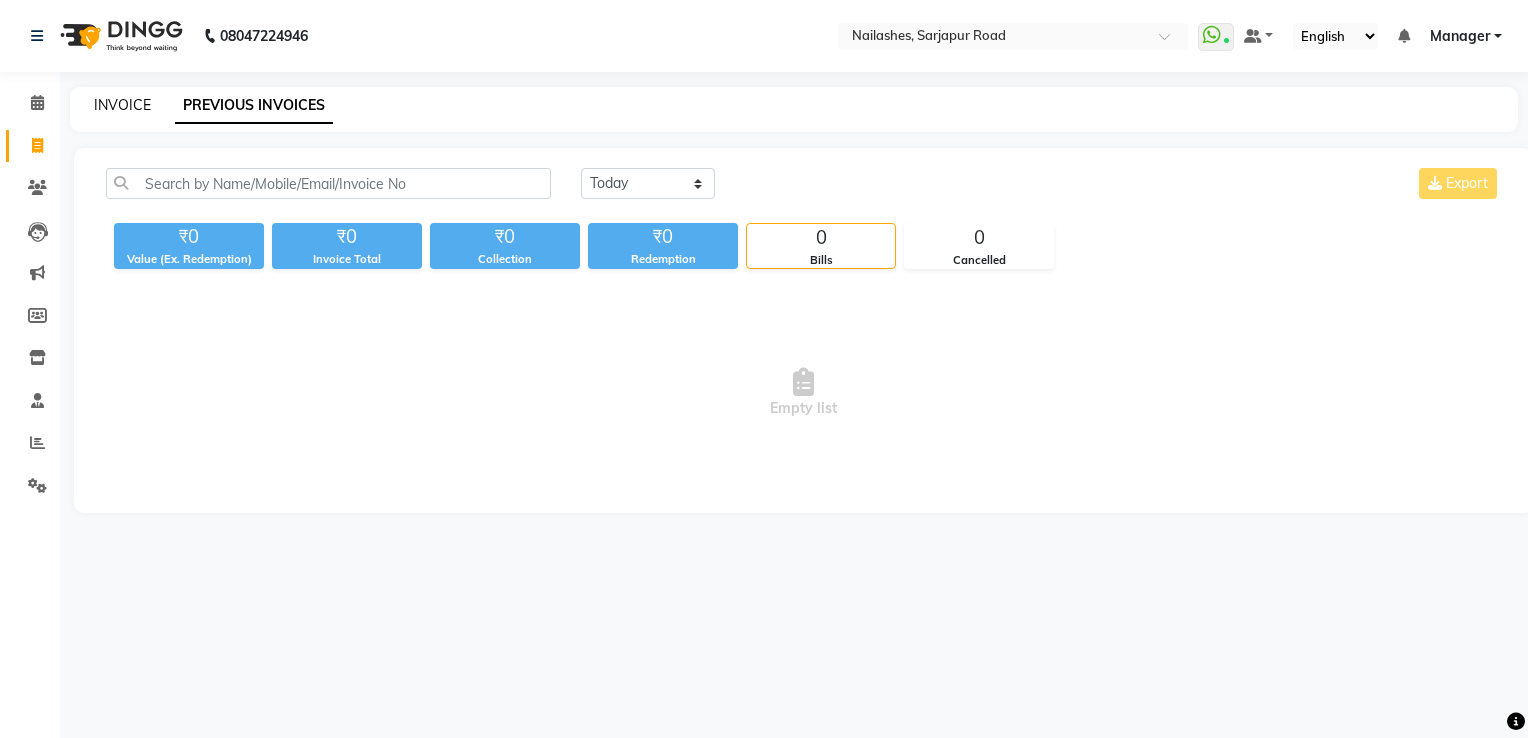 click on "INVOICE" 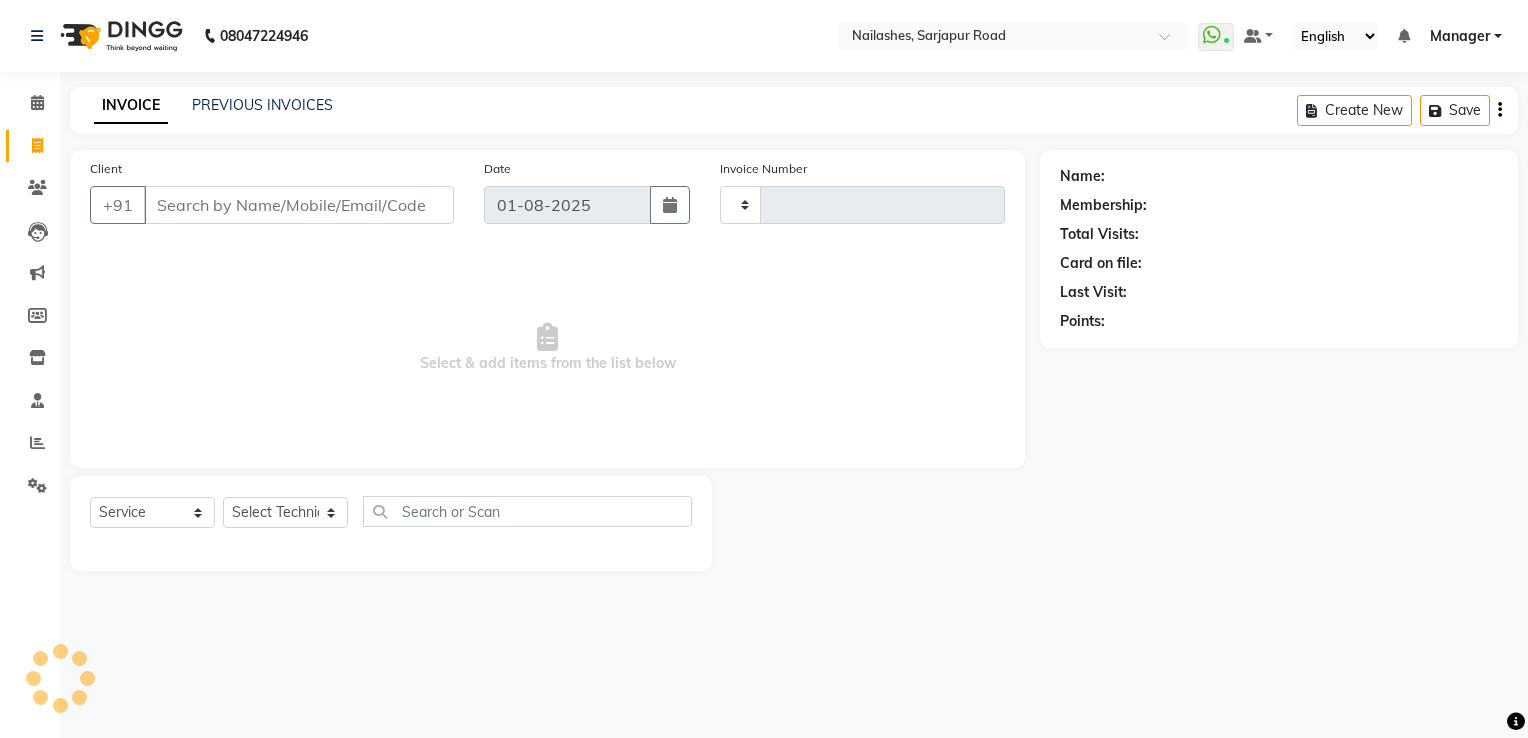 type on "1408" 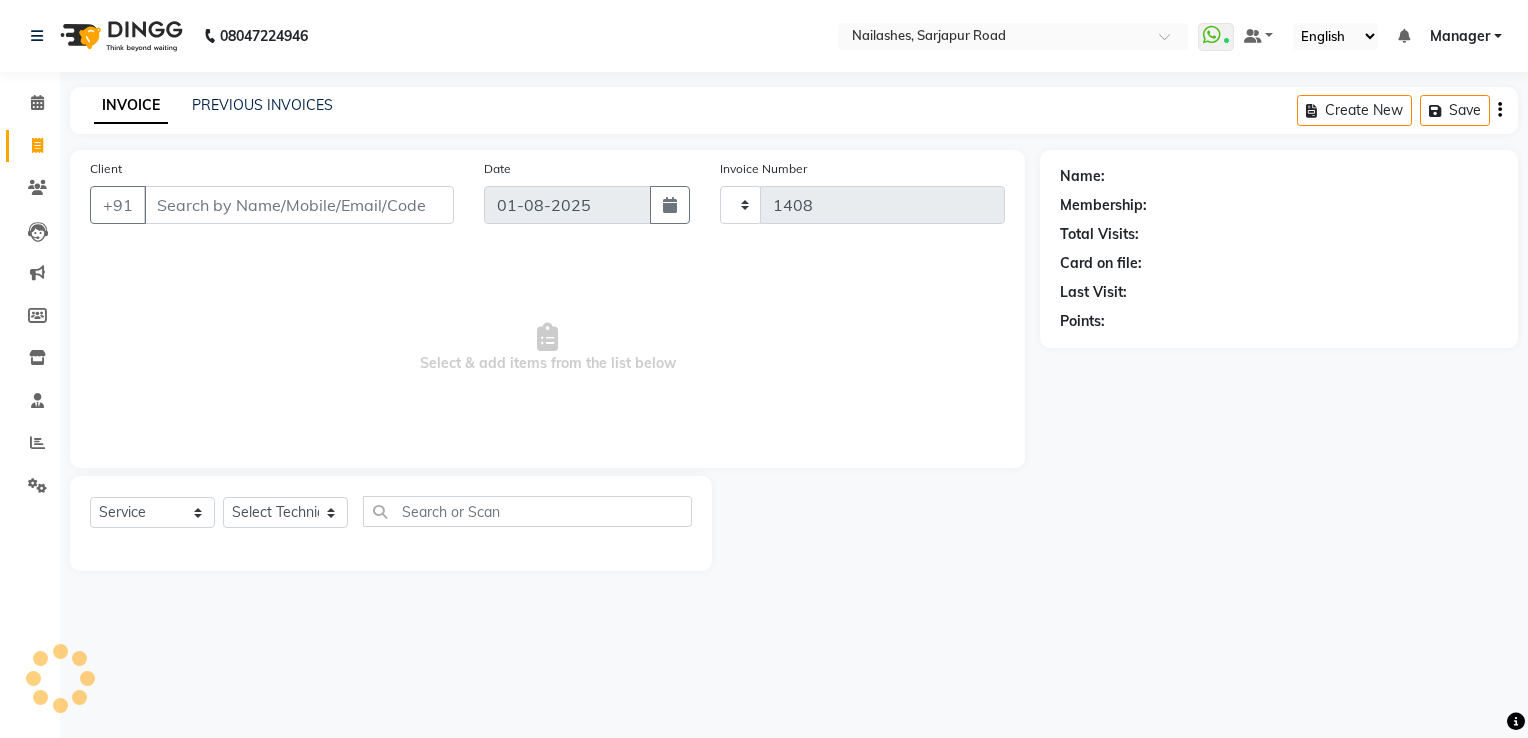 select on "6579" 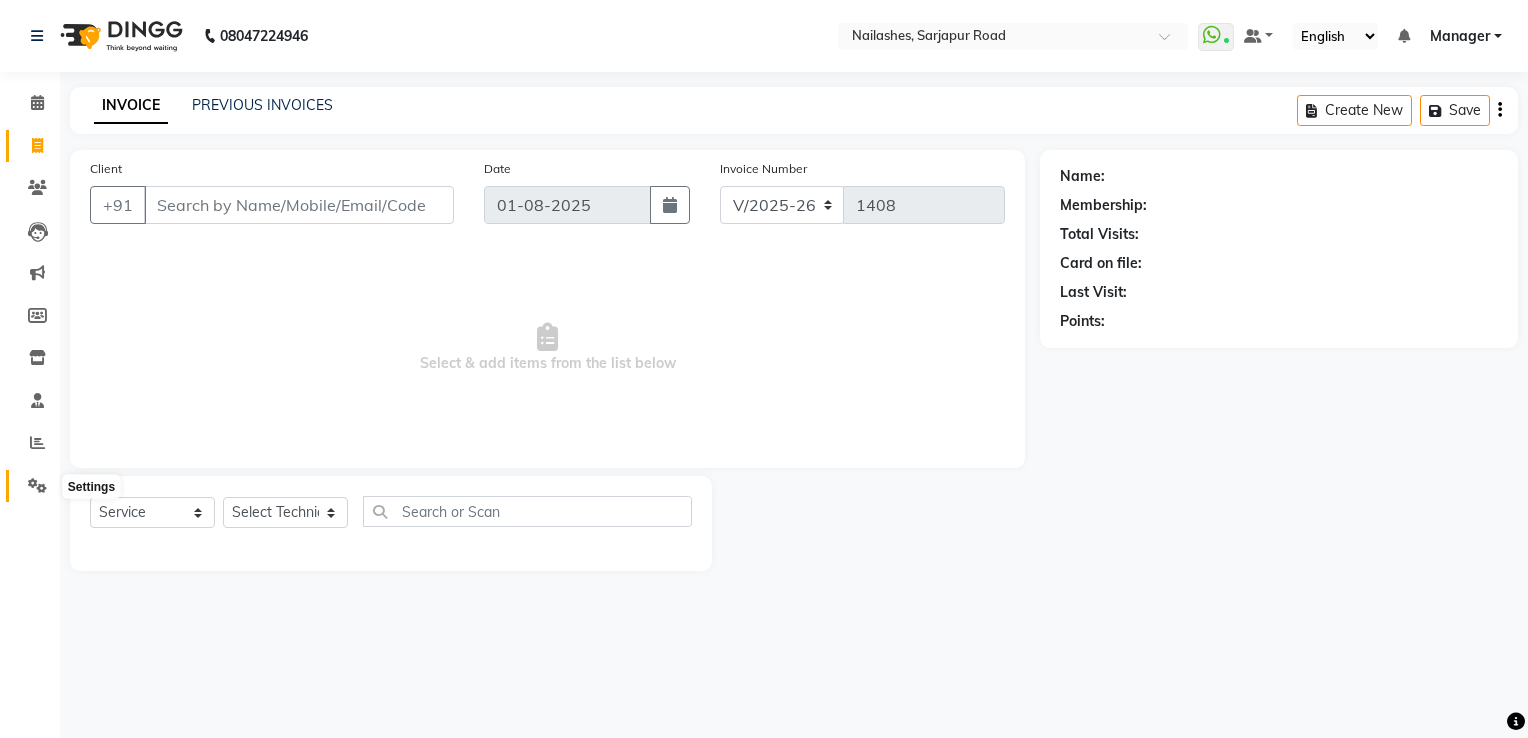 click 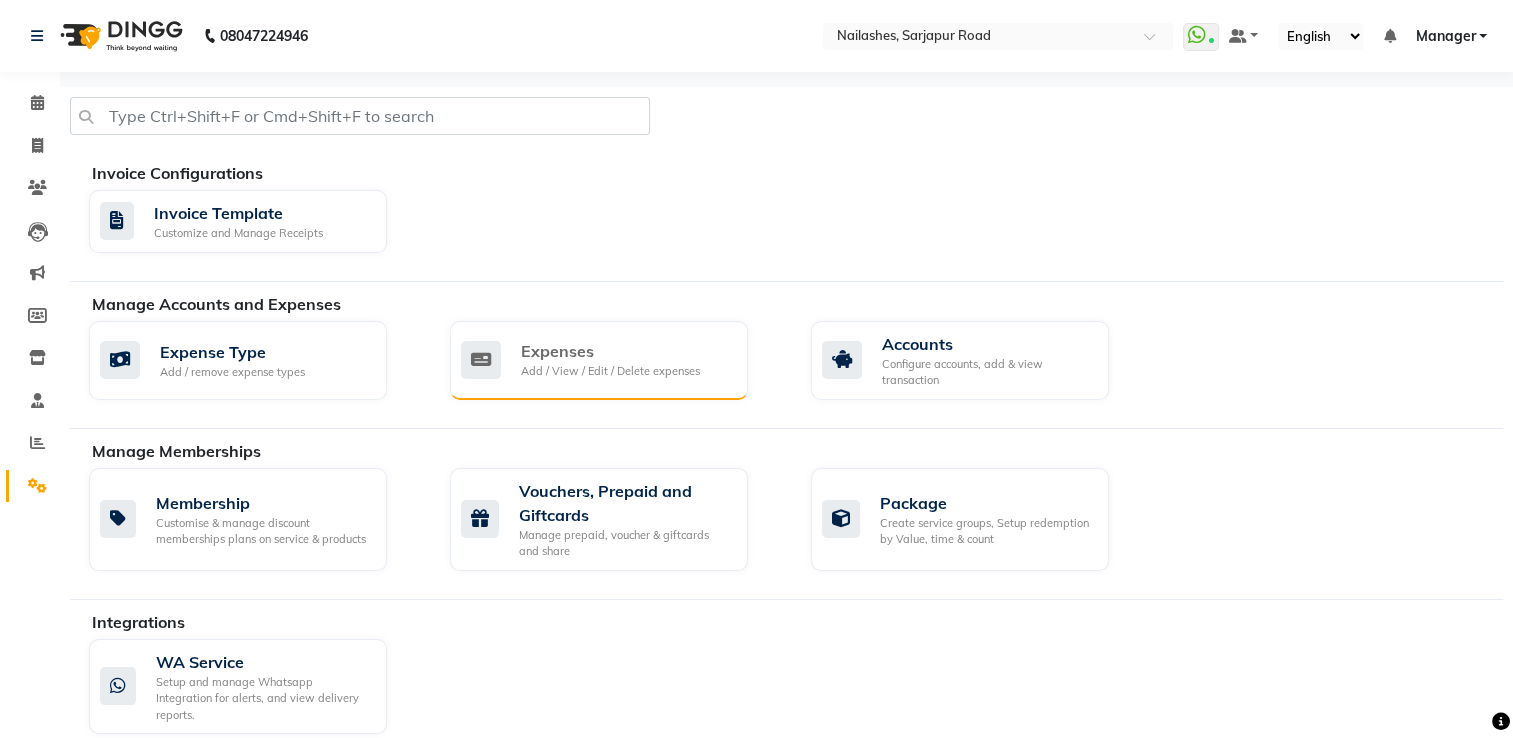 click on "Expenses Add / View / Edit / Delete expenses" 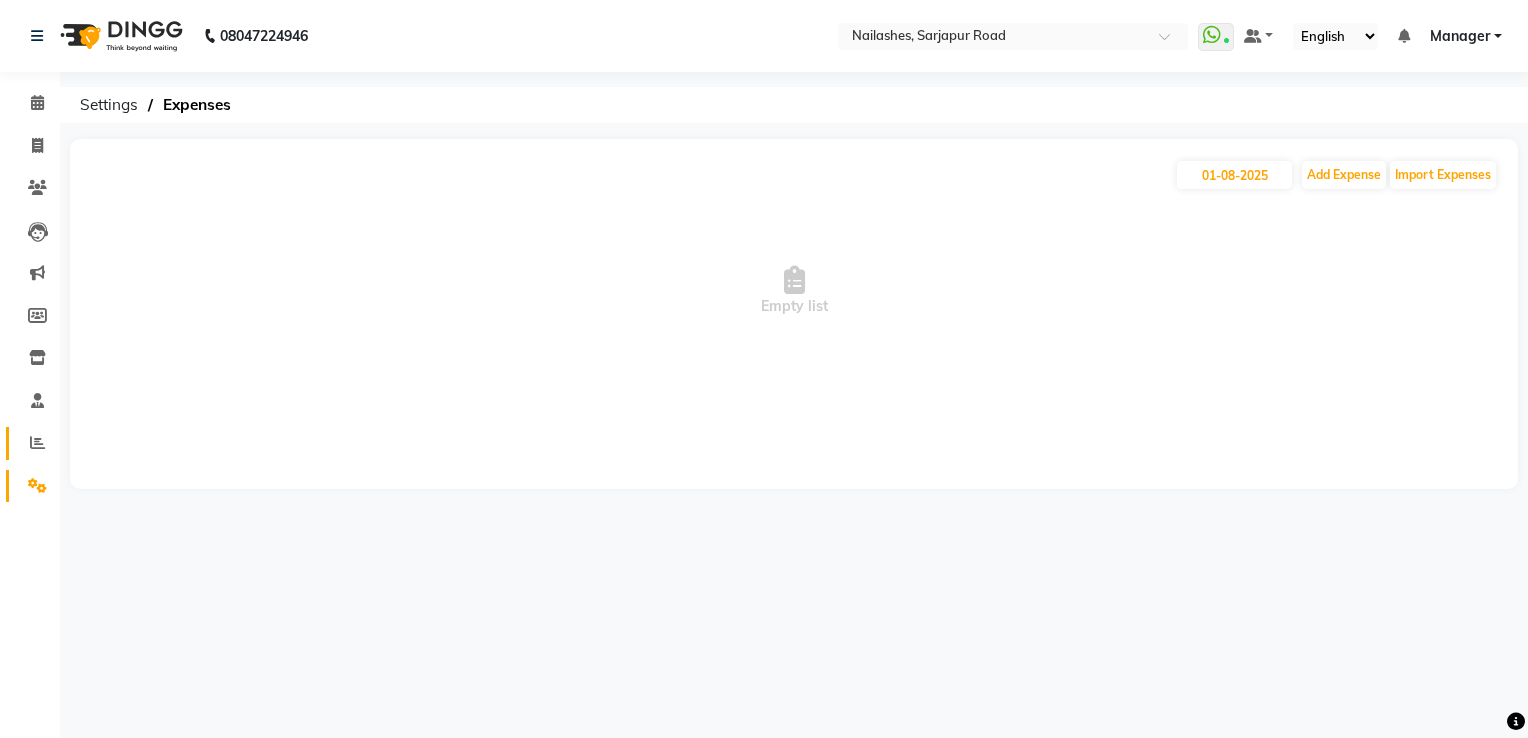 click on "Reports" 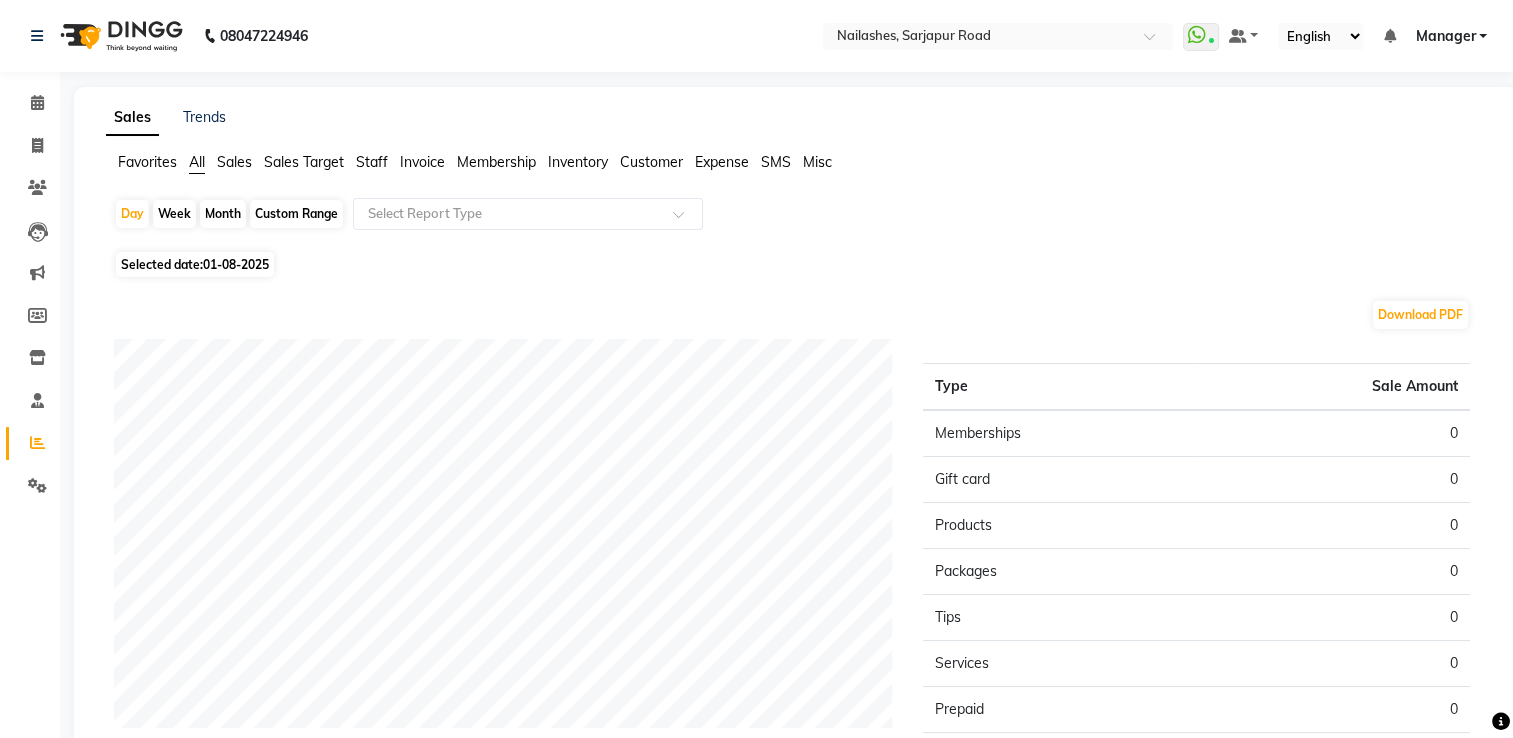 click on "Month" 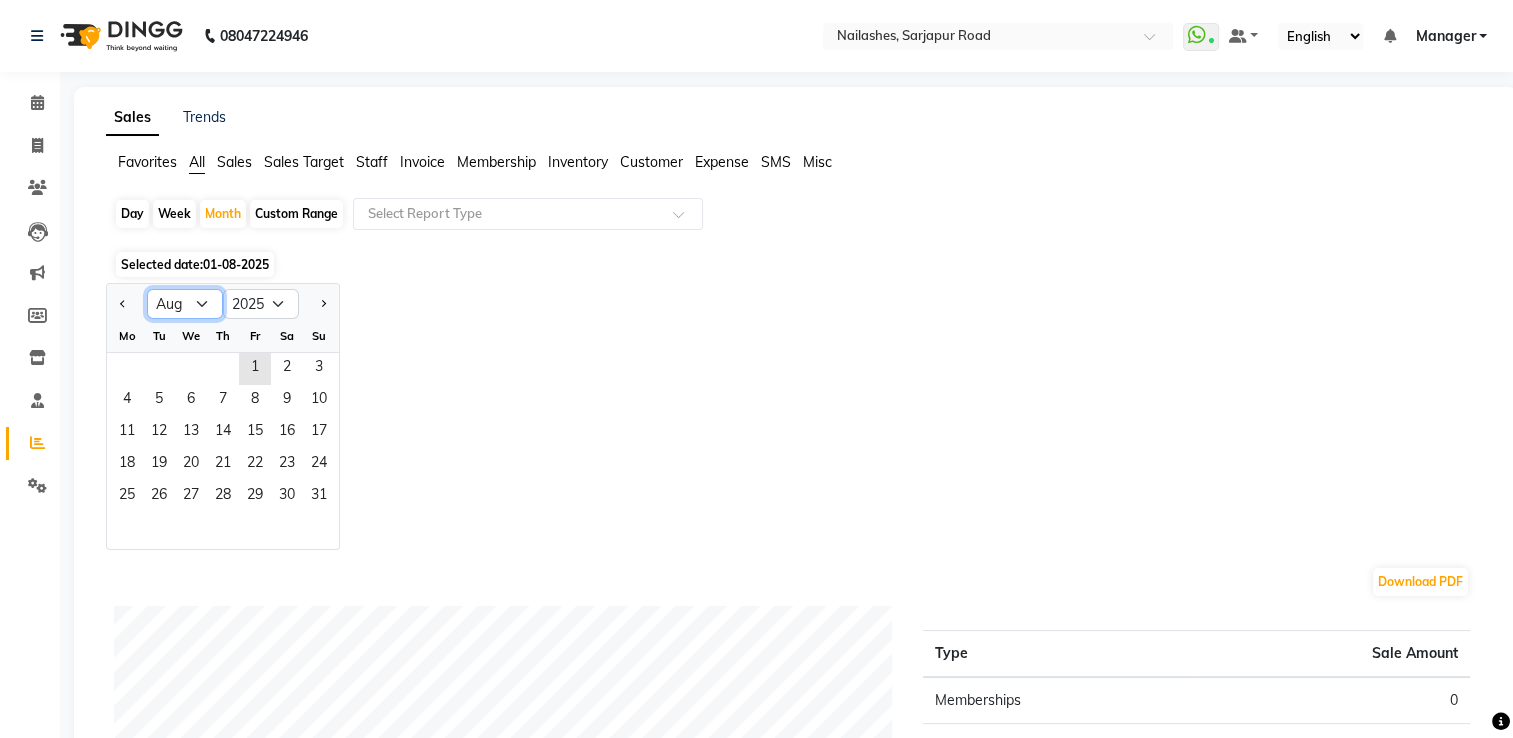 click on "Jan Feb Mar Apr May Jun Jul Aug Sep Oct Nov Dec" 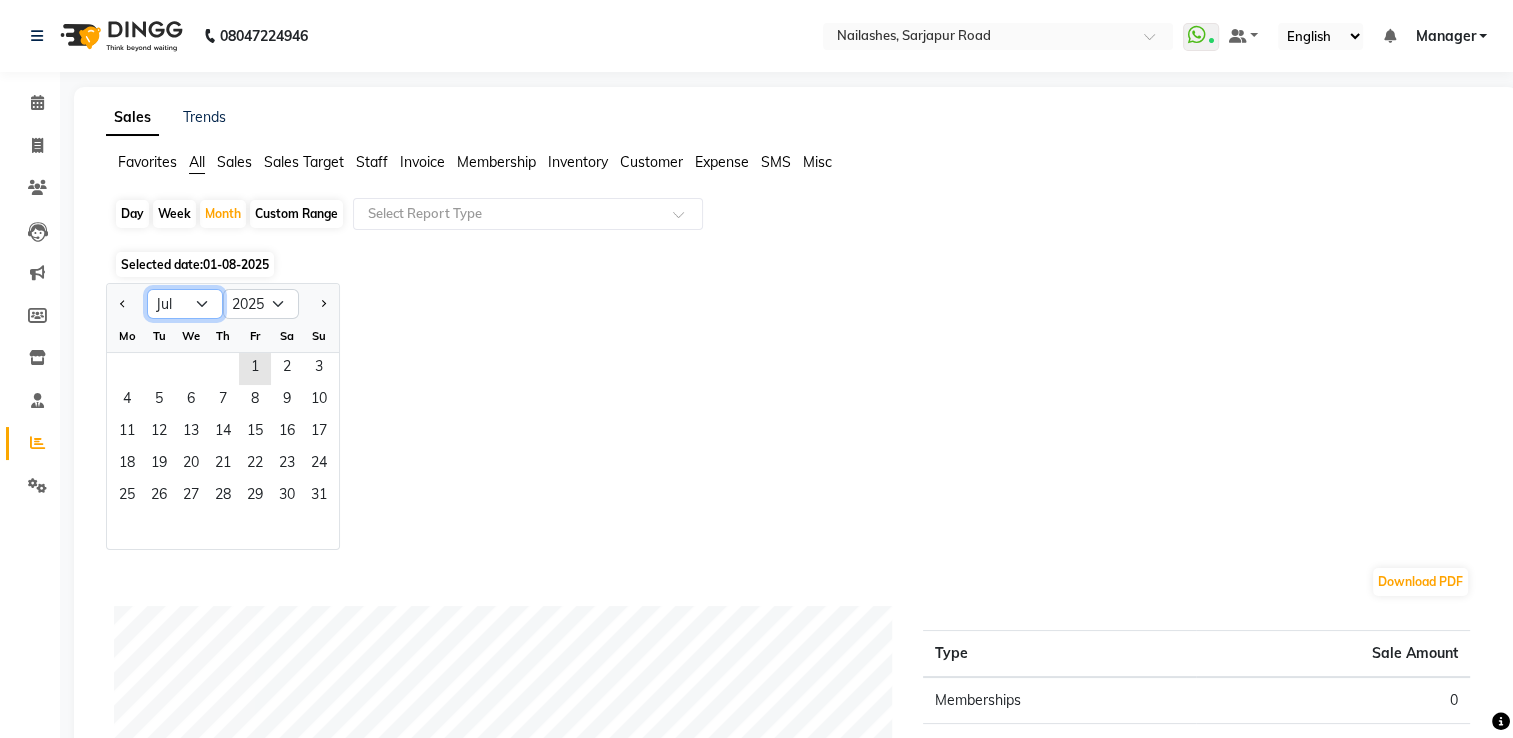 click on "Jan Feb Mar Apr May Jun Jul Aug Sep Oct Nov Dec" 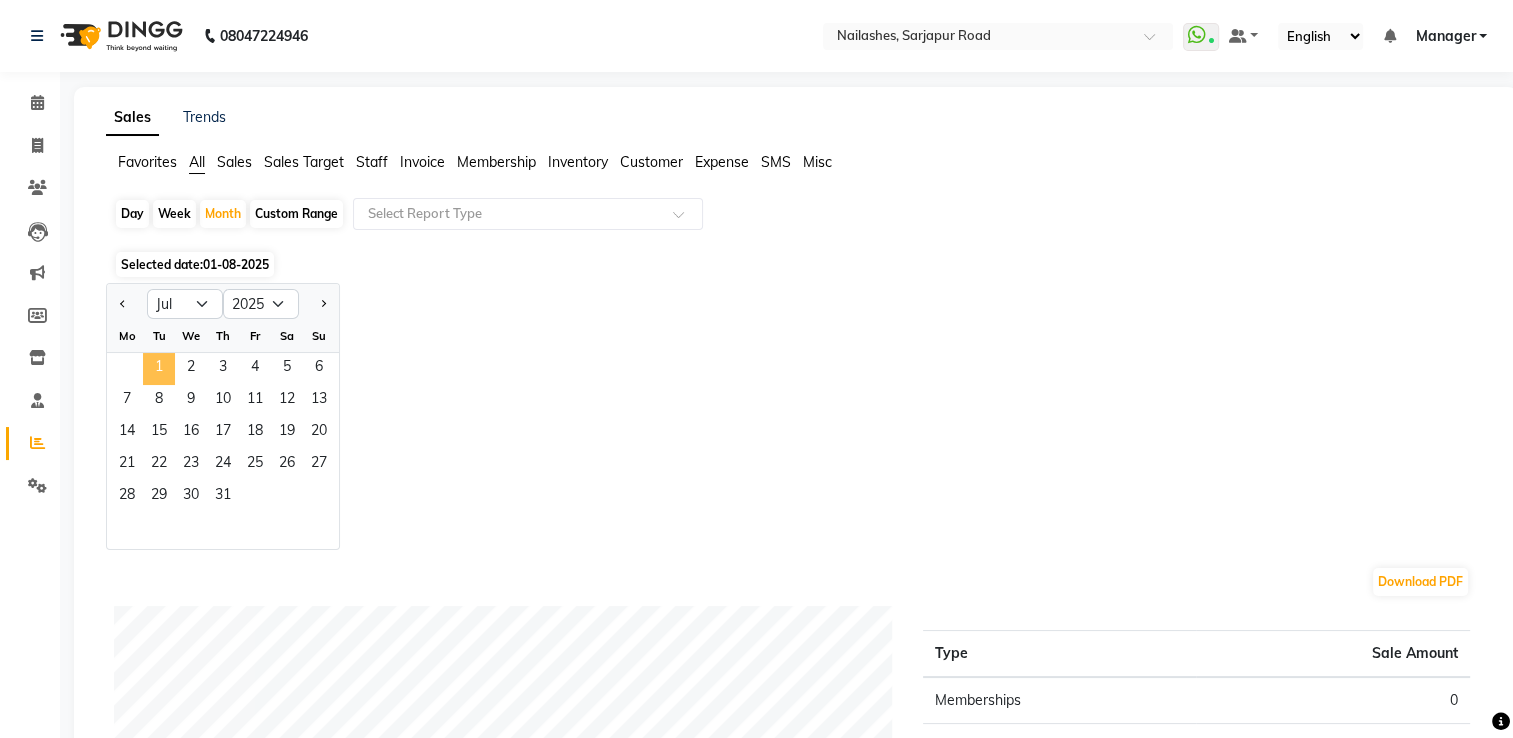 click on "1" 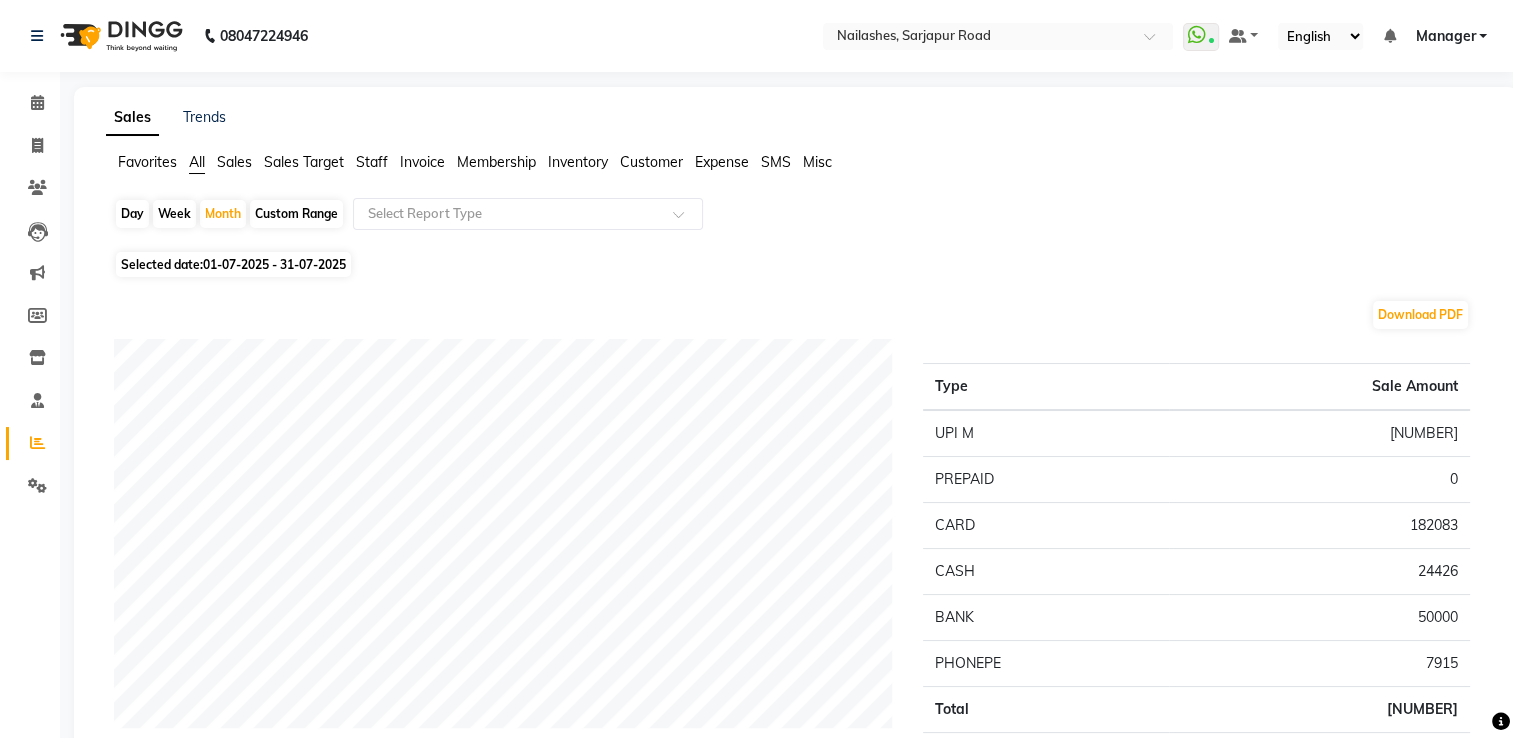 click on "Staff" 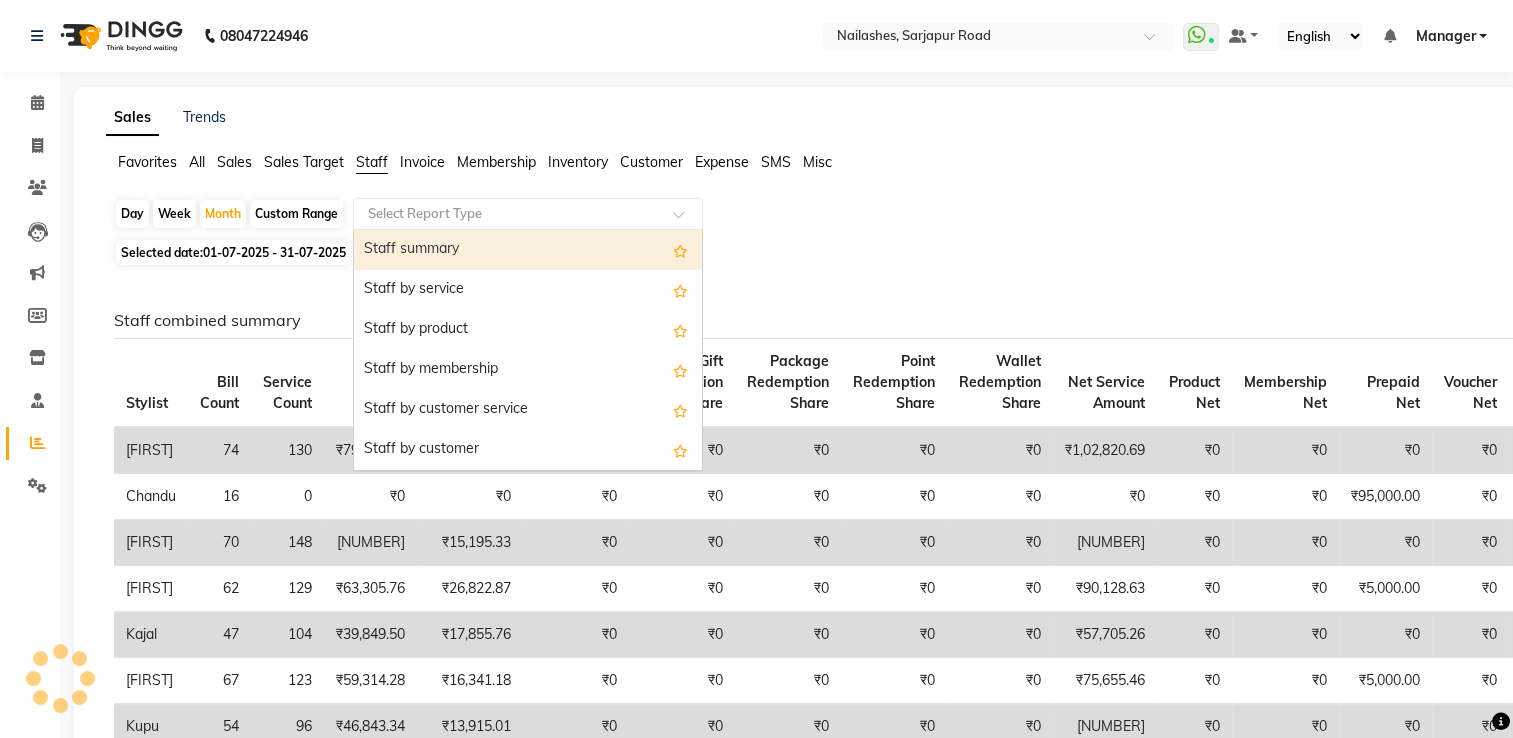 click 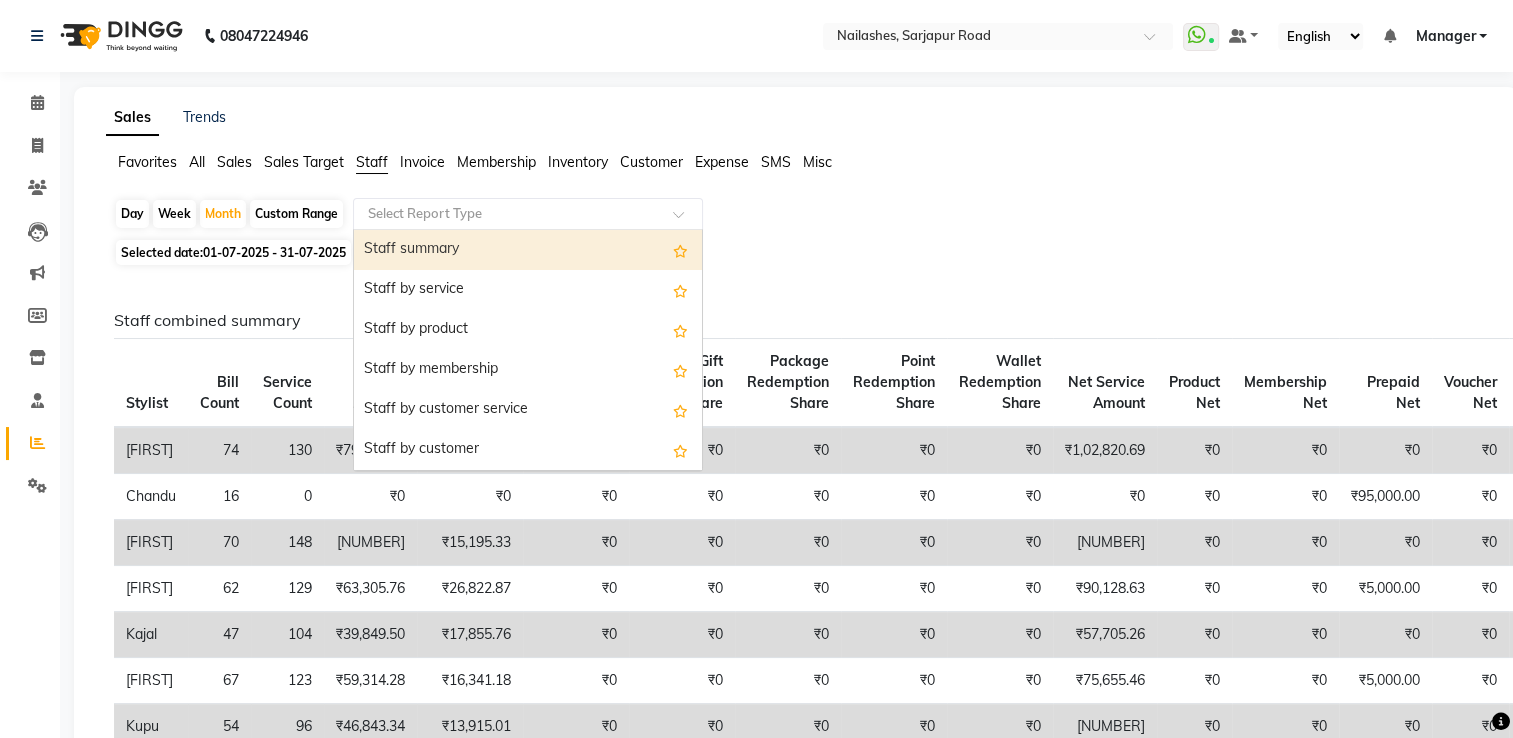 click on "Staff summary" at bounding box center [528, 250] 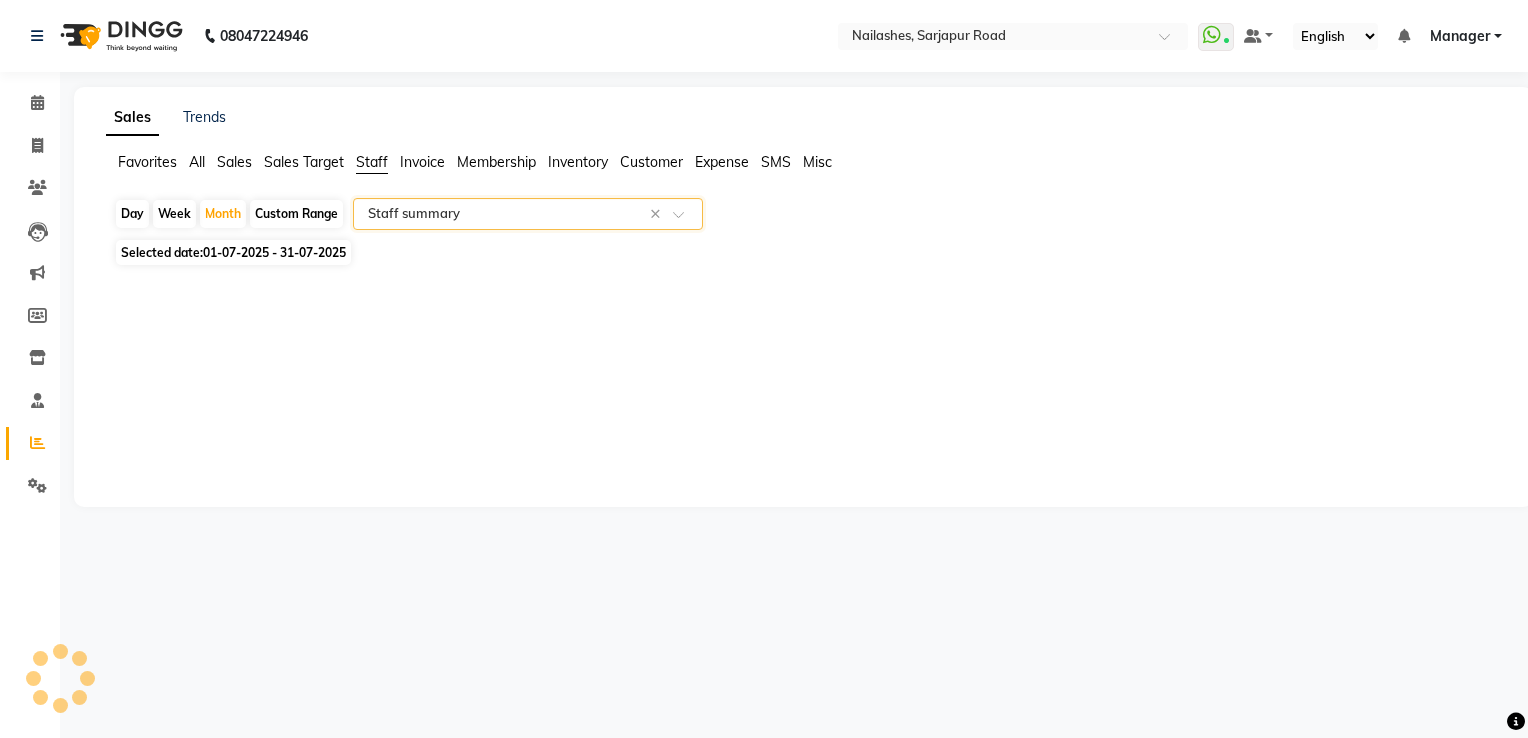 select on "full_report" 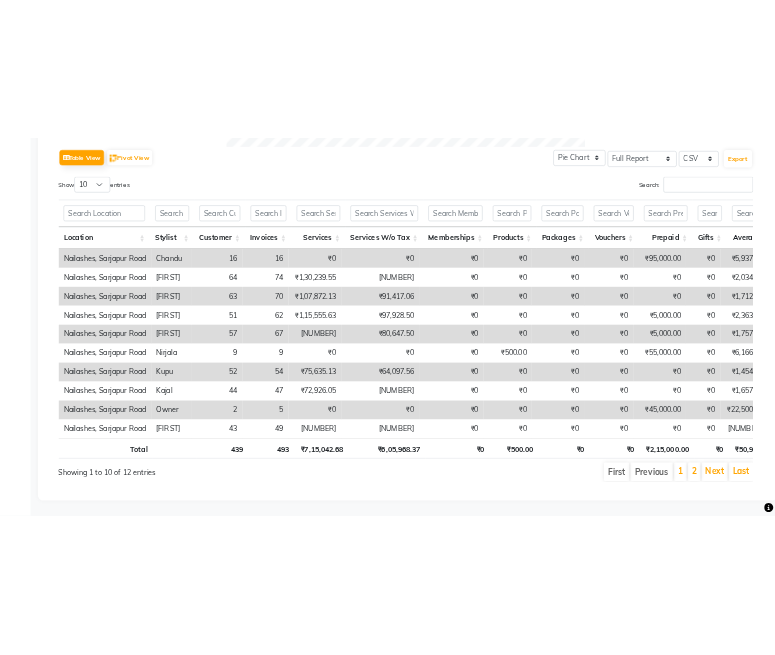 scroll, scrollTop: 823, scrollLeft: 0, axis: vertical 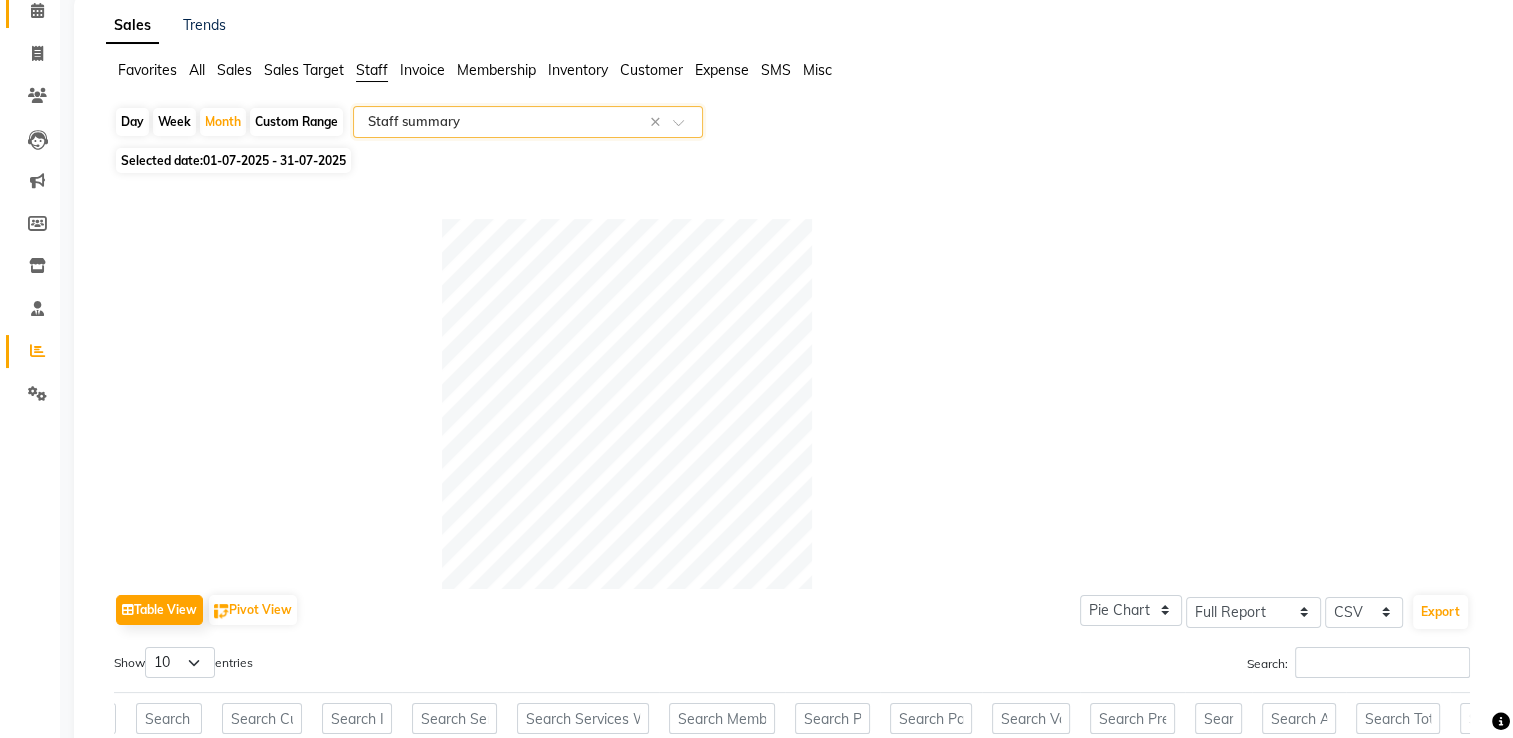 click 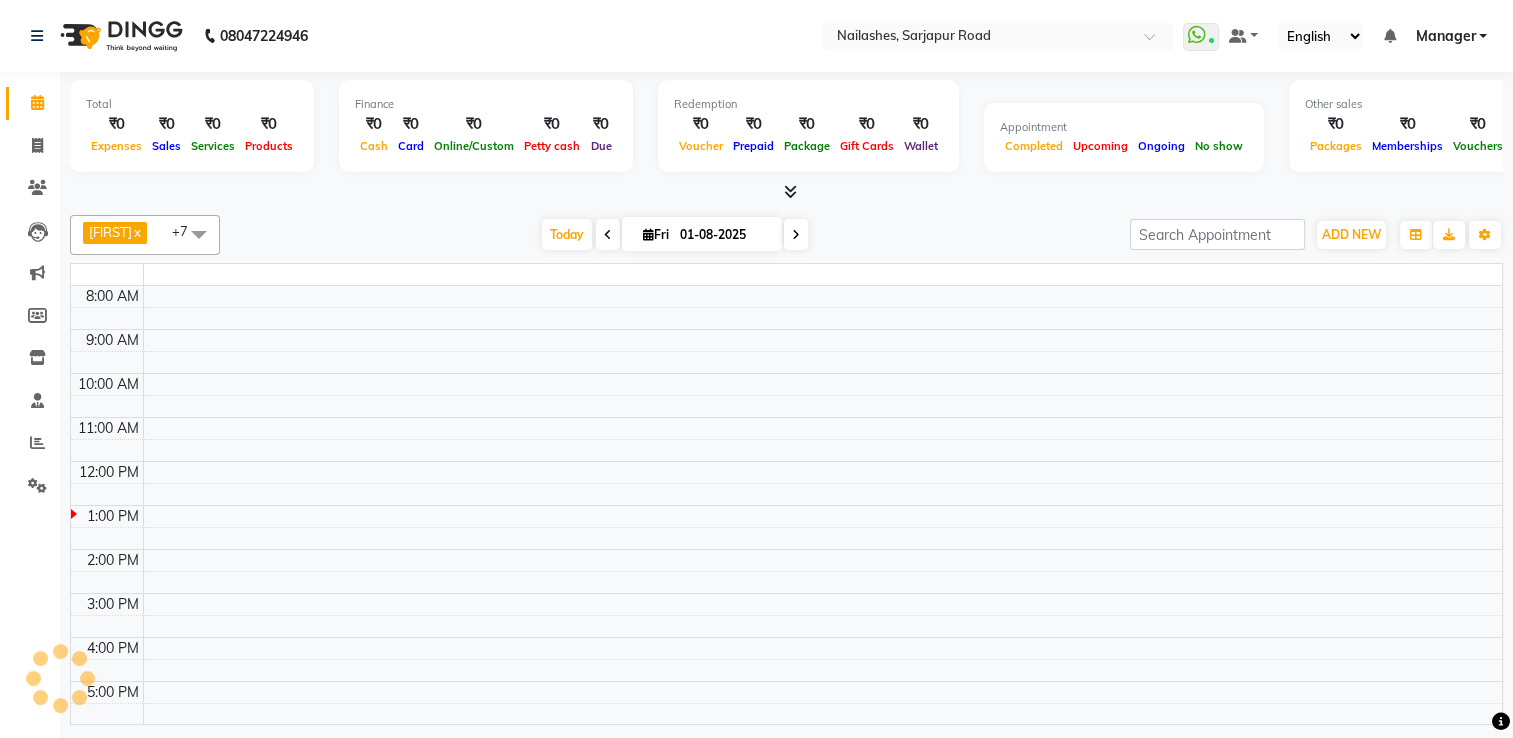 scroll, scrollTop: 0, scrollLeft: 0, axis: both 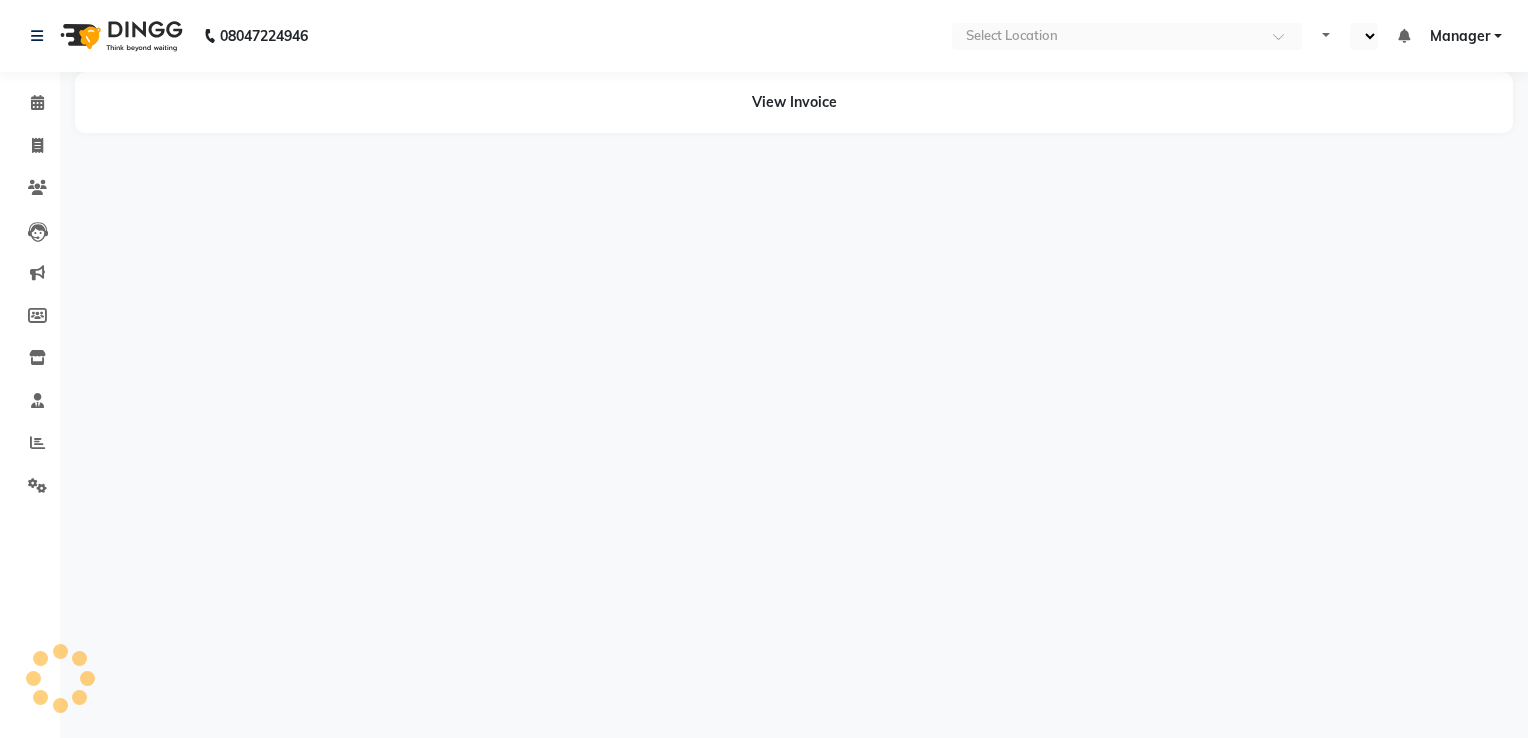 select on "en" 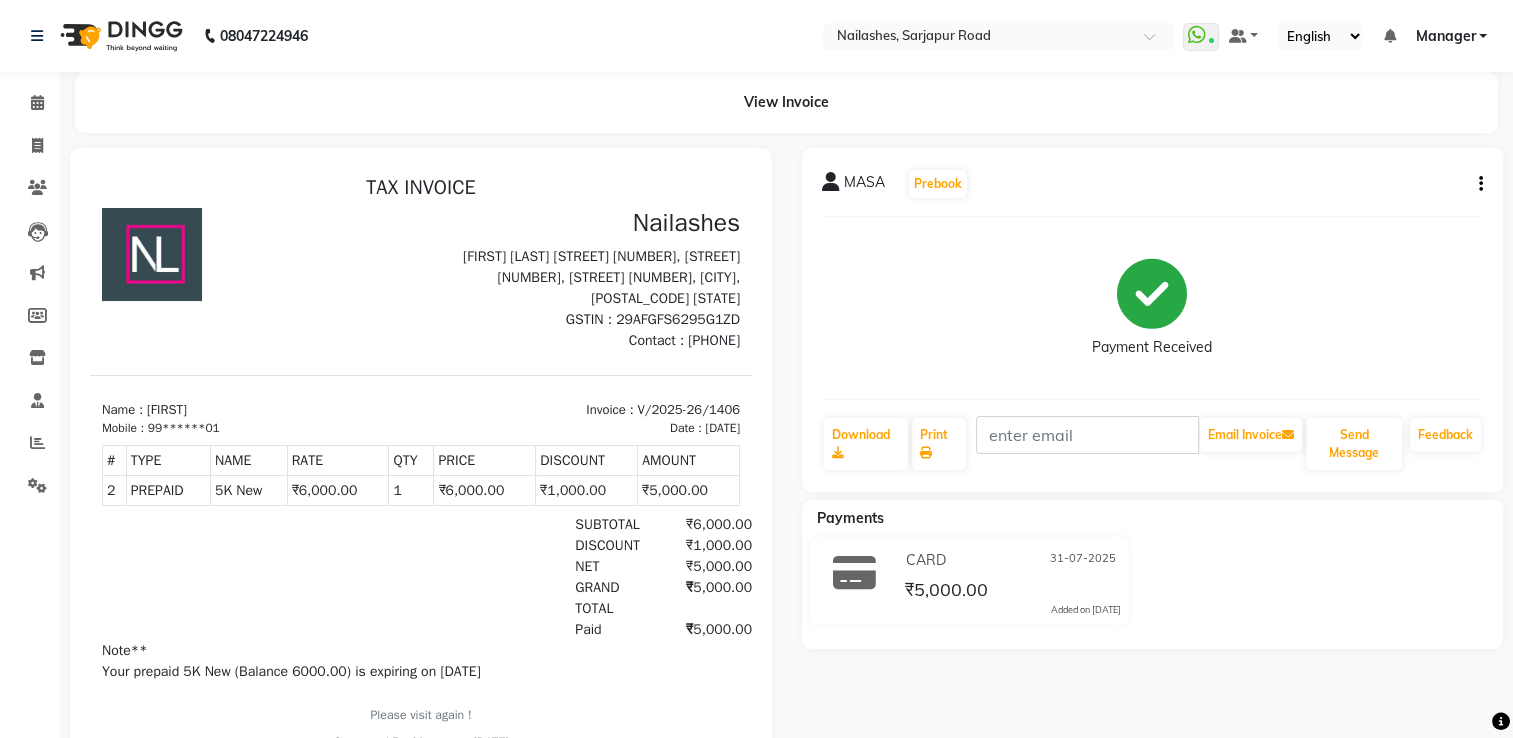 scroll, scrollTop: 0, scrollLeft: 0, axis: both 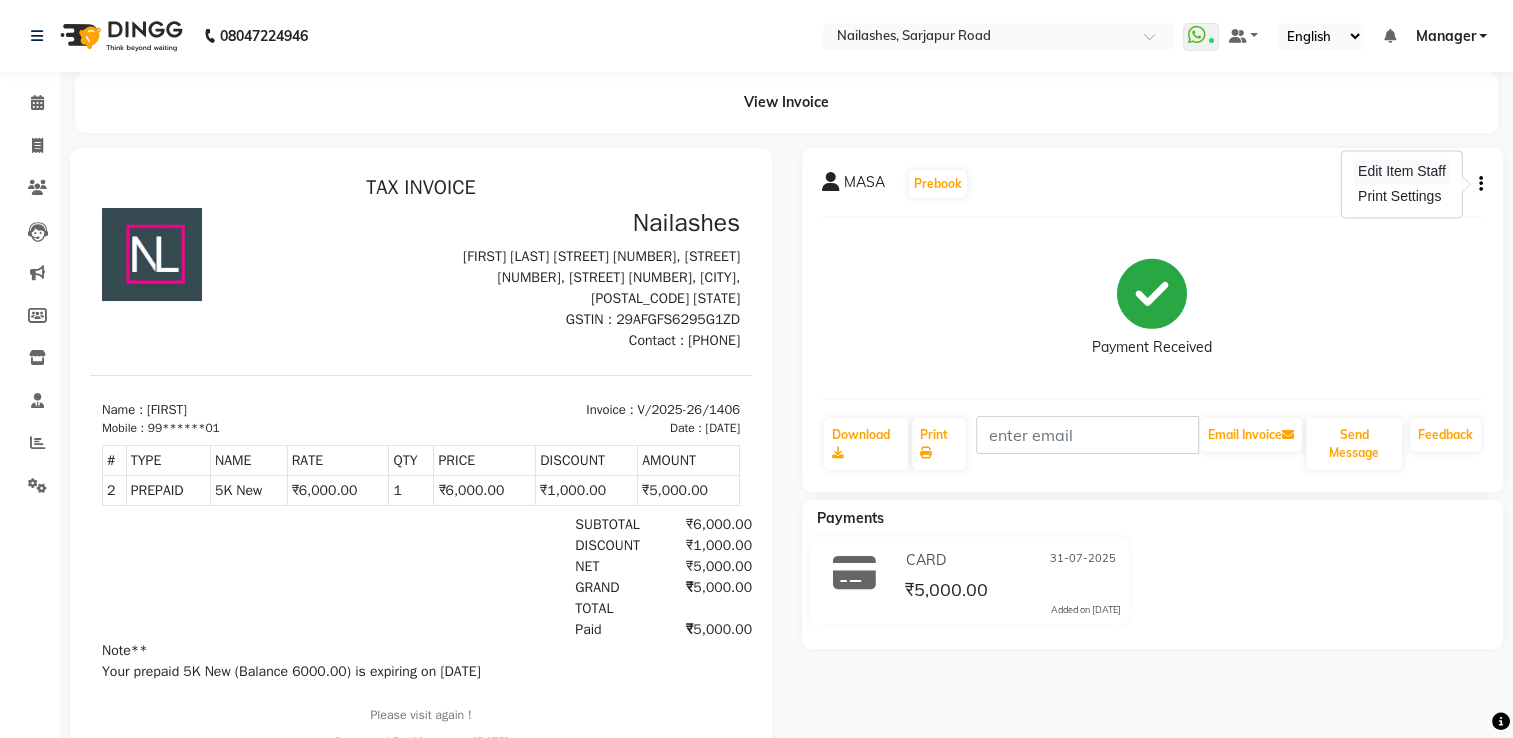 click on "Edit Item Staff" at bounding box center [1402, 171] 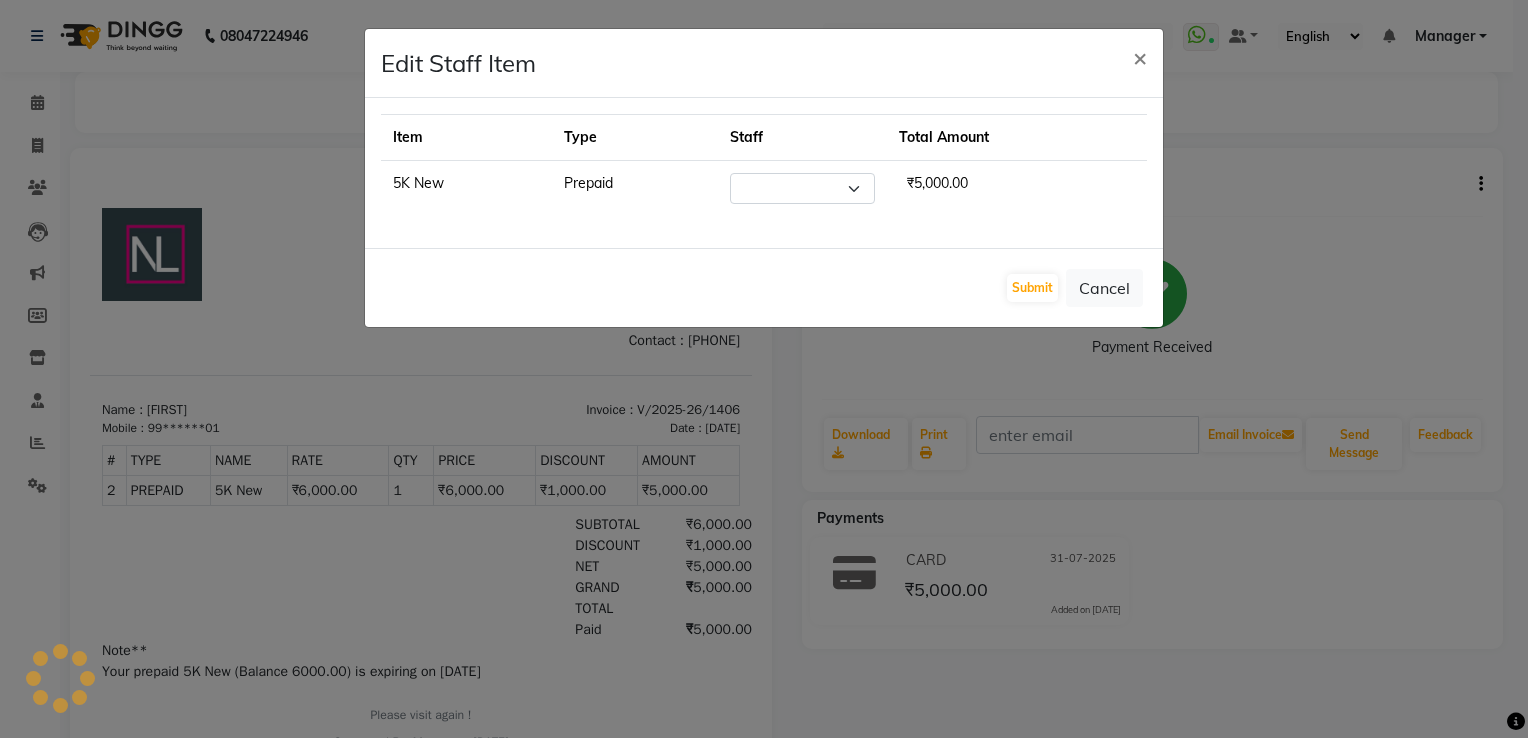 select on "50725" 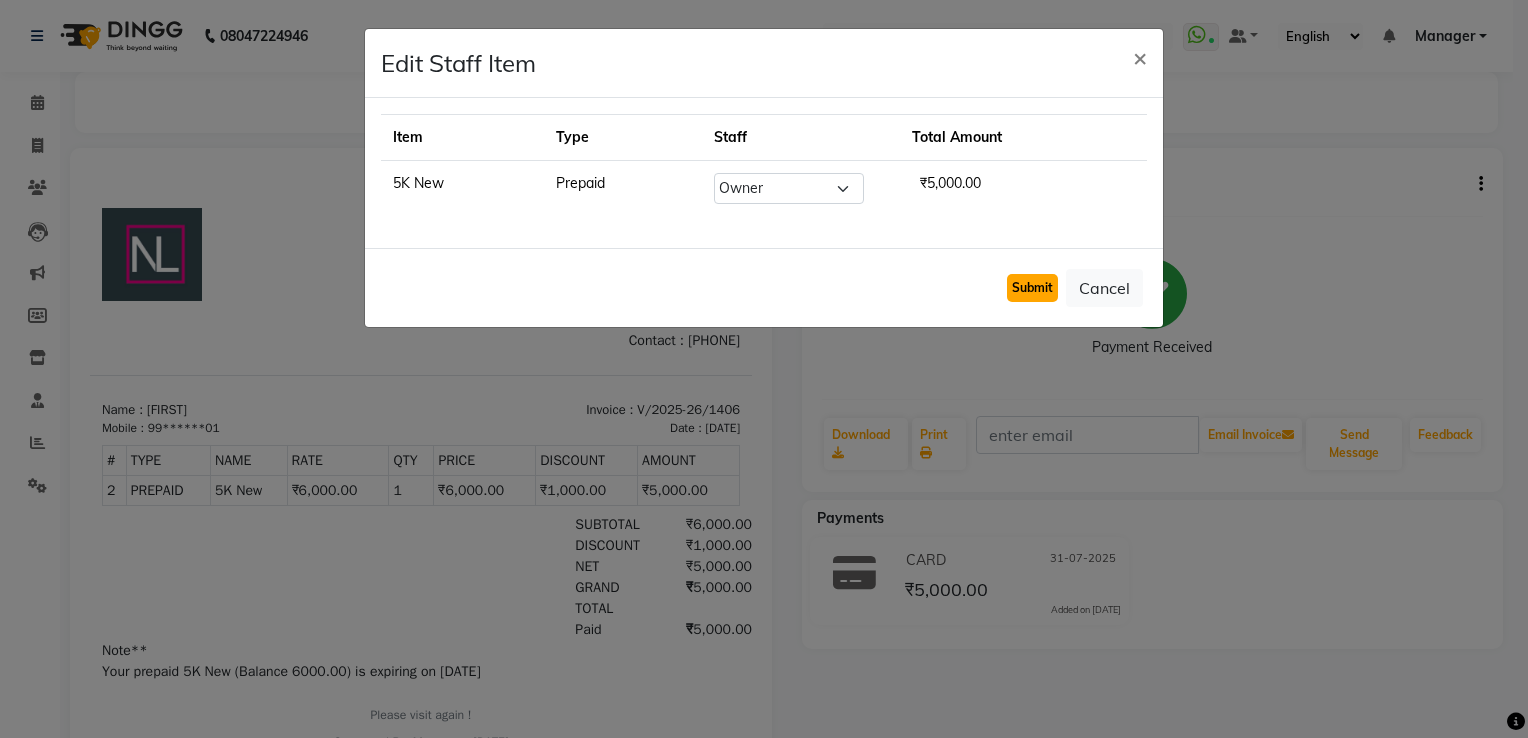 click on "Submit" 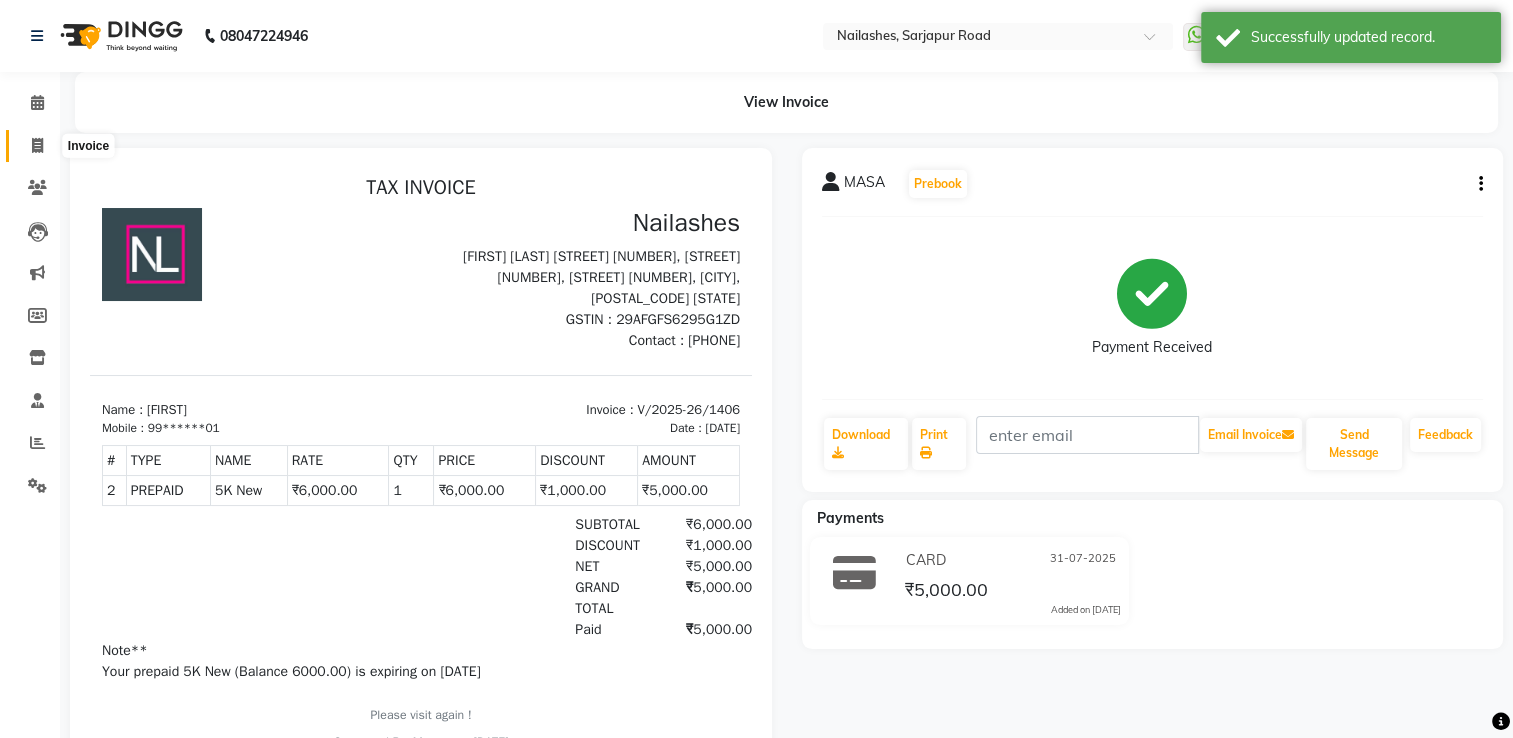 click 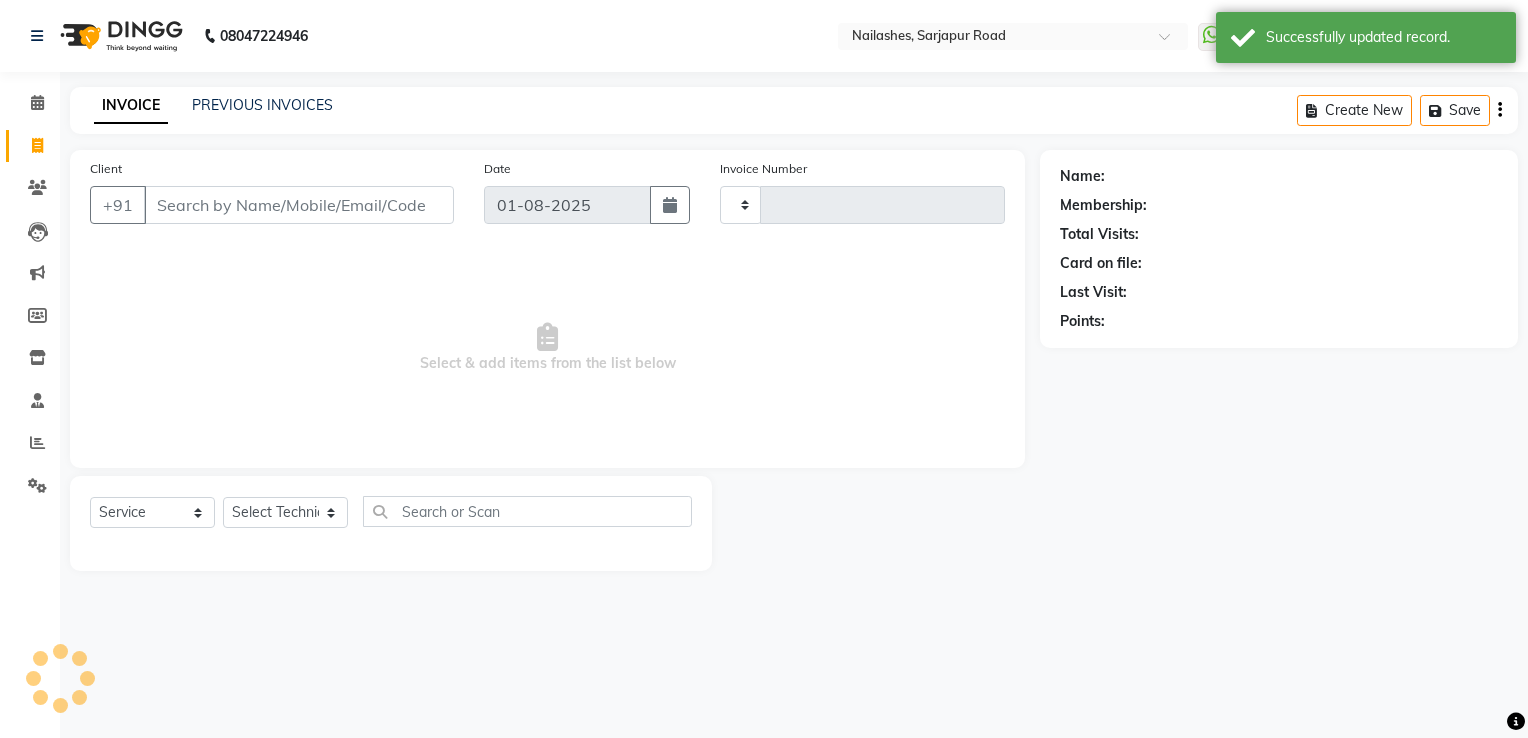 type on "1408" 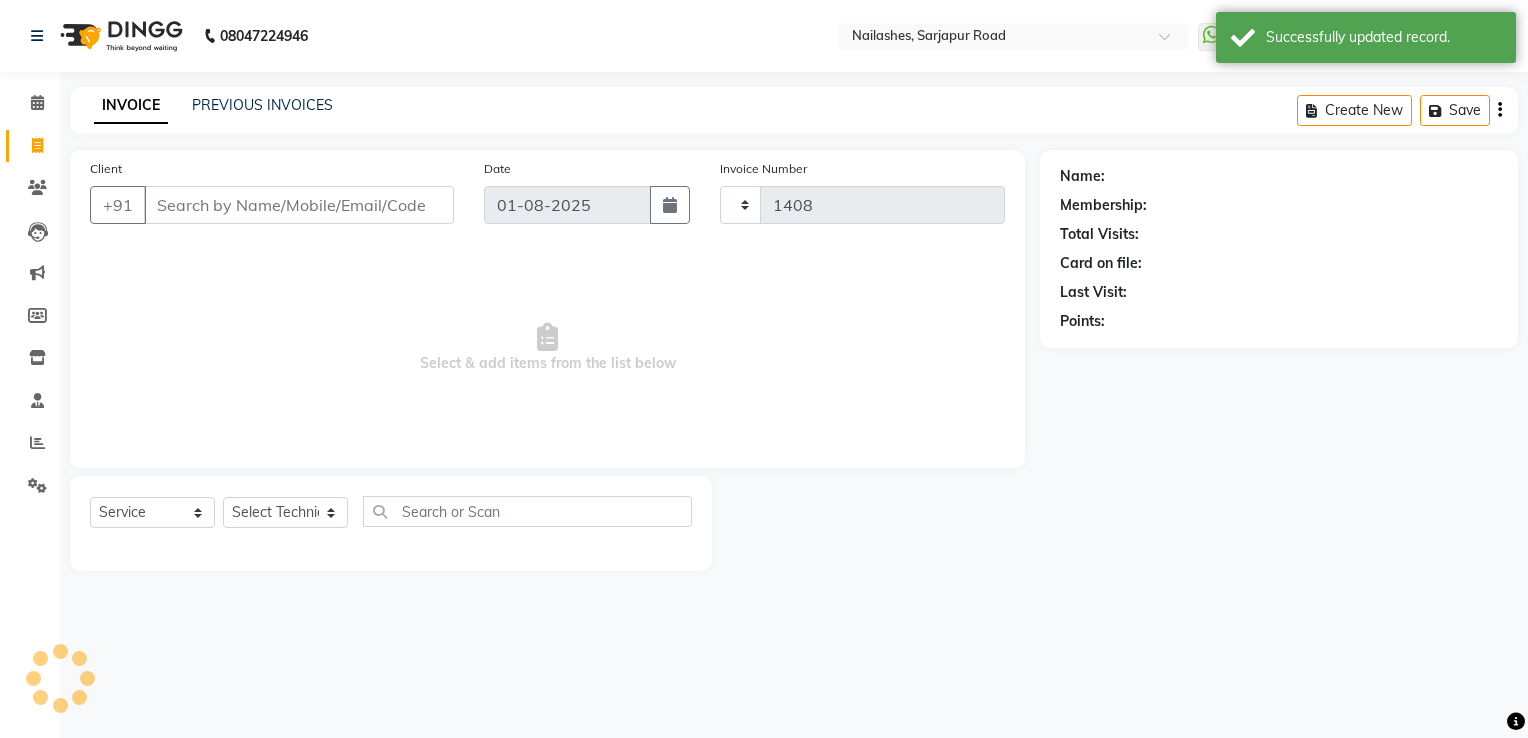 select on "6579" 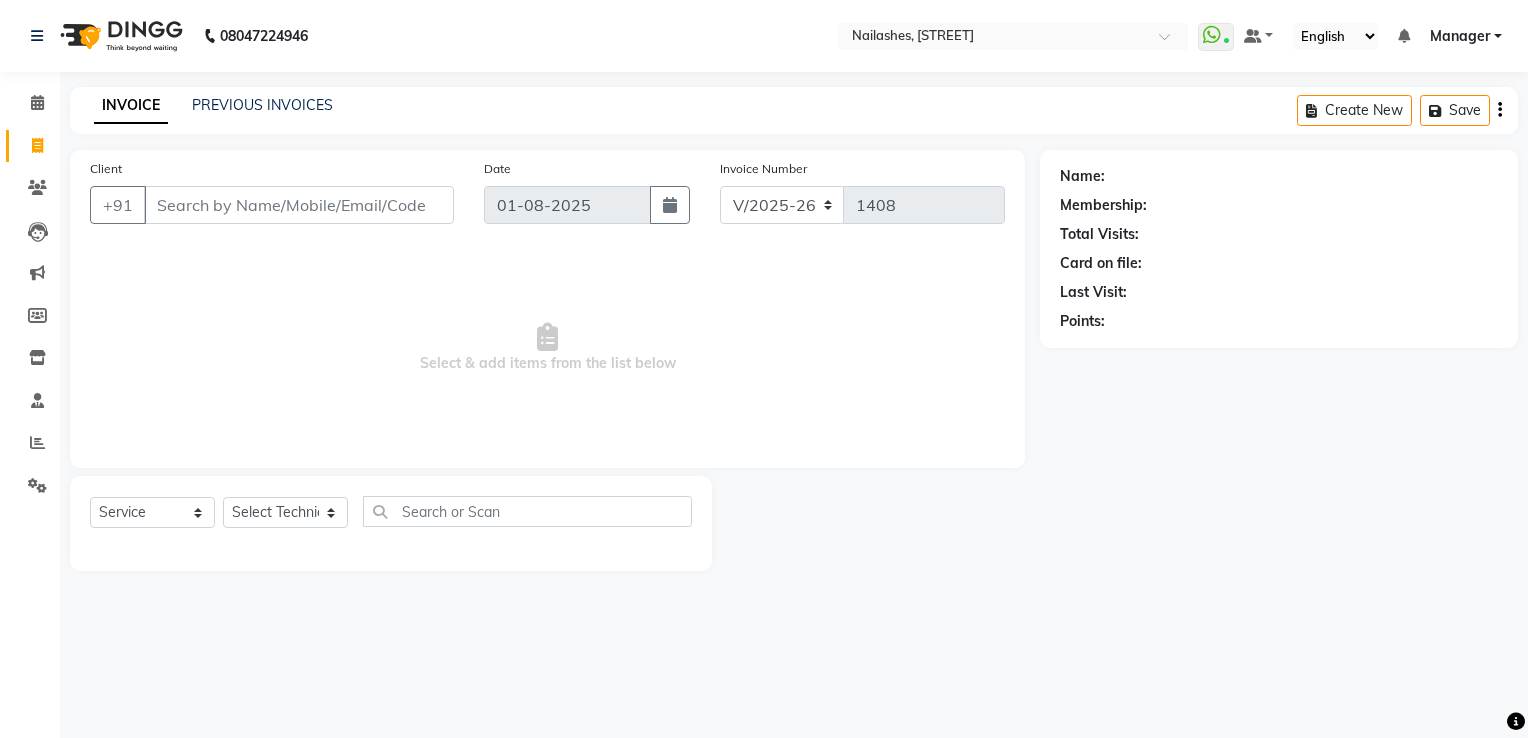 select on "6579" 